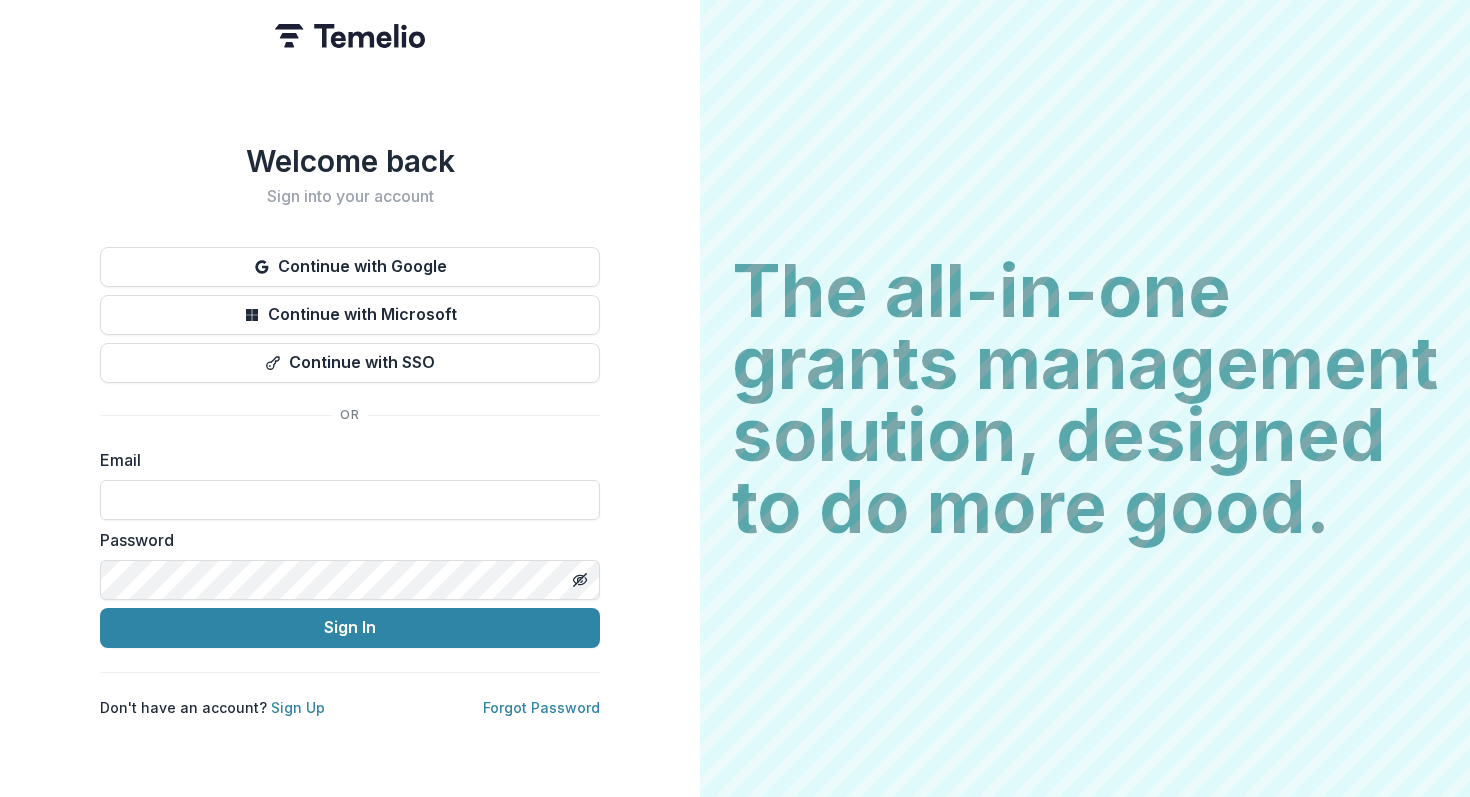 scroll, scrollTop: 0, scrollLeft: 0, axis: both 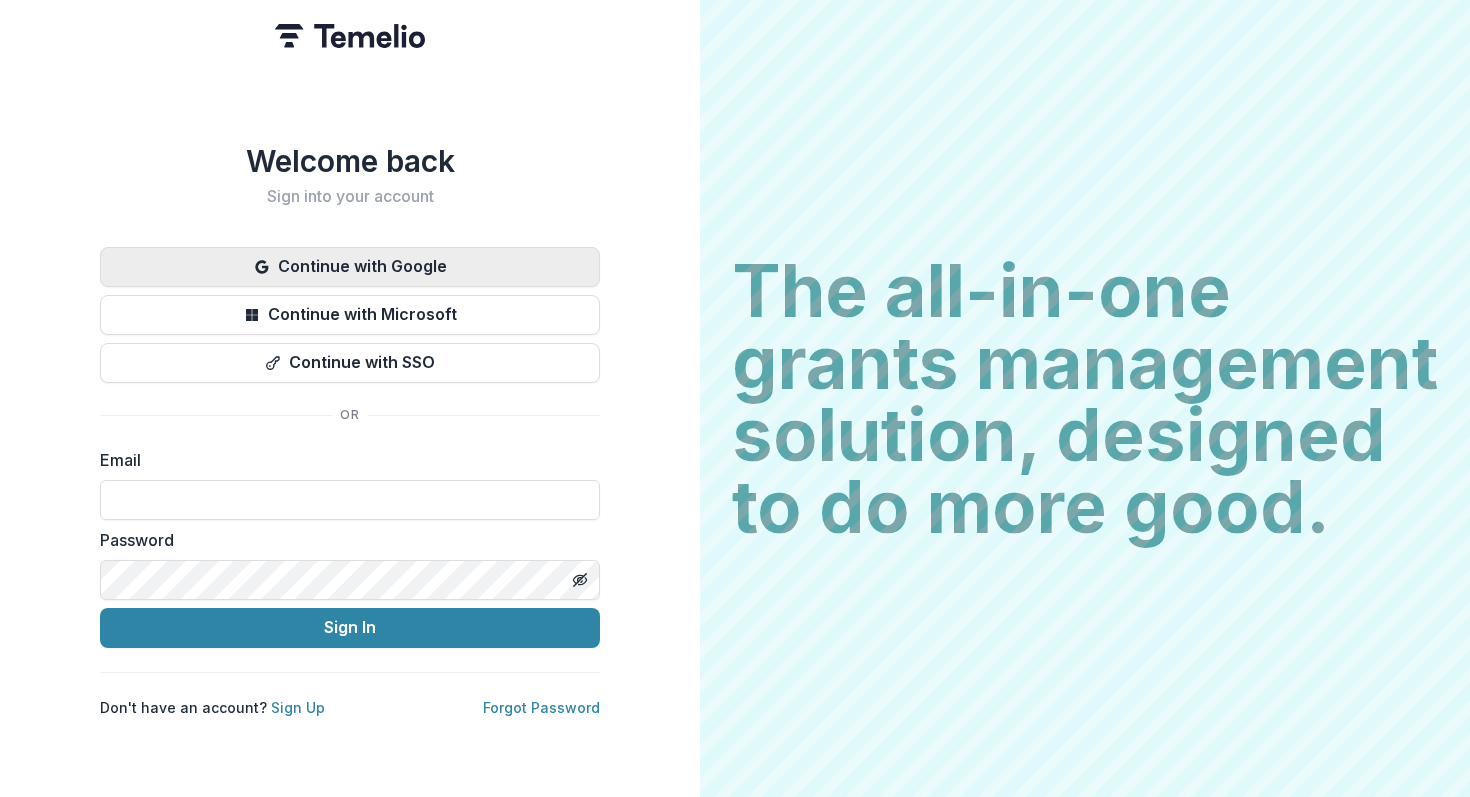 click on "Continue with Google" at bounding box center (350, 267) 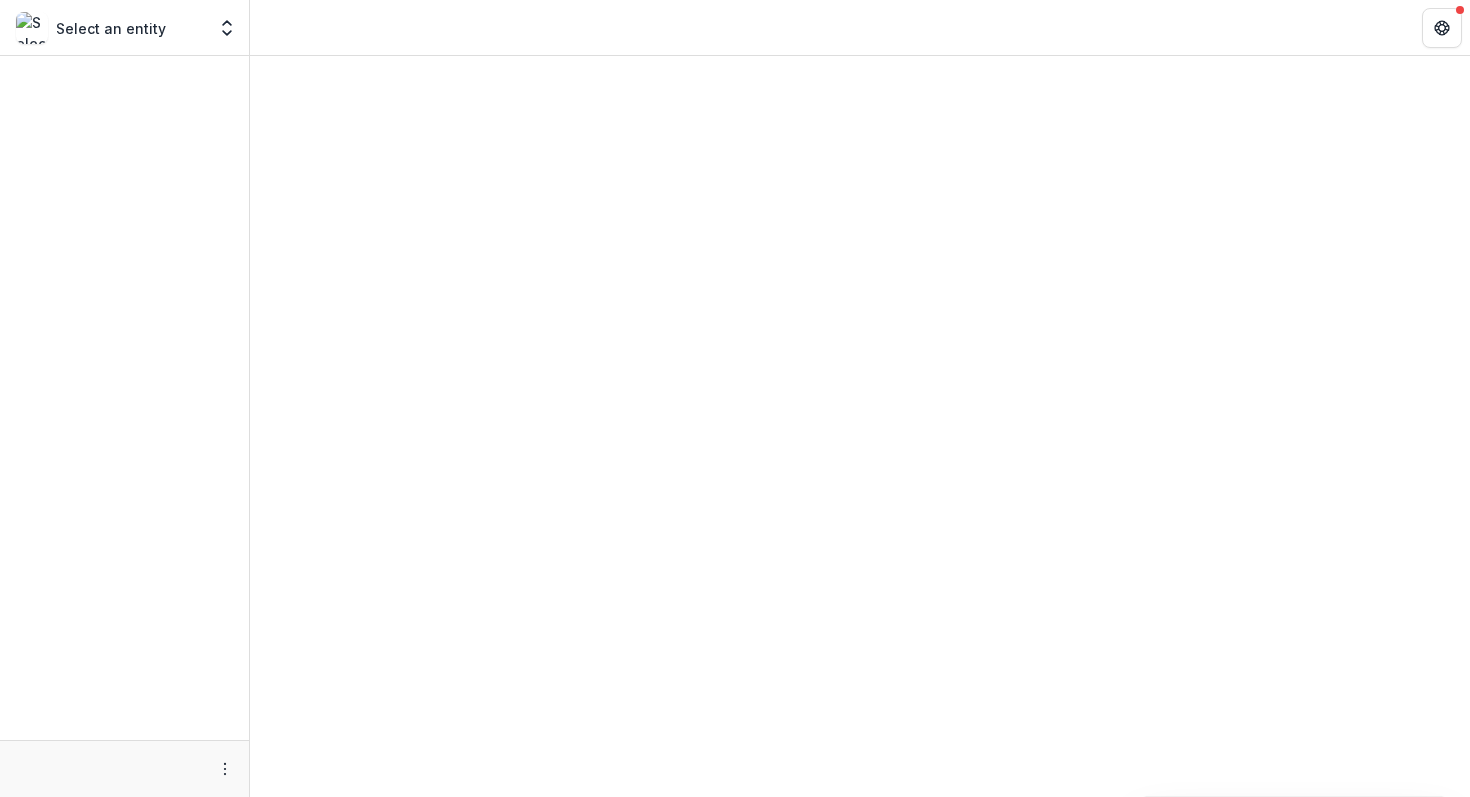 scroll, scrollTop: 0, scrollLeft: 0, axis: both 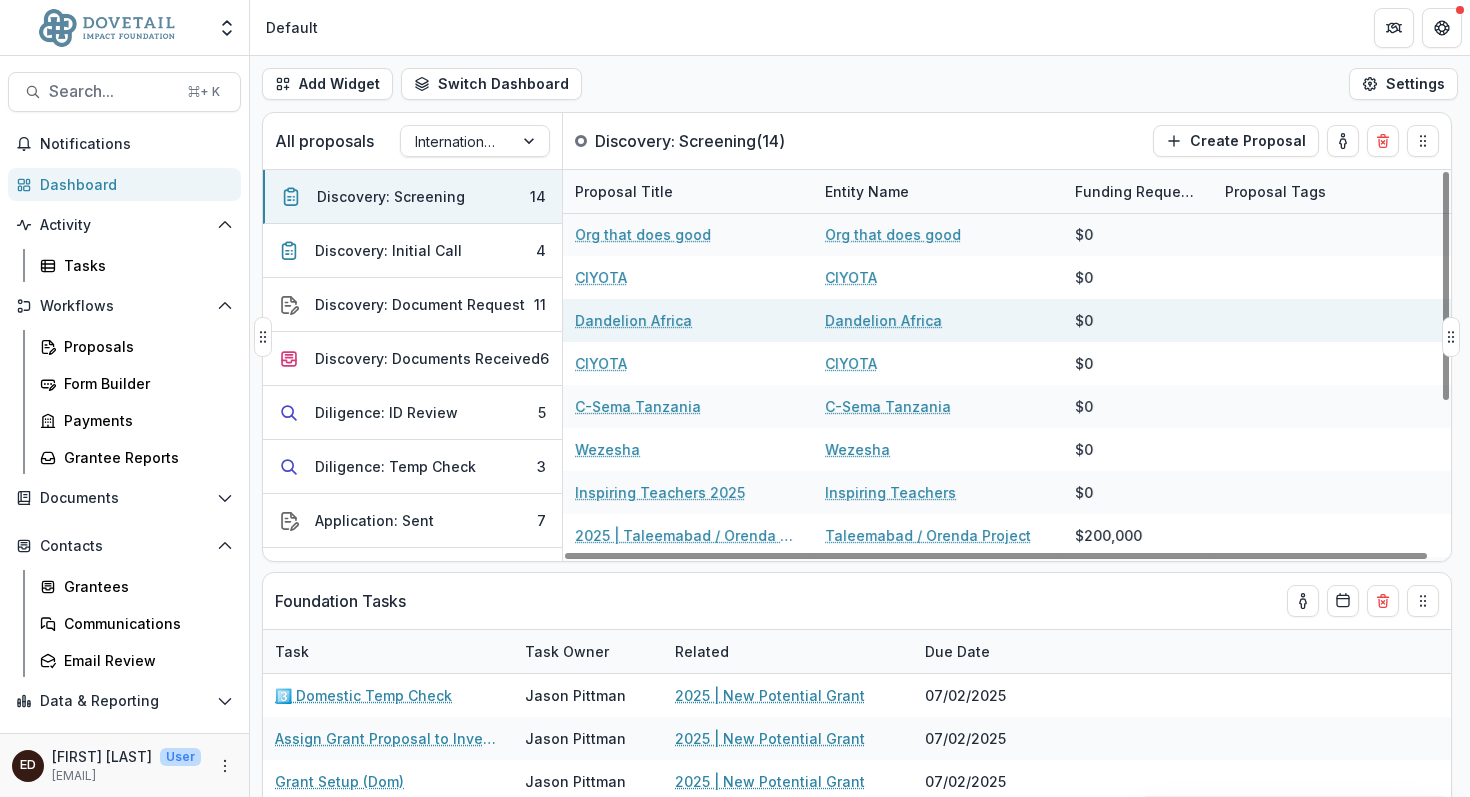 select on "******" 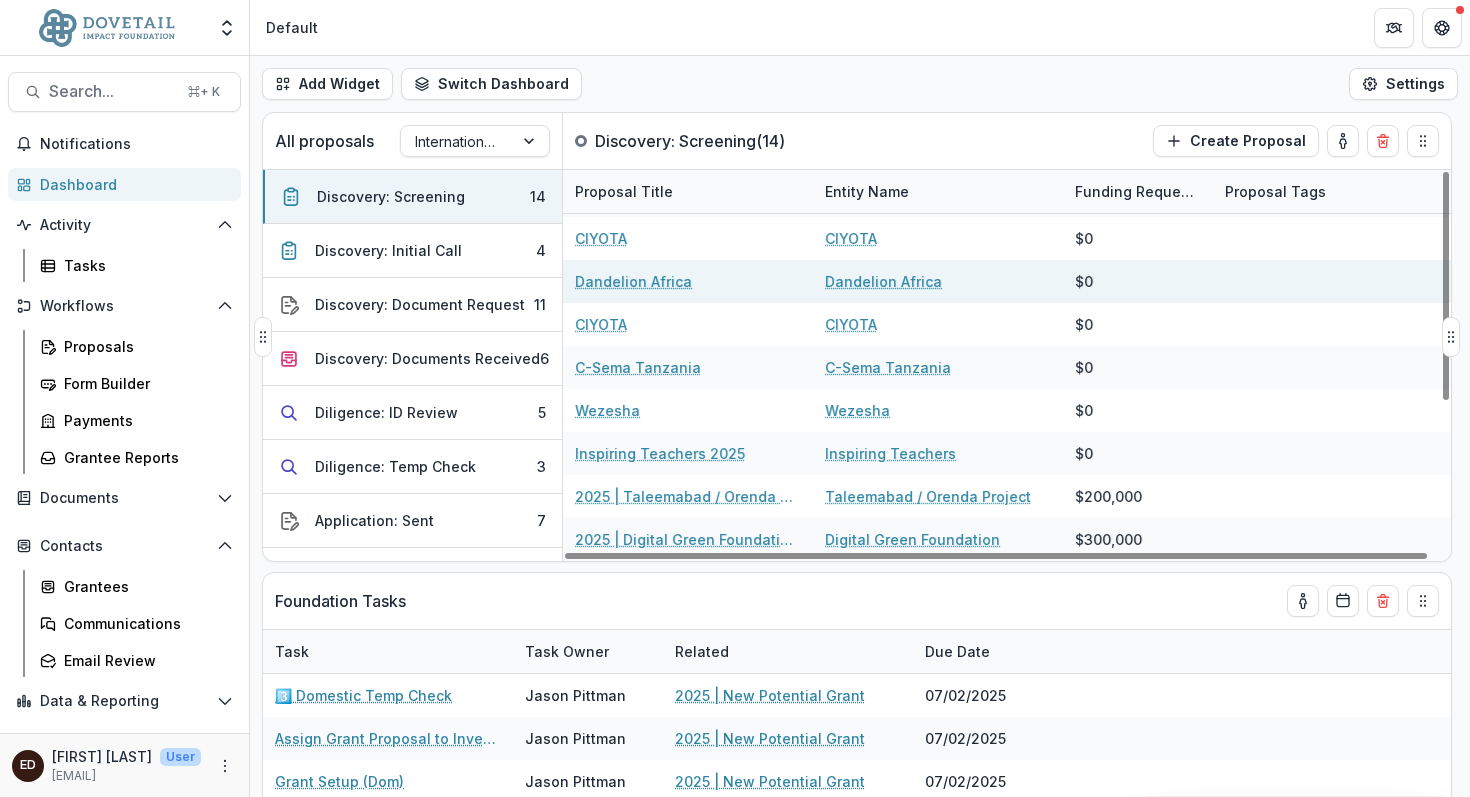 scroll, scrollTop: 0, scrollLeft: 0, axis: both 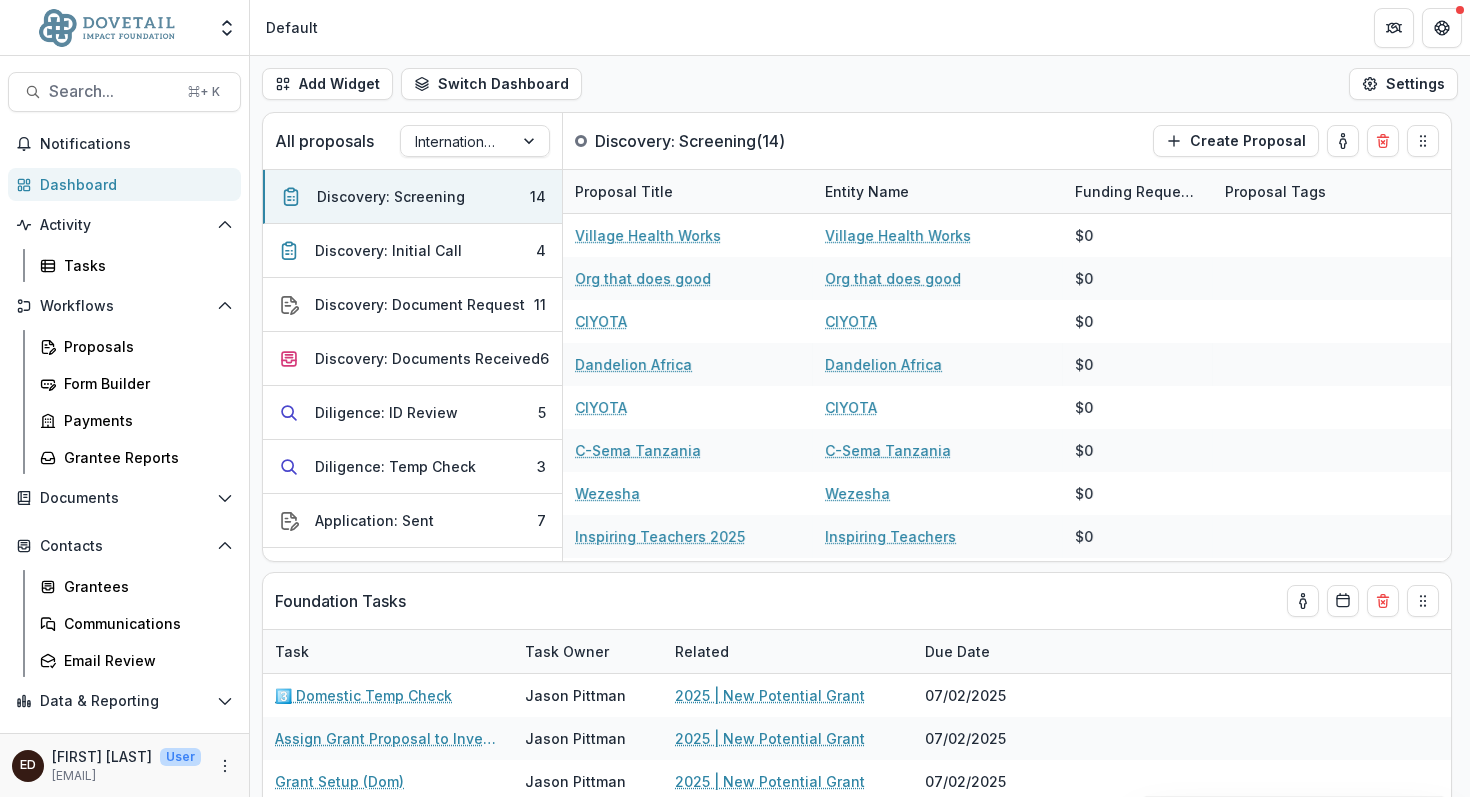 click on "Dashboard" at bounding box center (132, 184) 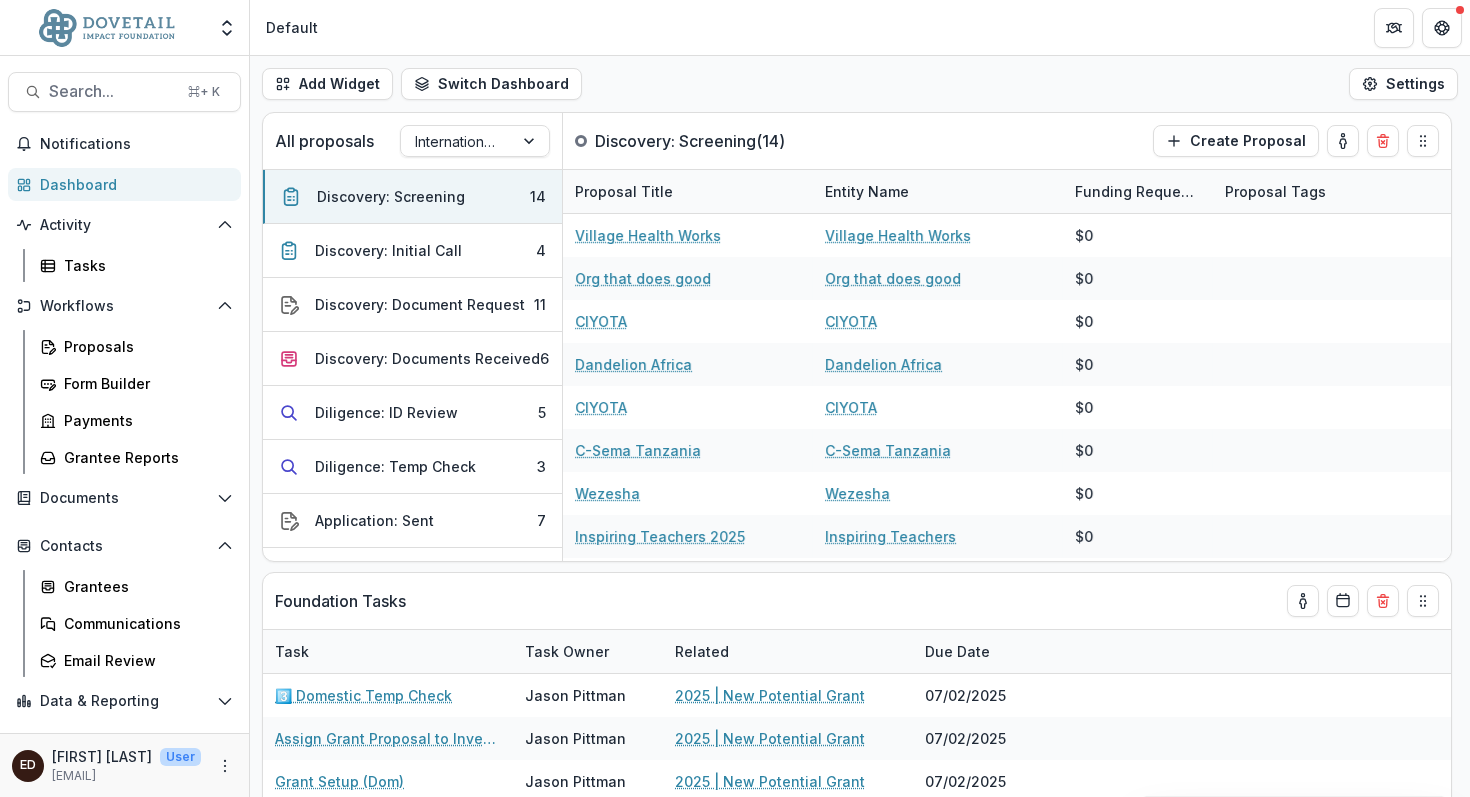 click on "Dashboard" at bounding box center [132, 184] 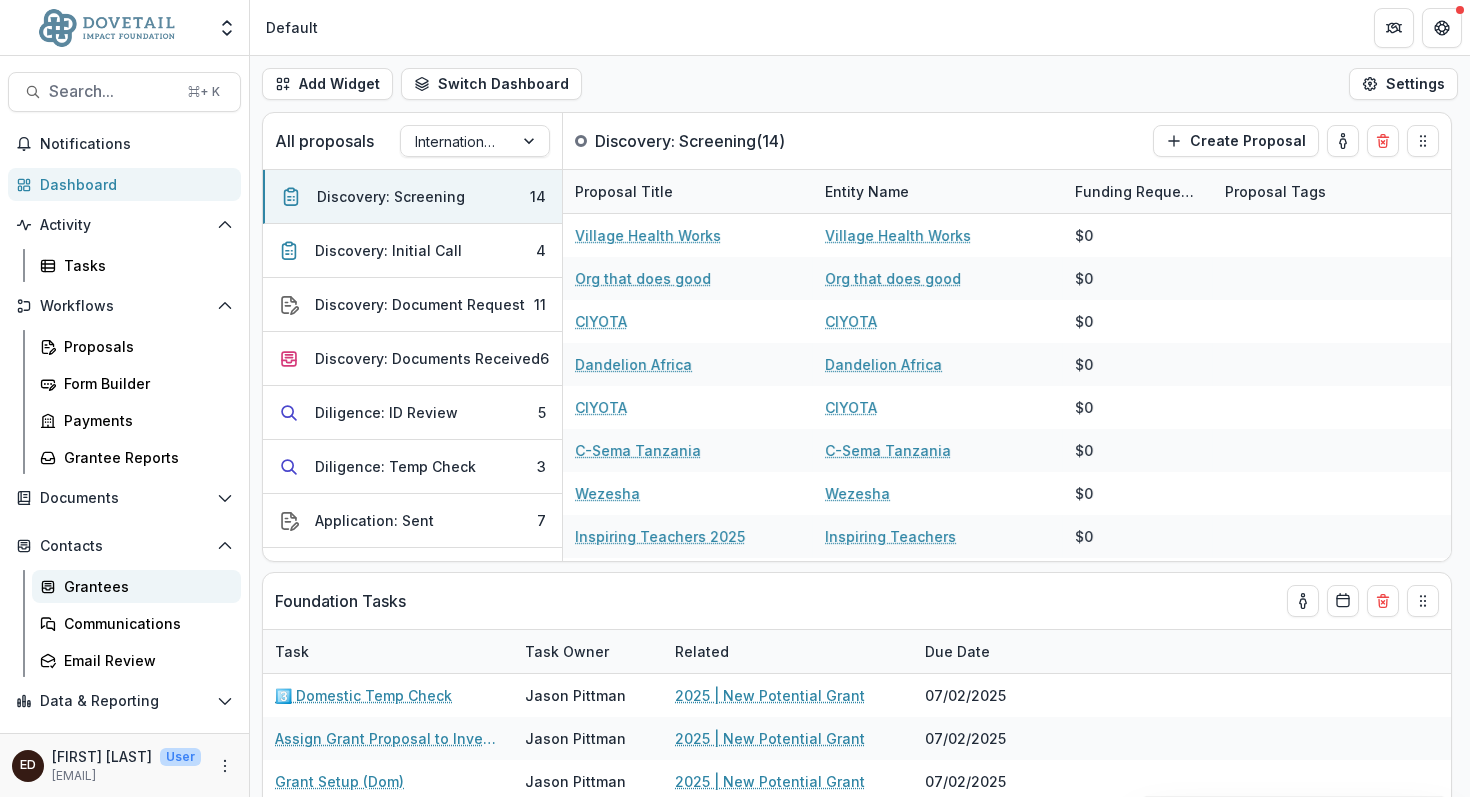 click on "Grantees" at bounding box center [144, 586] 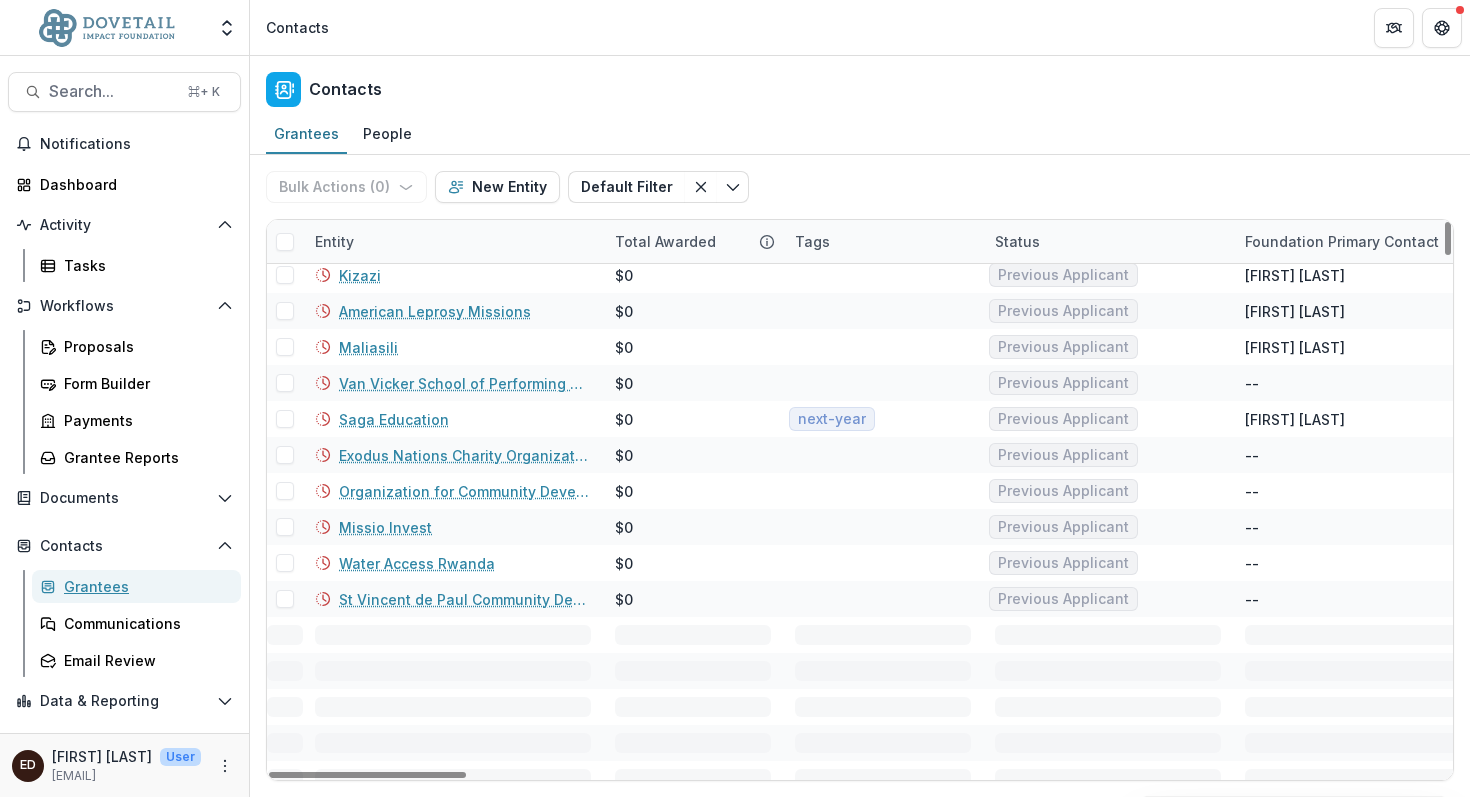 scroll, scrollTop: 50784, scrollLeft: 0, axis: vertical 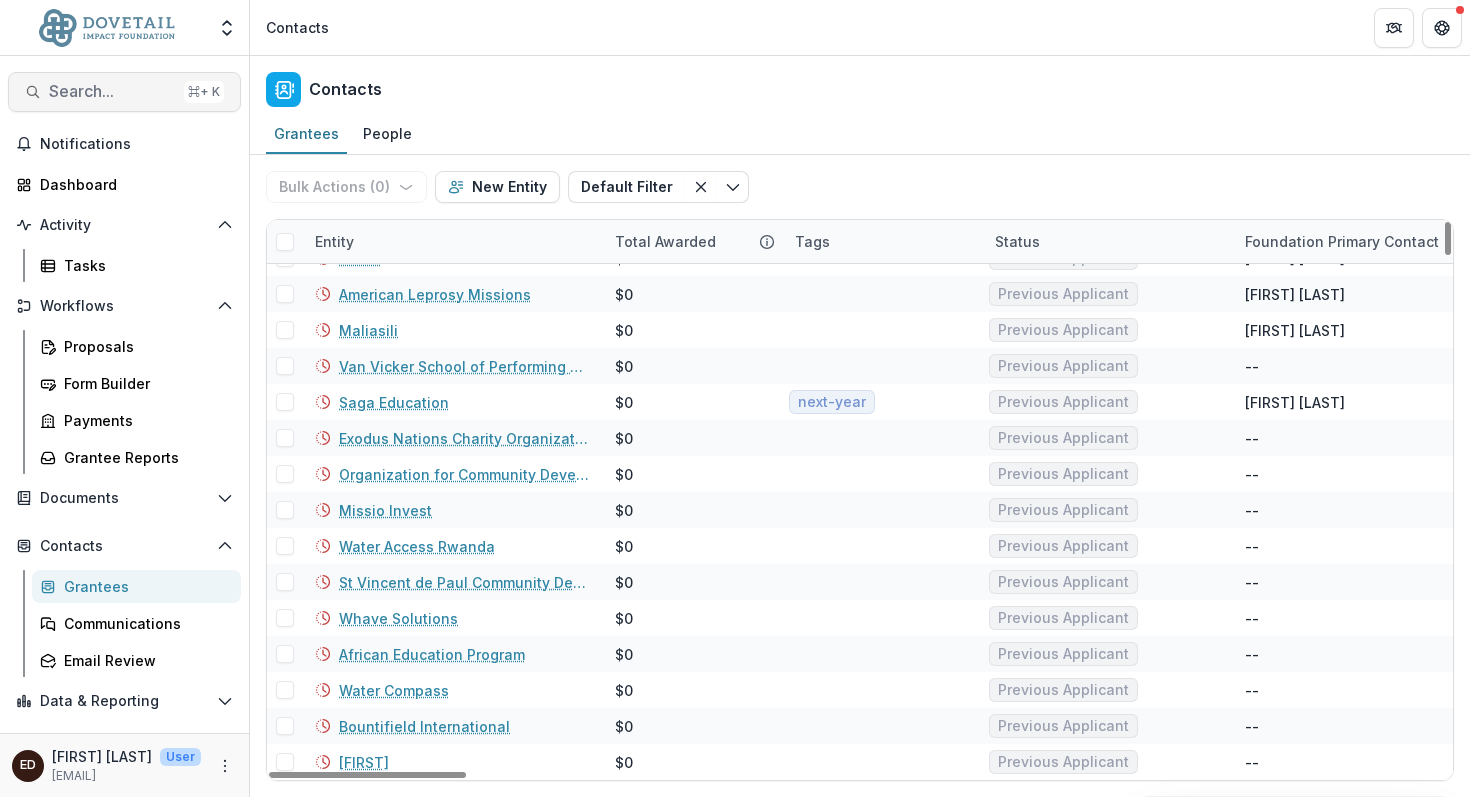 click on "Search..." at bounding box center [112, 91] 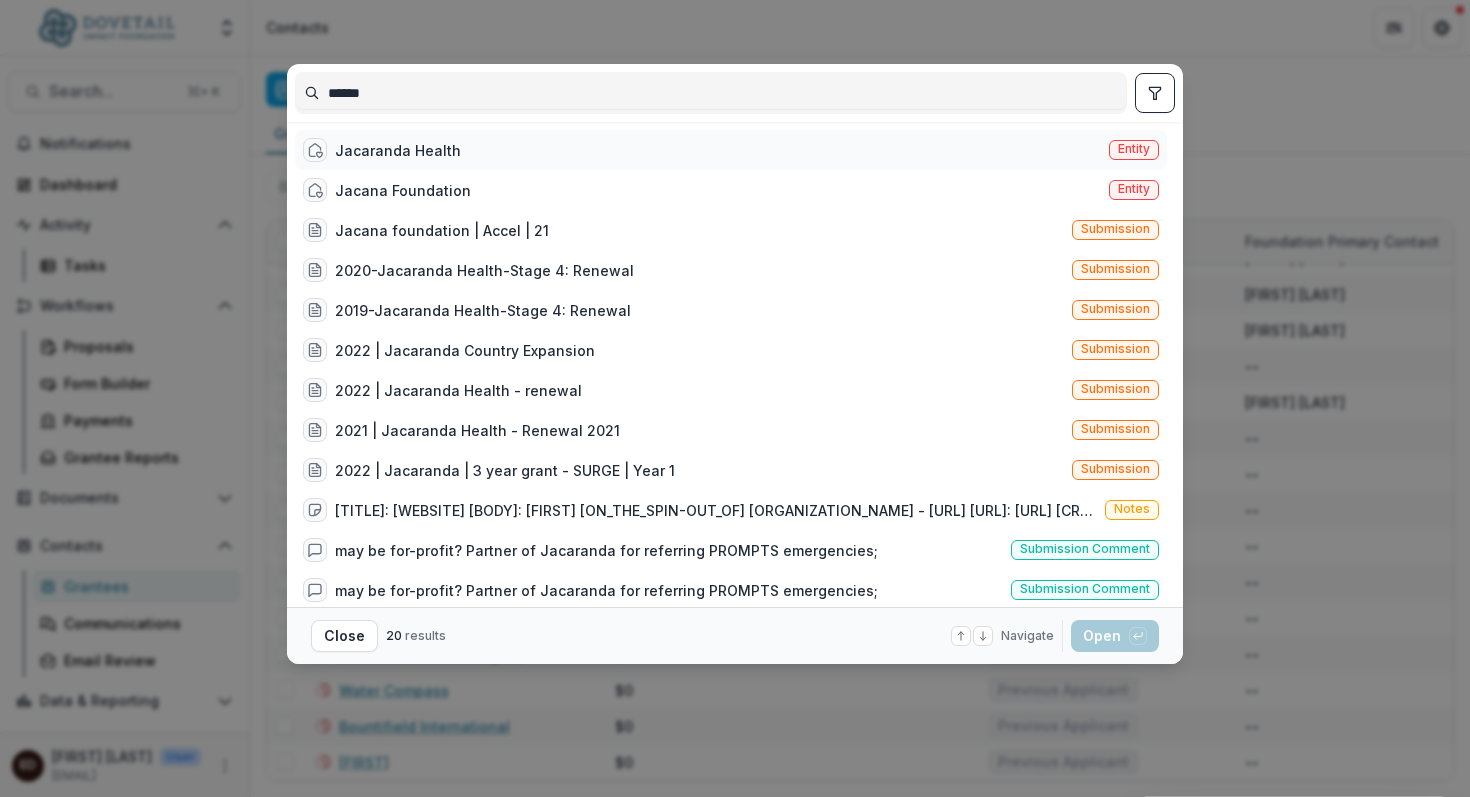 type on "******" 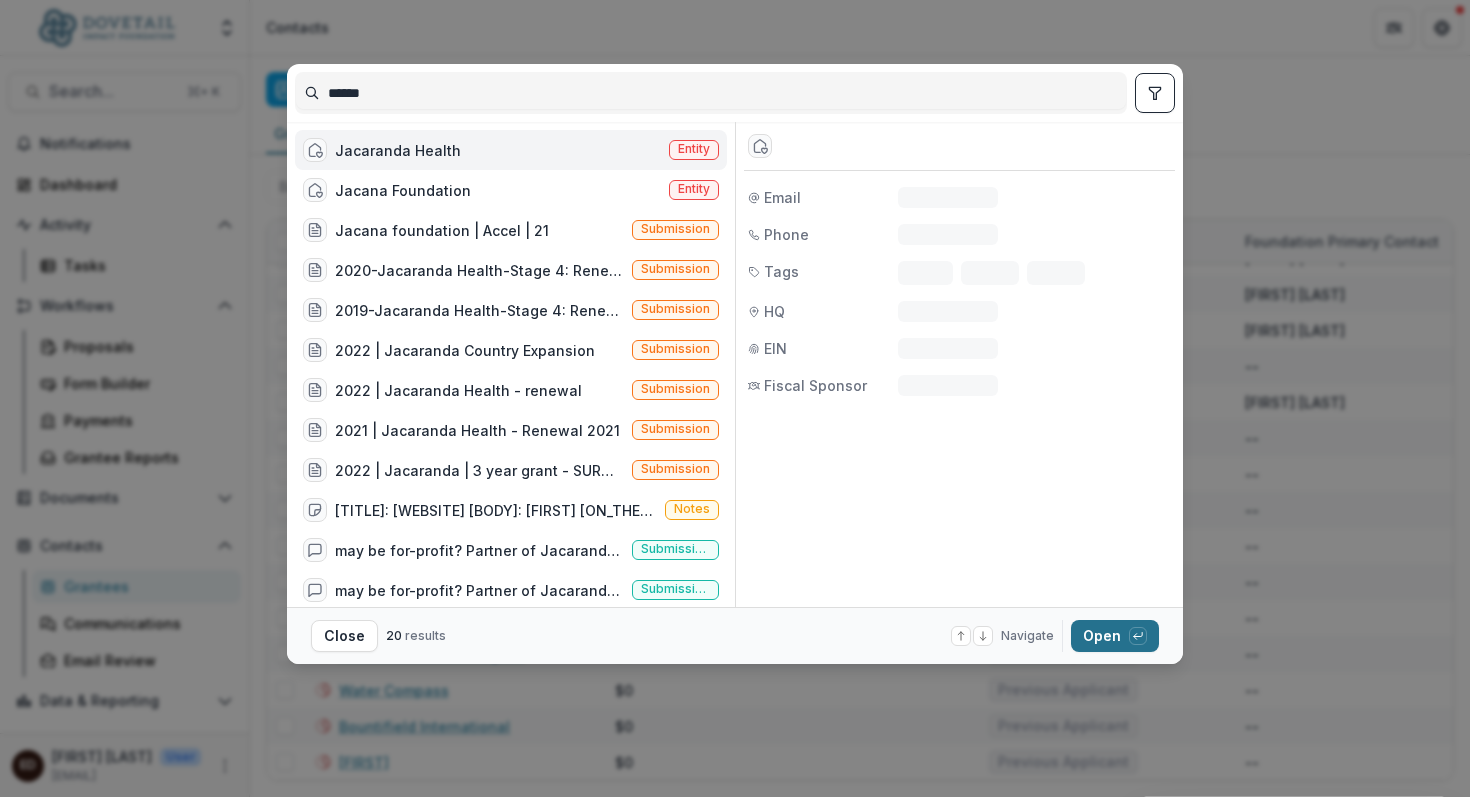 click on "Open with enter key" at bounding box center (1115, 636) 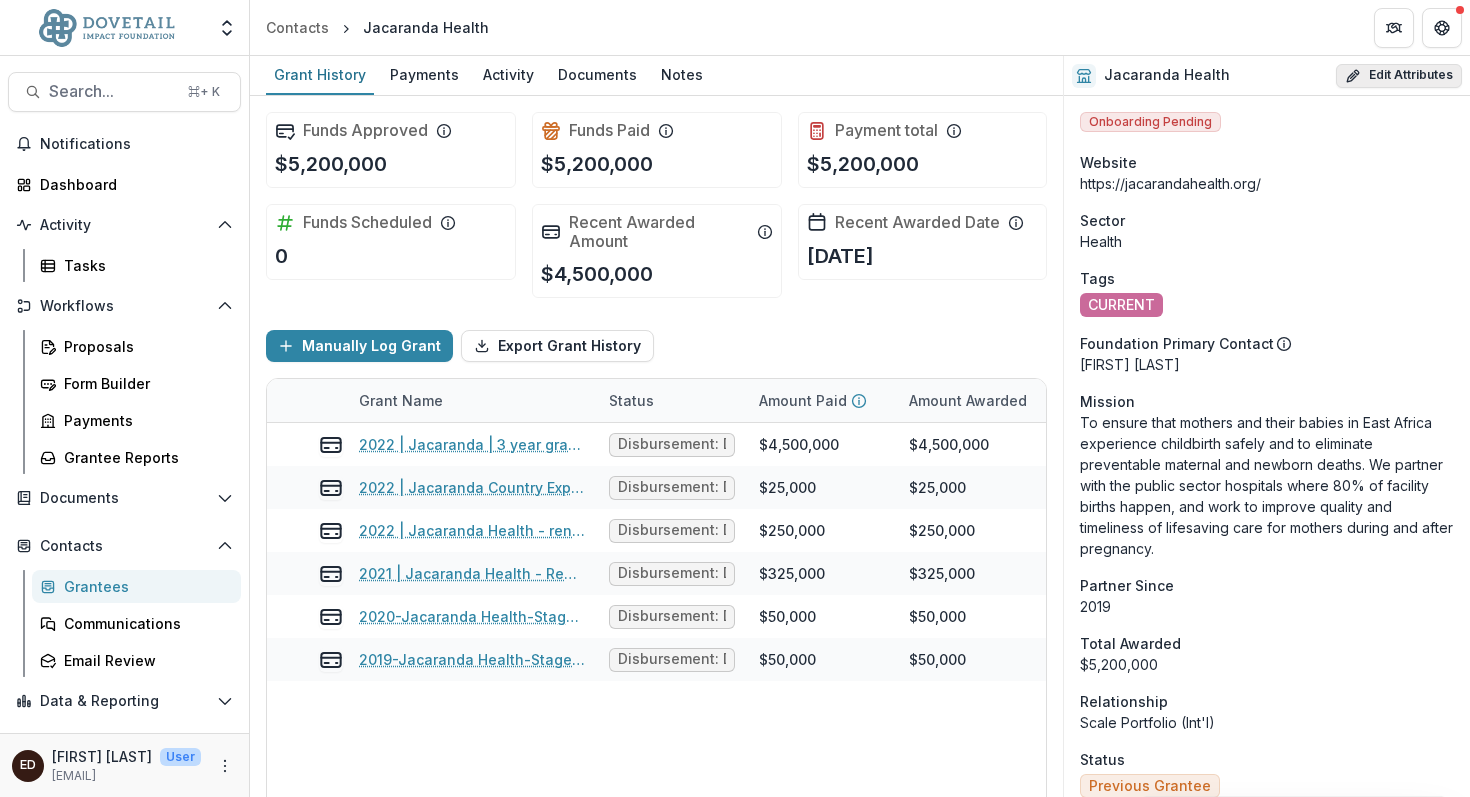 click on "Edit Attributes" at bounding box center (1399, 76) 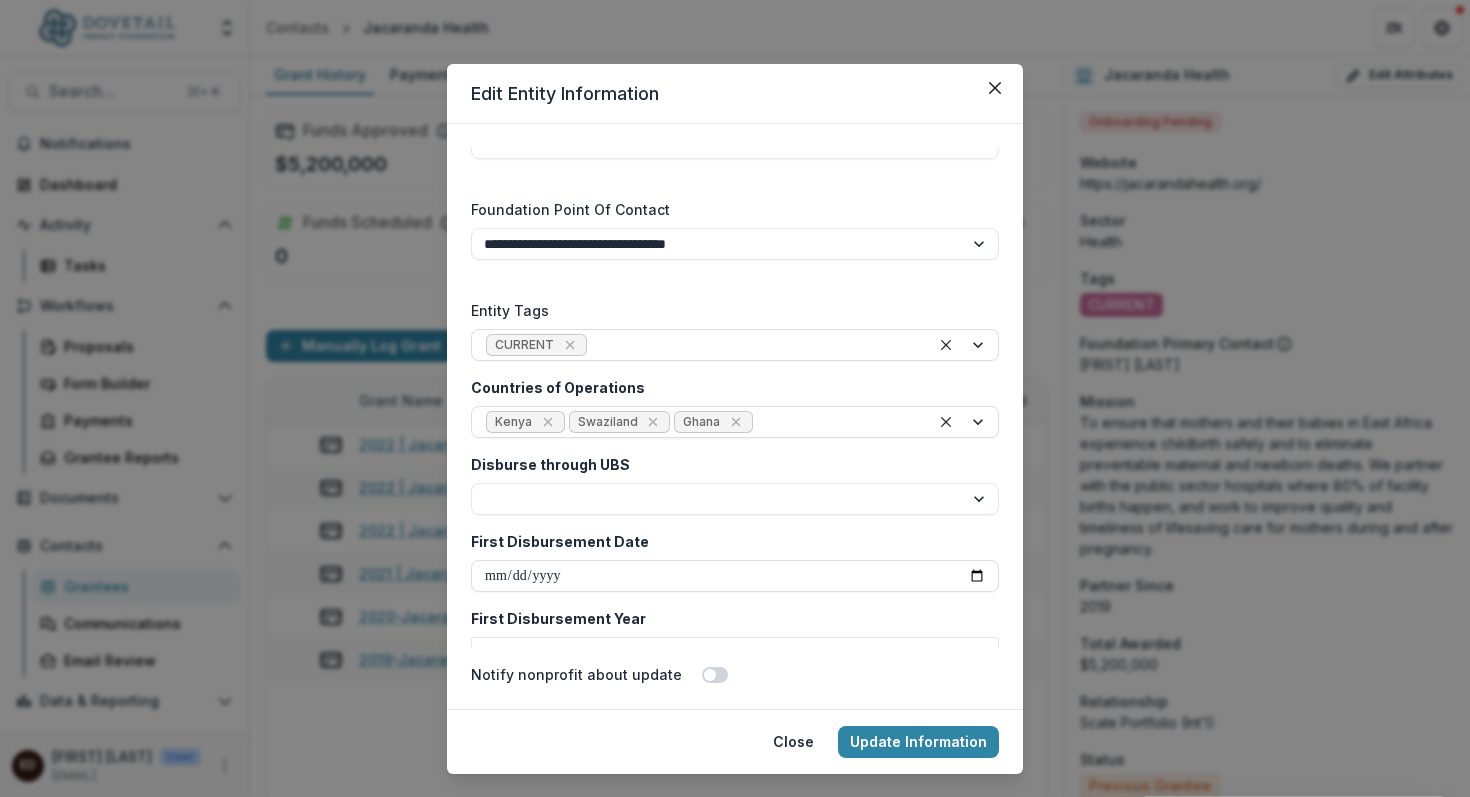 scroll, scrollTop: 3042, scrollLeft: 0, axis: vertical 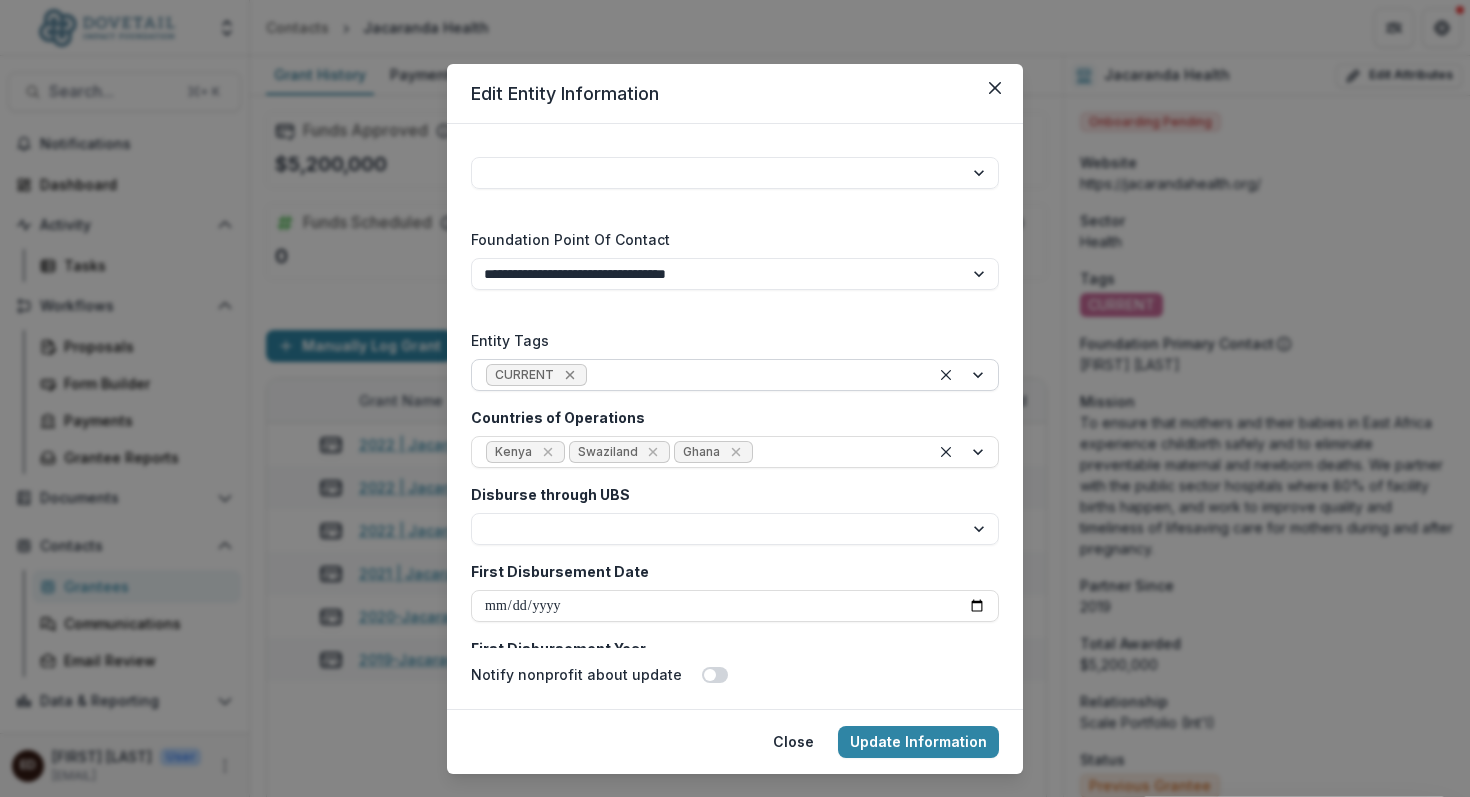 click 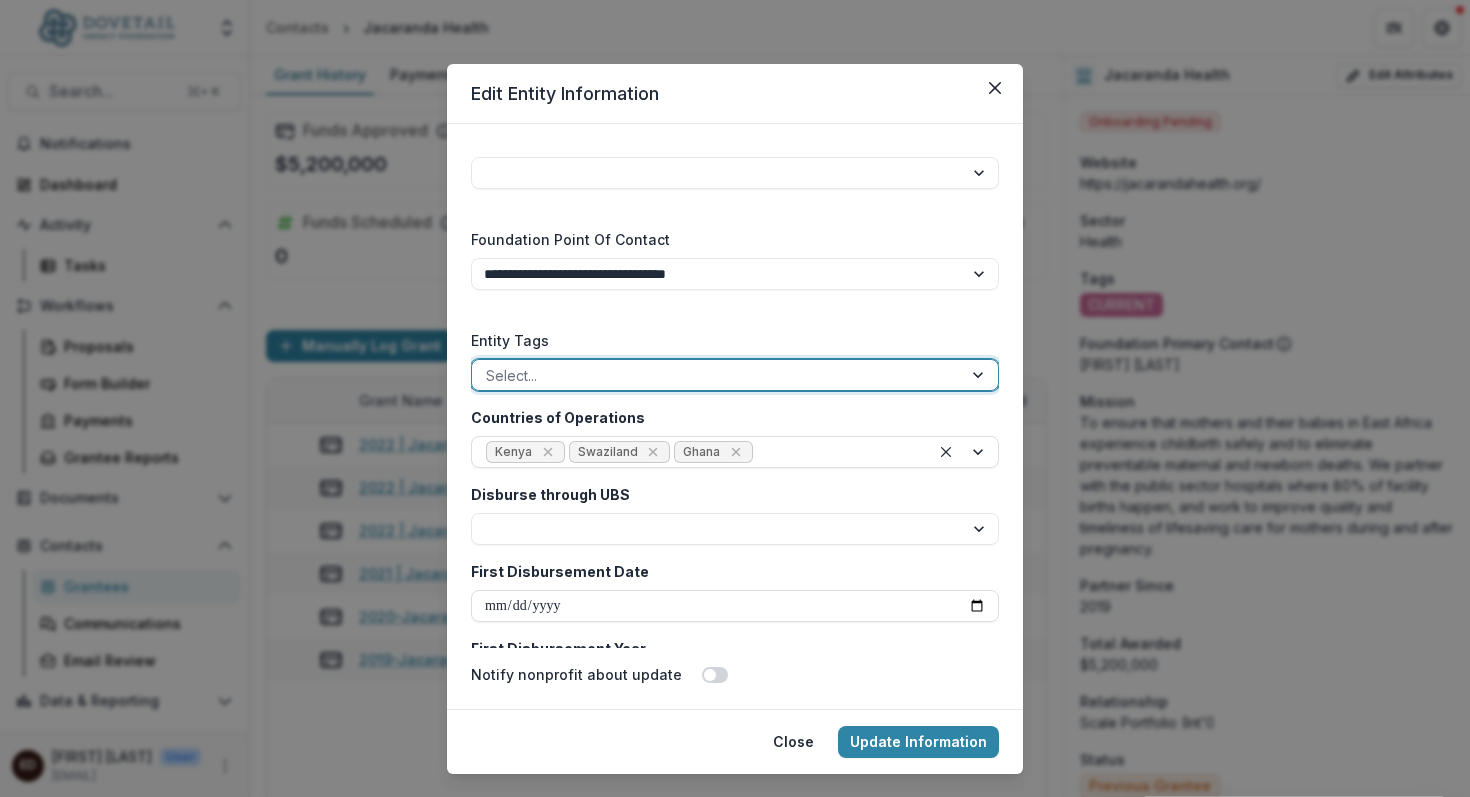 type on "*" 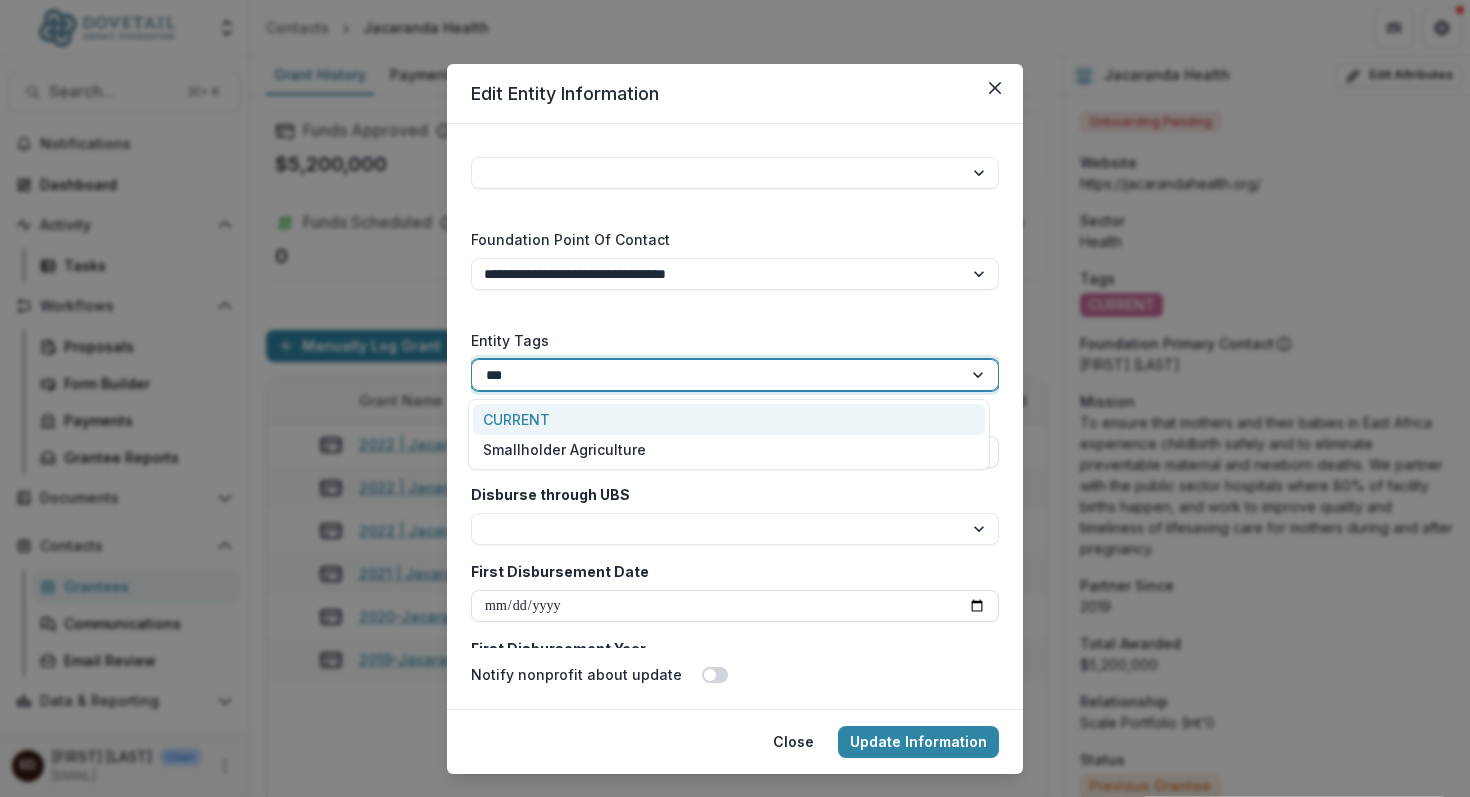 type on "****" 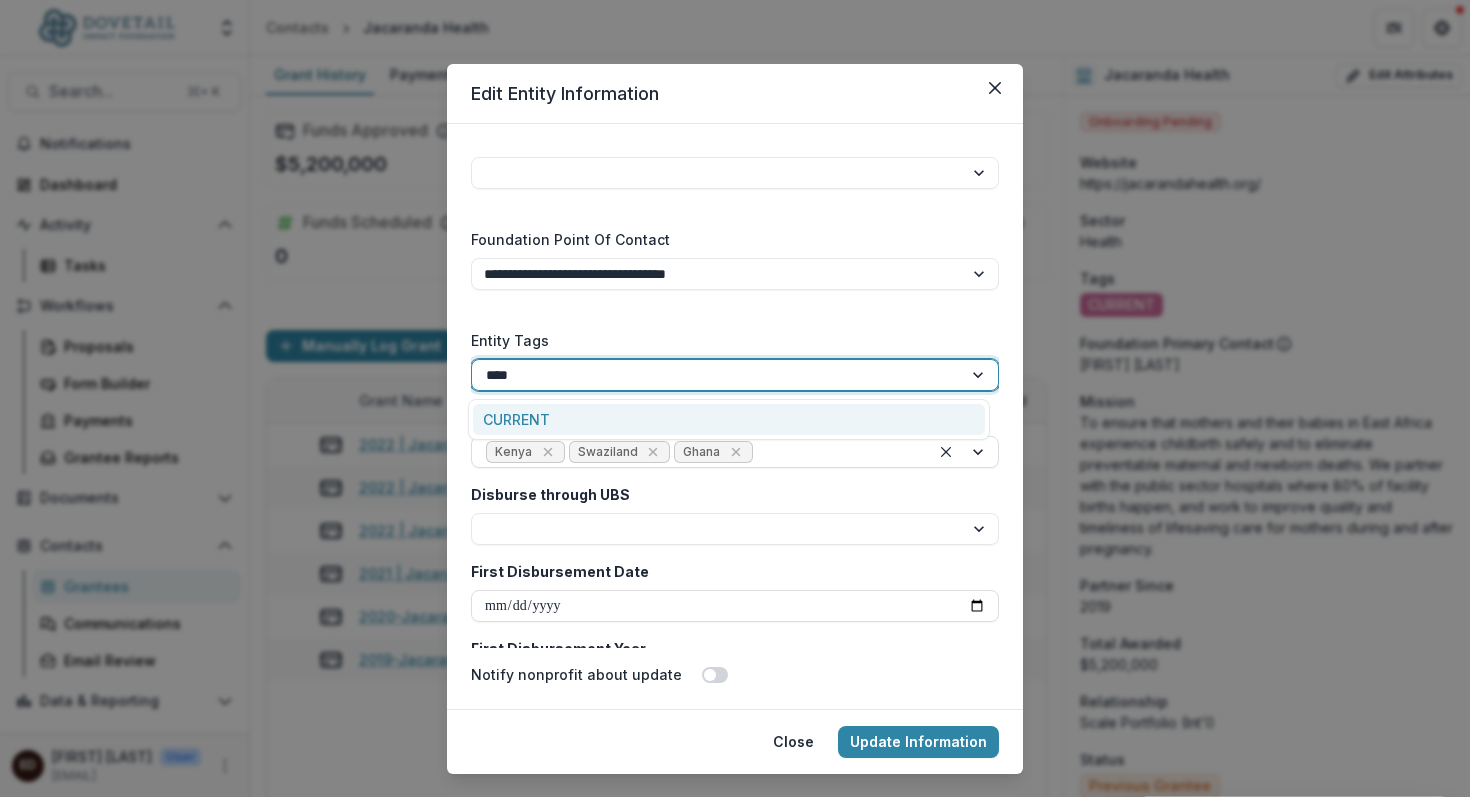 click on "CURRENT" at bounding box center [729, 419] 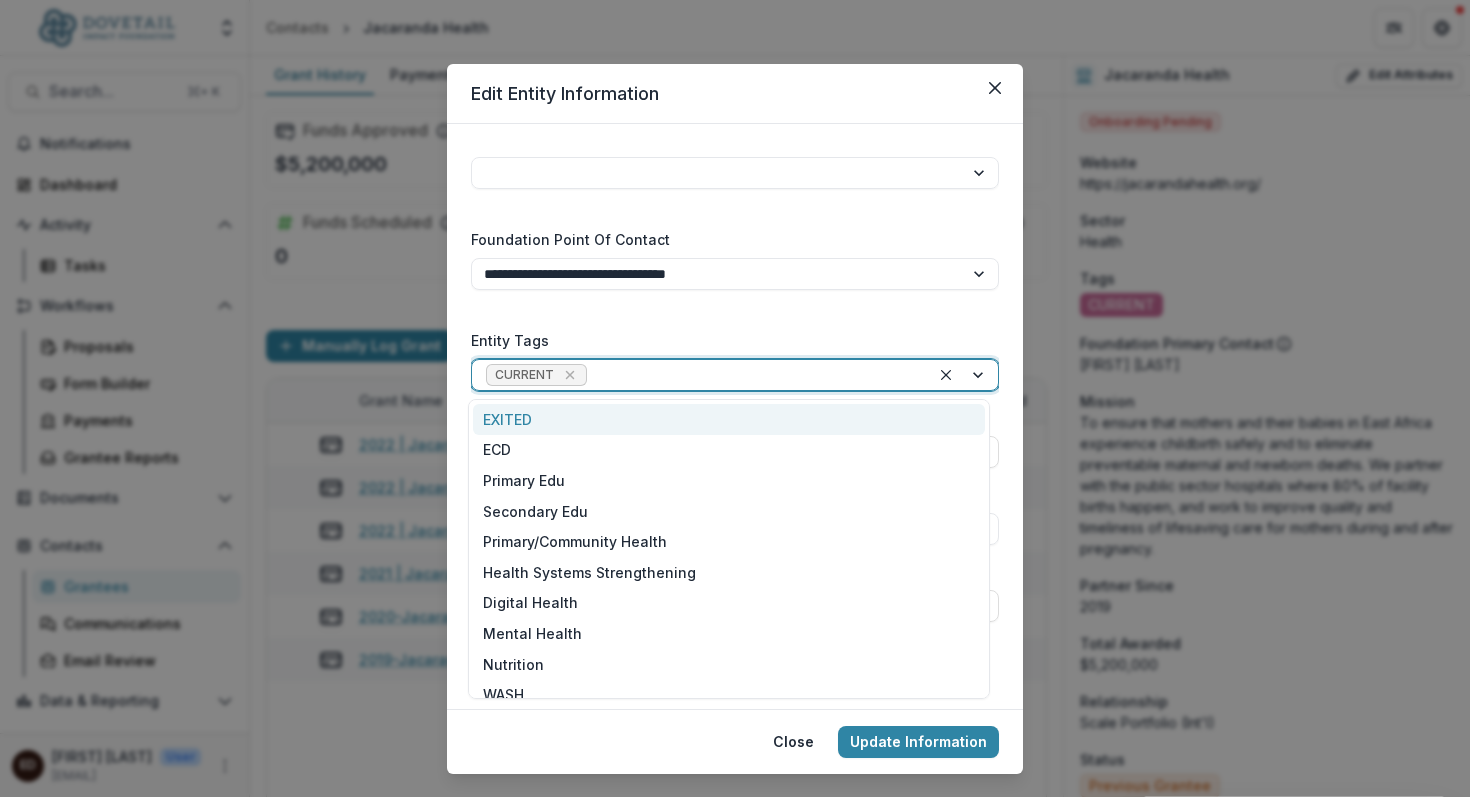 click at bounding box center (964, 375) 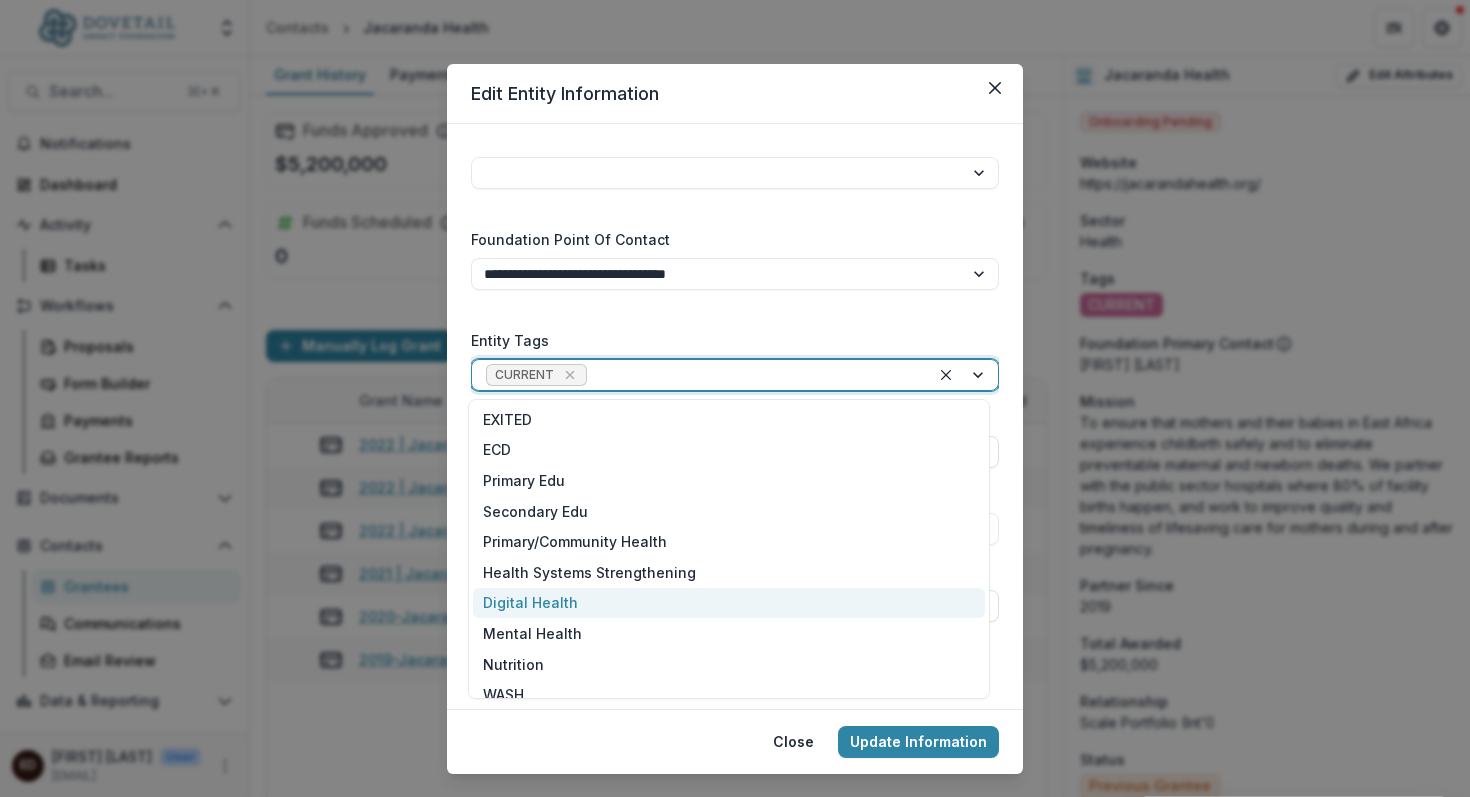 click on "Digital Health" at bounding box center (729, 603) 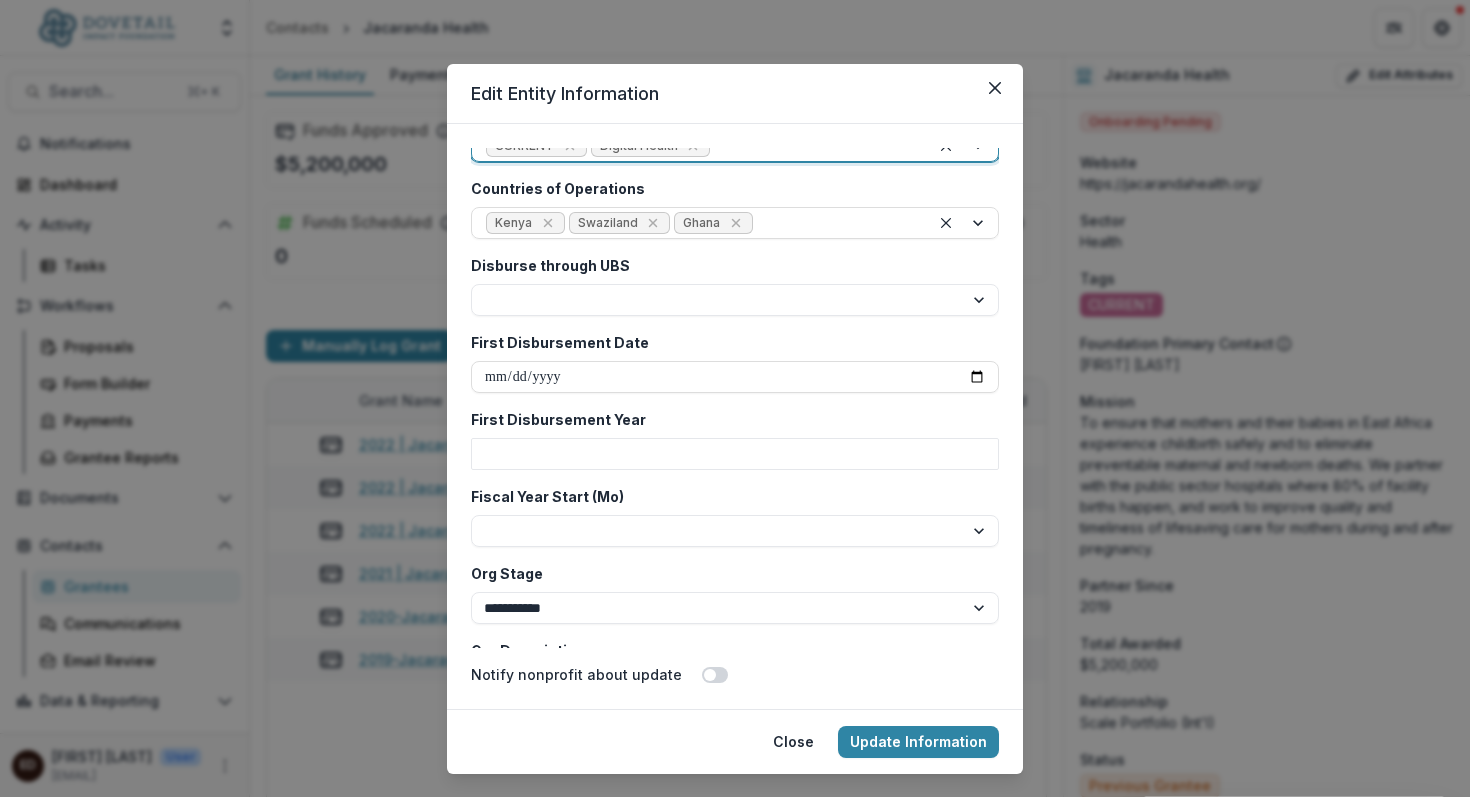scroll, scrollTop: 3280, scrollLeft: 0, axis: vertical 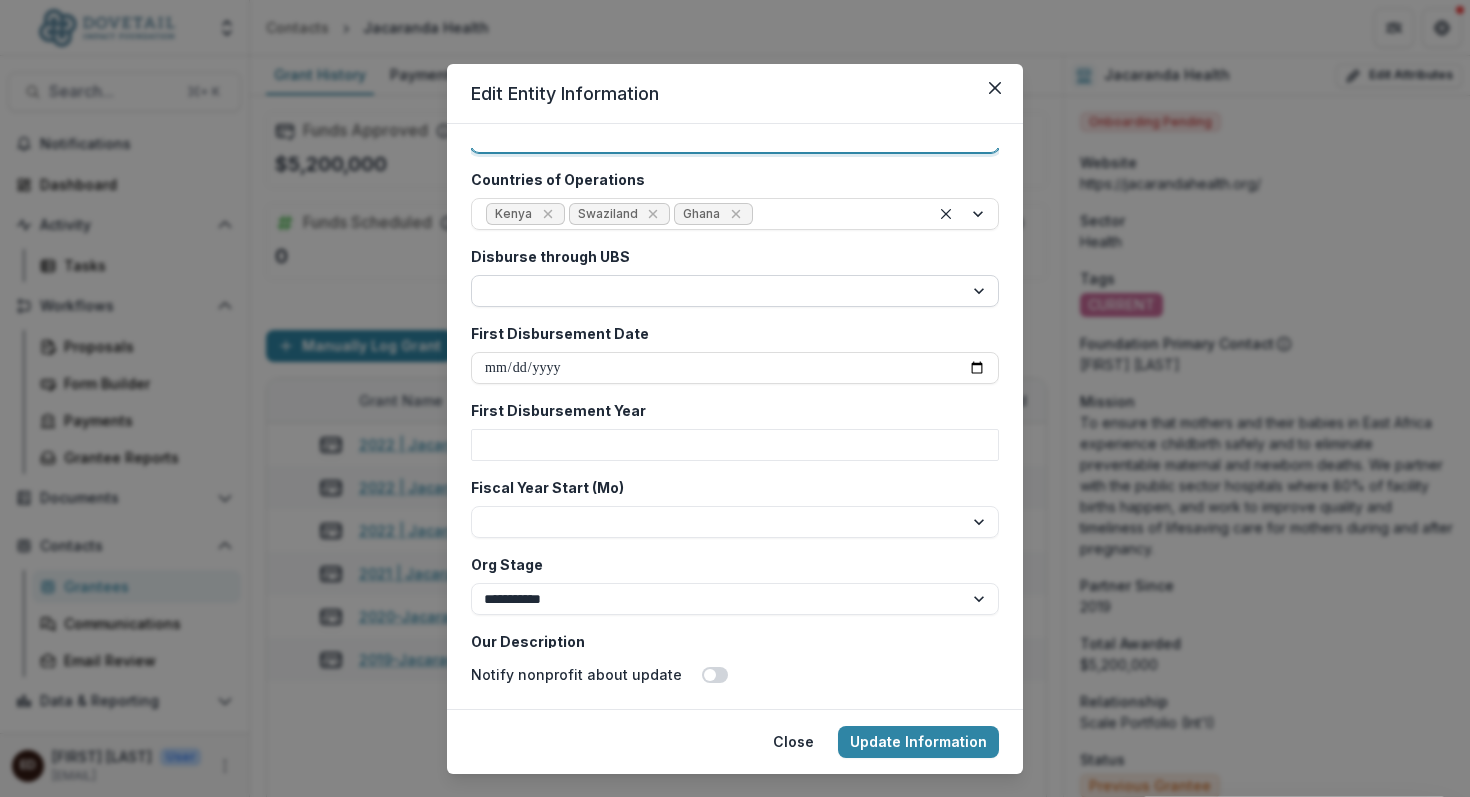 click on "*** **" at bounding box center [735, 291] 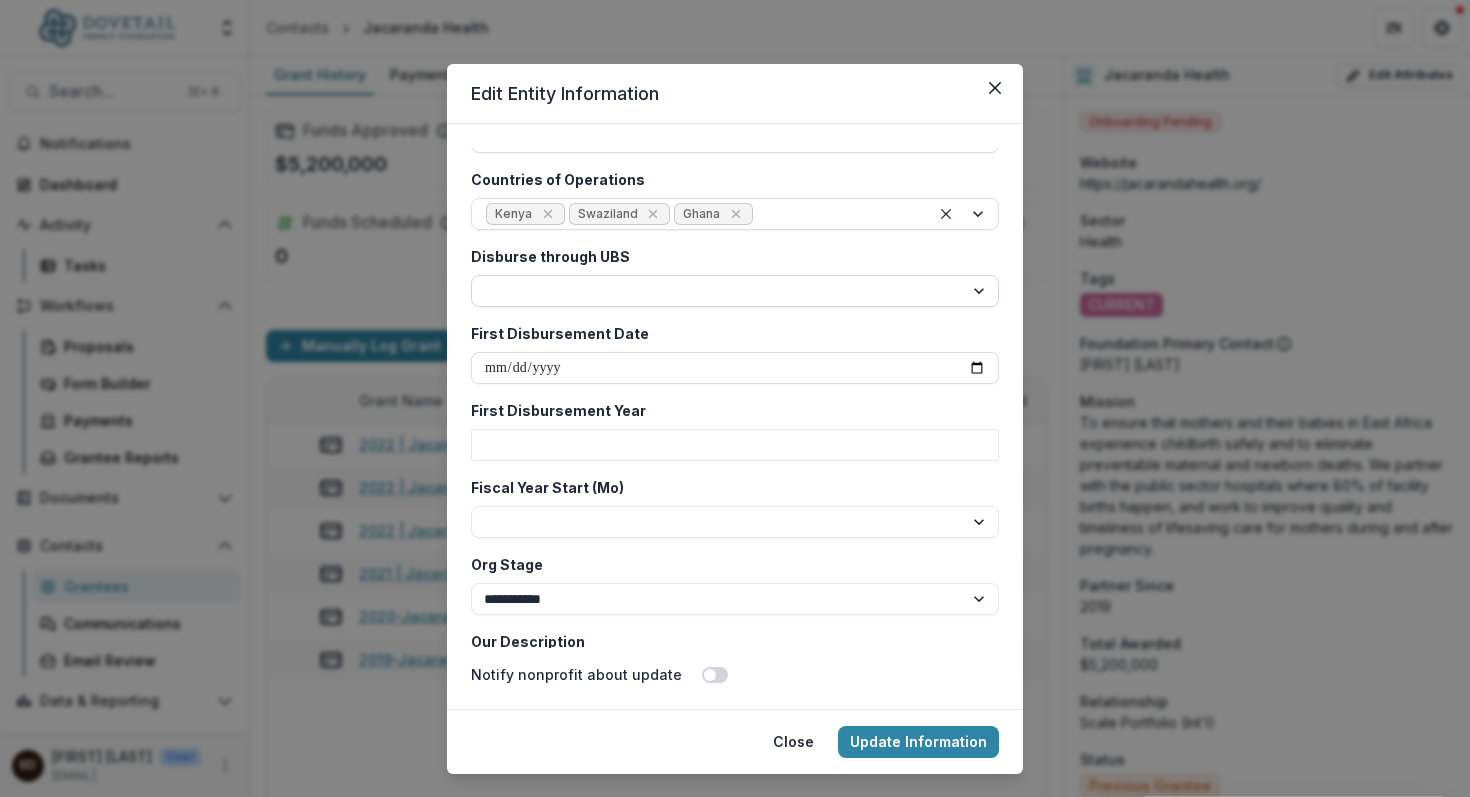 select on "***" 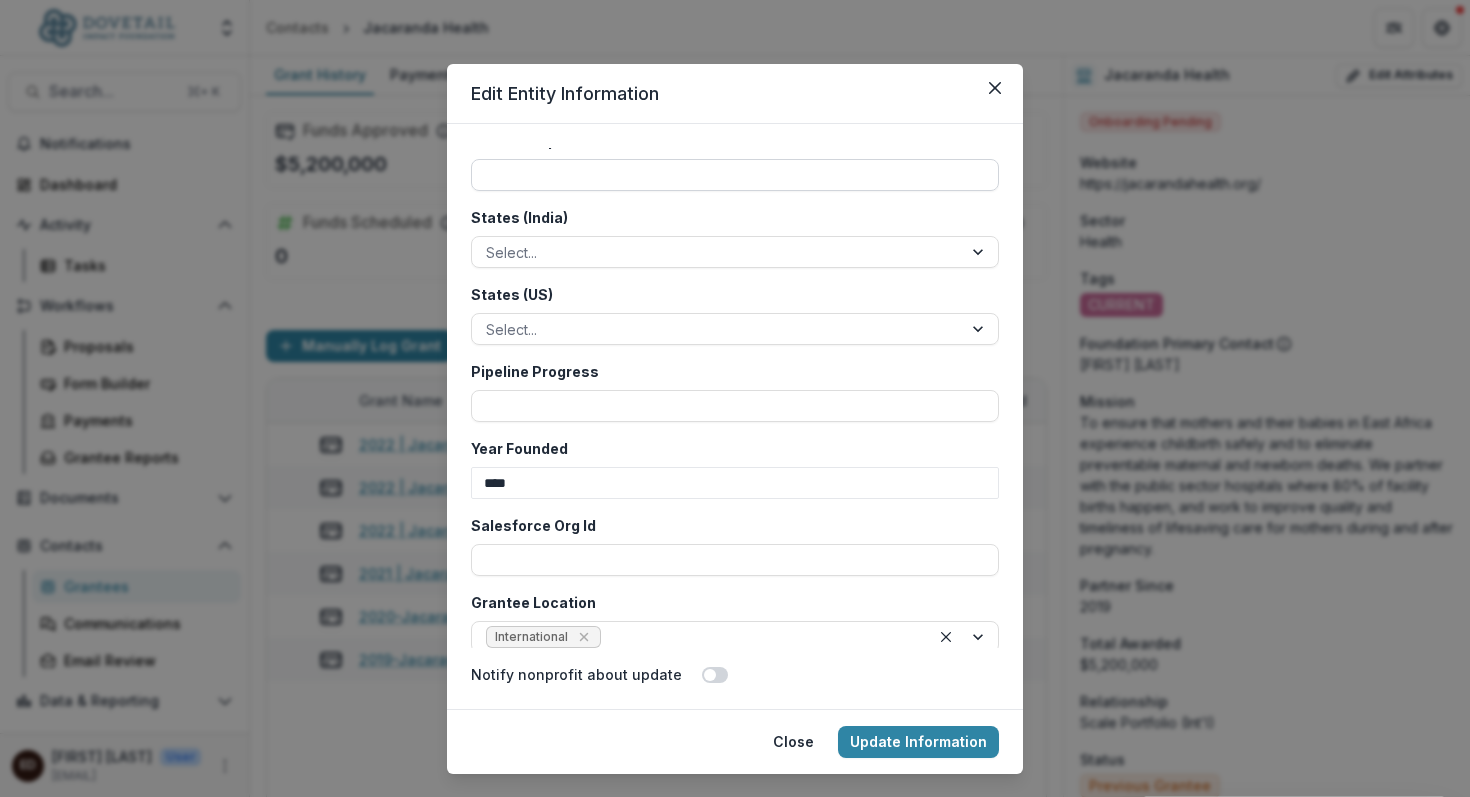 scroll, scrollTop: 4556, scrollLeft: 0, axis: vertical 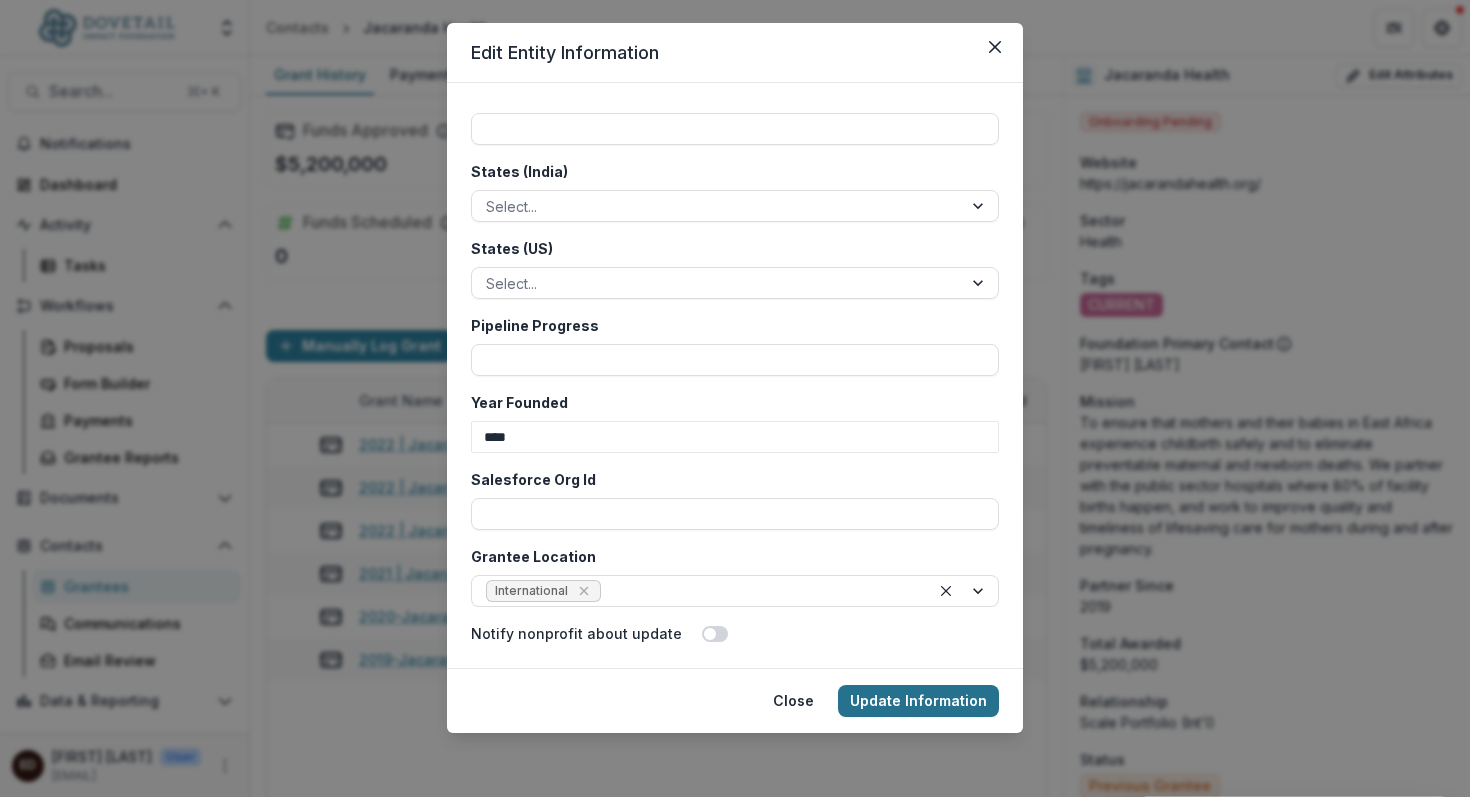click on "Update Information" at bounding box center [918, 701] 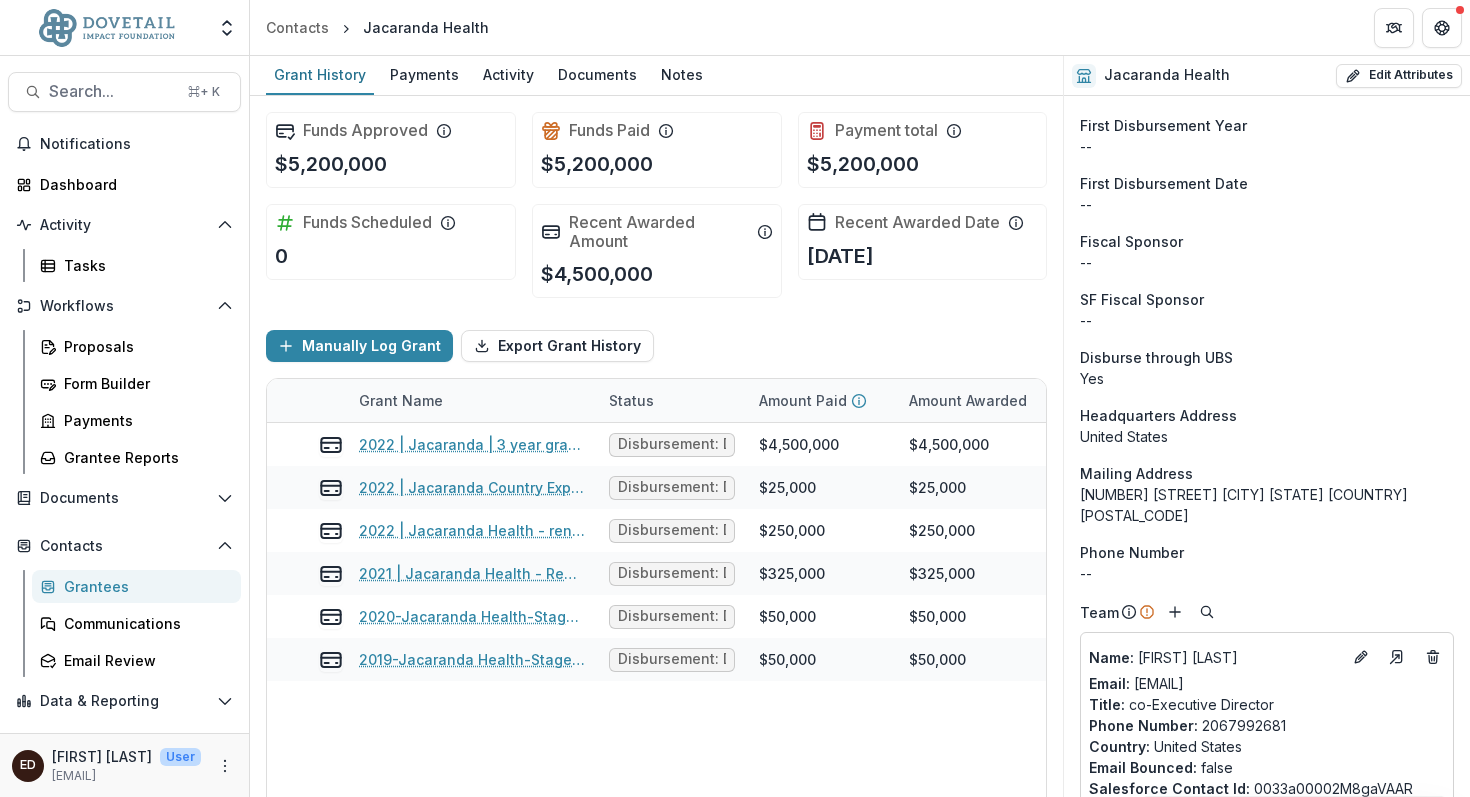 scroll, scrollTop: 1958, scrollLeft: 0, axis: vertical 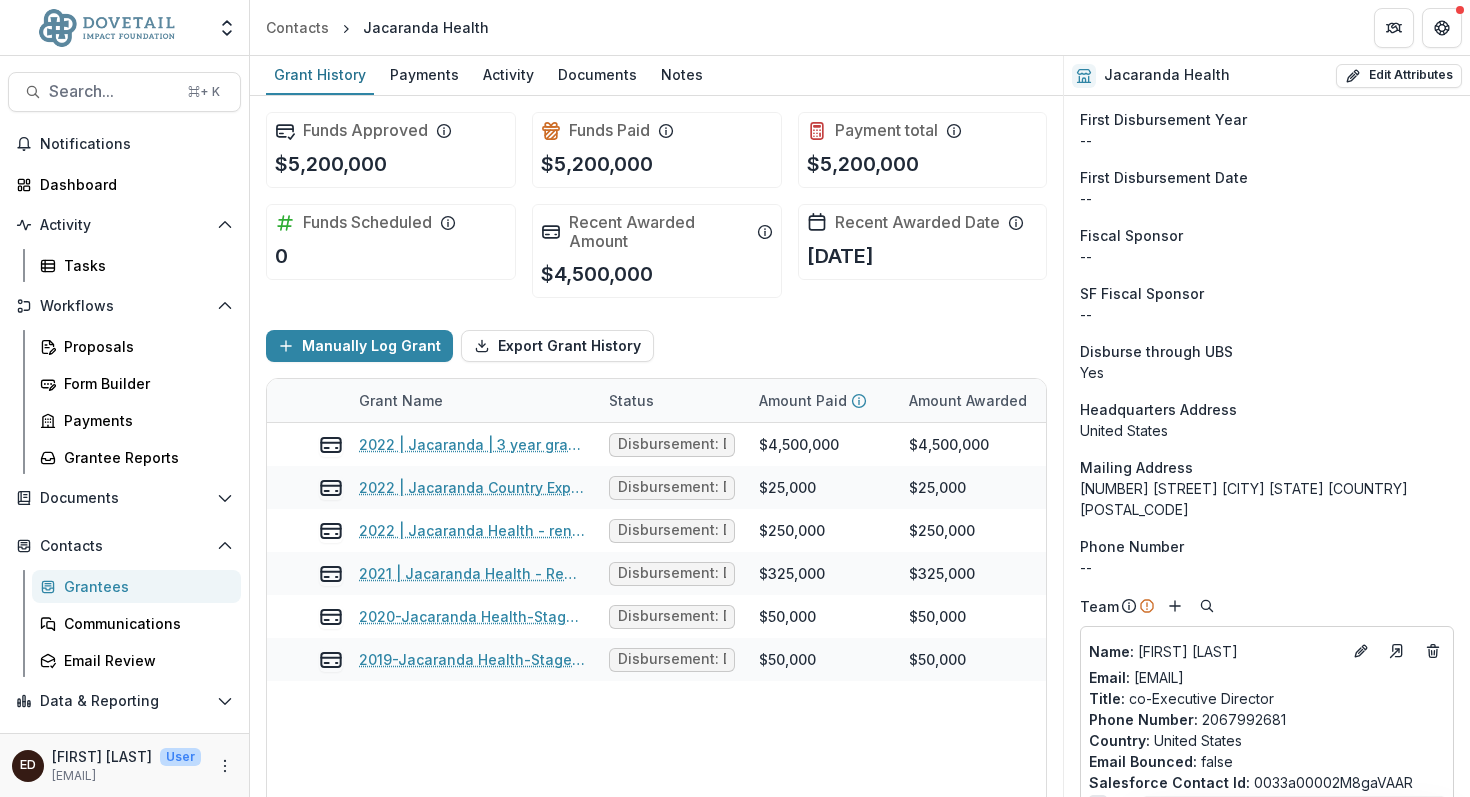 click on "View Candid  Insights" at bounding box center [1180, -114] 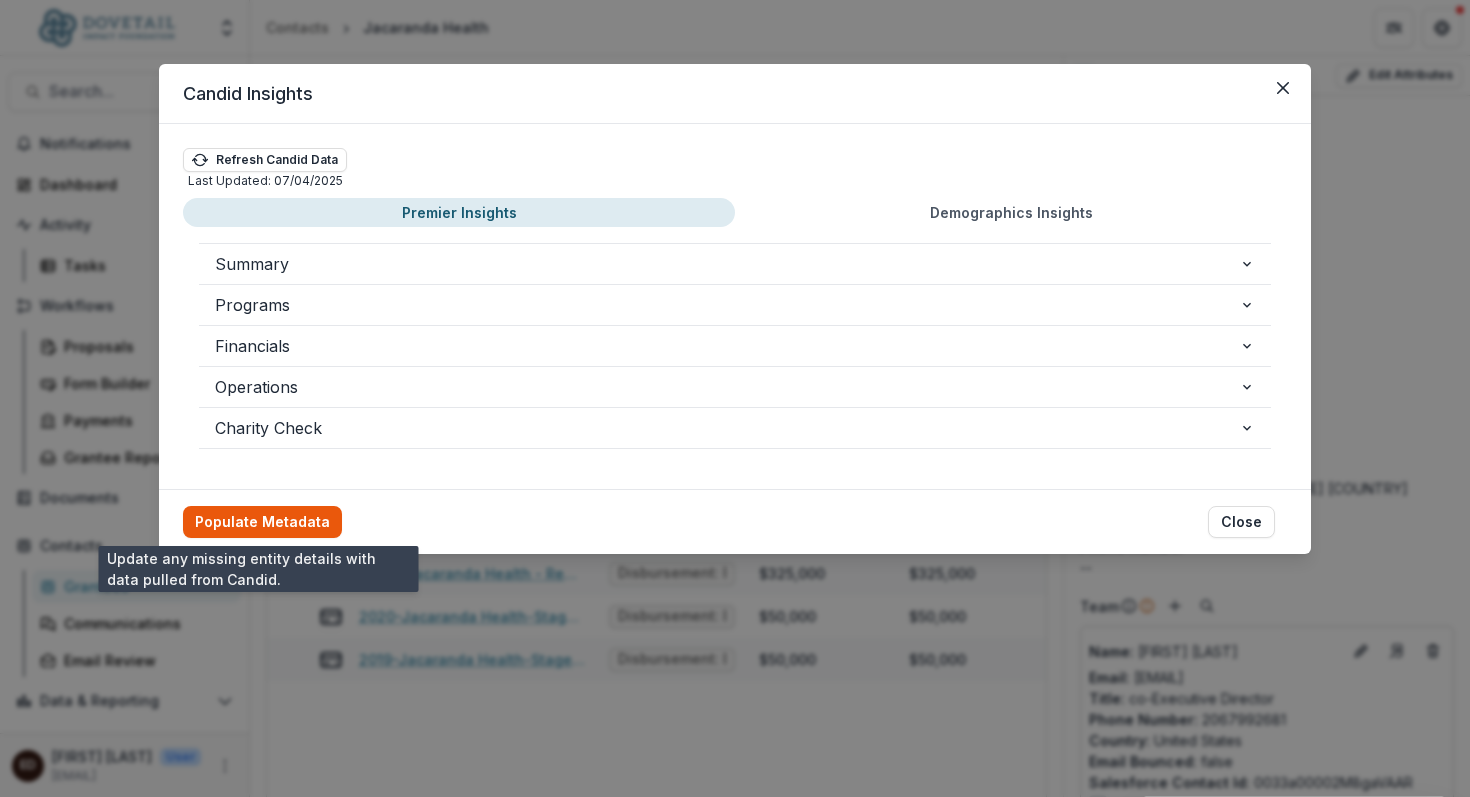 click on "Populate Metadata" at bounding box center (262, 522) 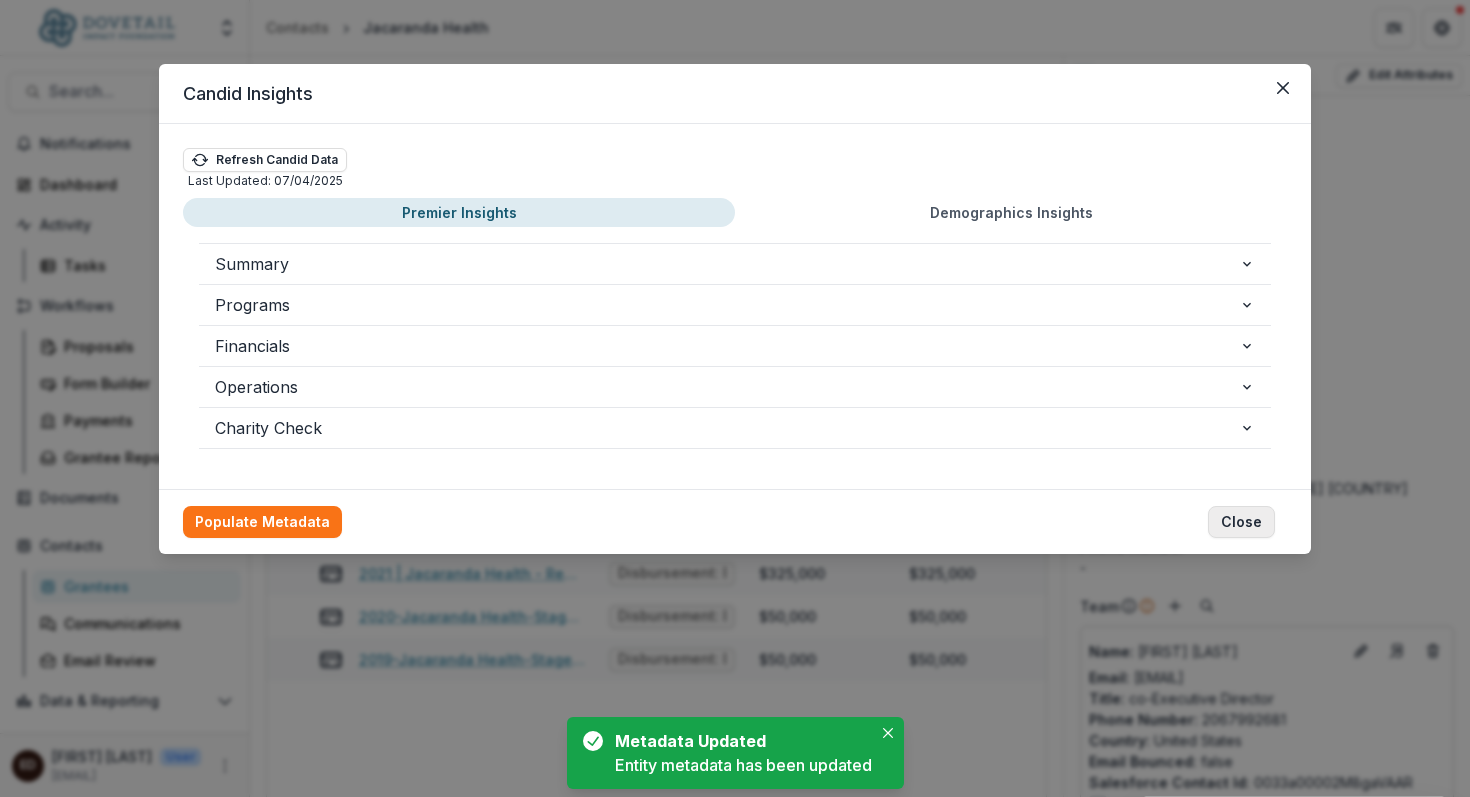 click on "Close" at bounding box center [1241, 522] 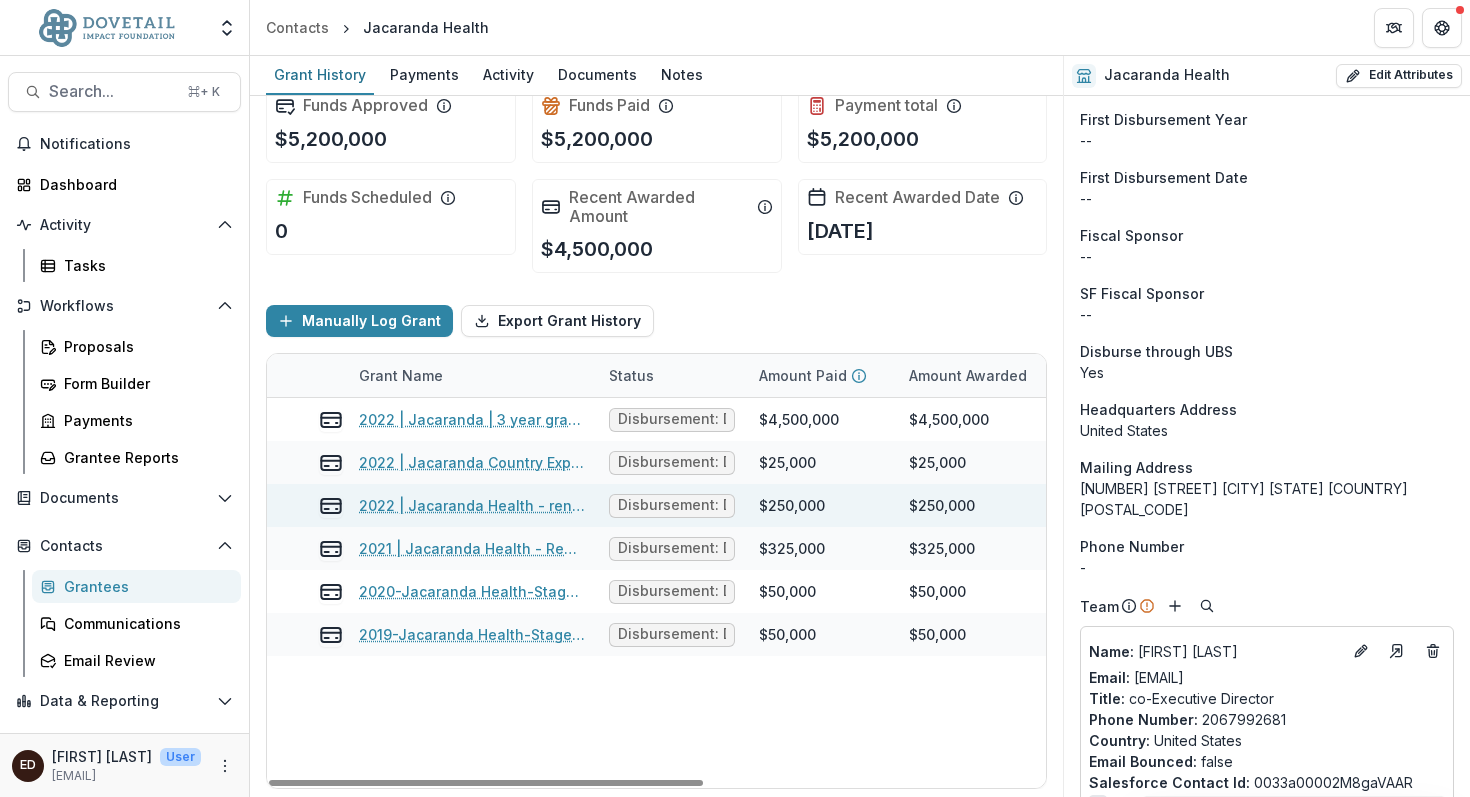scroll, scrollTop: 0, scrollLeft: 0, axis: both 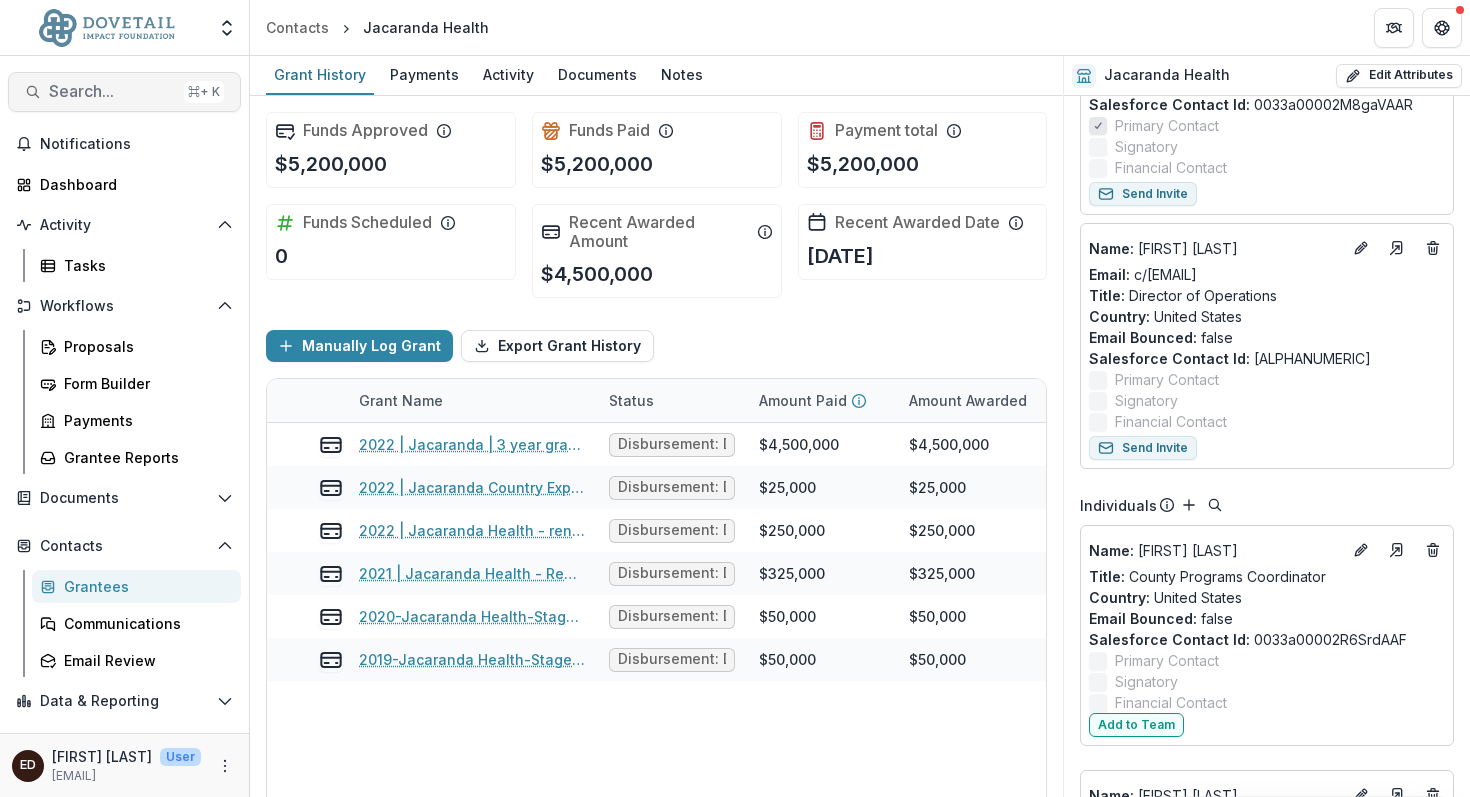 click on "Search..." at bounding box center (112, 91) 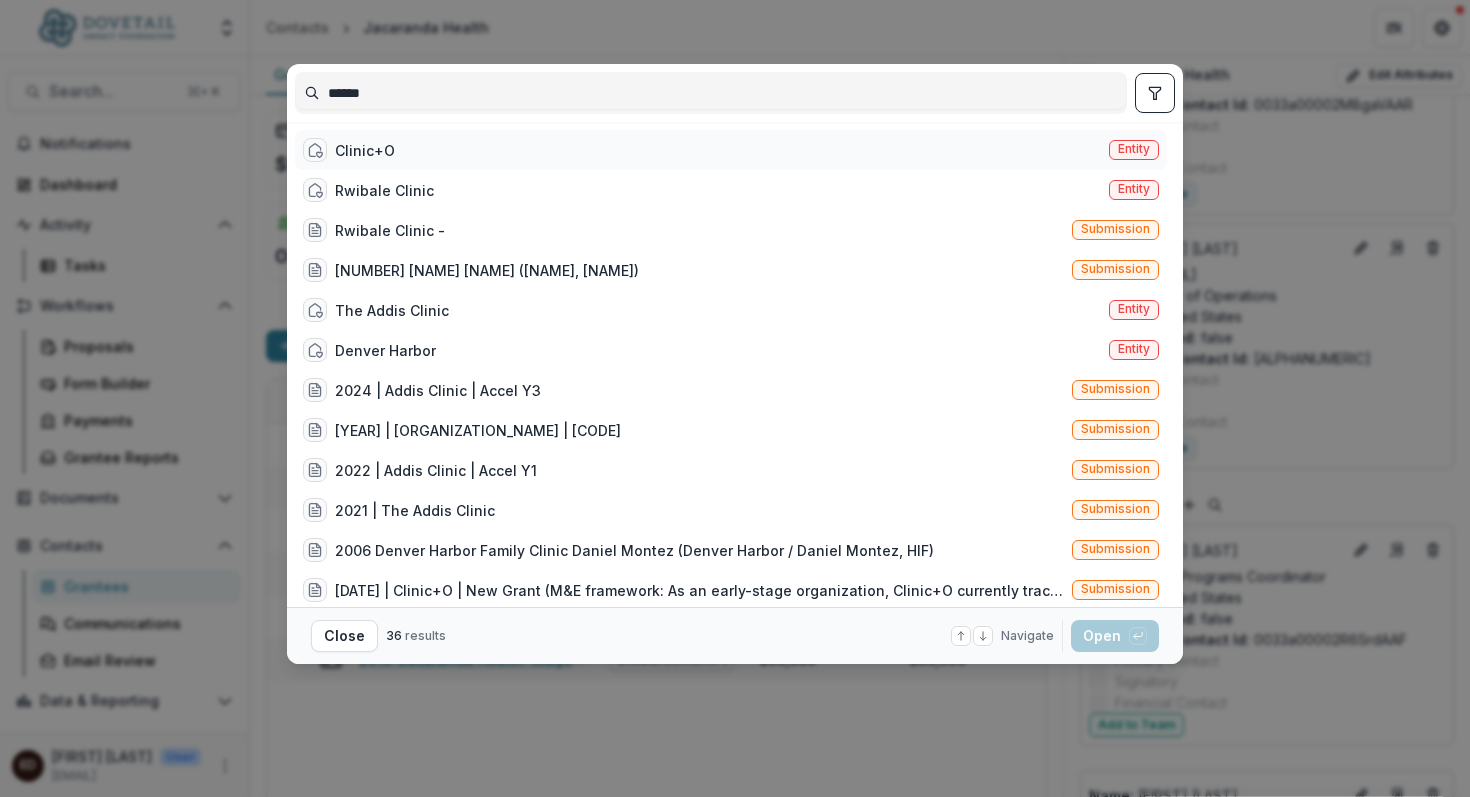 type on "******" 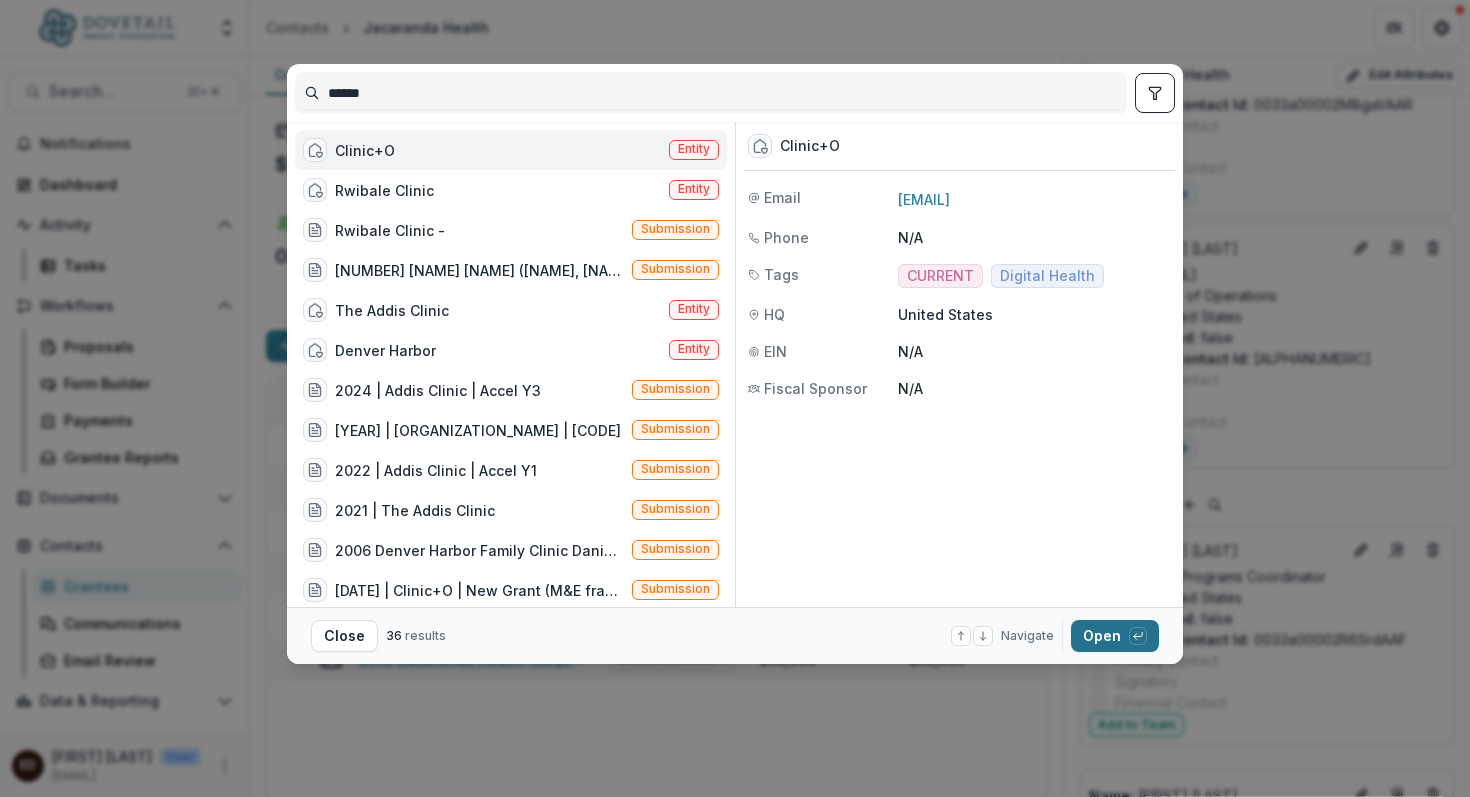 click on "Open with enter key" at bounding box center [1115, 636] 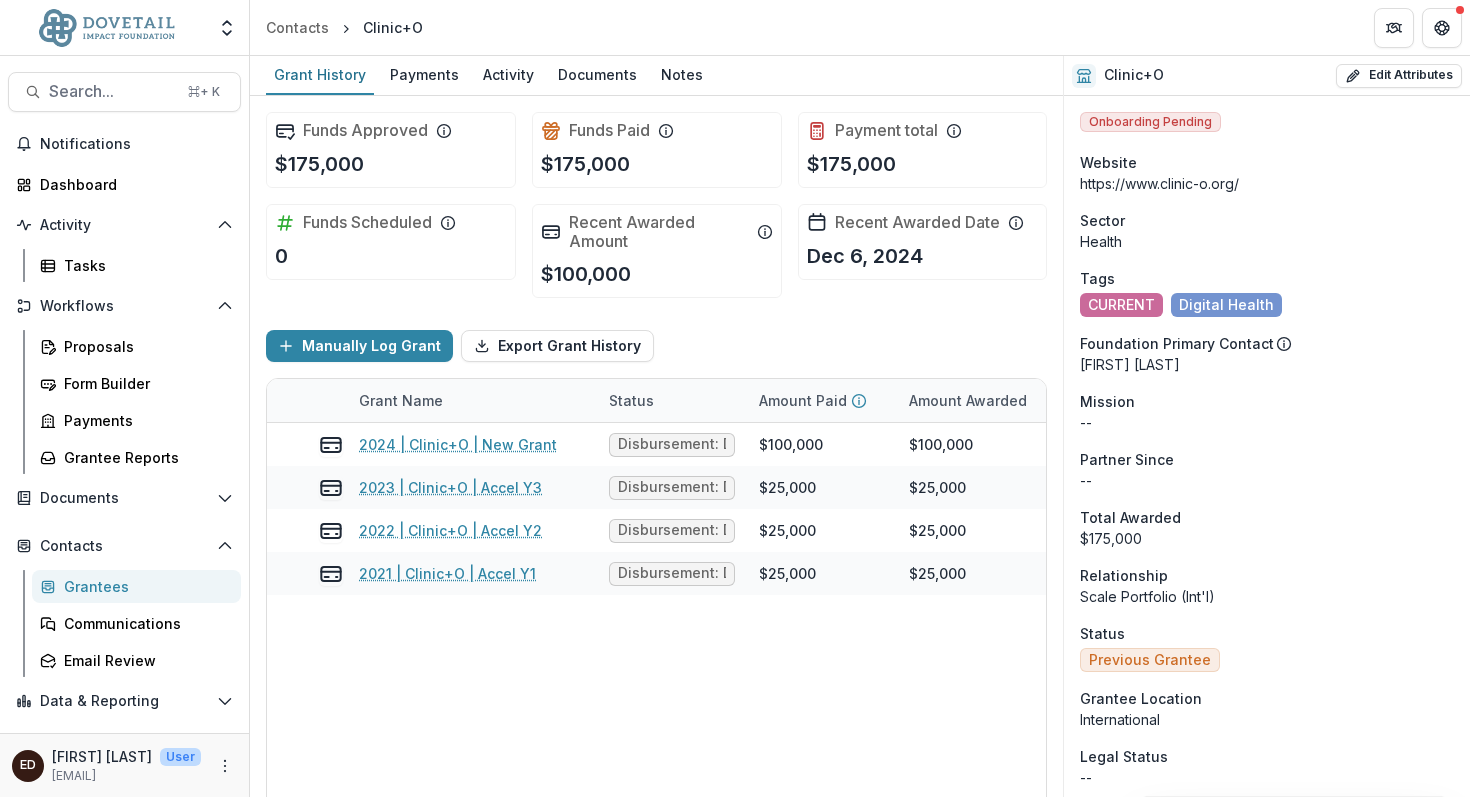 scroll, scrollTop: 18, scrollLeft: 0, axis: vertical 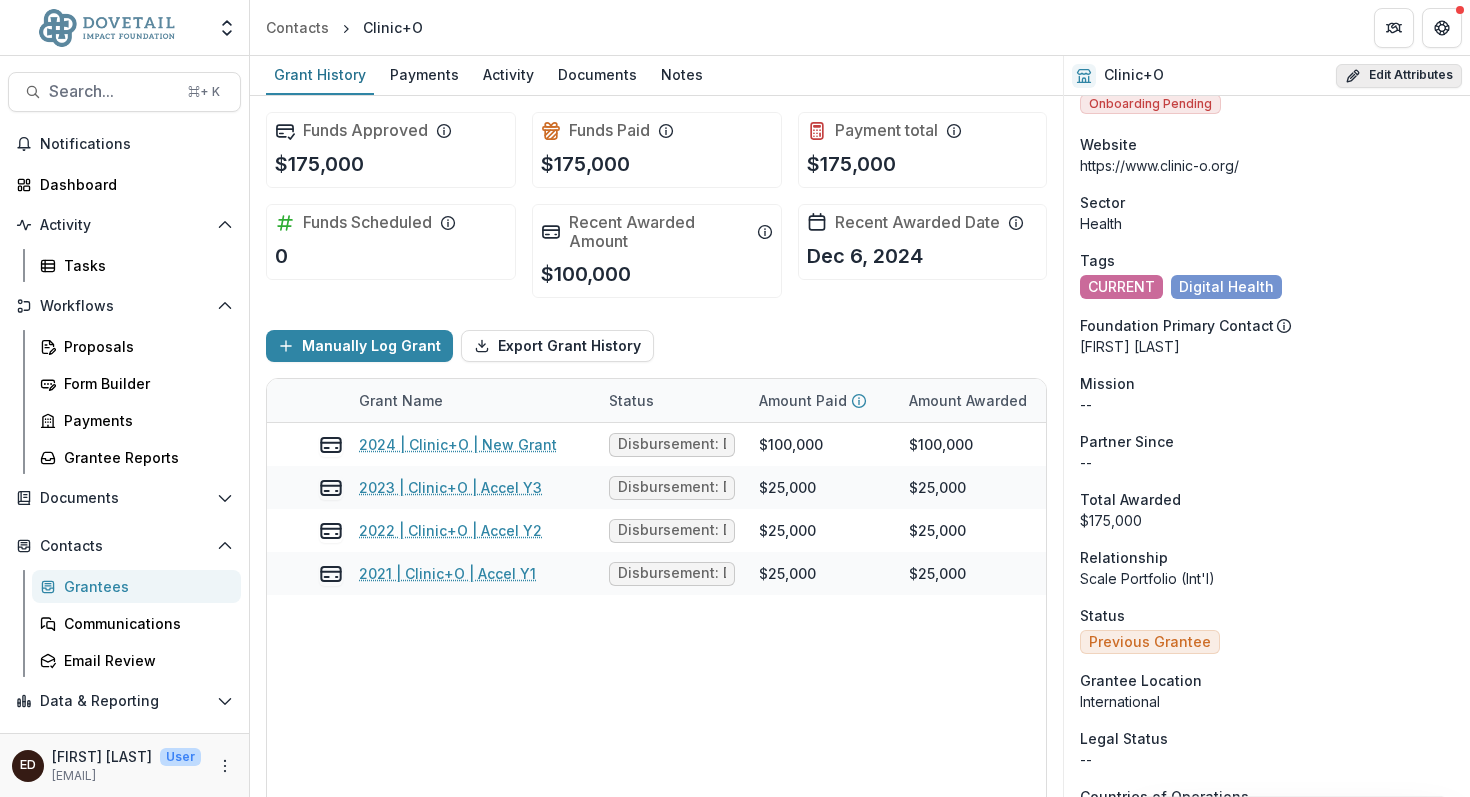 click on "Edit Attributes" at bounding box center [1399, 76] 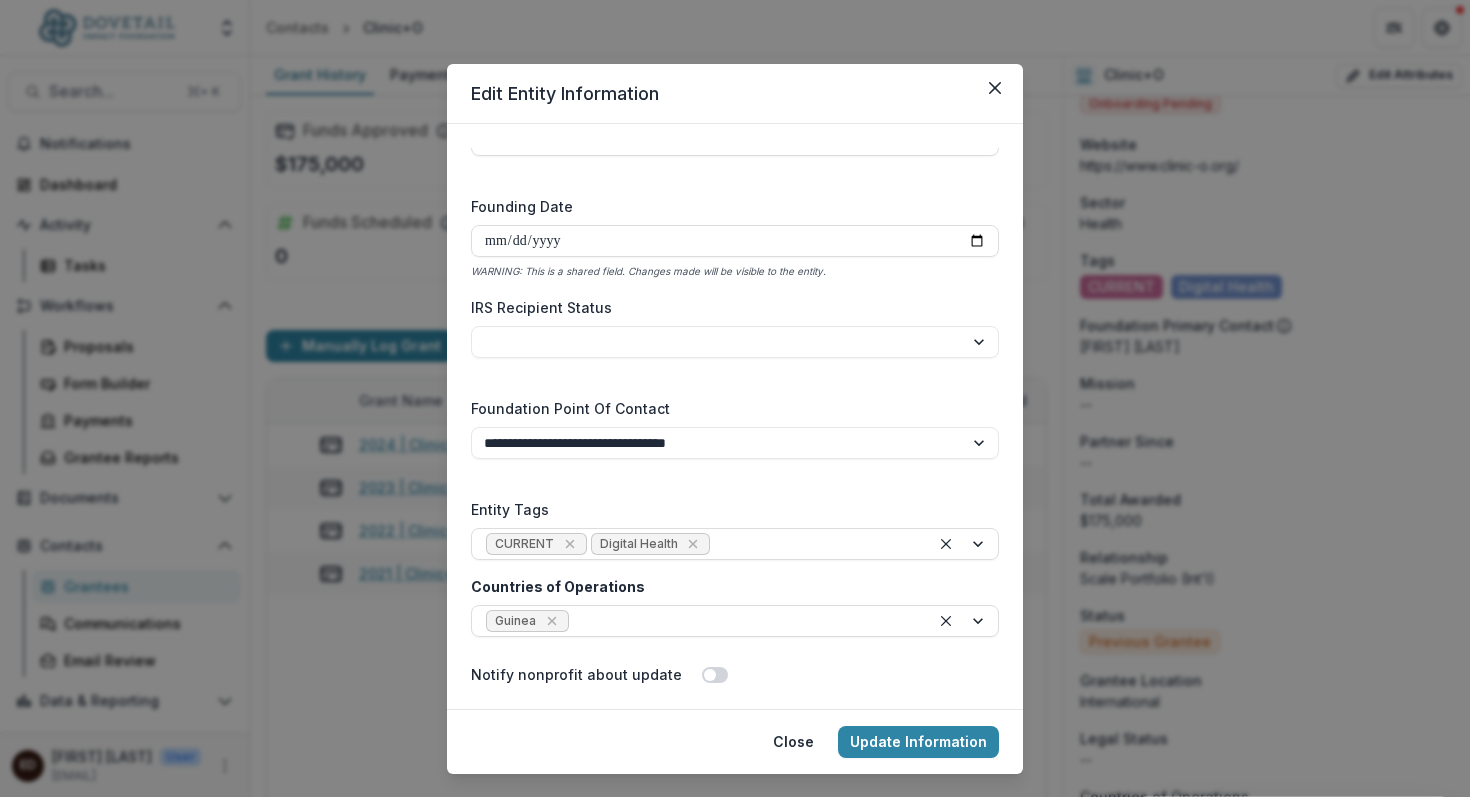 scroll, scrollTop: 2951, scrollLeft: 0, axis: vertical 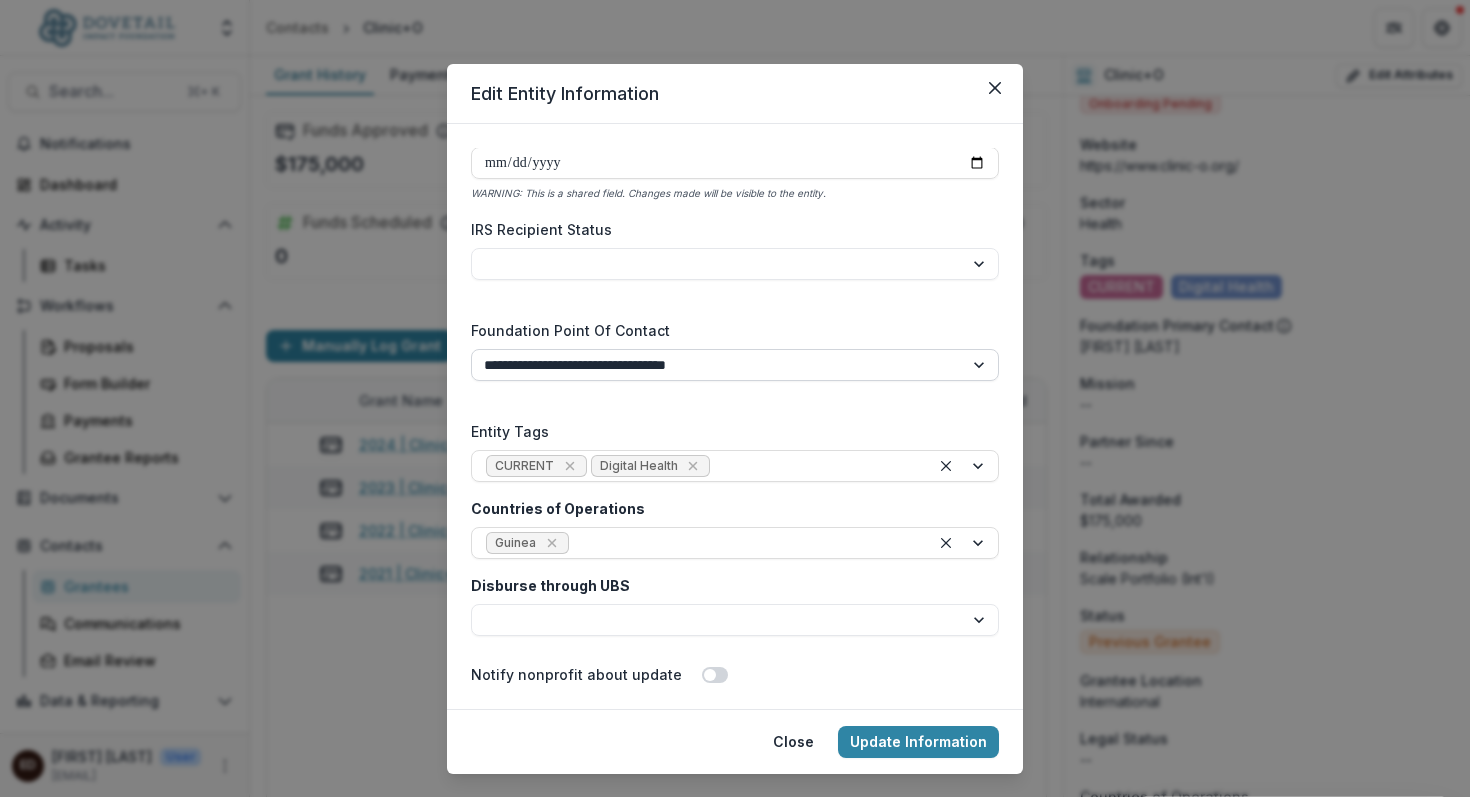 click on "**********" at bounding box center (735, 365) 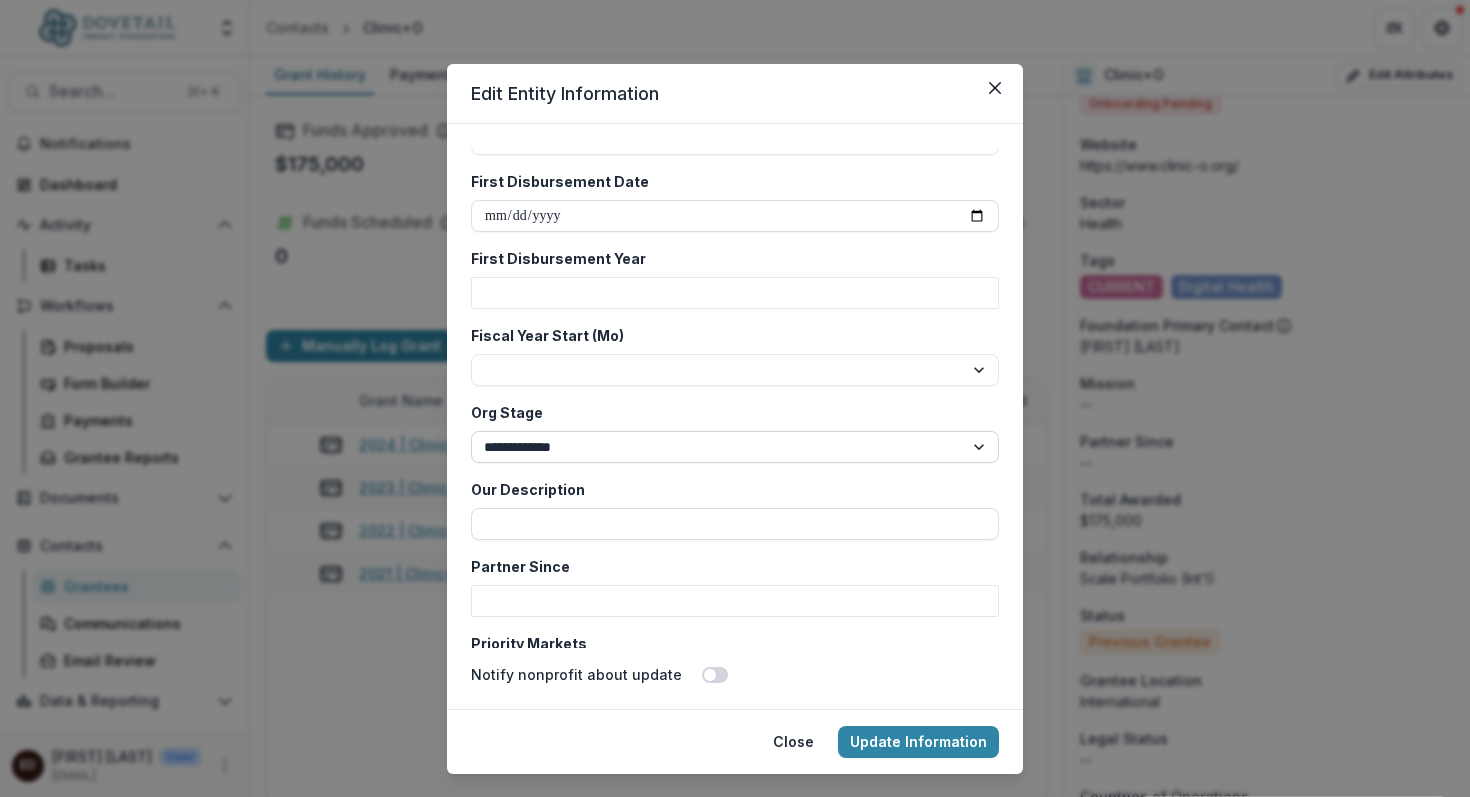 scroll, scrollTop: 3424, scrollLeft: 0, axis: vertical 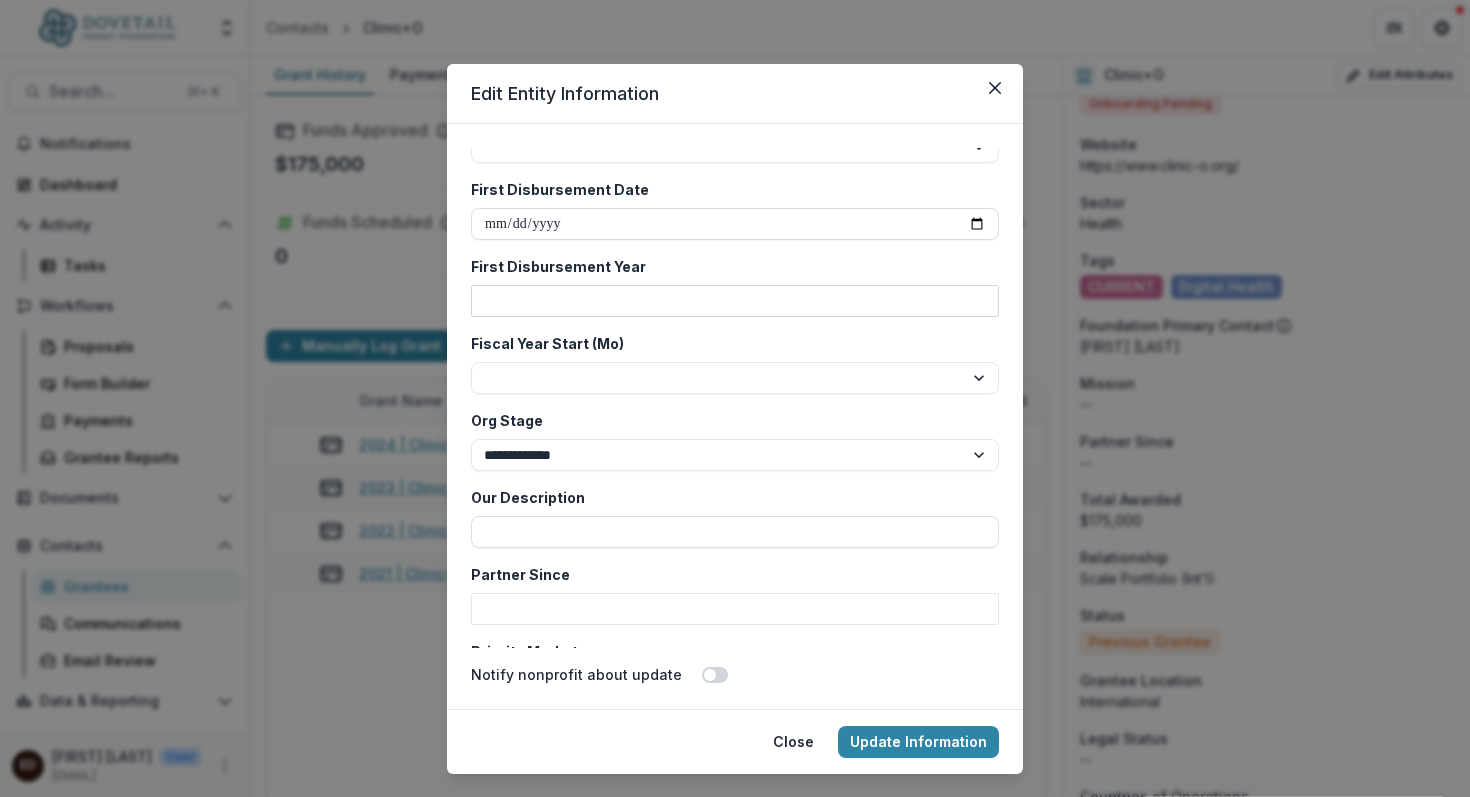 click on "First Disbursement Year" at bounding box center (735, 301) 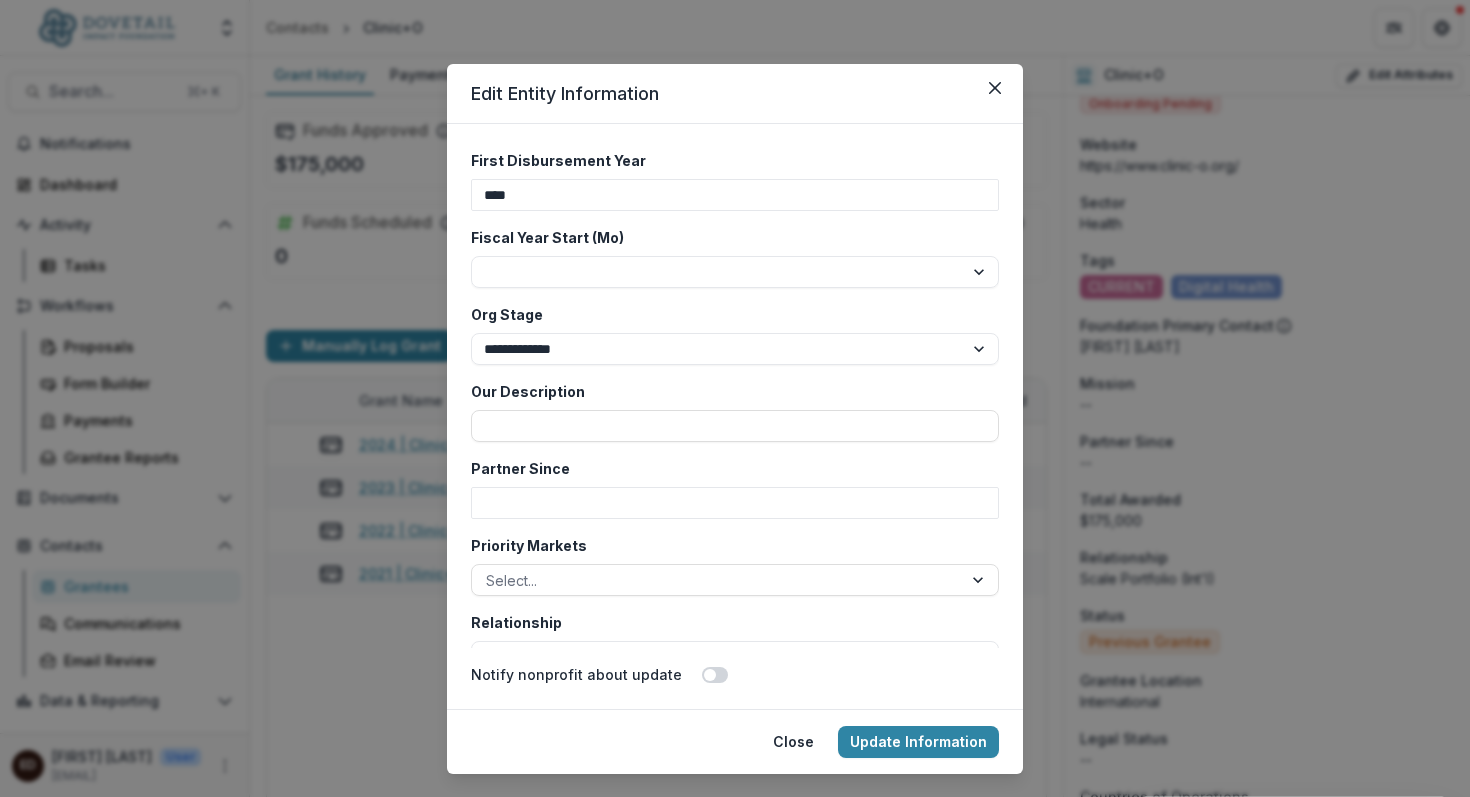 scroll, scrollTop: 3551, scrollLeft: 0, axis: vertical 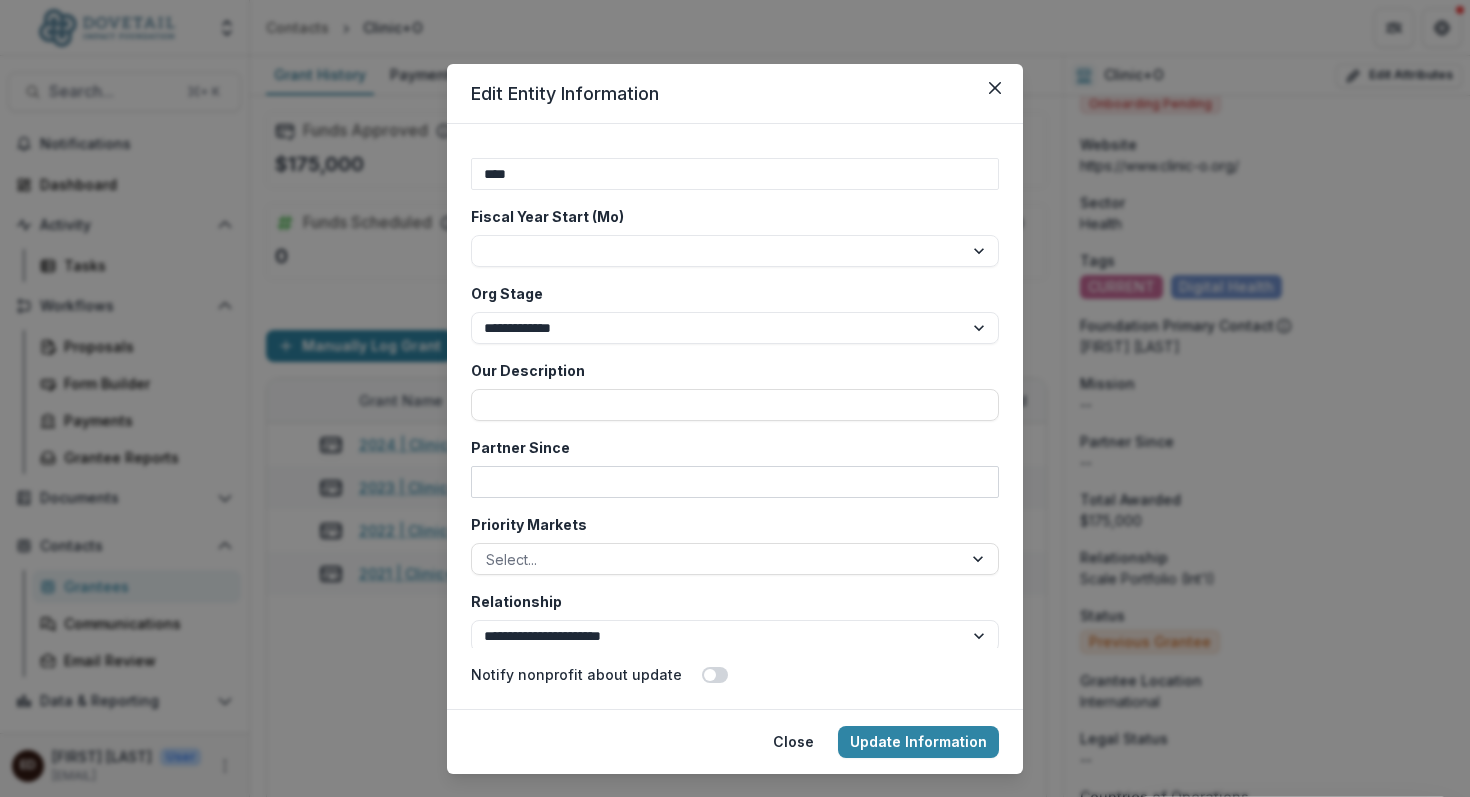 type on "****" 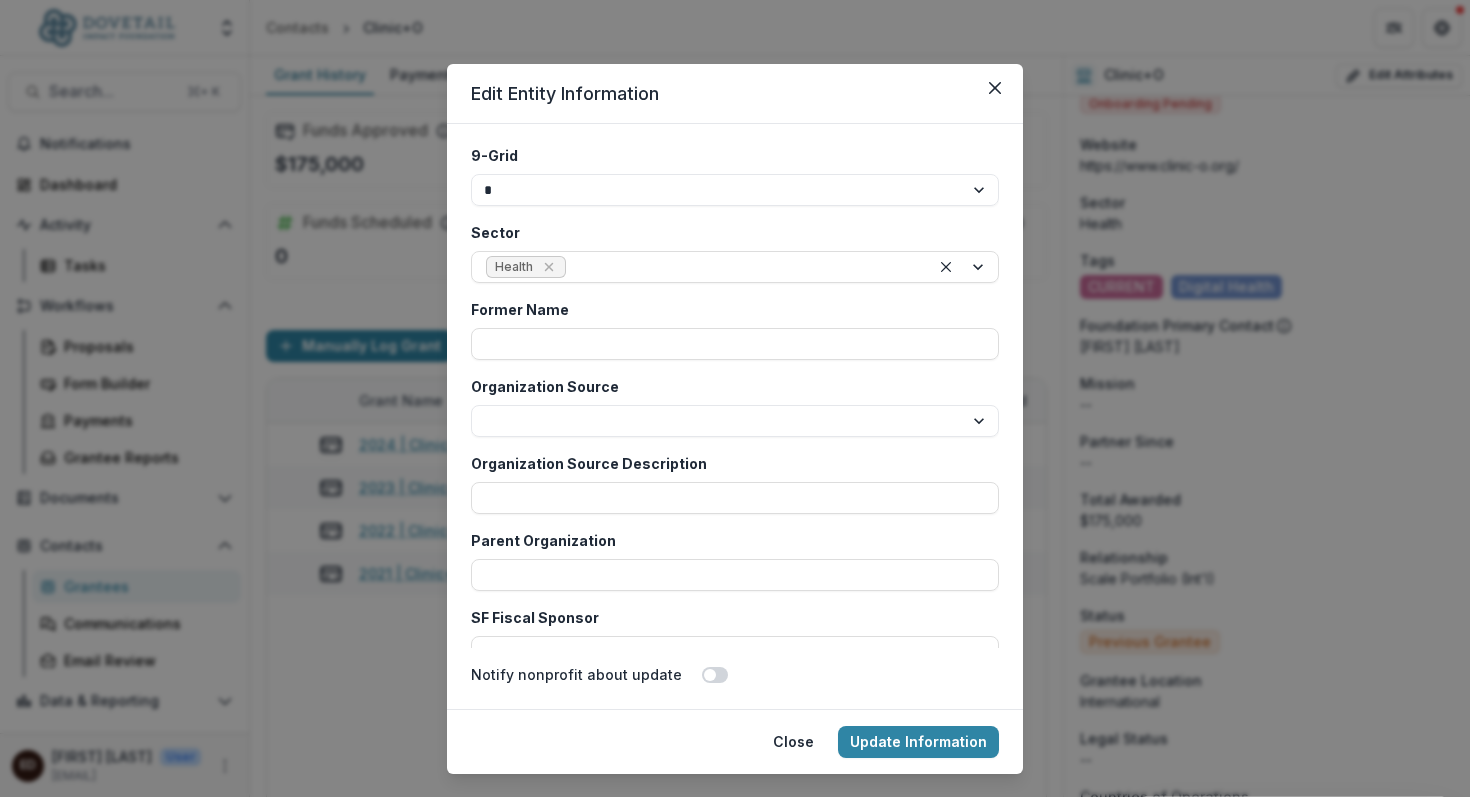 scroll, scrollTop: 3972, scrollLeft: 0, axis: vertical 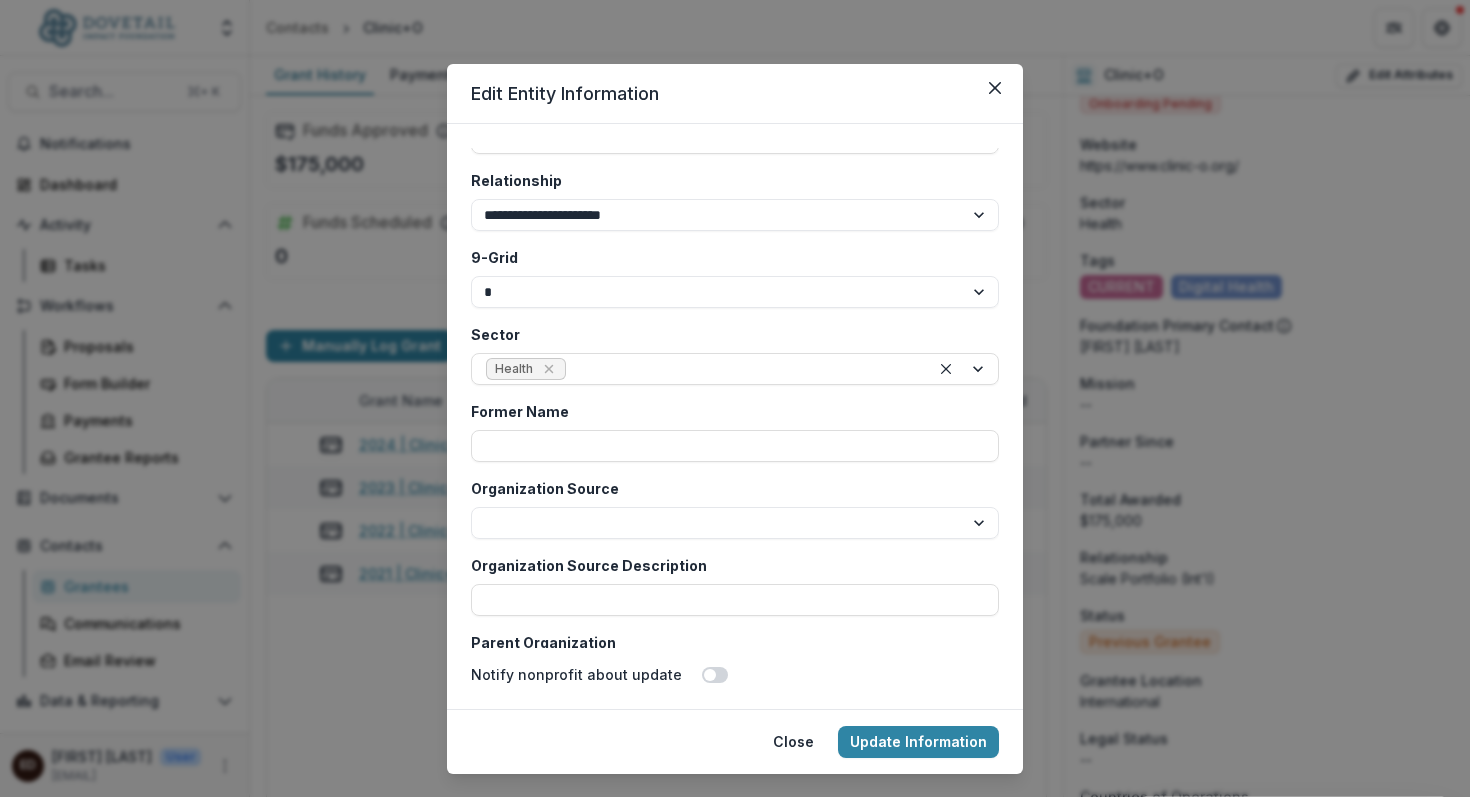 type on "****" 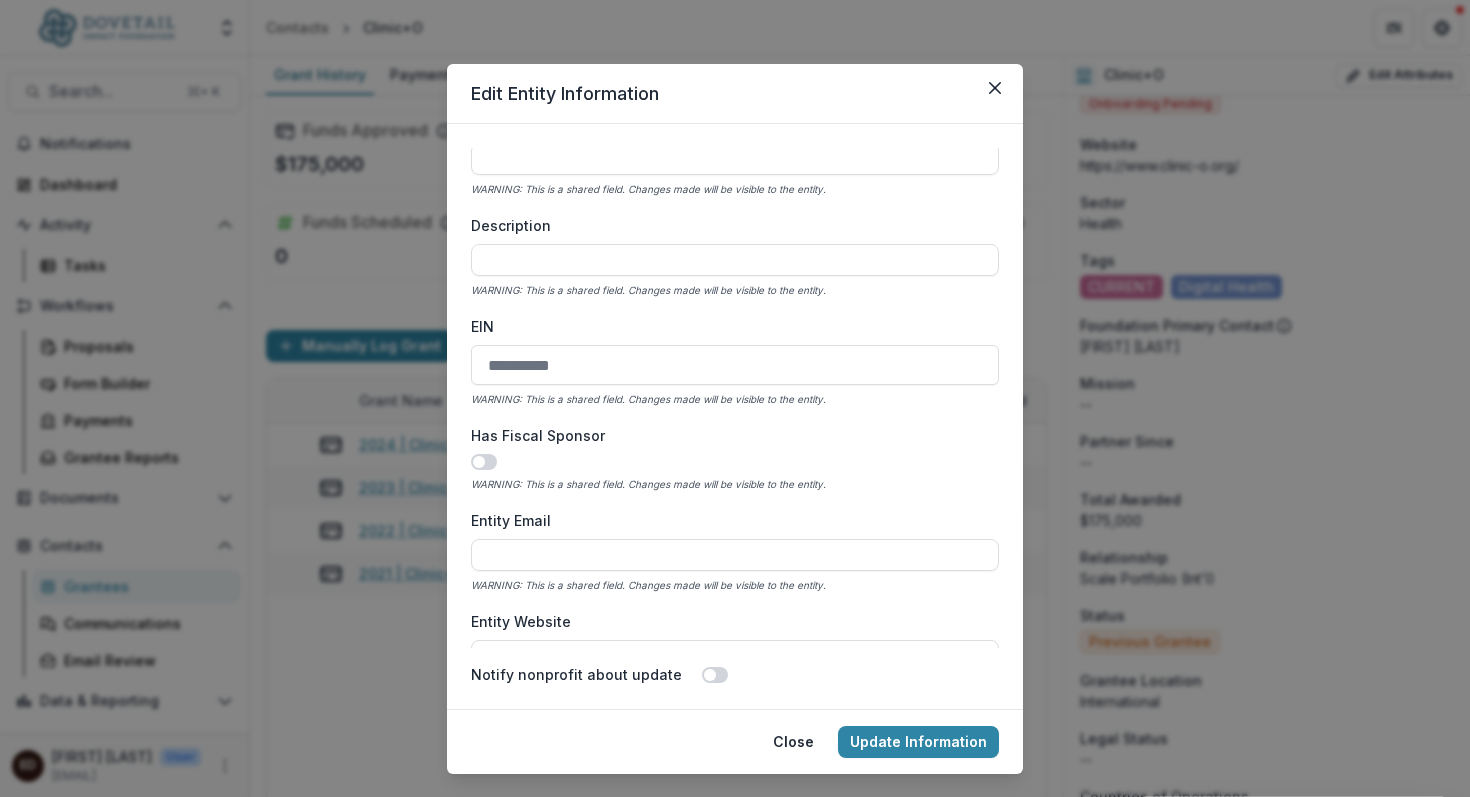 scroll, scrollTop: 442, scrollLeft: 0, axis: vertical 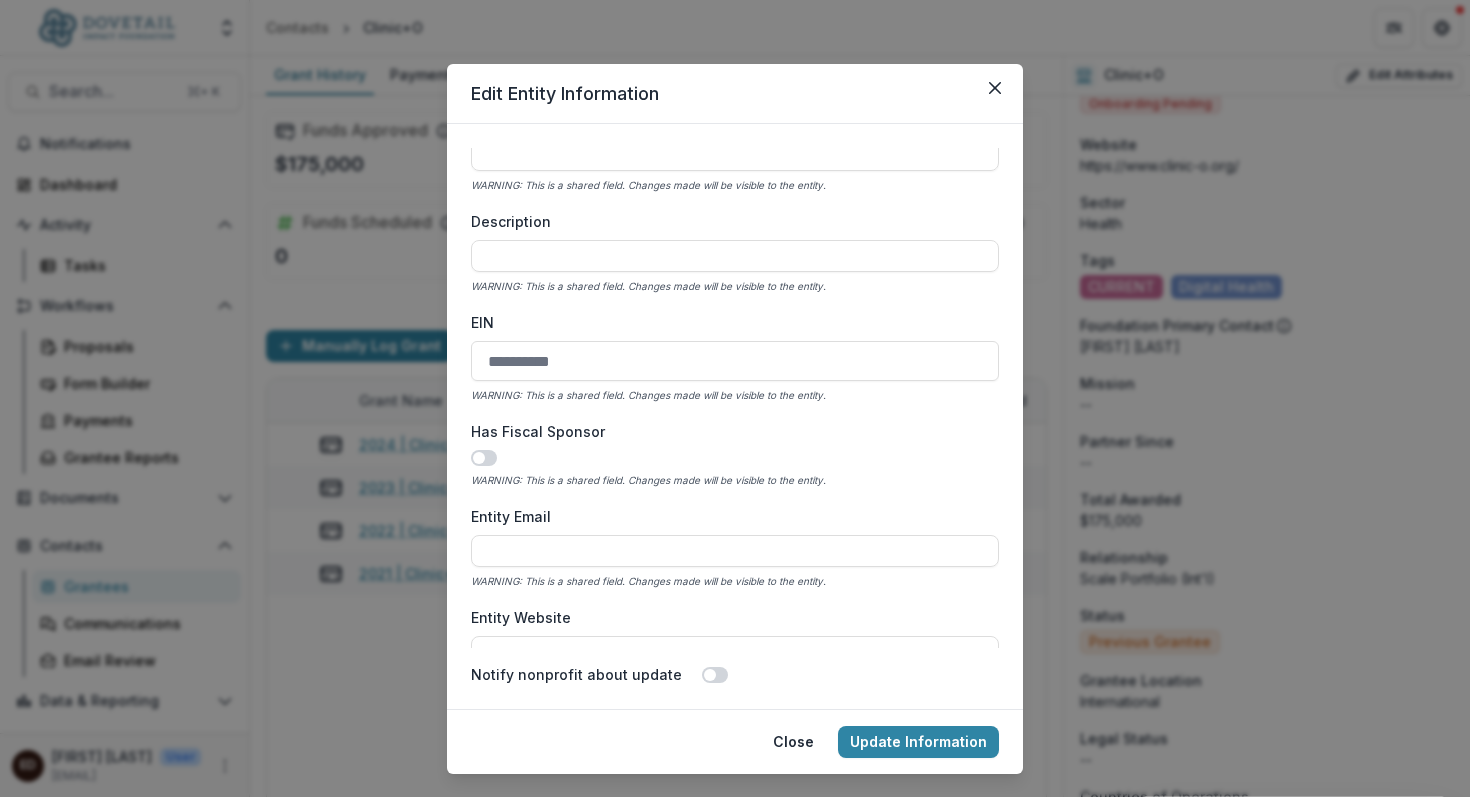 click at bounding box center [484, 458] 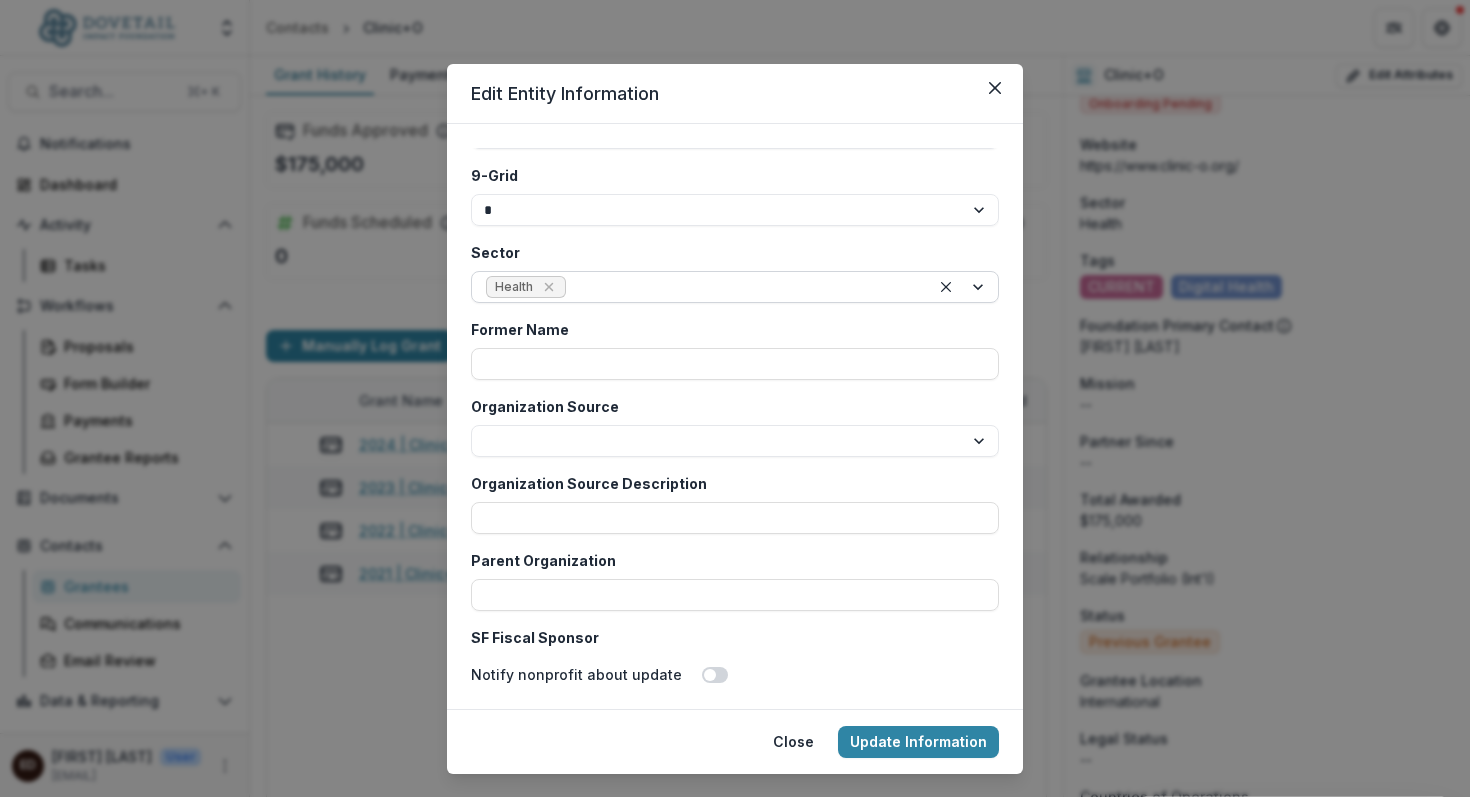 scroll, scrollTop: 5173, scrollLeft: 0, axis: vertical 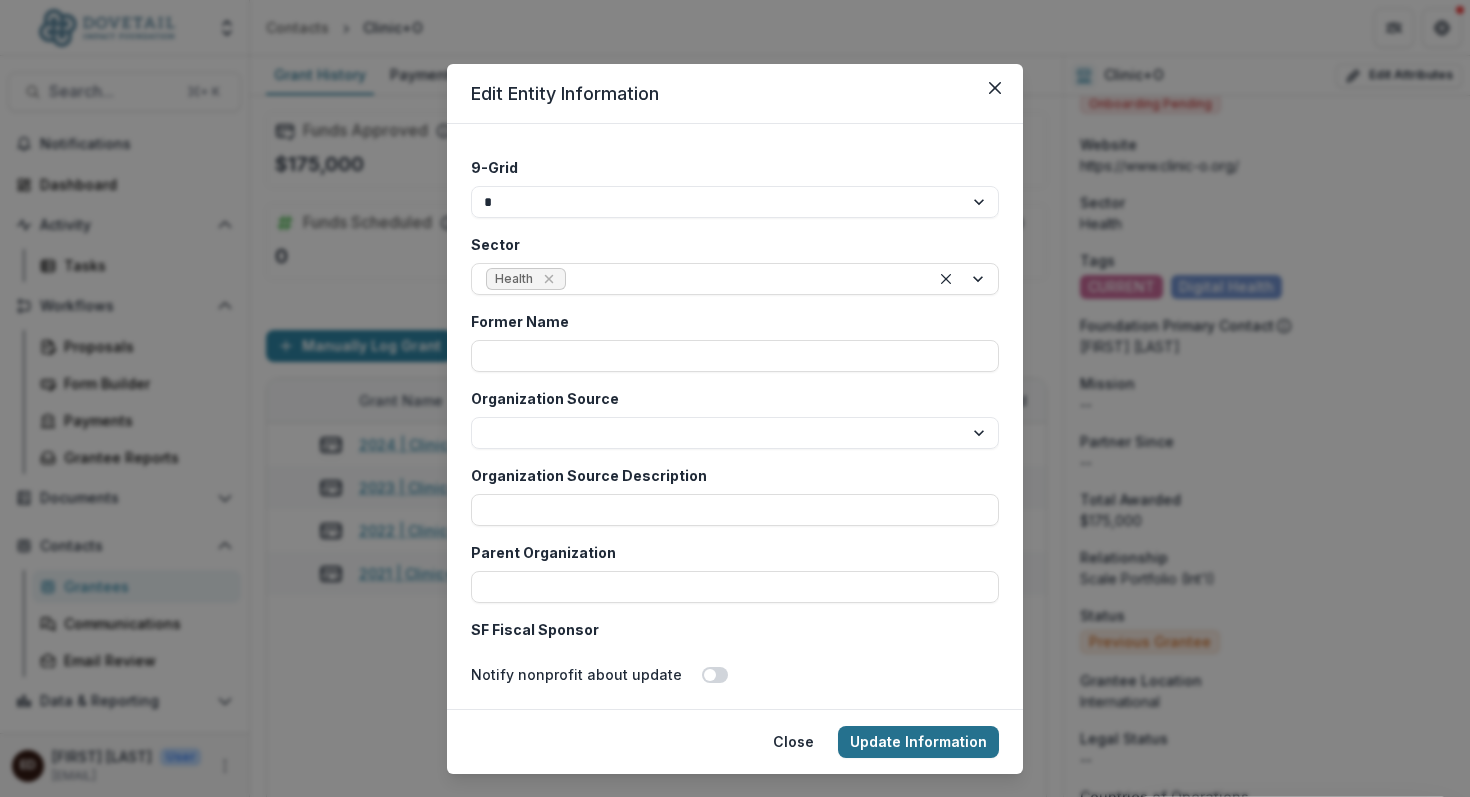 click on "Update Information" at bounding box center (918, 742) 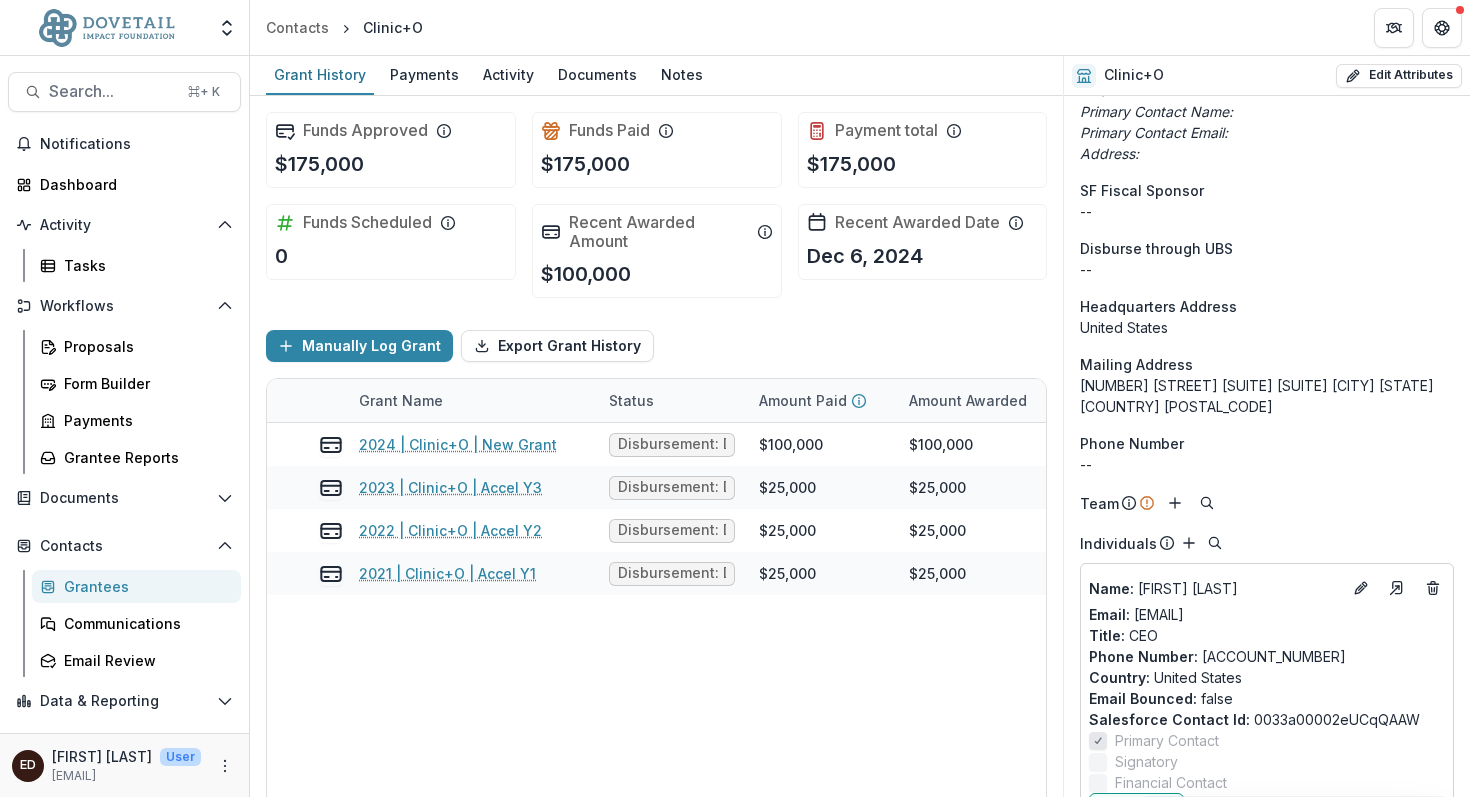 scroll, scrollTop: 2090, scrollLeft: 0, axis: vertical 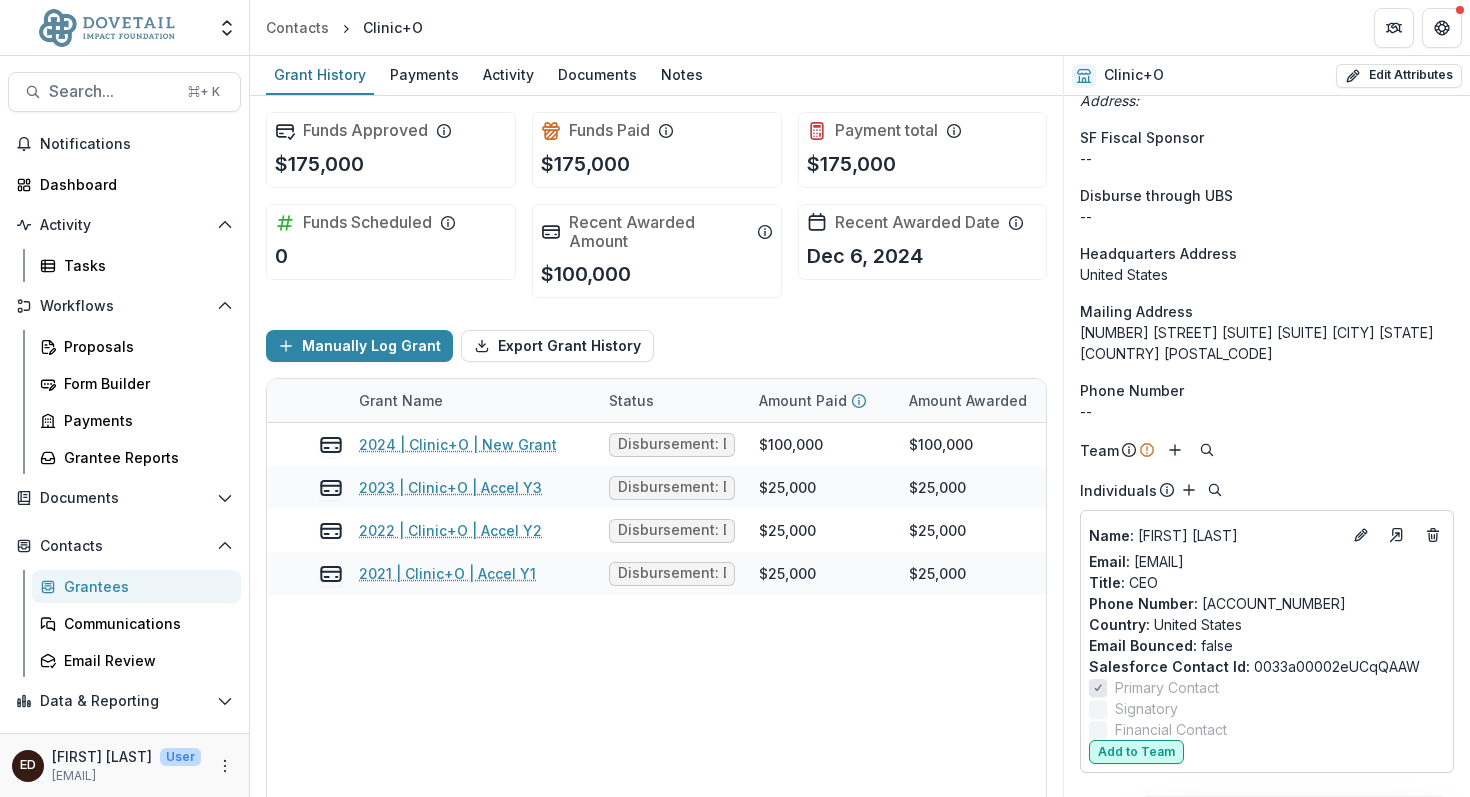 click on "Add to Team" at bounding box center (1136, 752) 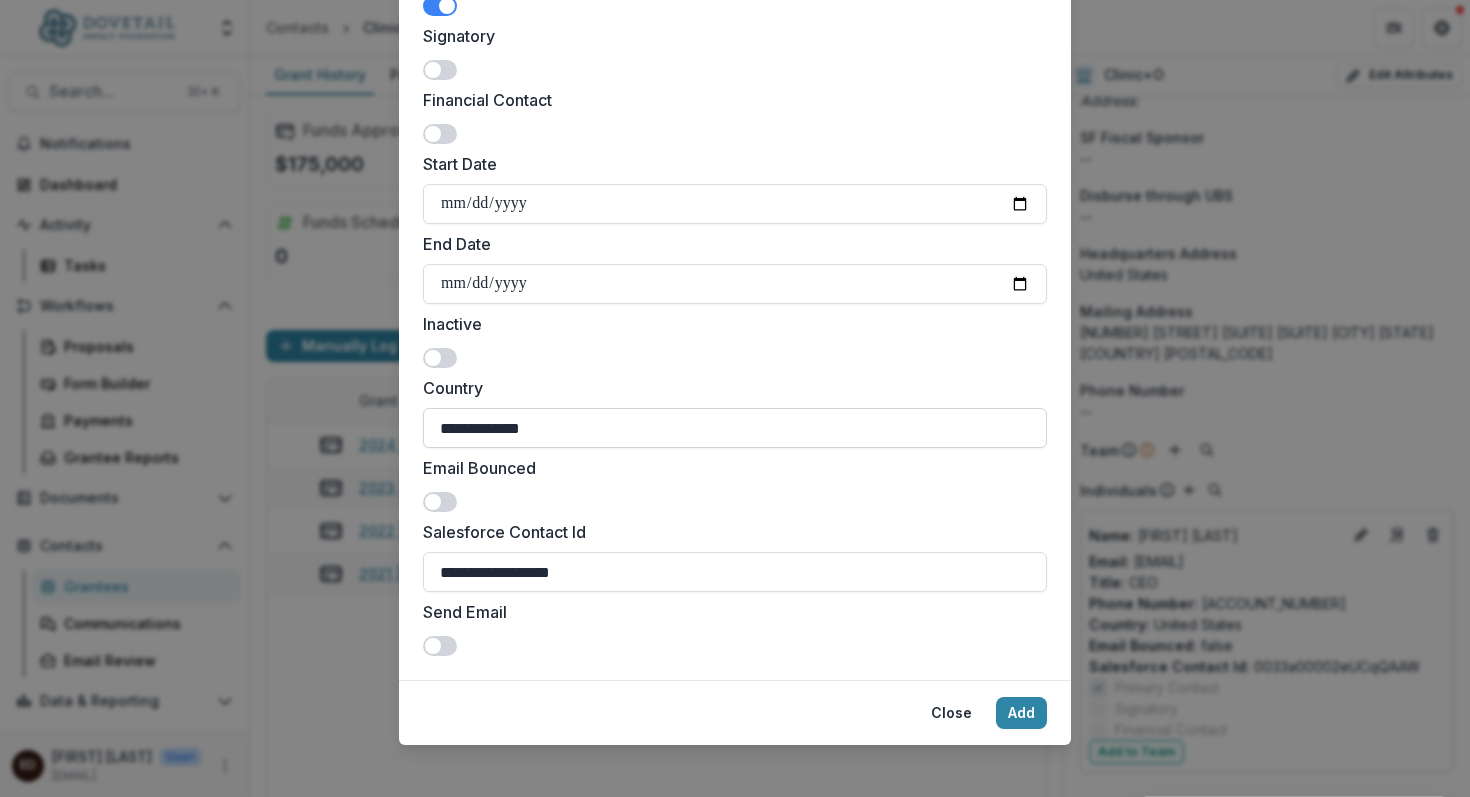 scroll, scrollTop: 545, scrollLeft: 0, axis: vertical 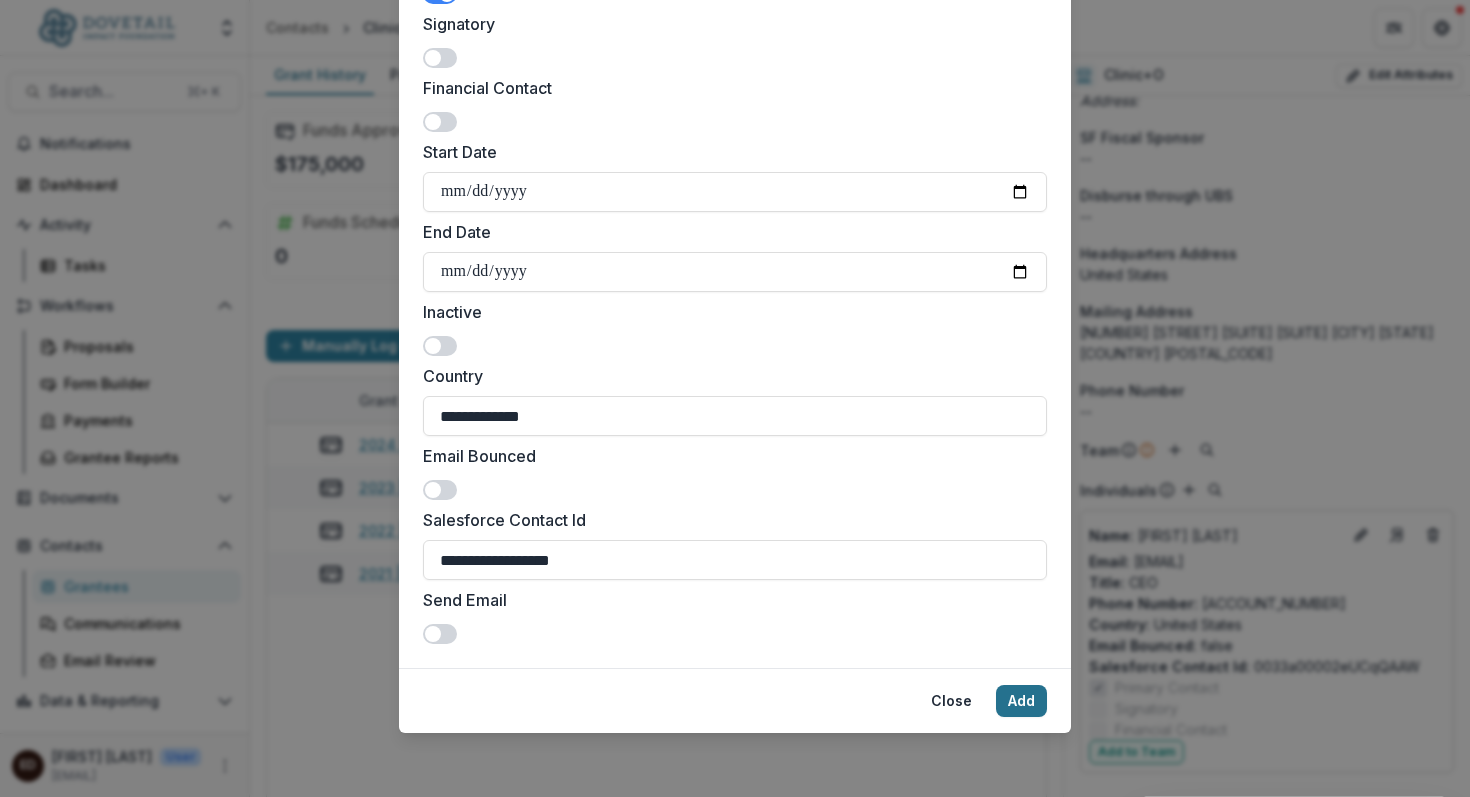click on "Add" at bounding box center (1021, 701) 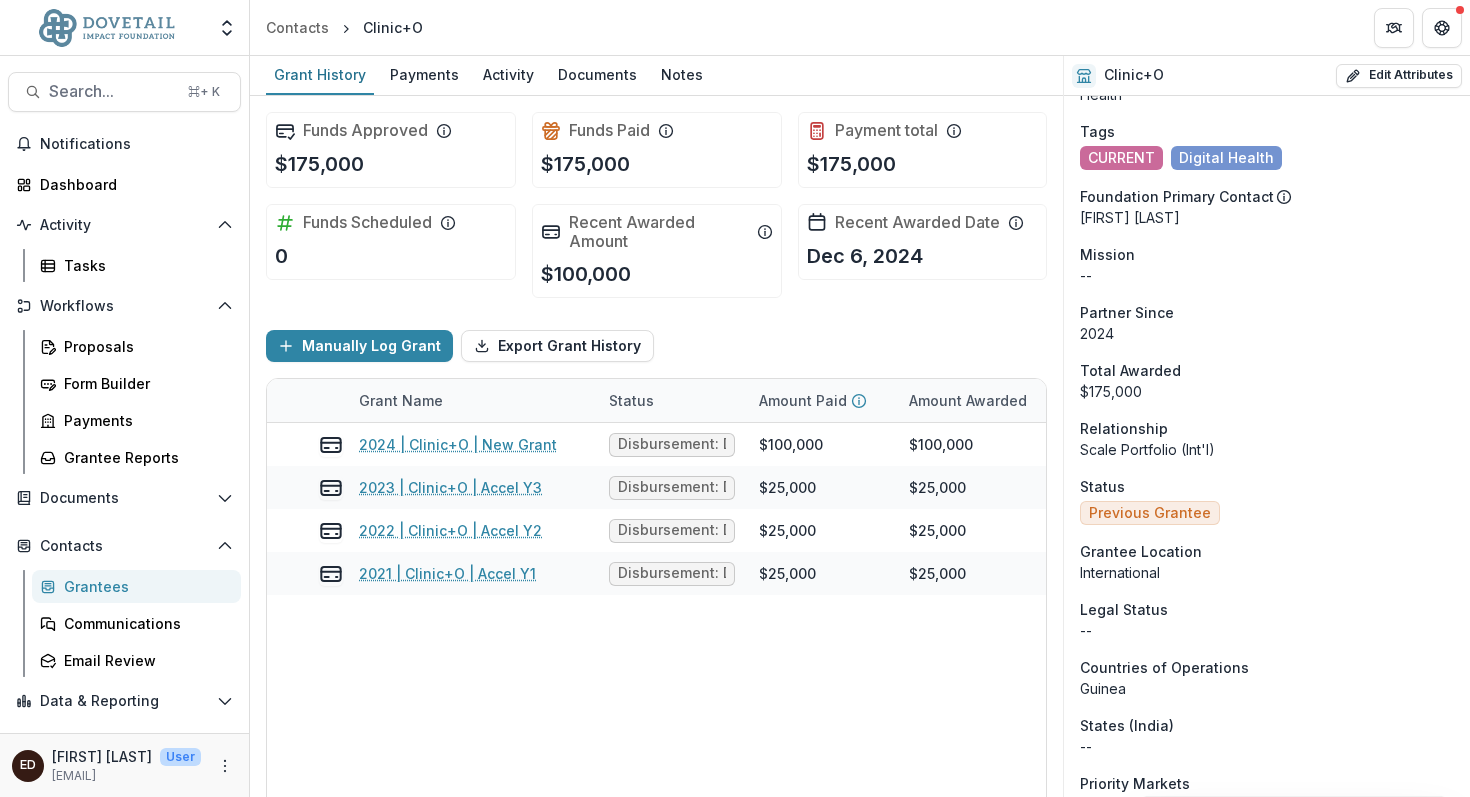 scroll, scrollTop: 0, scrollLeft: 0, axis: both 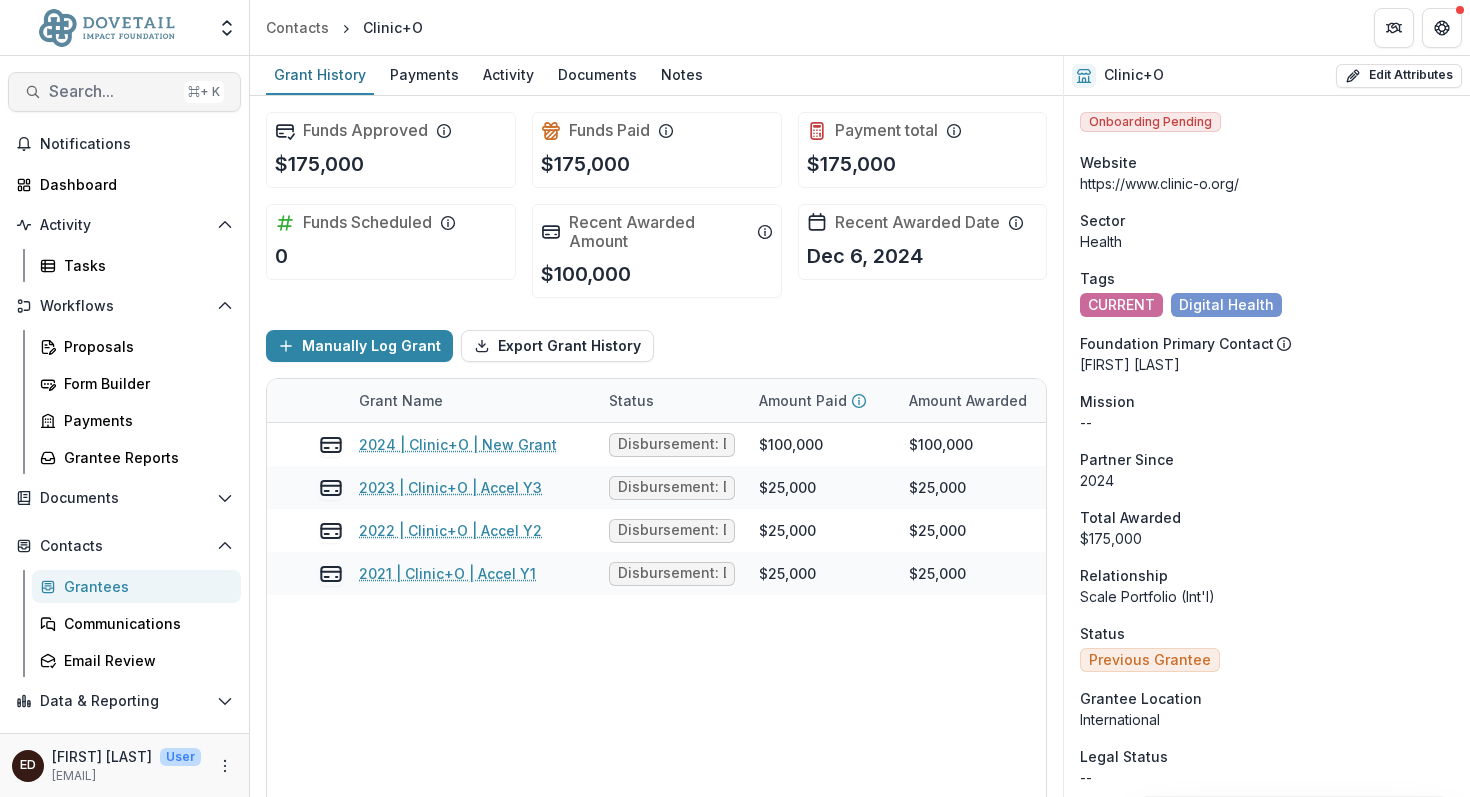 click on "Search..." at bounding box center (112, 91) 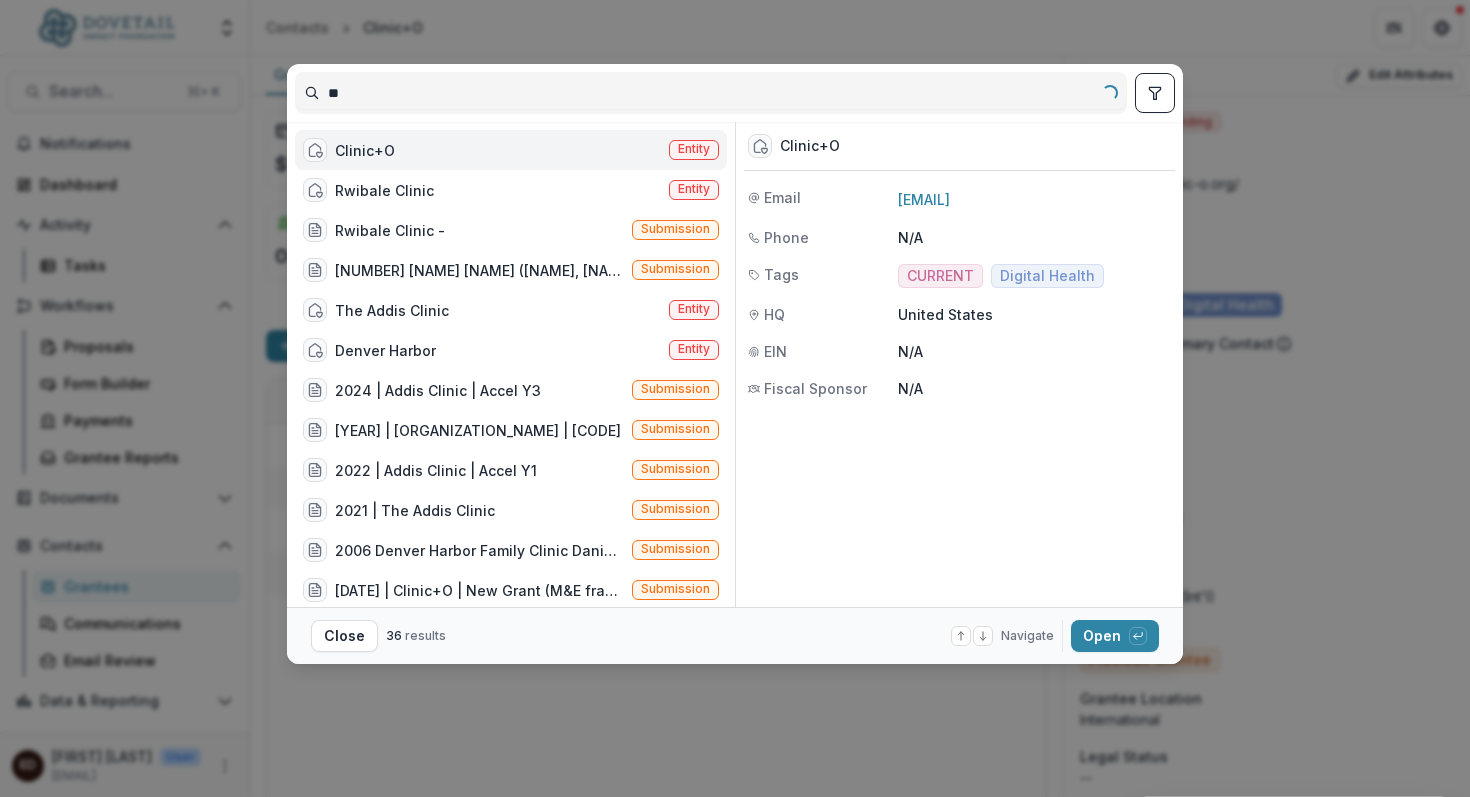 type on "*" 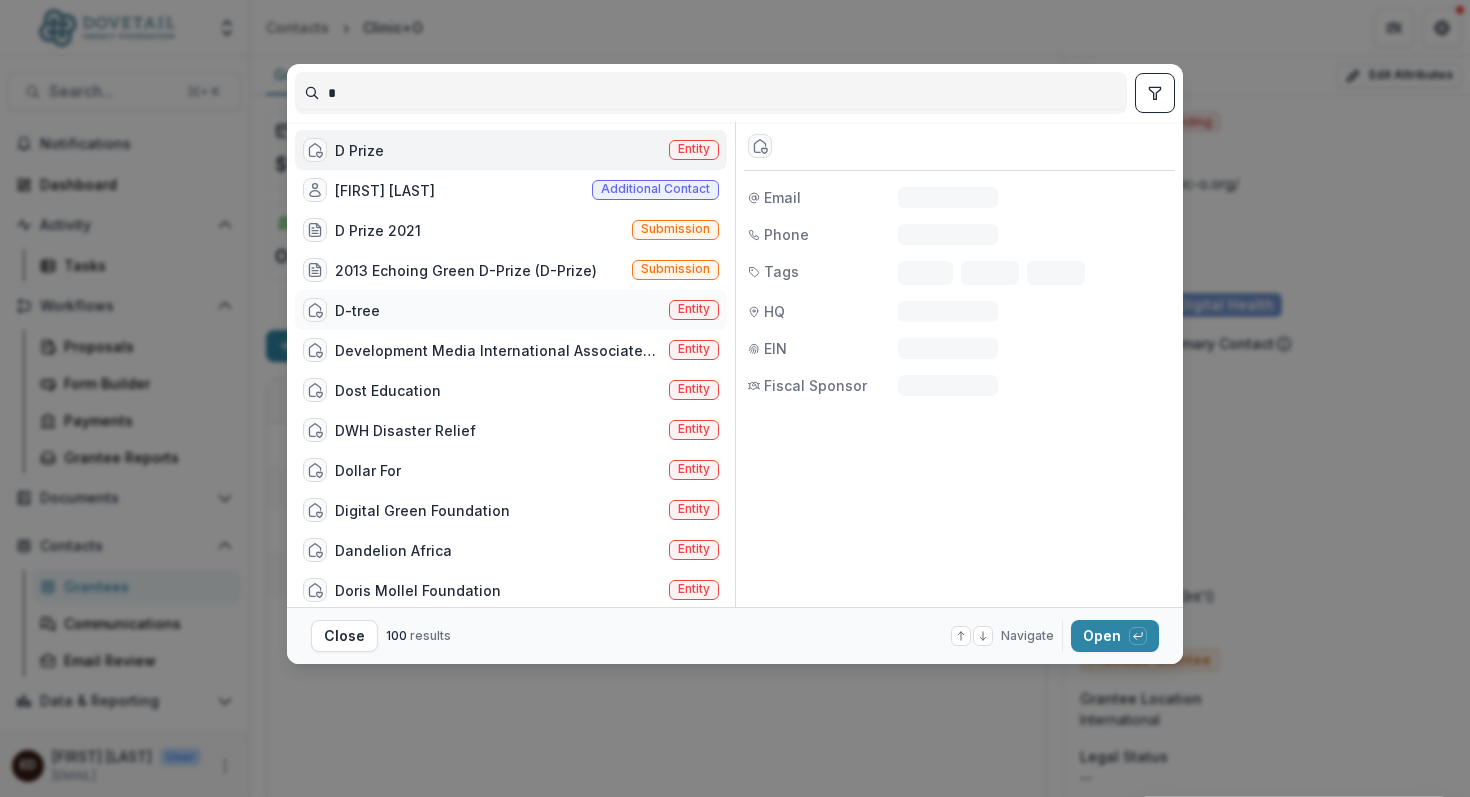 type on "*" 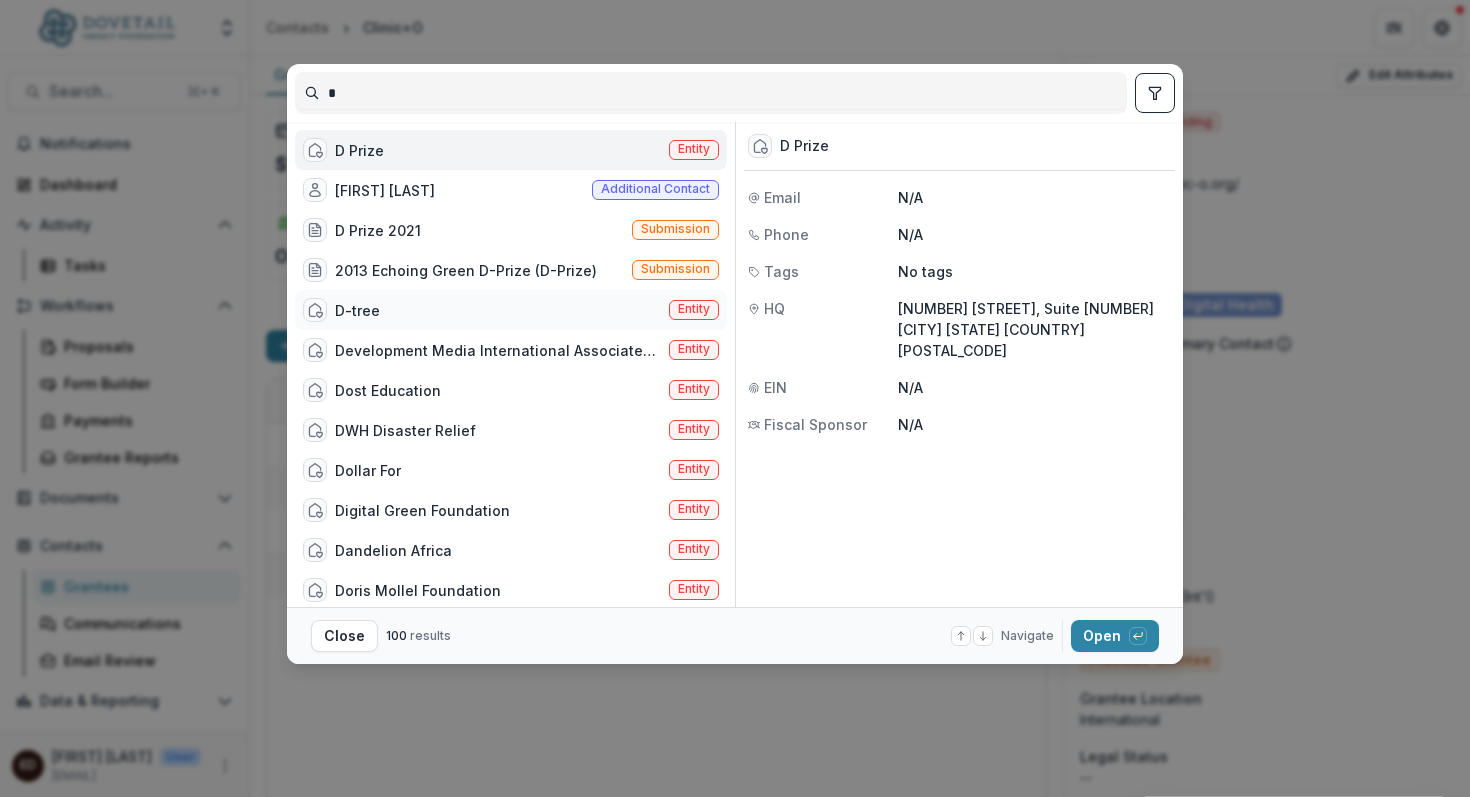 click on "D-tree Entity" at bounding box center (511, 310) 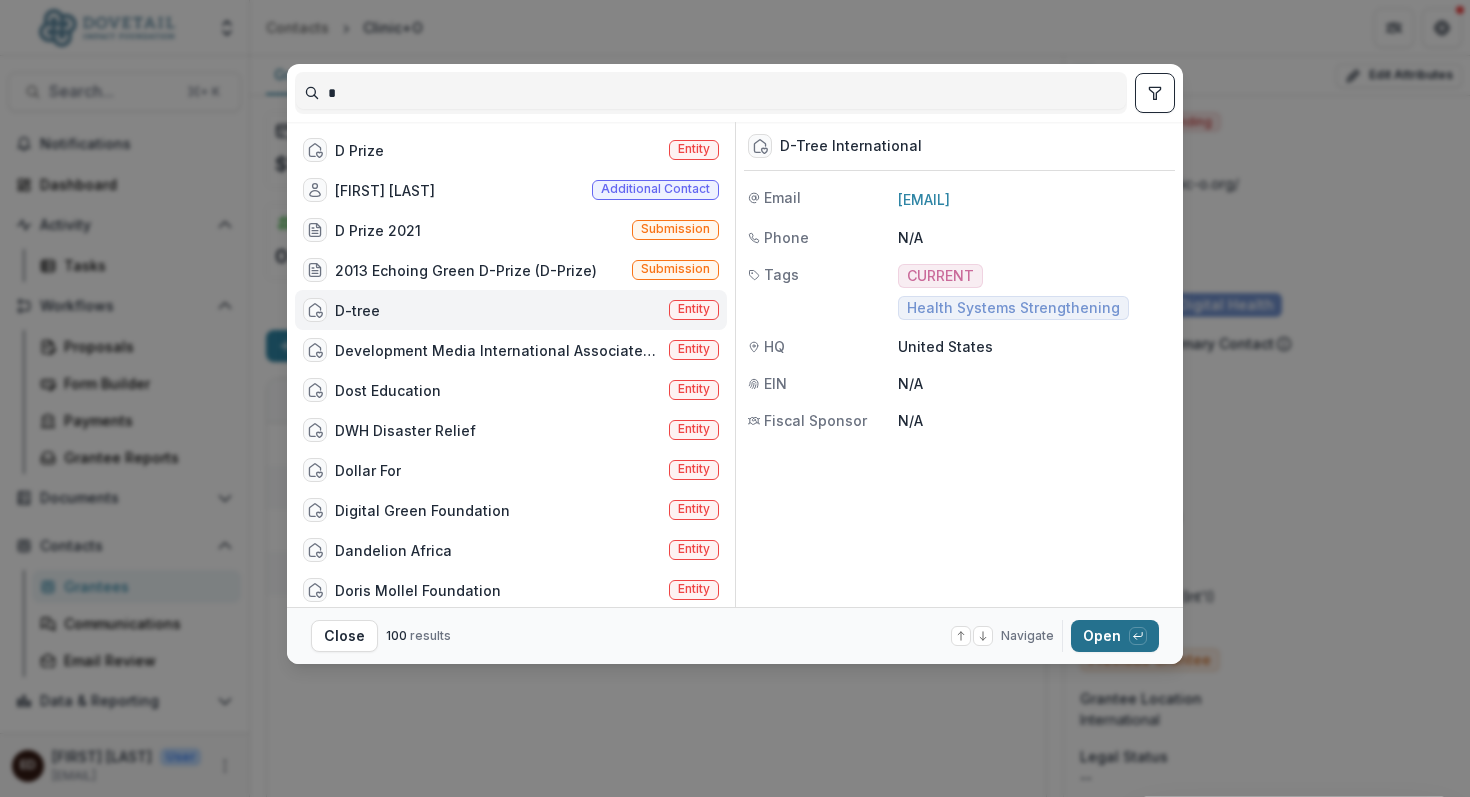 click on "Open with enter key" at bounding box center (1115, 636) 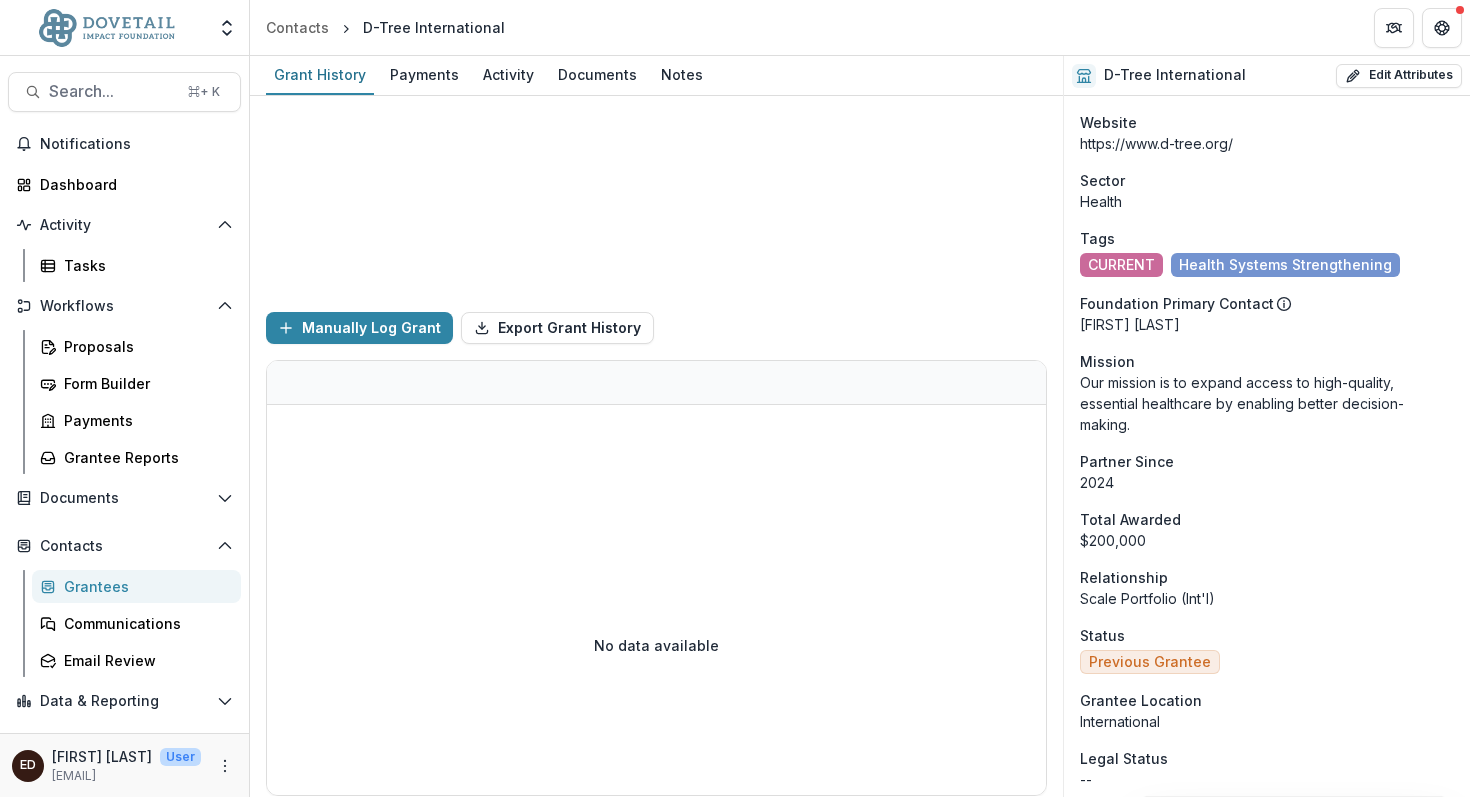 scroll, scrollTop: 0, scrollLeft: 0, axis: both 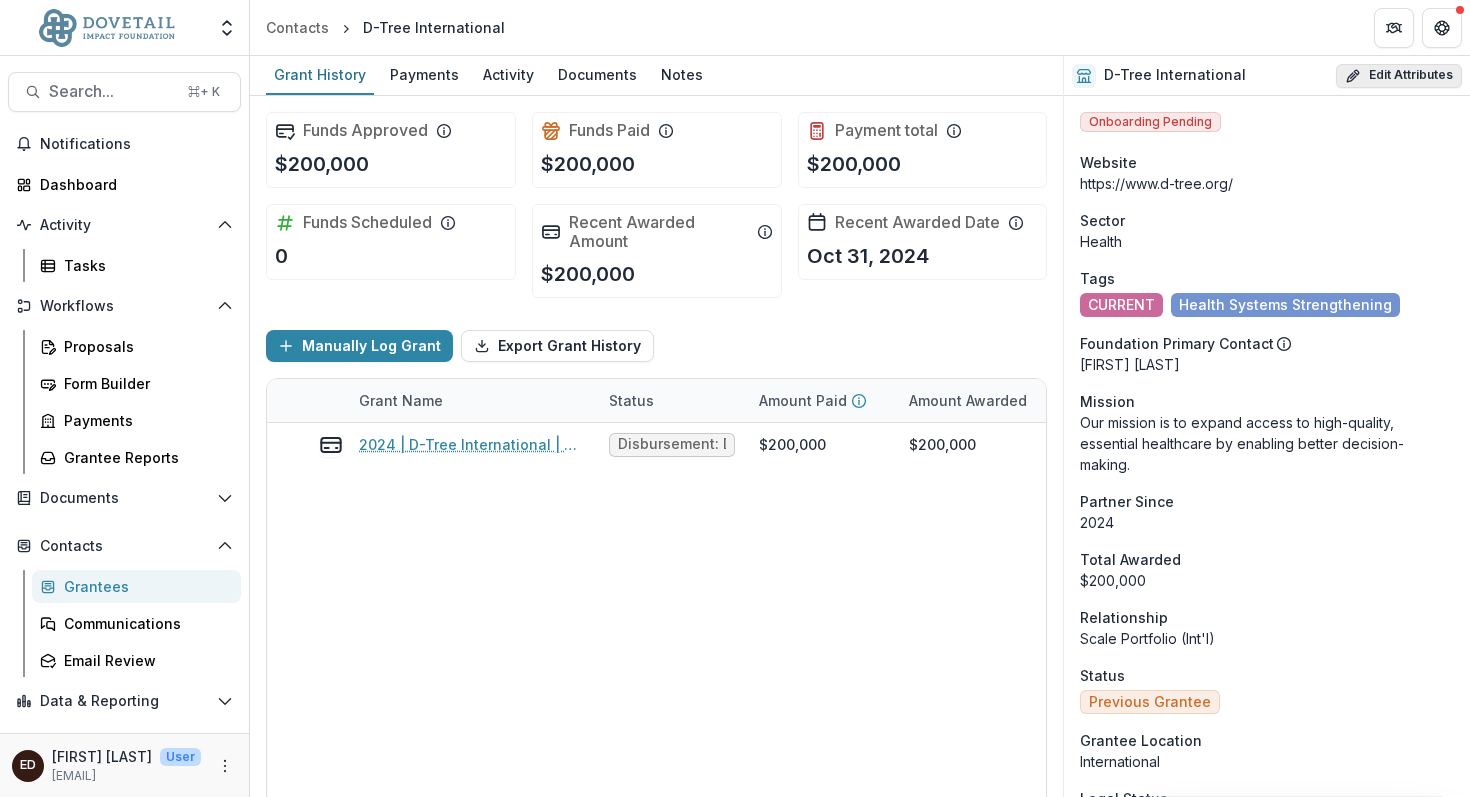 click on "Edit Attributes" at bounding box center [1399, 76] 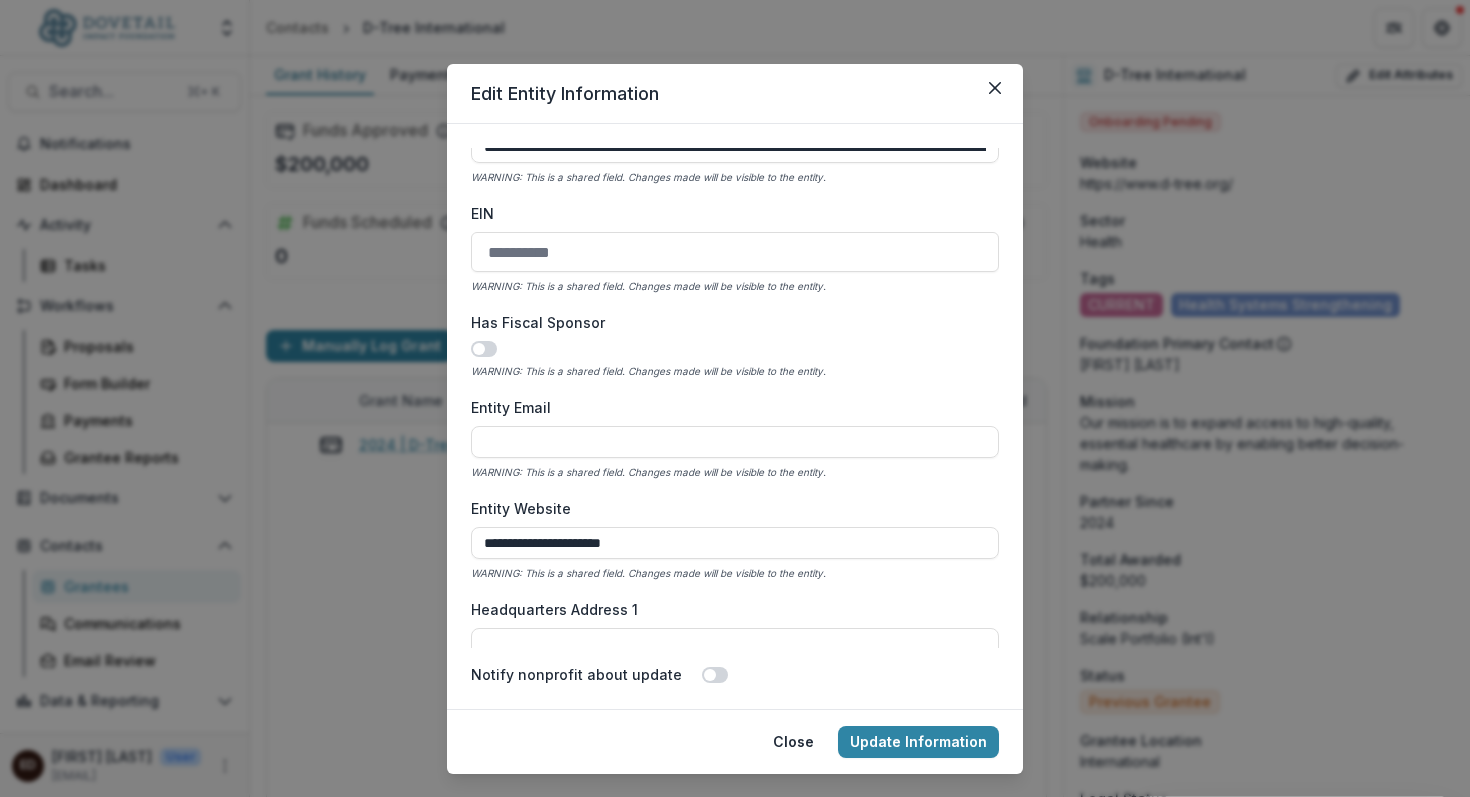 scroll, scrollTop: 555, scrollLeft: 0, axis: vertical 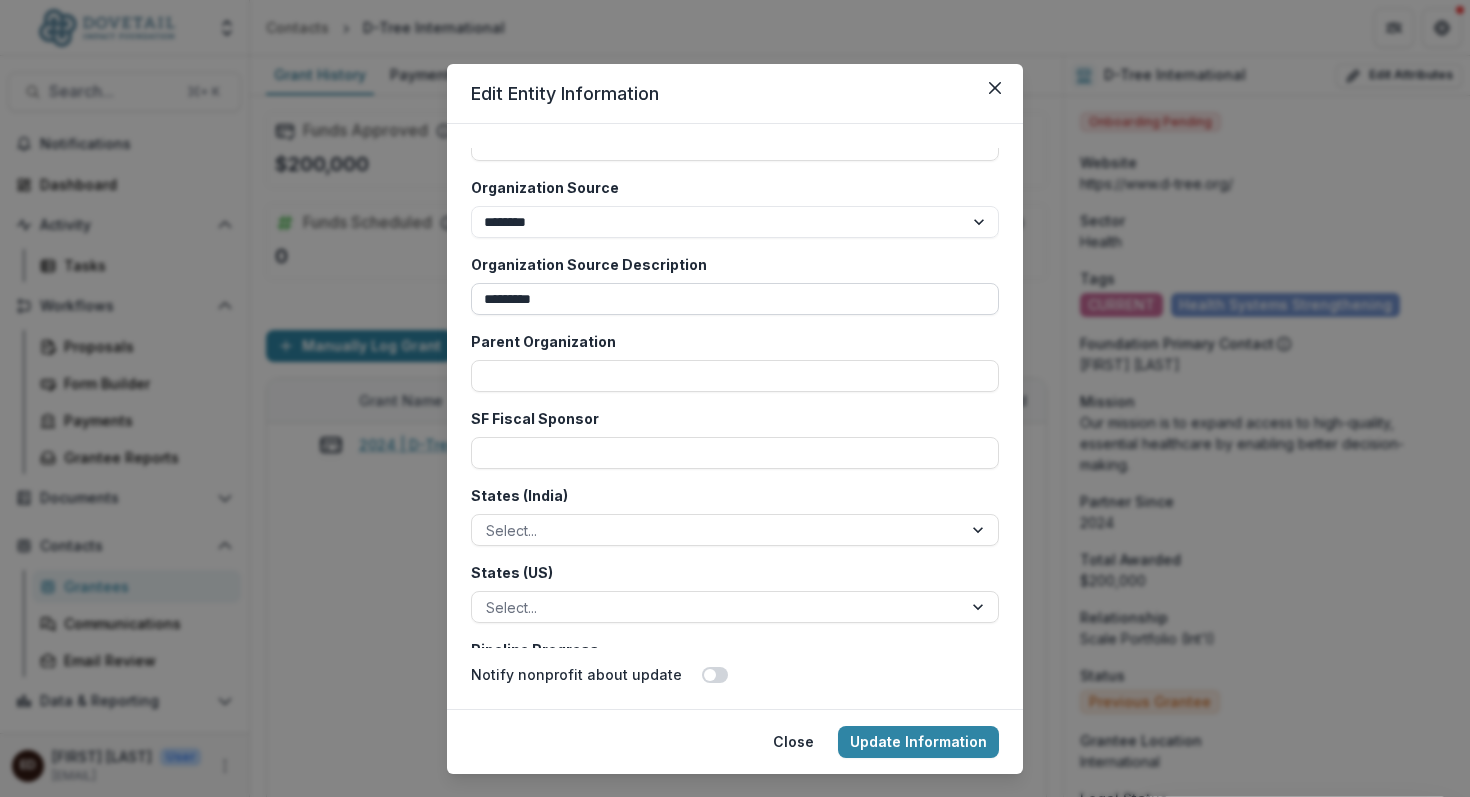 click on "*********" at bounding box center (735, 299) 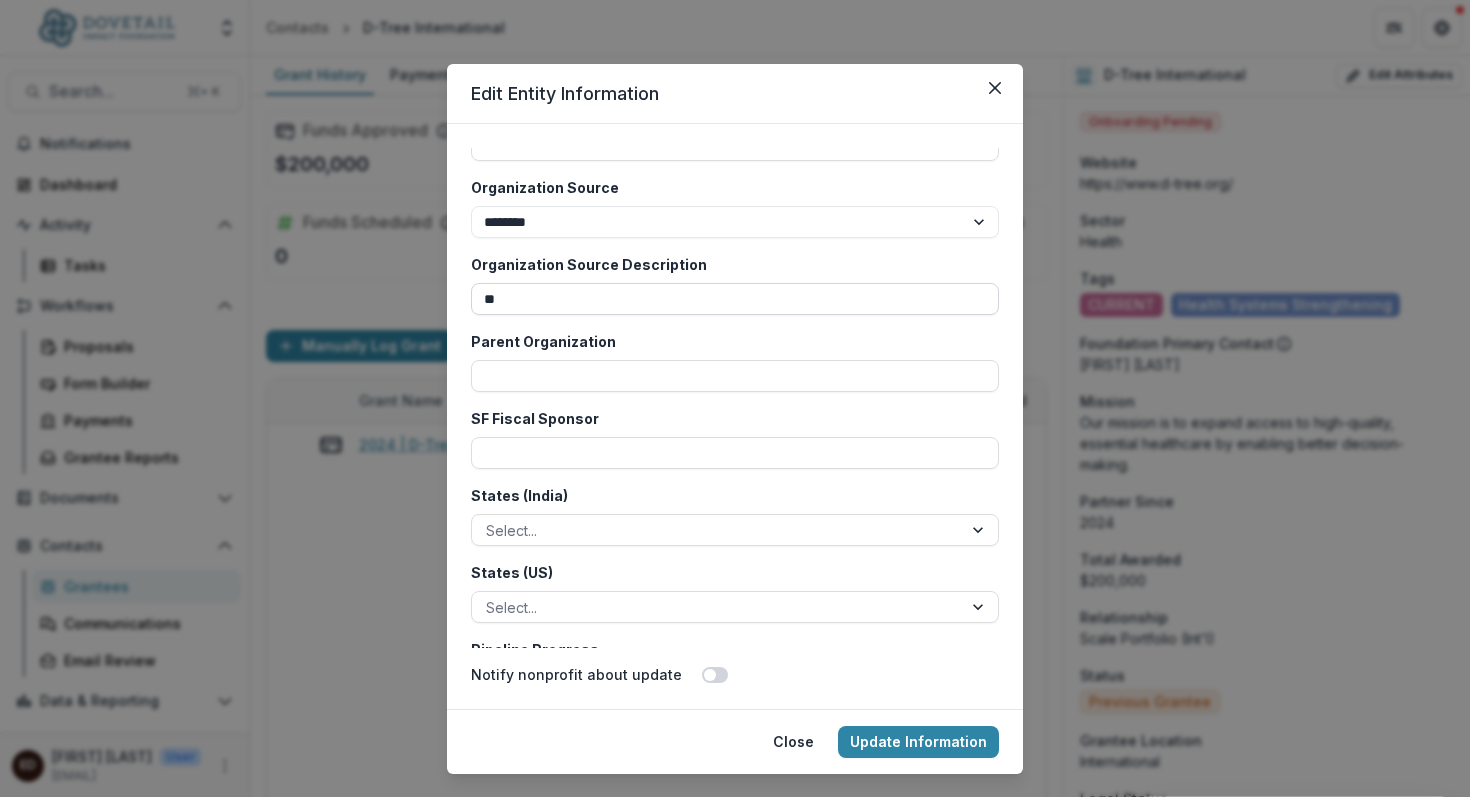 type on "*" 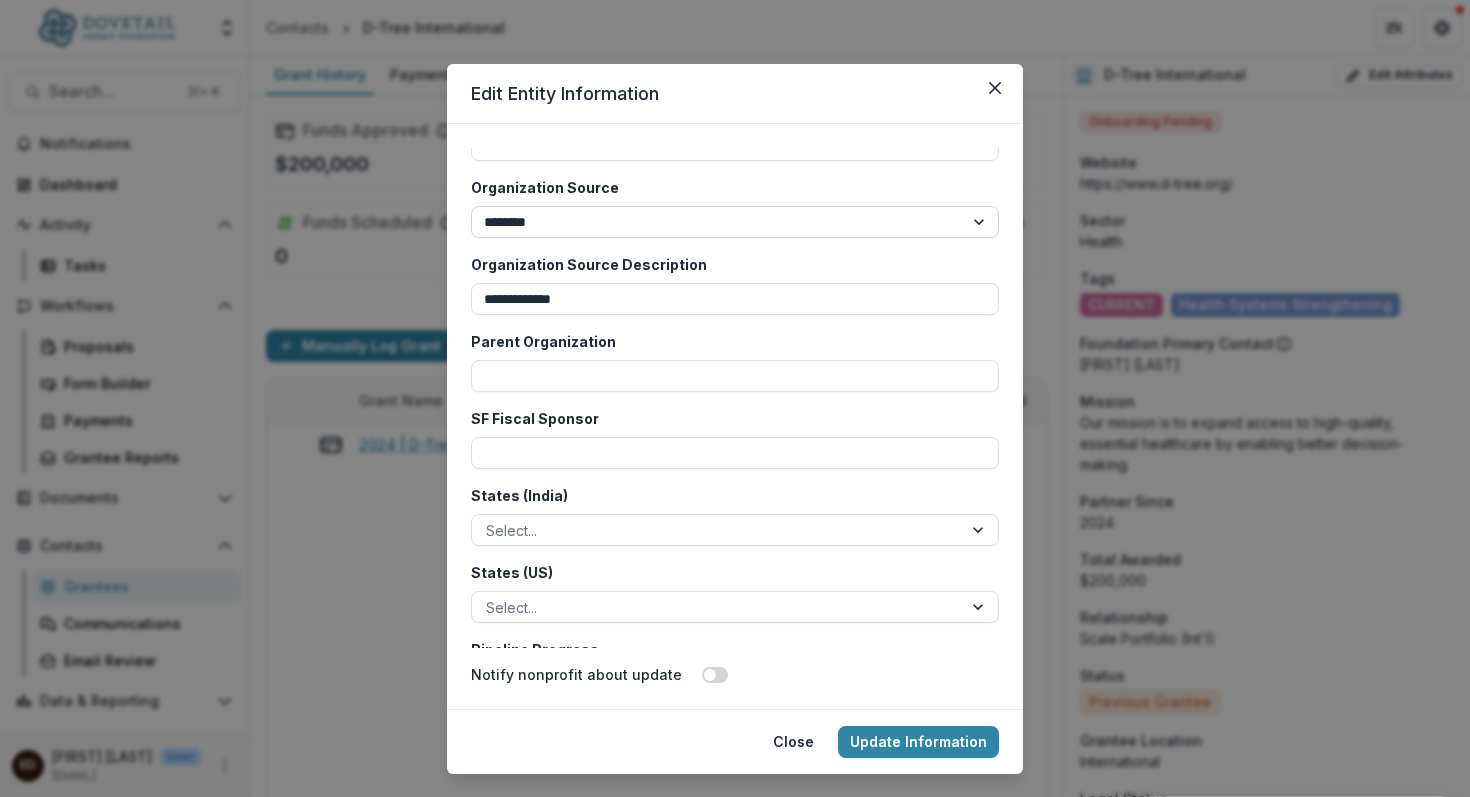 type on "**********" 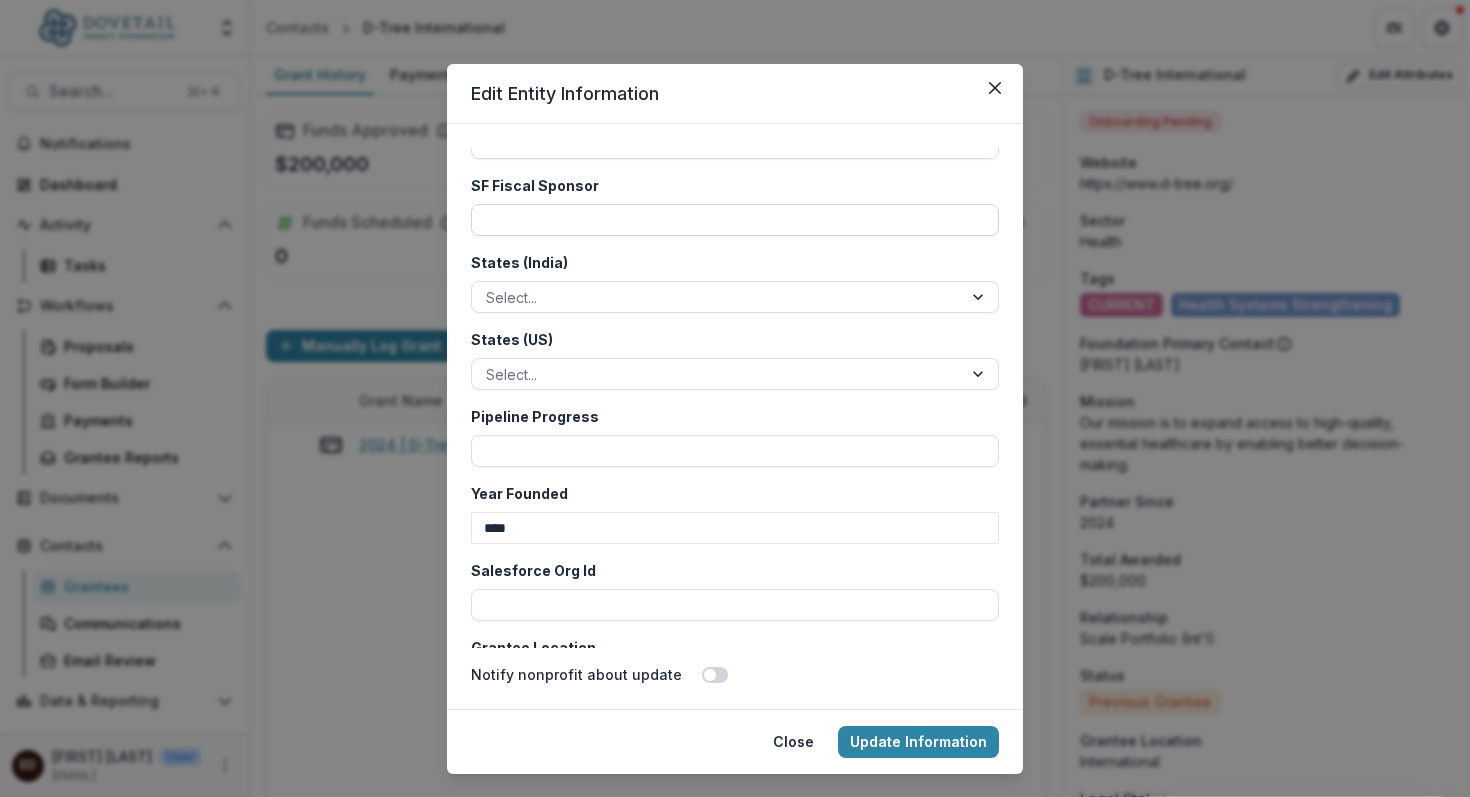 scroll, scrollTop: 4556, scrollLeft: 0, axis: vertical 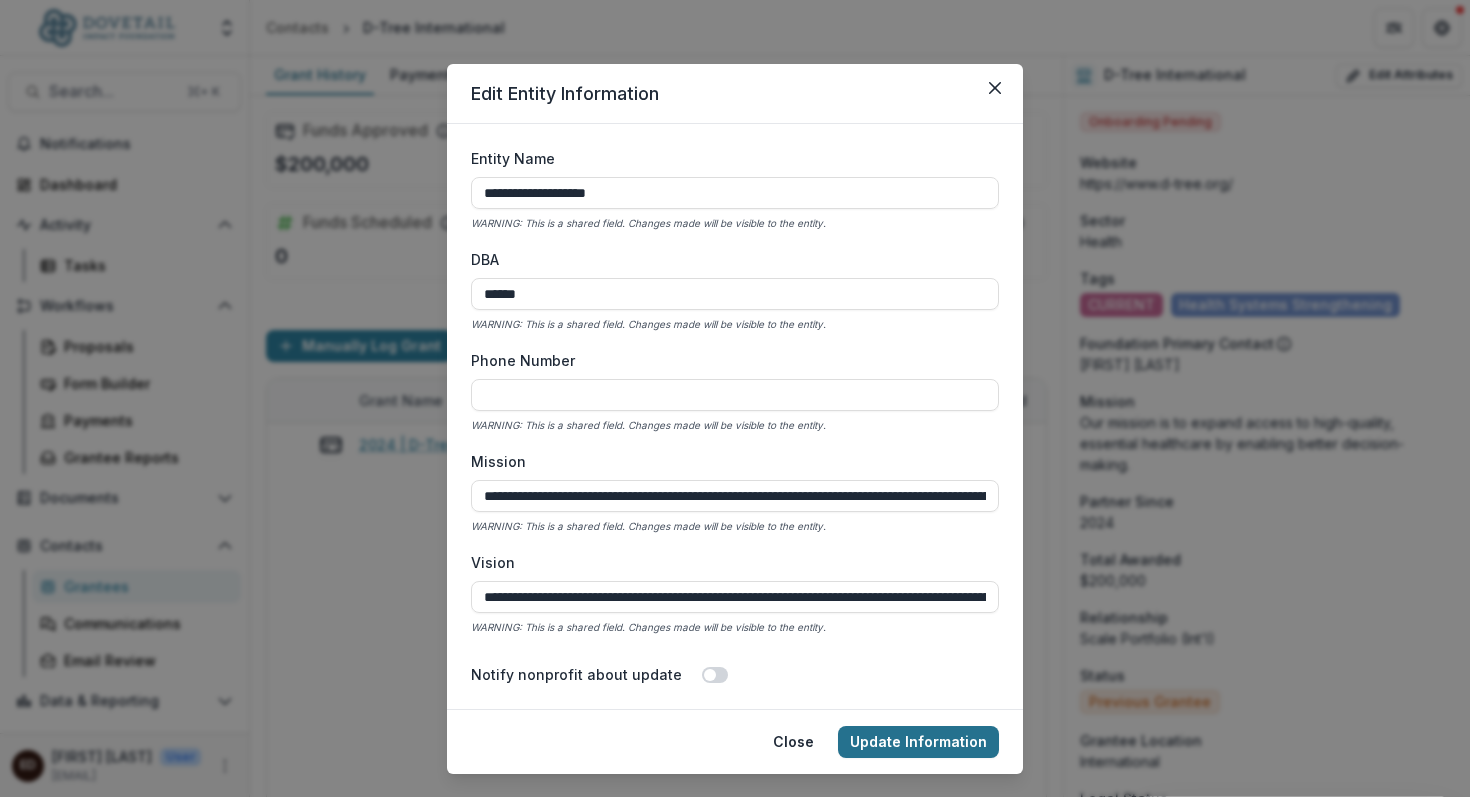 click on "Update Information" at bounding box center (918, 742) 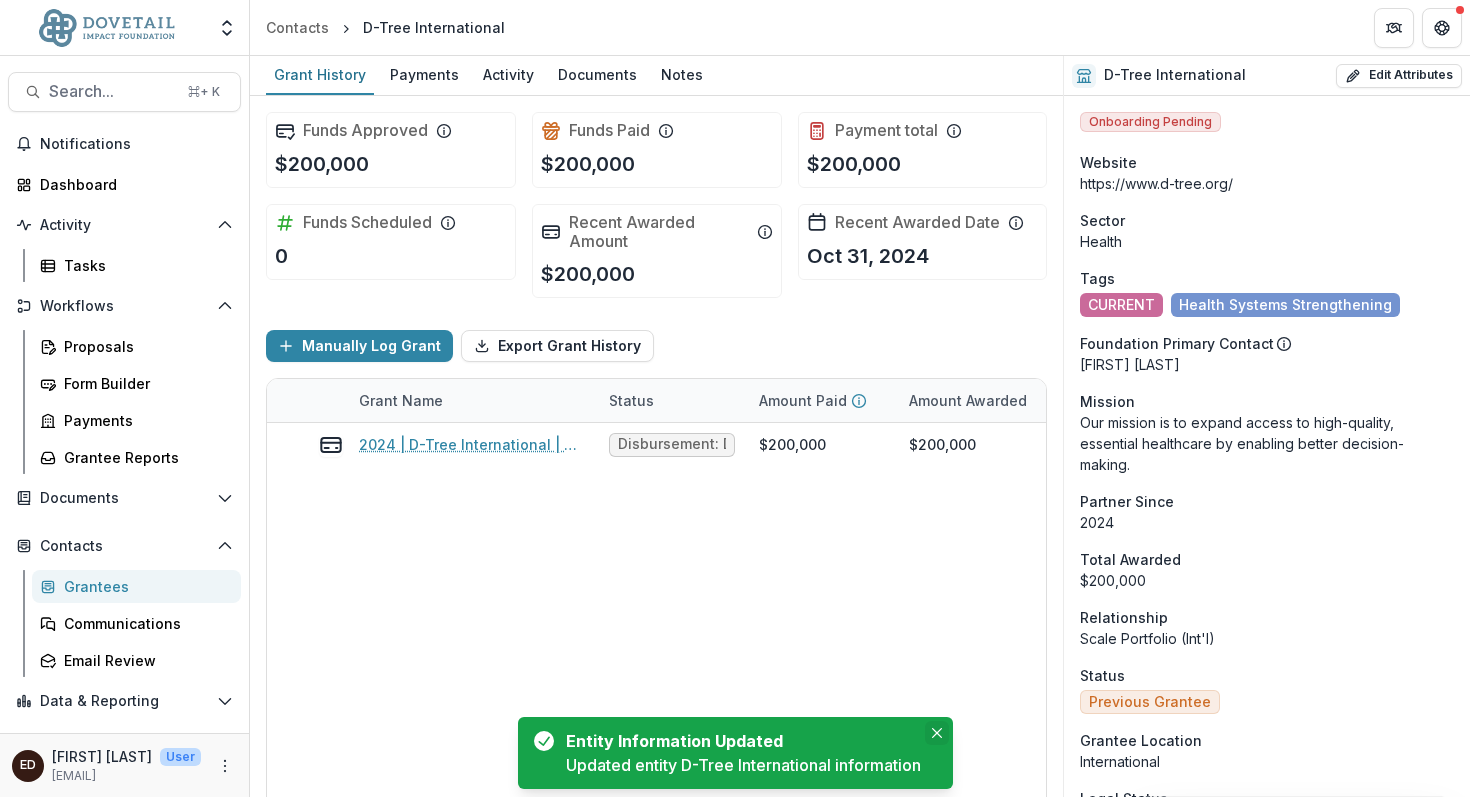 click at bounding box center [937, 733] 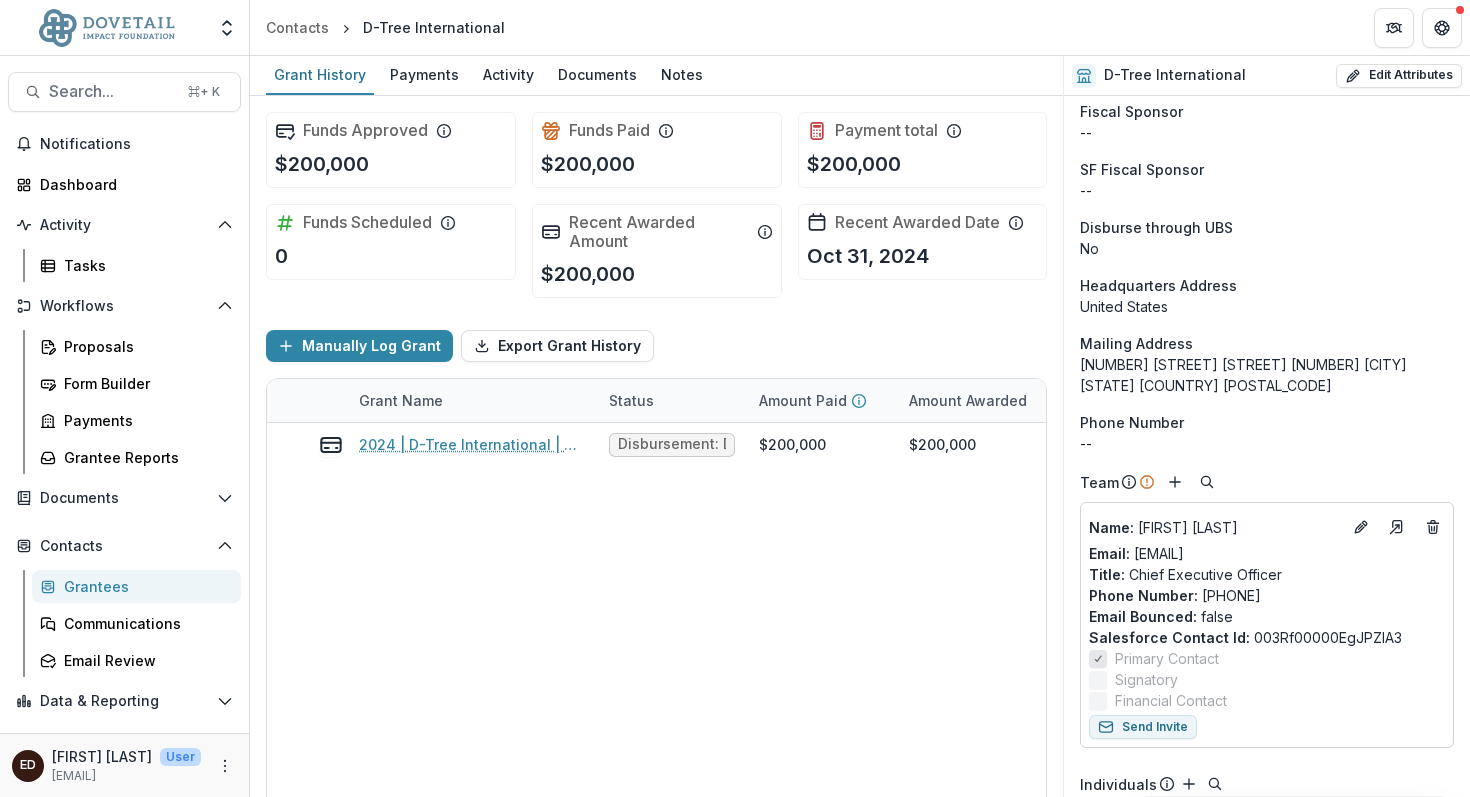 scroll, scrollTop: 2640, scrollLeft: 0, axis: vertical 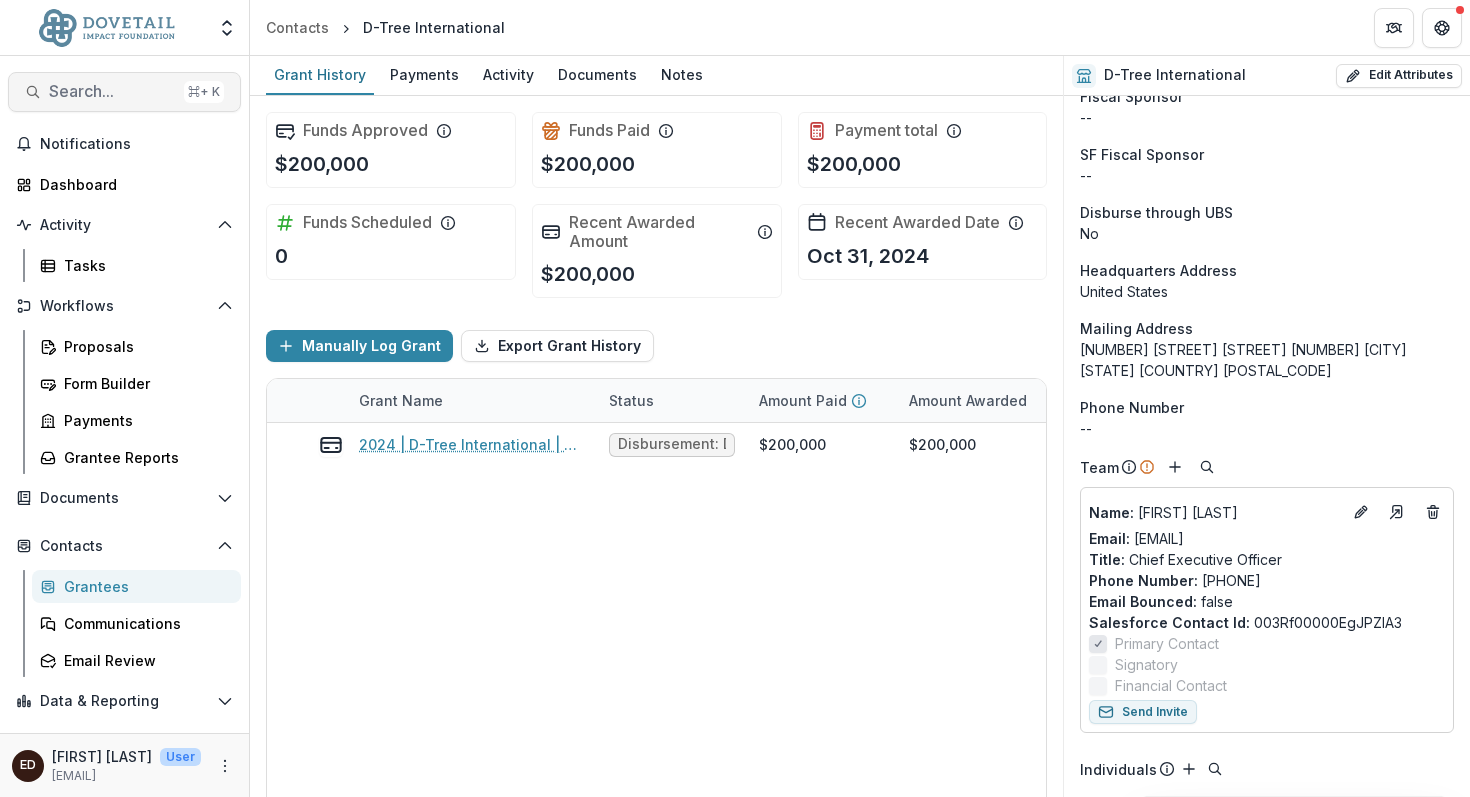 click on "Search..." at bounding box center (112, 91) 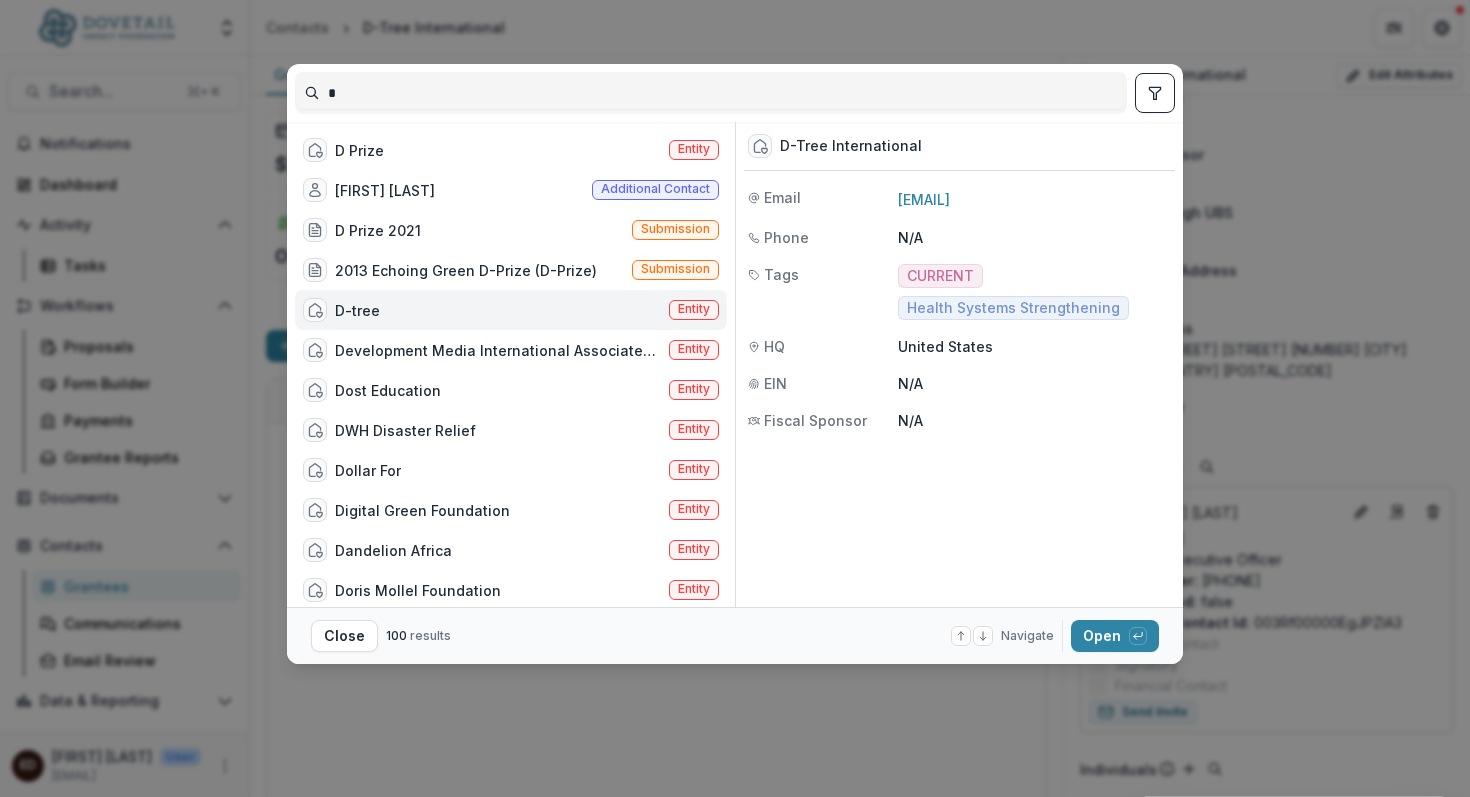 click on "* D Prize Entity Danny Gotto Additional contact D Prize 2021 Submission 2013 Echoing Green D-Prize (D-Prize) Submission D-tree Entity Development Media International Associates CIC Entity DWH Disaster Relief Entity Dollar For Entity Digital Green Foundation Entity Dandelion Africa Entity Doris Mollel Foundation Entity DDD Entity Defy Ventures, Inc Entity Daniel Memorial Entity Dolphins Challenge Cancer Entity DHH Entity DSSLC Entity Deaf Outreach Program (DEAFOP) Entity DRASA Health Trust Entity DoW Entity DePelchin Children's Center Entity Delta Education Collective Entity Discovery Green Entity Denver Harbor Entity Dad's Club Entity DAV Entity Donors Choose Entity D-Tree International Email [EMAIL] Phone N/A Tags CURRENT Health Systems Strengthening HQ United States EIN N/A Fiscal Sponsor N/A Close 100 results Navigate up and down with arrow keys Open with enter key" at bounding box center [735, 398] 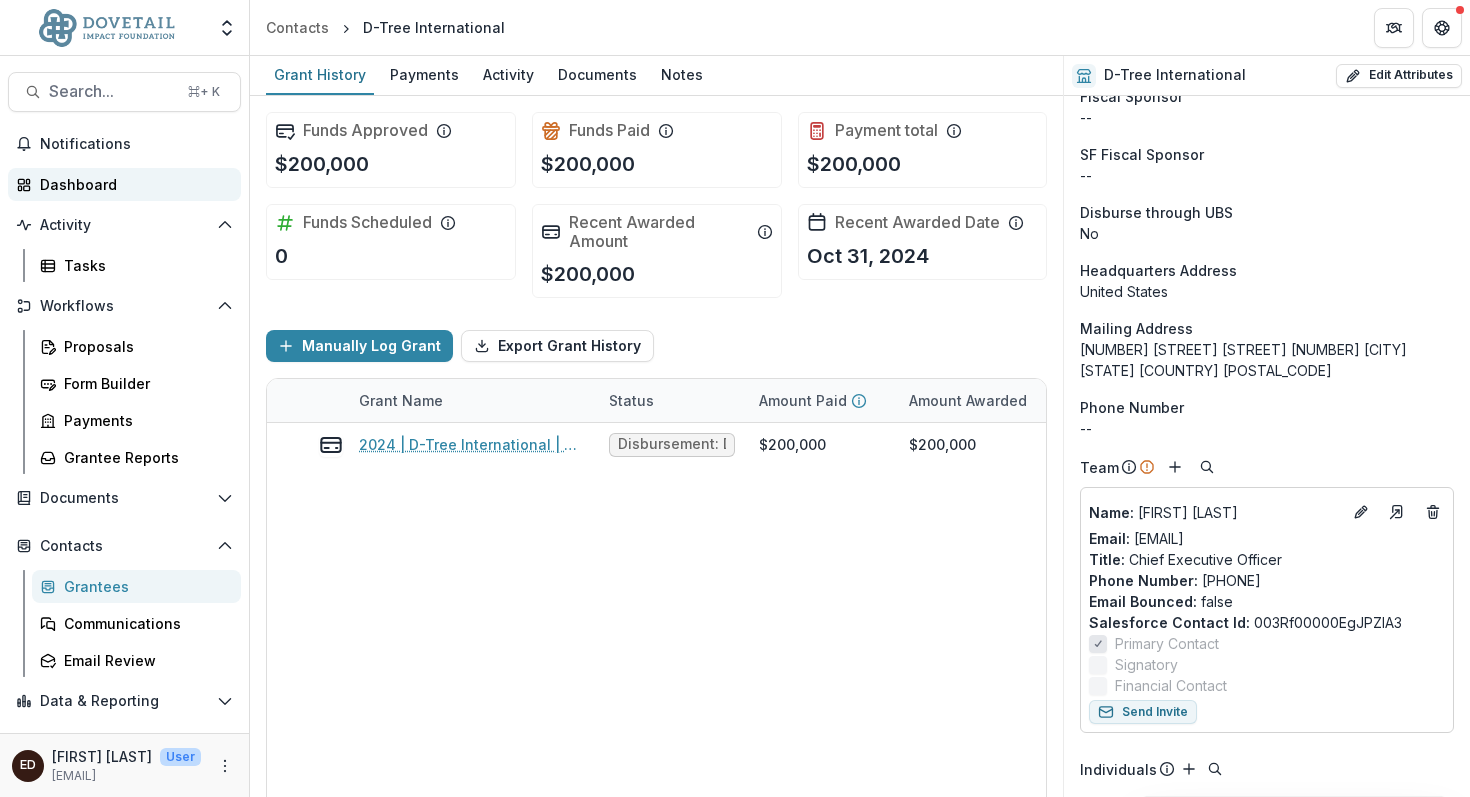 click on "Dashboard" at bounding box center (132, 184) 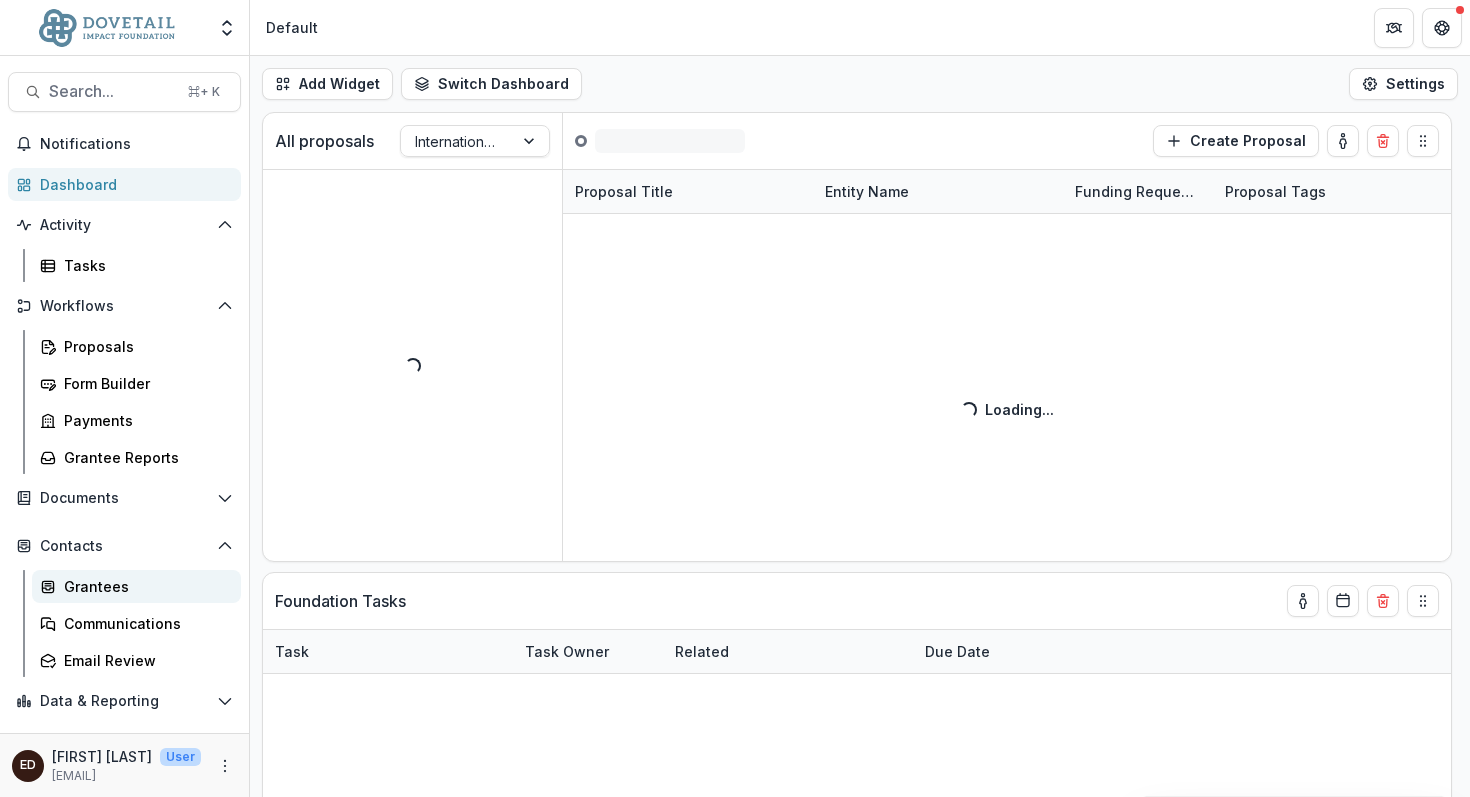 click on "Grantees" at bounding box center (144, 586) 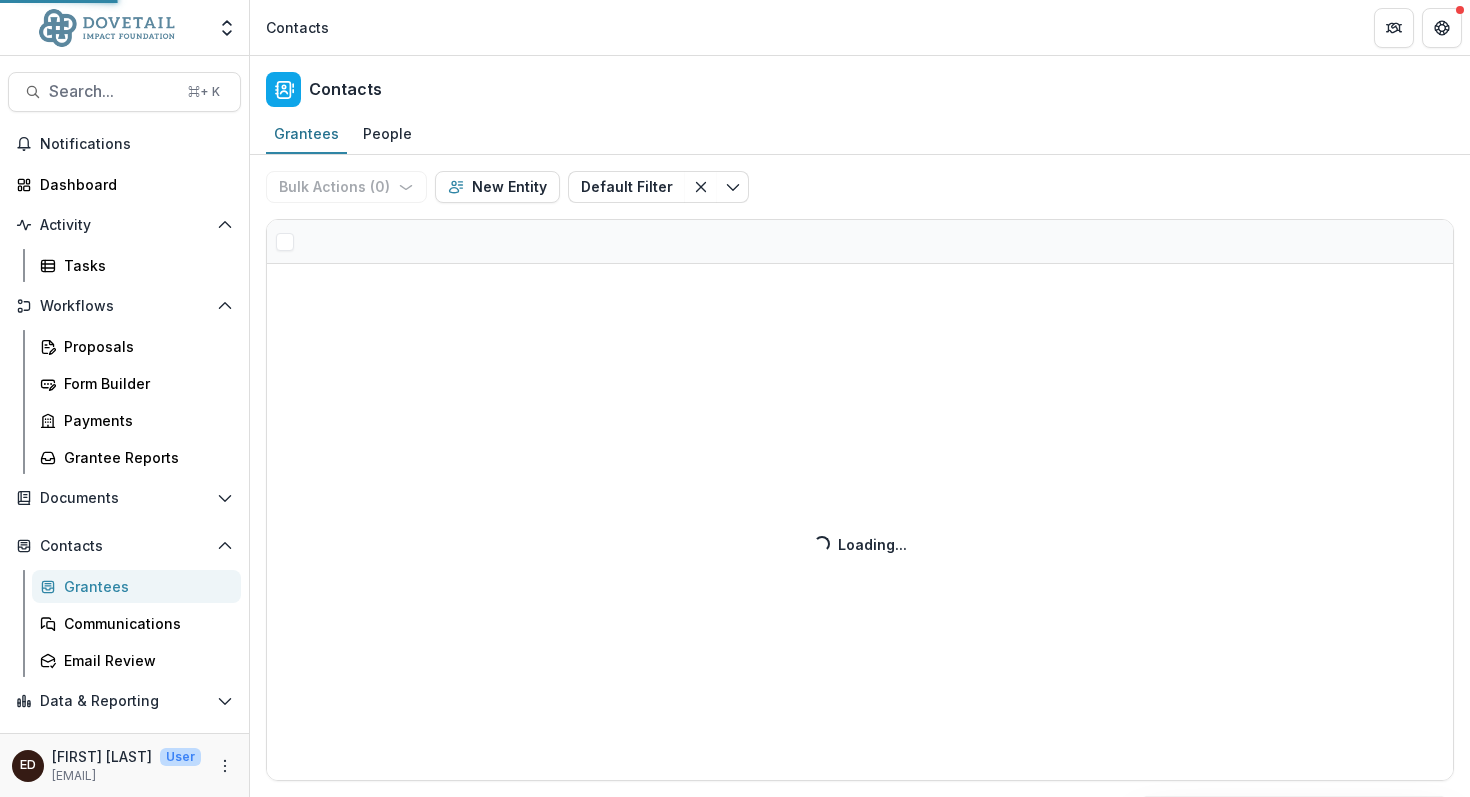 click on "Grantees" at bounding box center [144, 586] 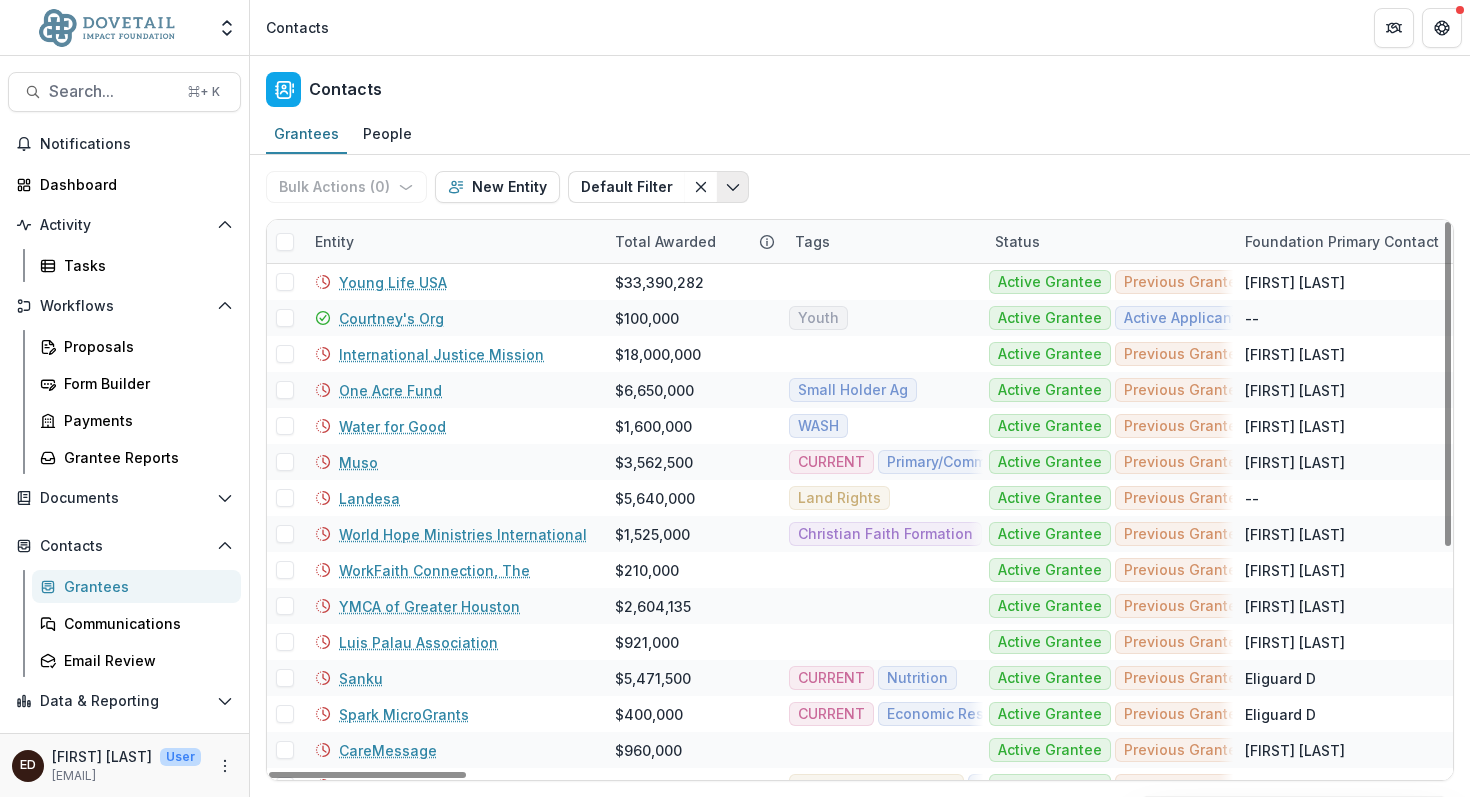 click 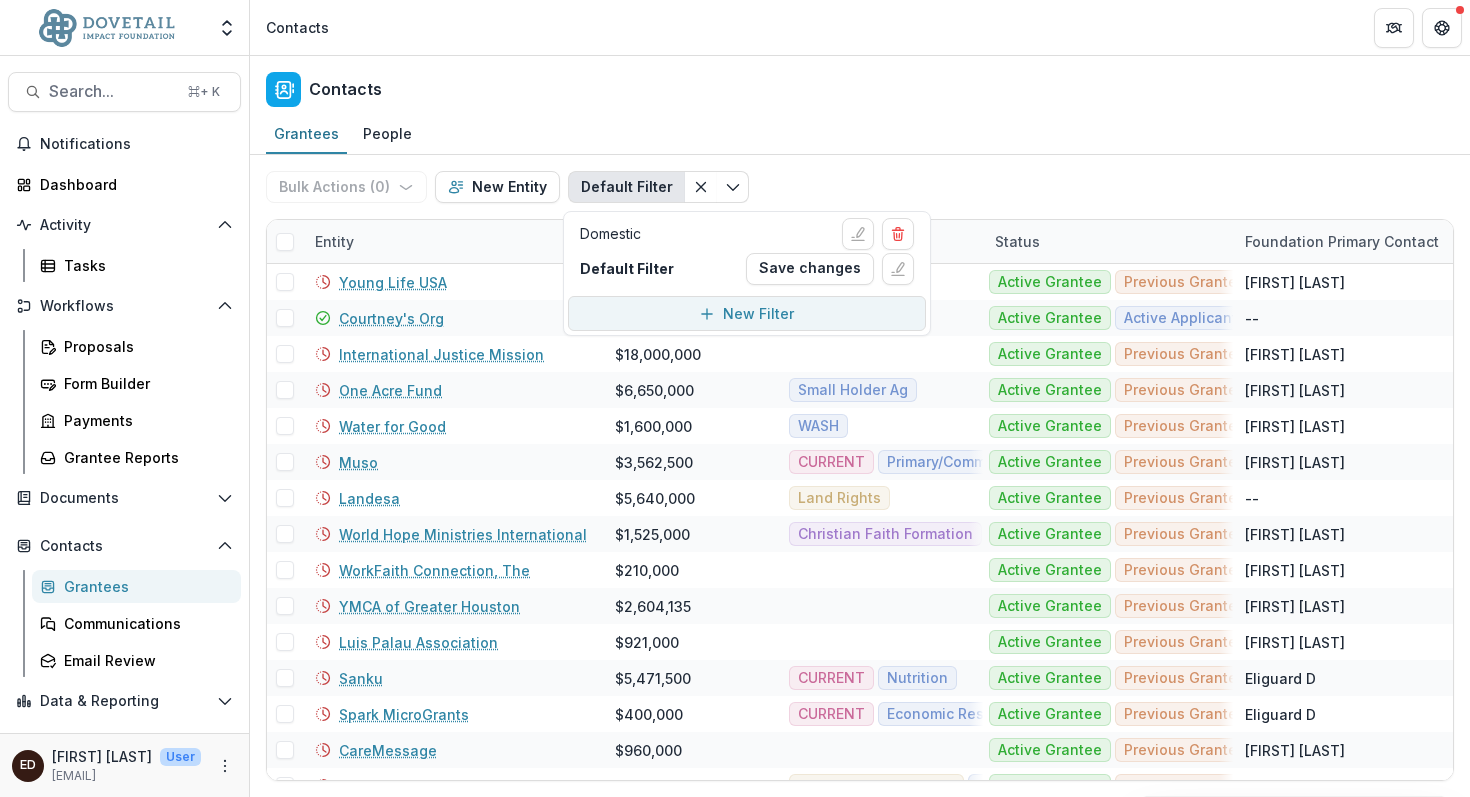 click 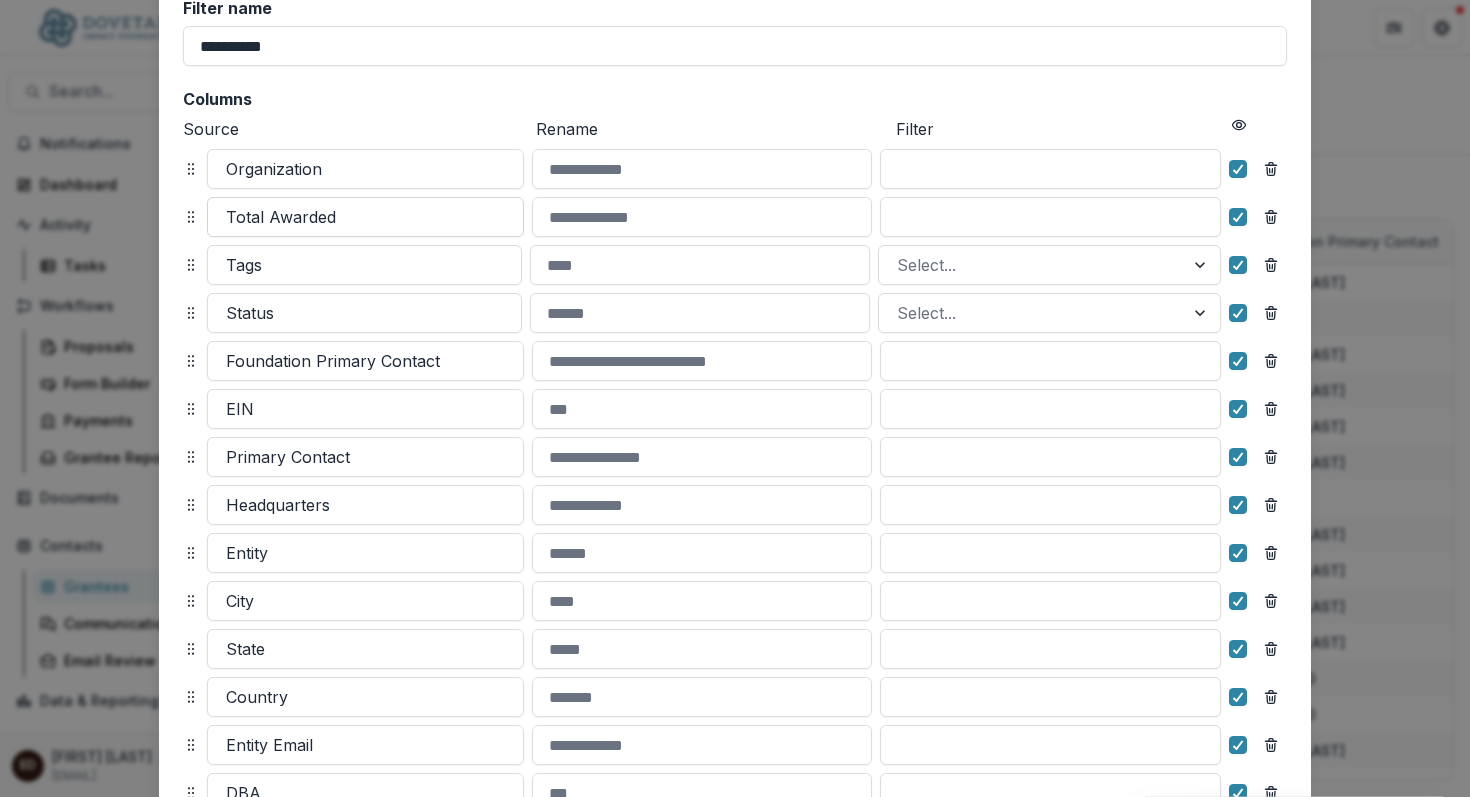 scroll, scrollTop: 155, scrollLeft: 0, axis: vertical 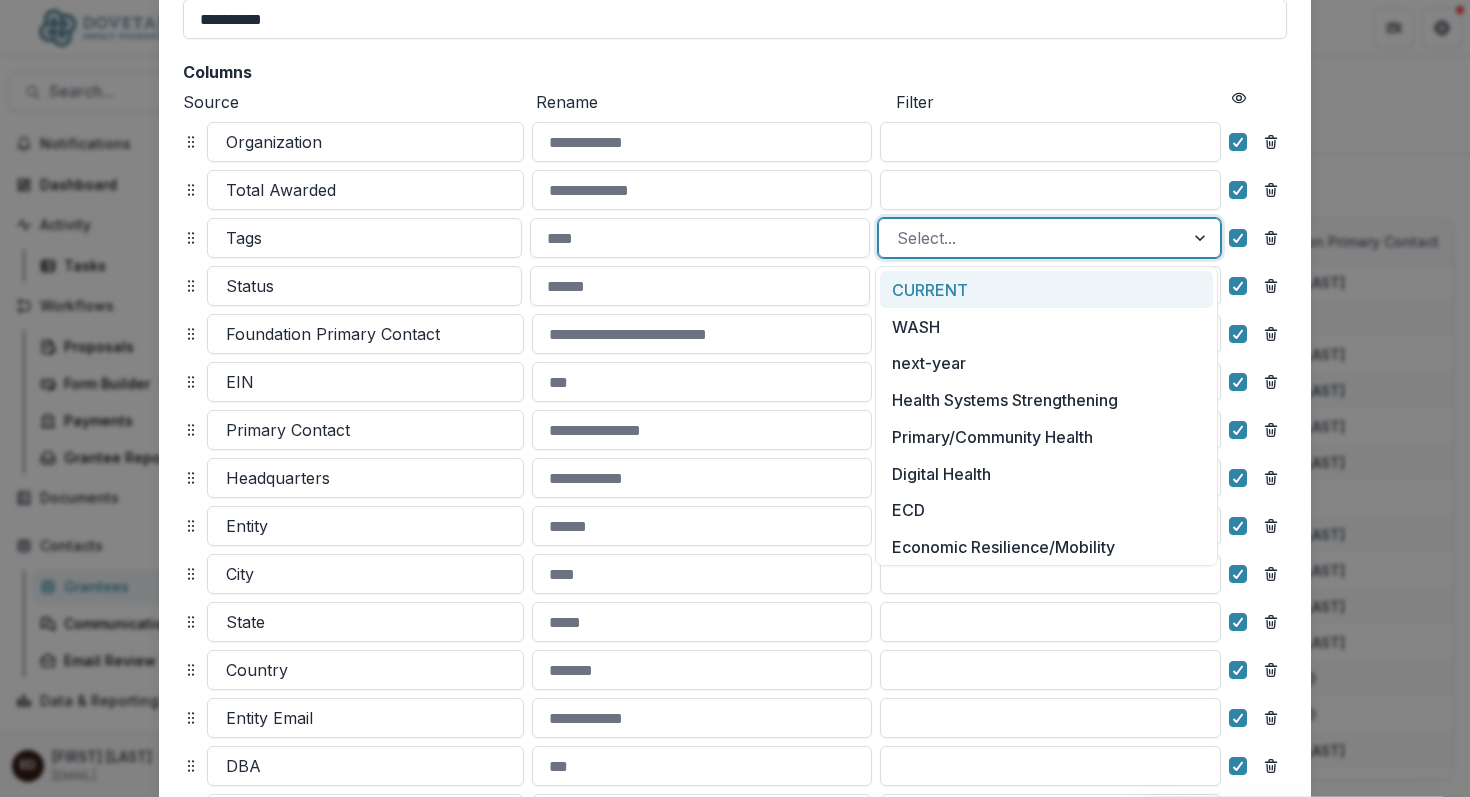 click at bounding box center [1031, 238] 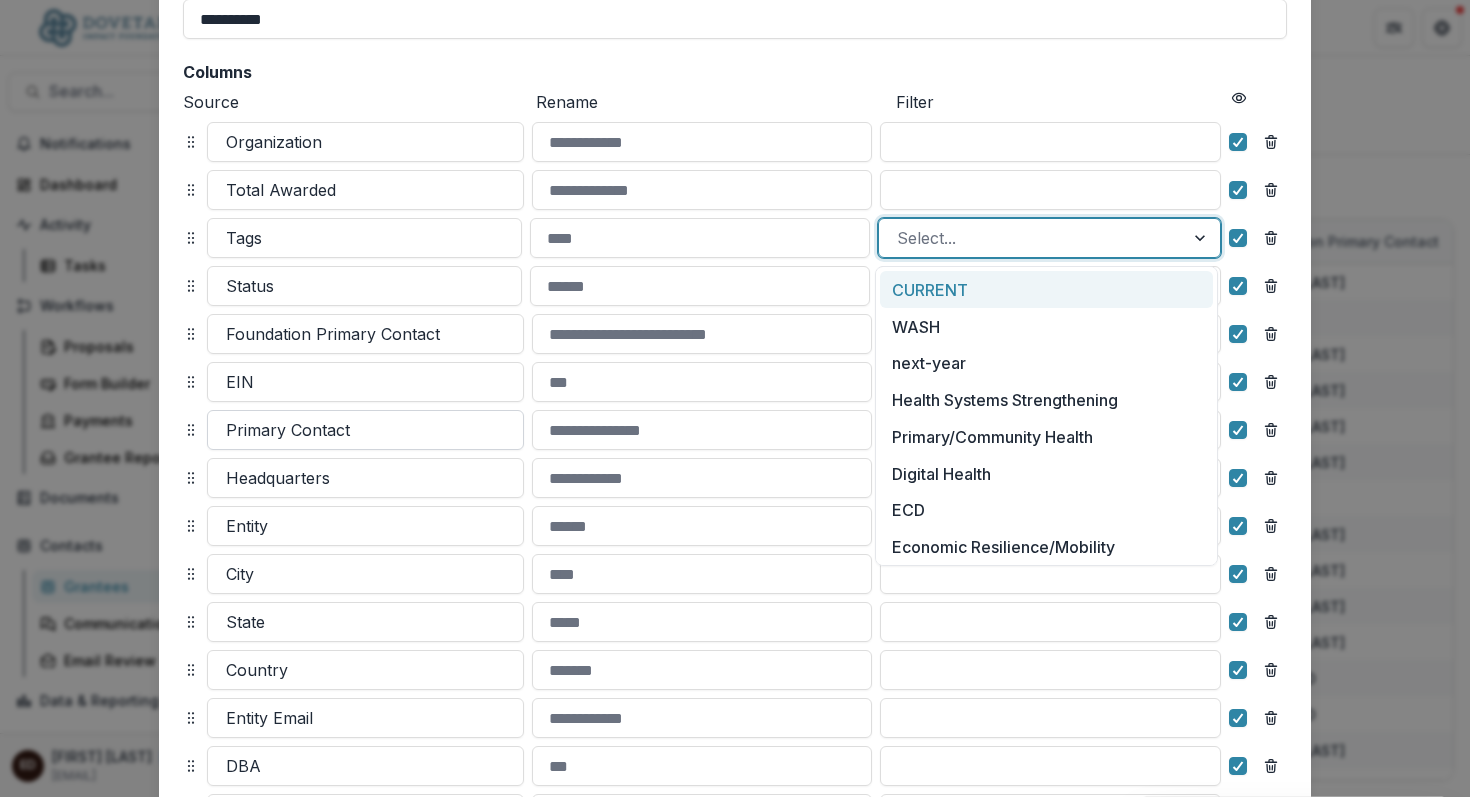 click at bounding box center [365, 430] 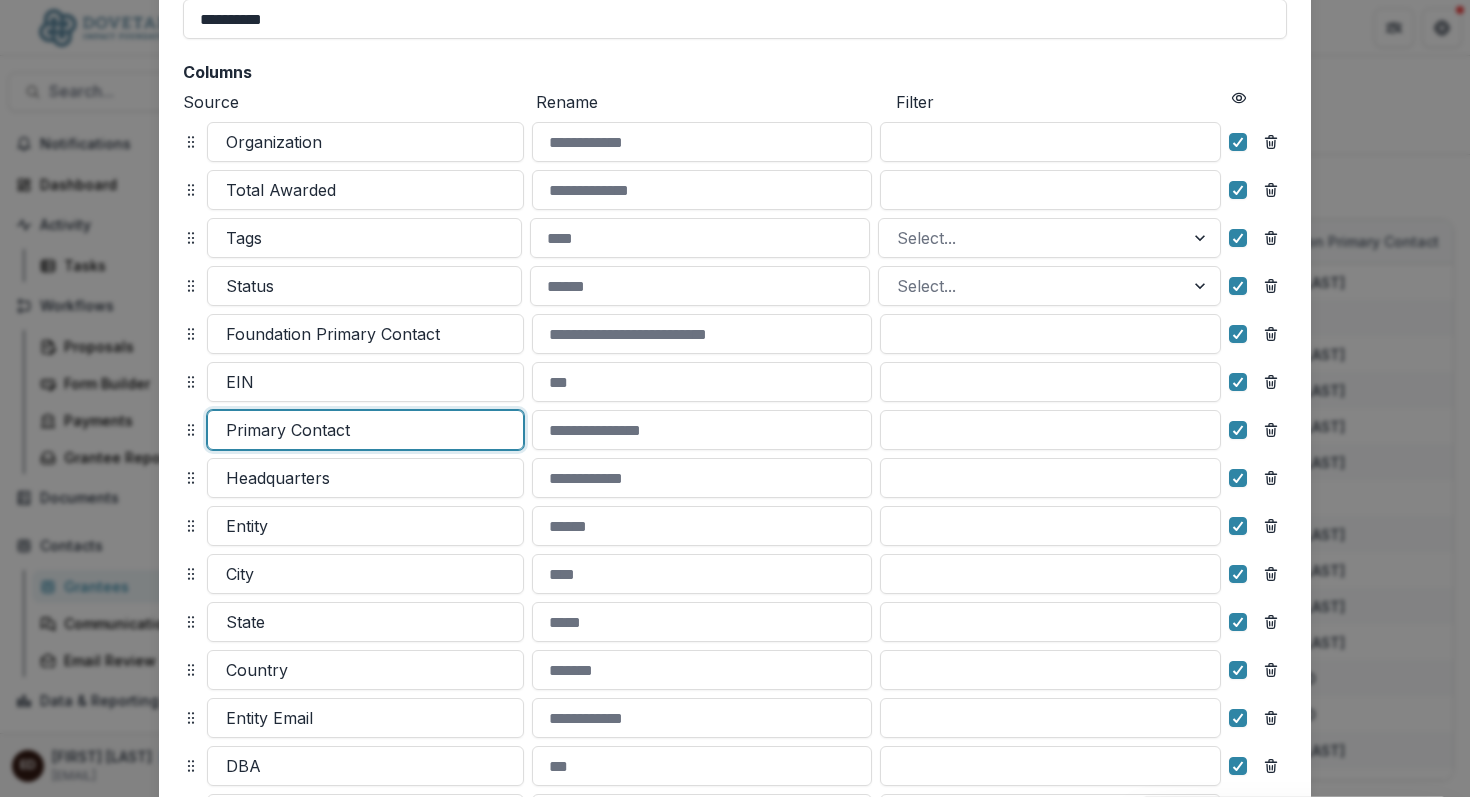 click at bounding box center [365, 430] 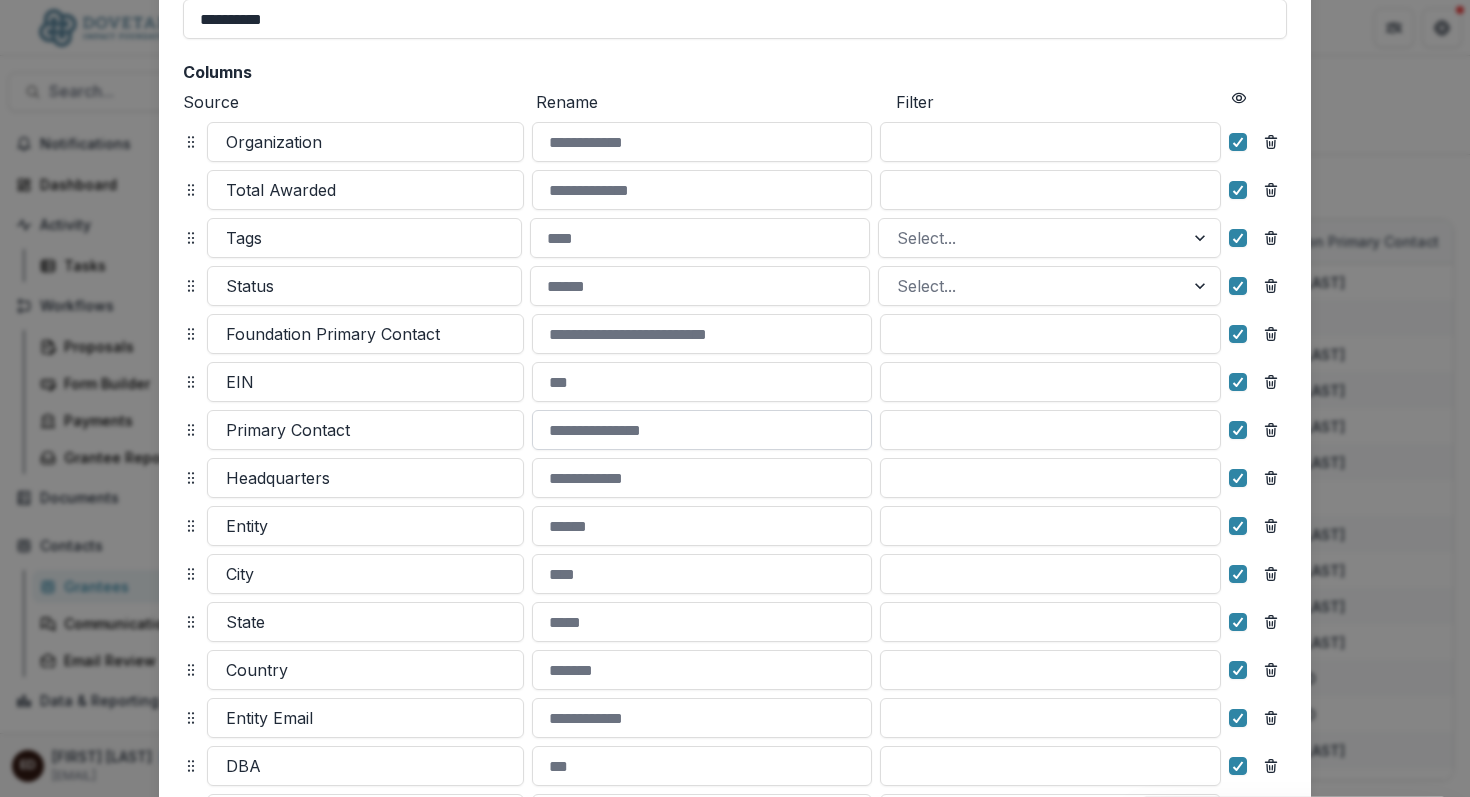 click at bounding box center (702, 430) 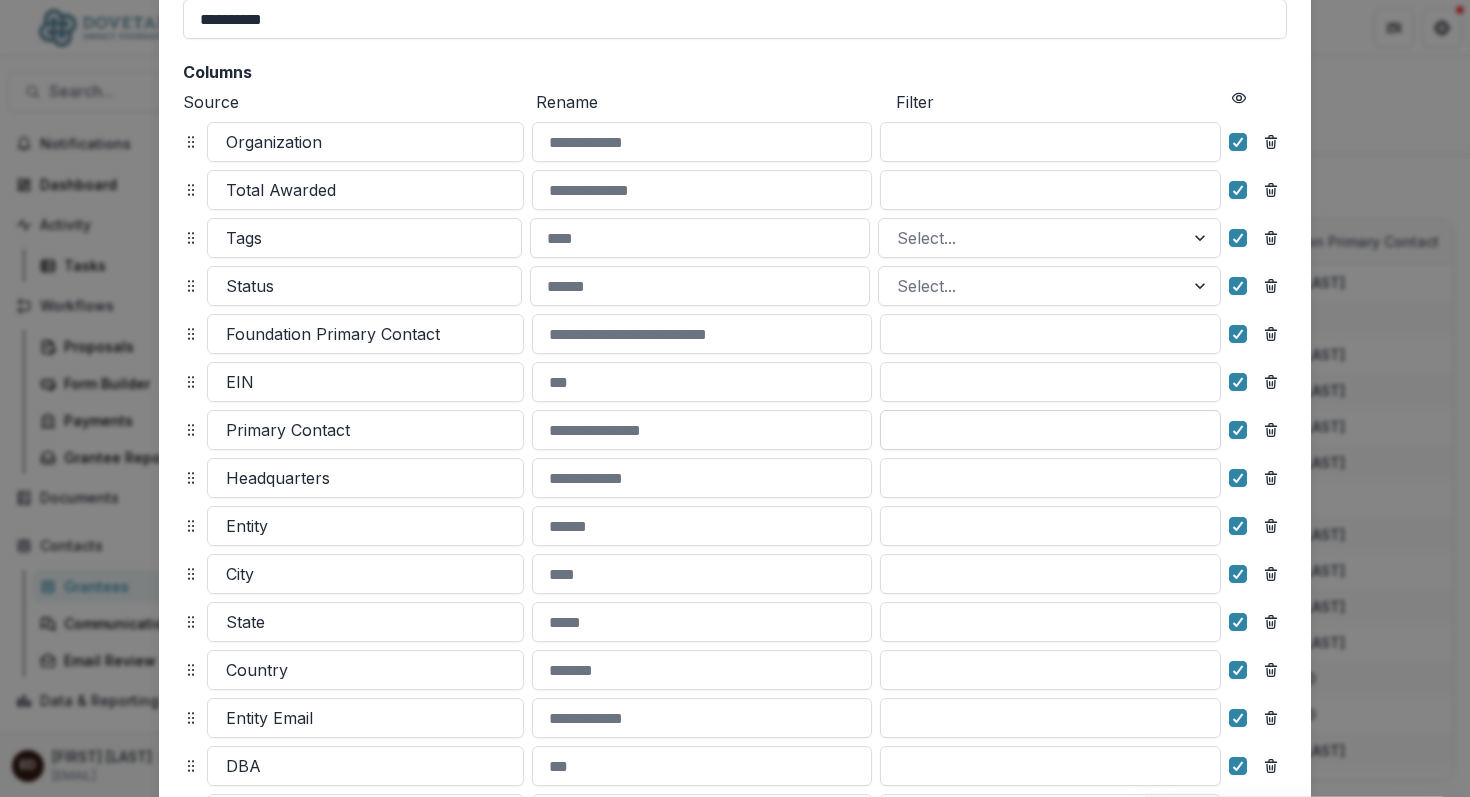 click at bounding box center (1050, 430) 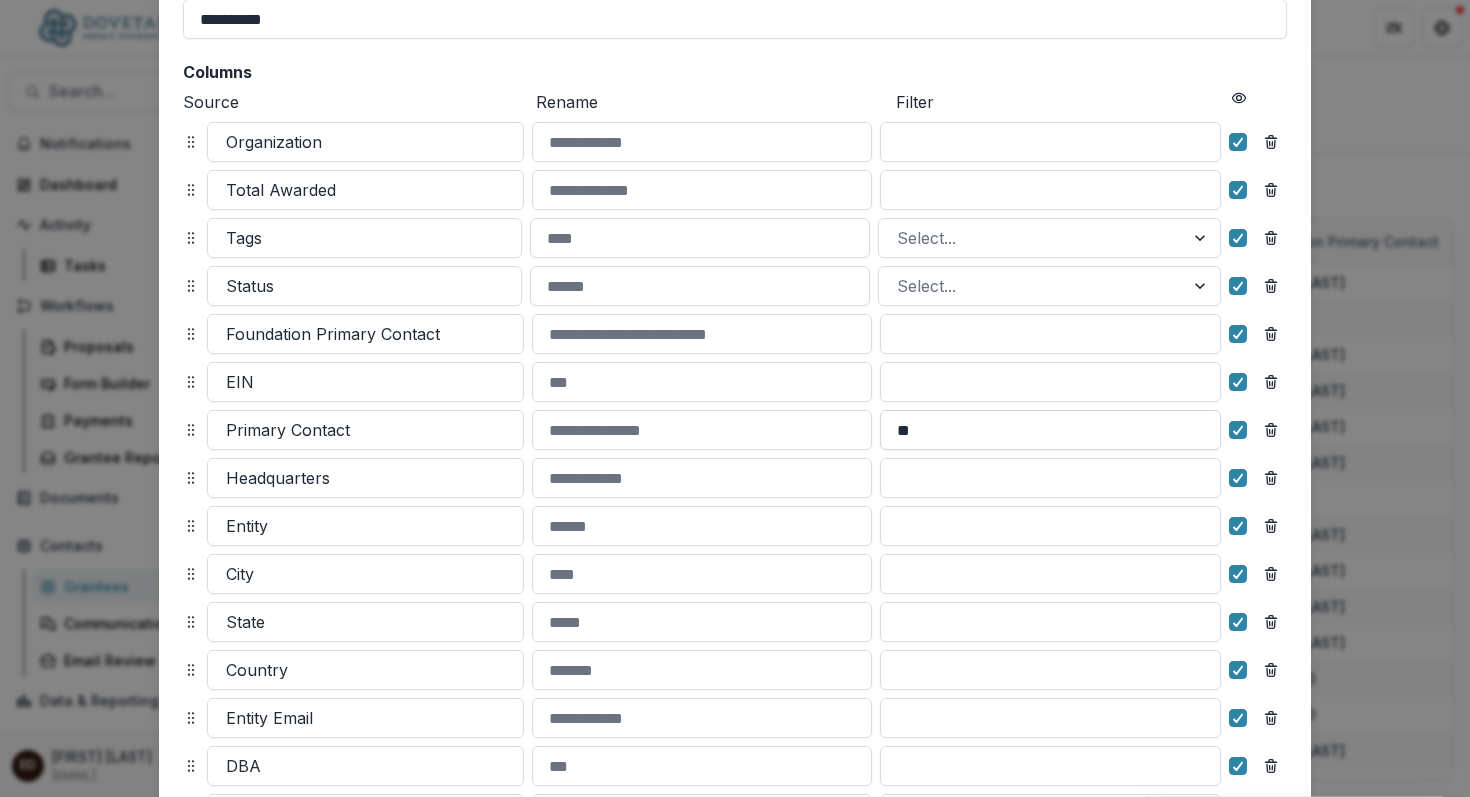 type on "*" 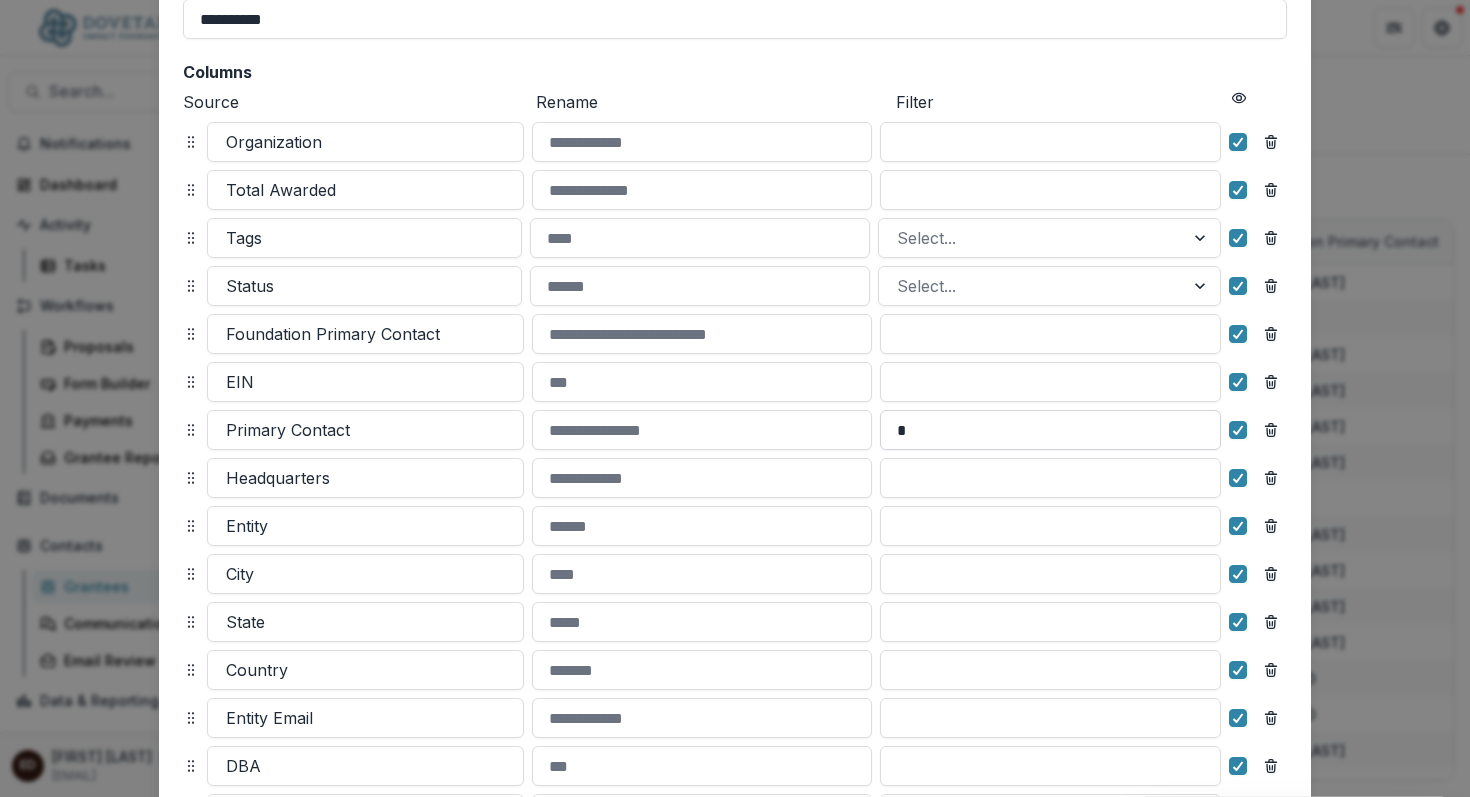 type 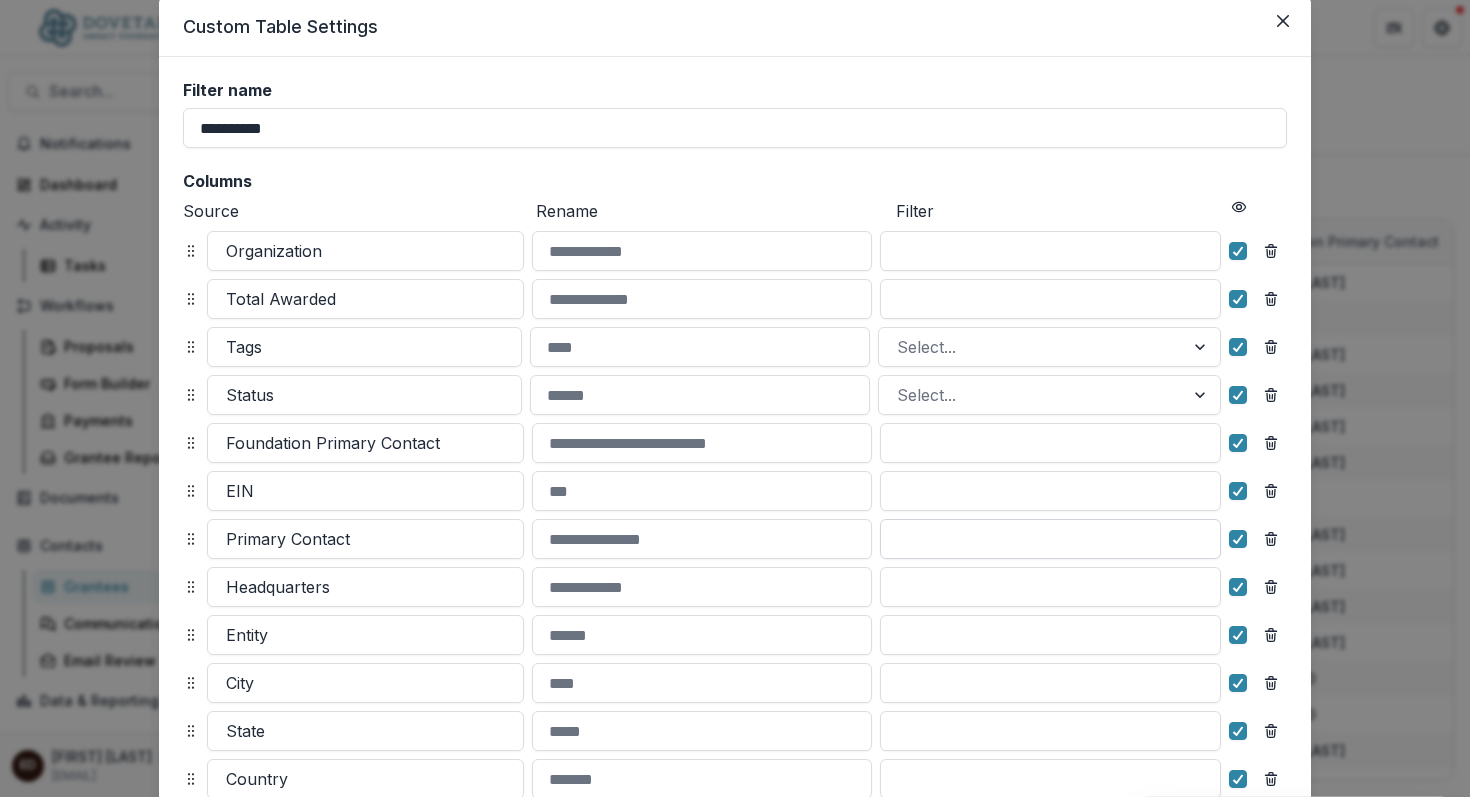 scroll, scrollTop: 0, scrollLeft: 0, axis: both 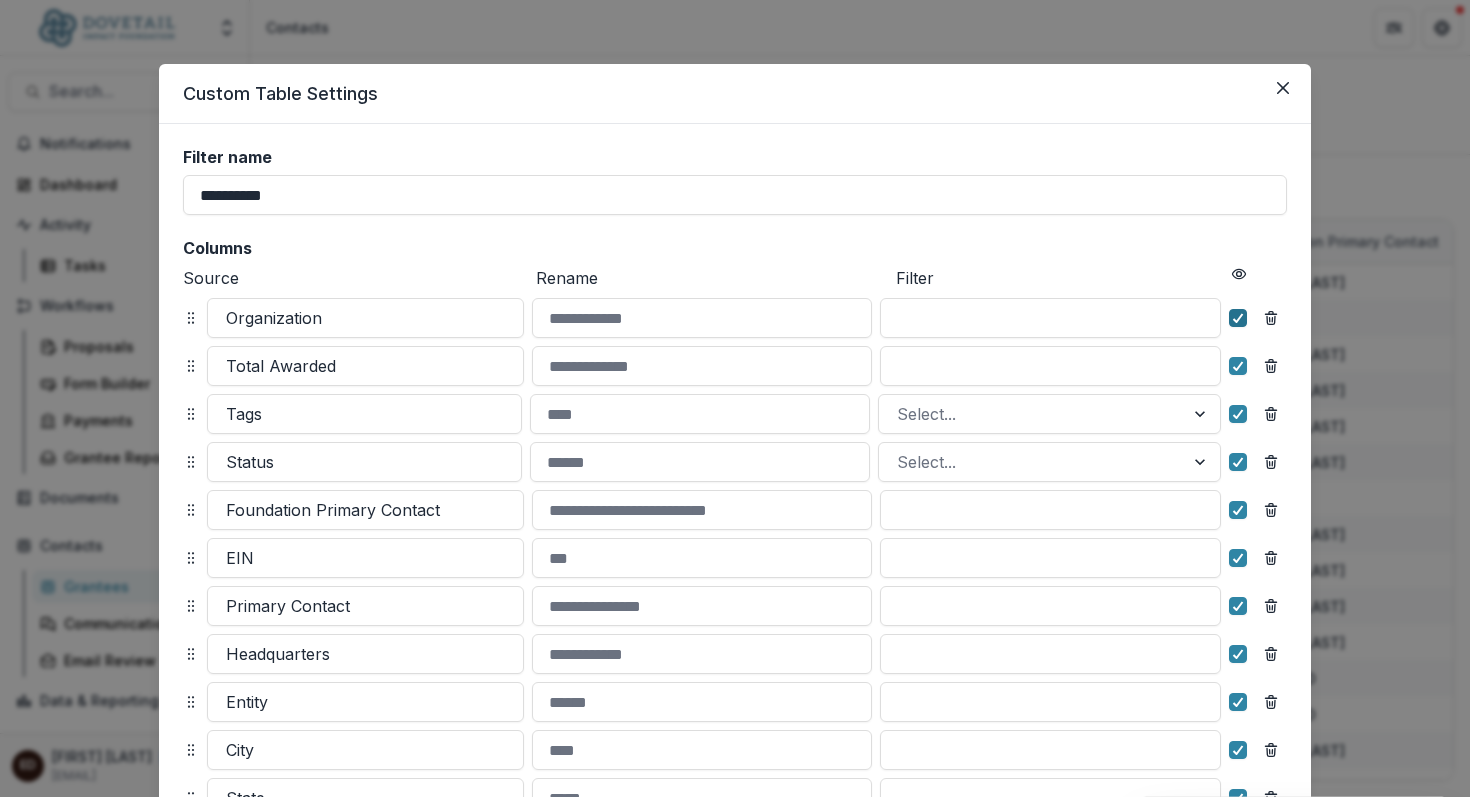 click 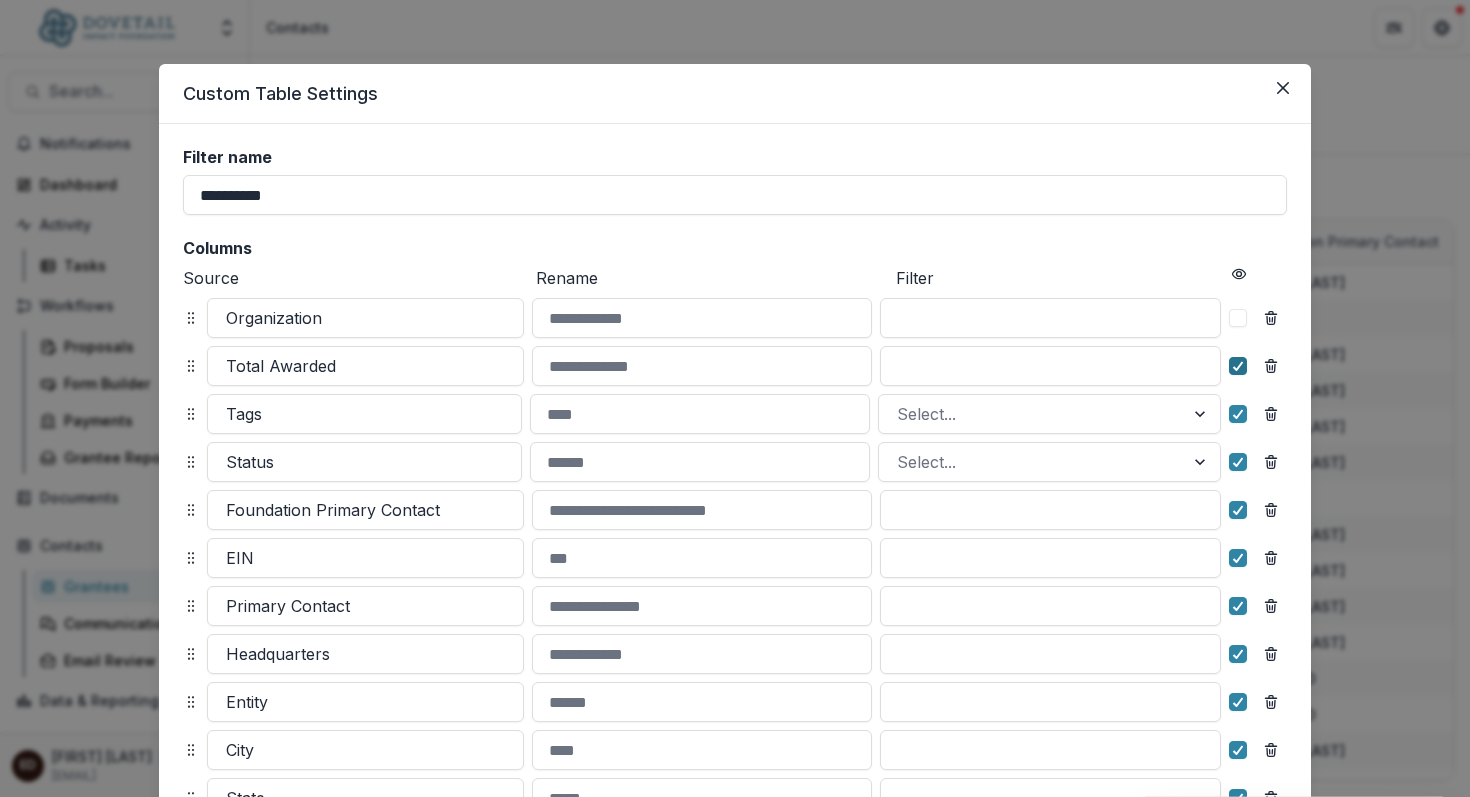 click 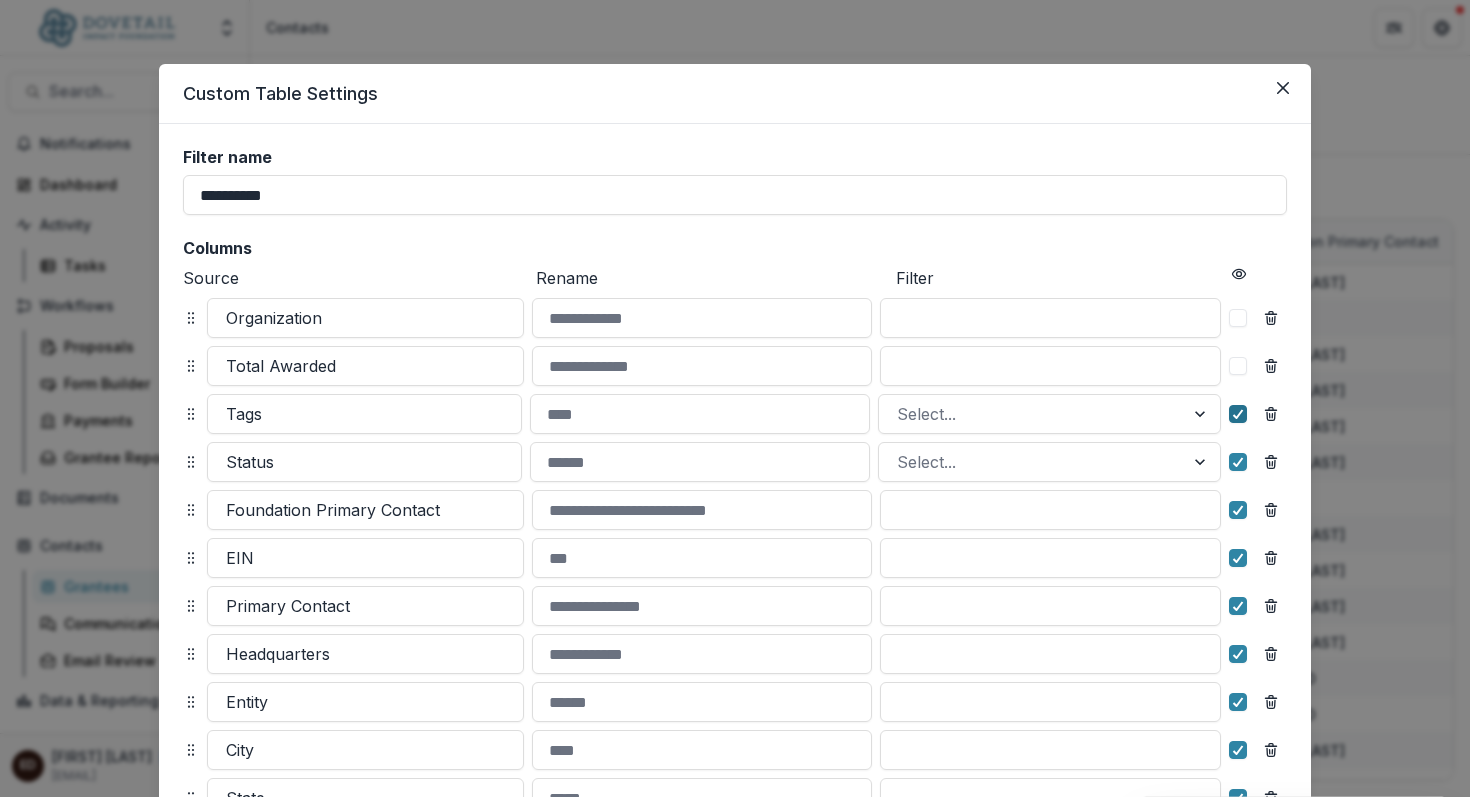 click 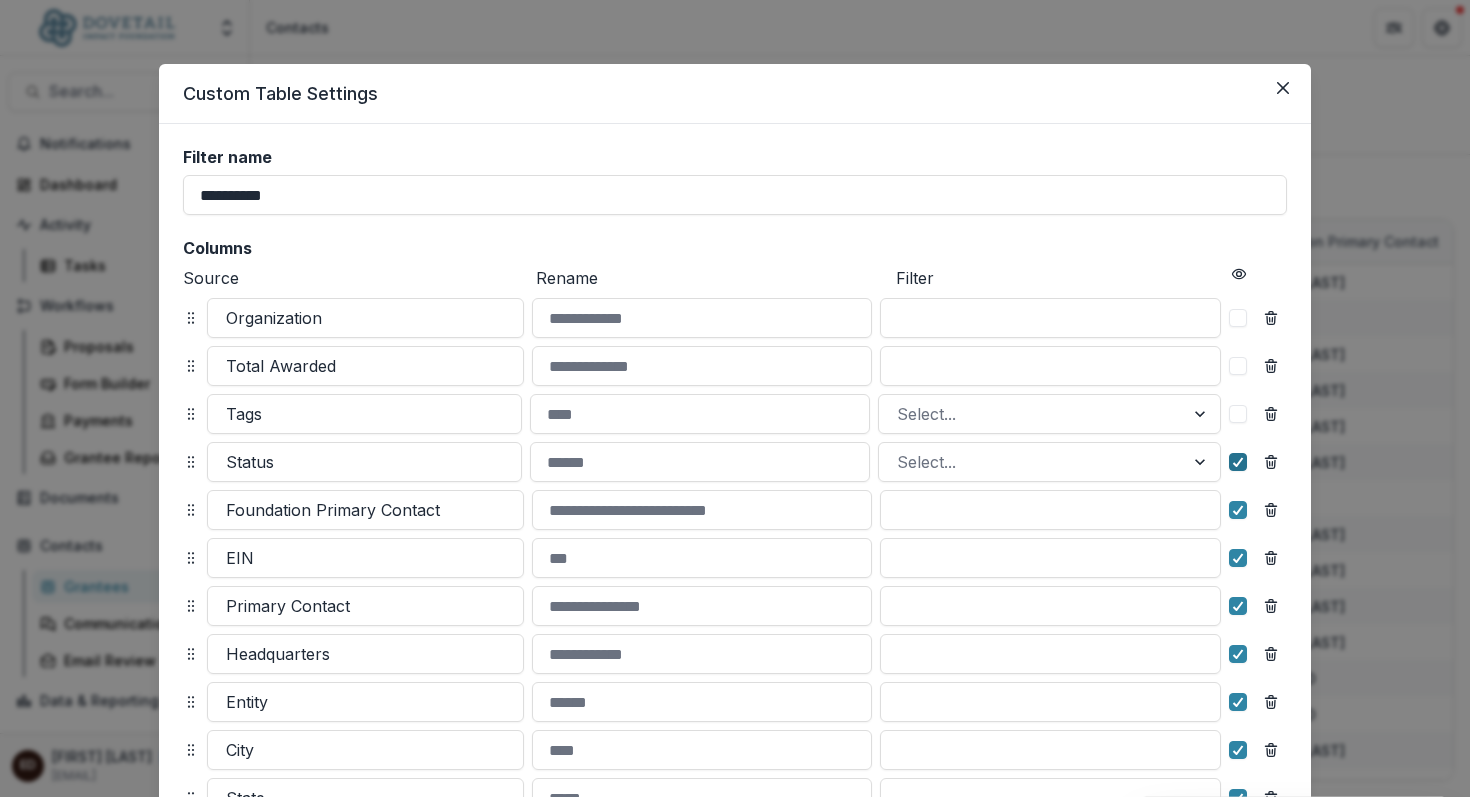 click at bounding box center (1238, 462) 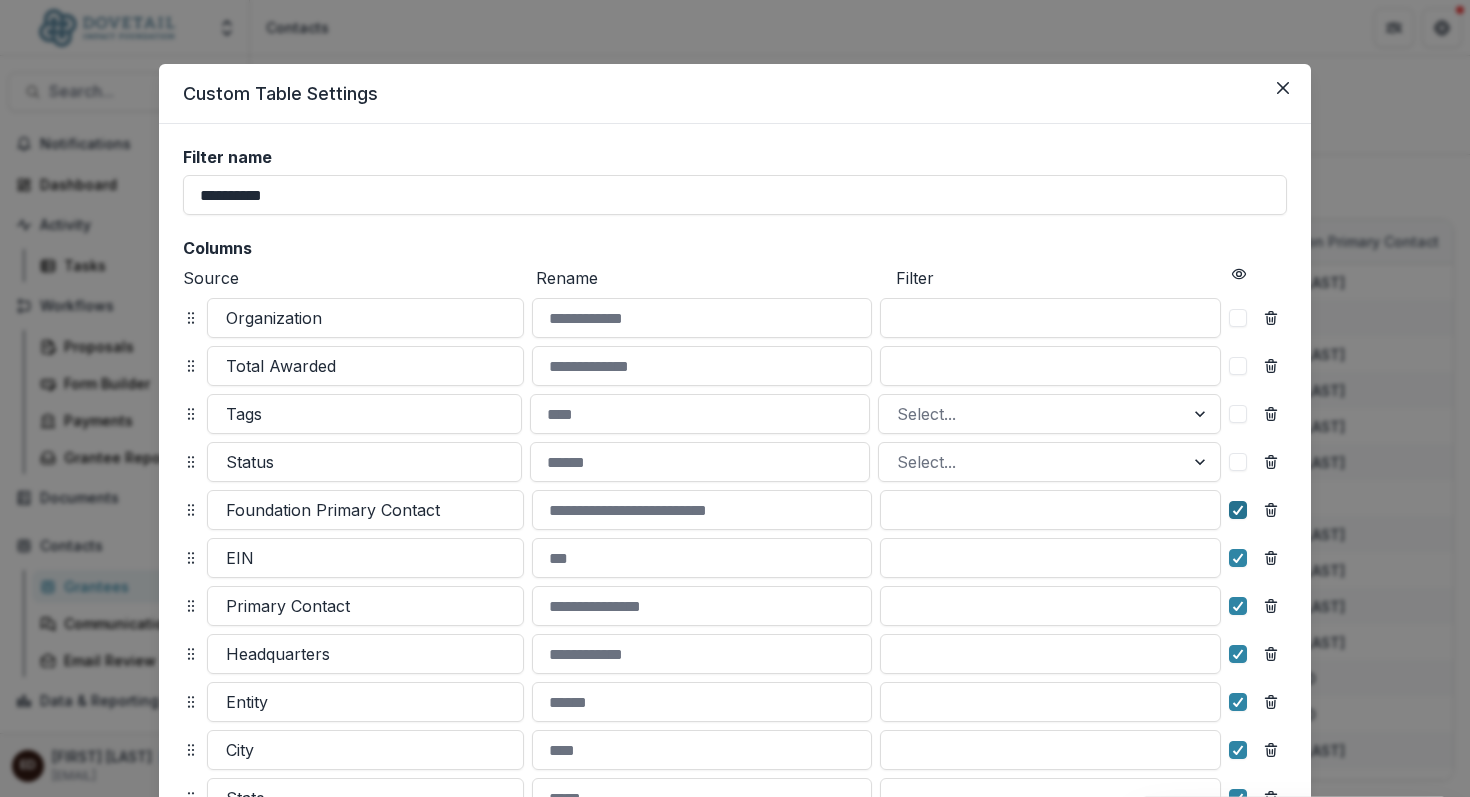 click 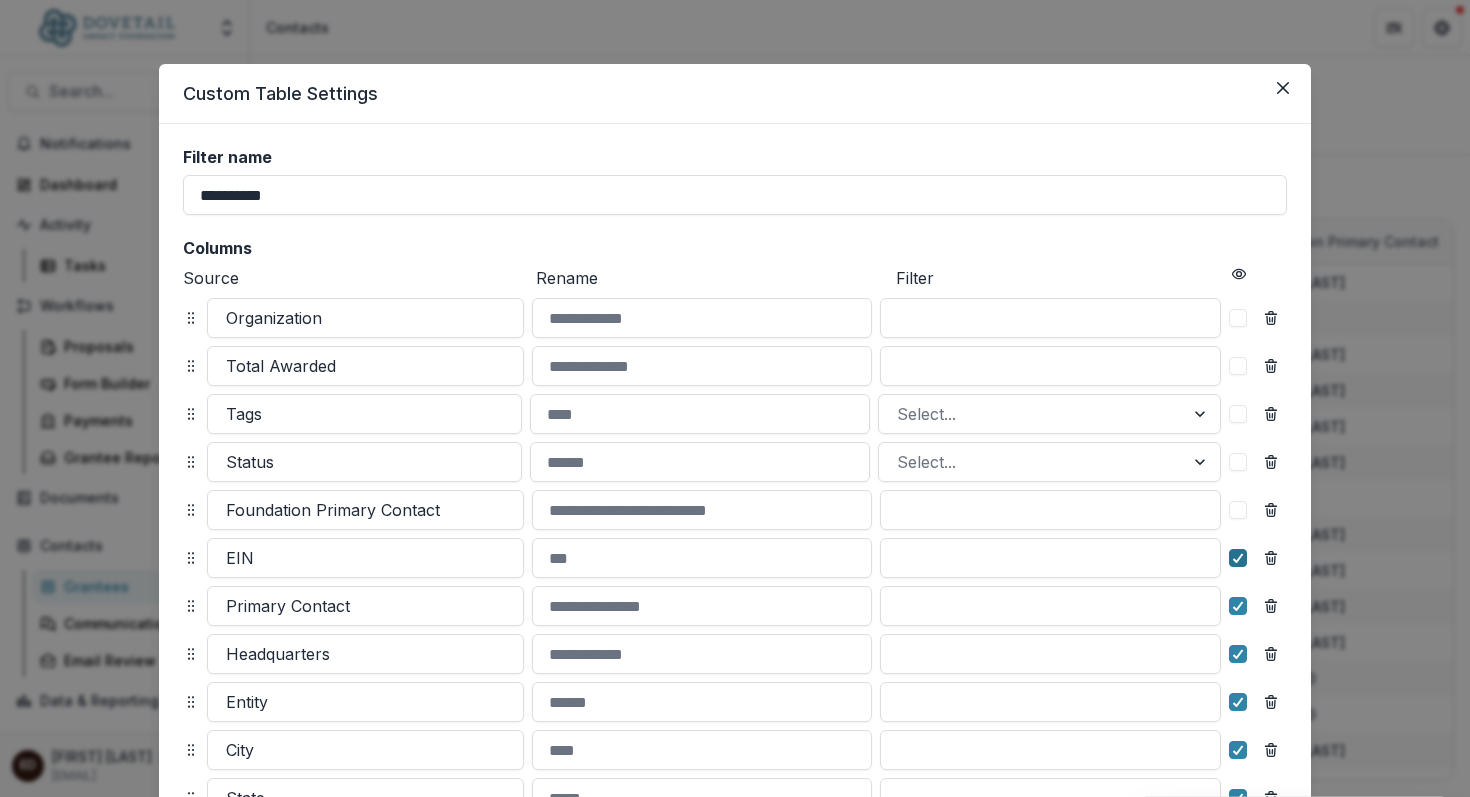 click at bounding box center (1238, 558) 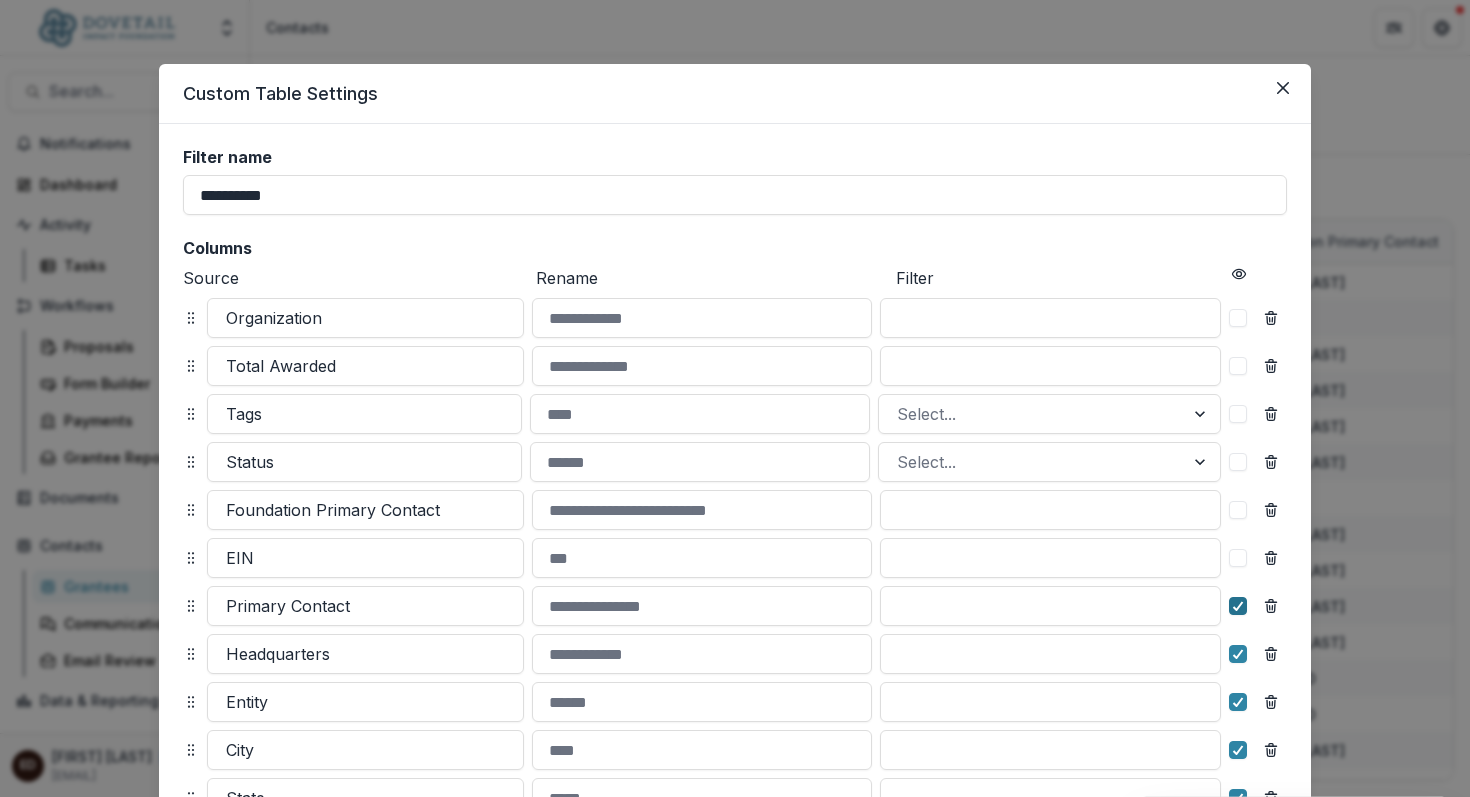 click at bounding box center (1238, 606) 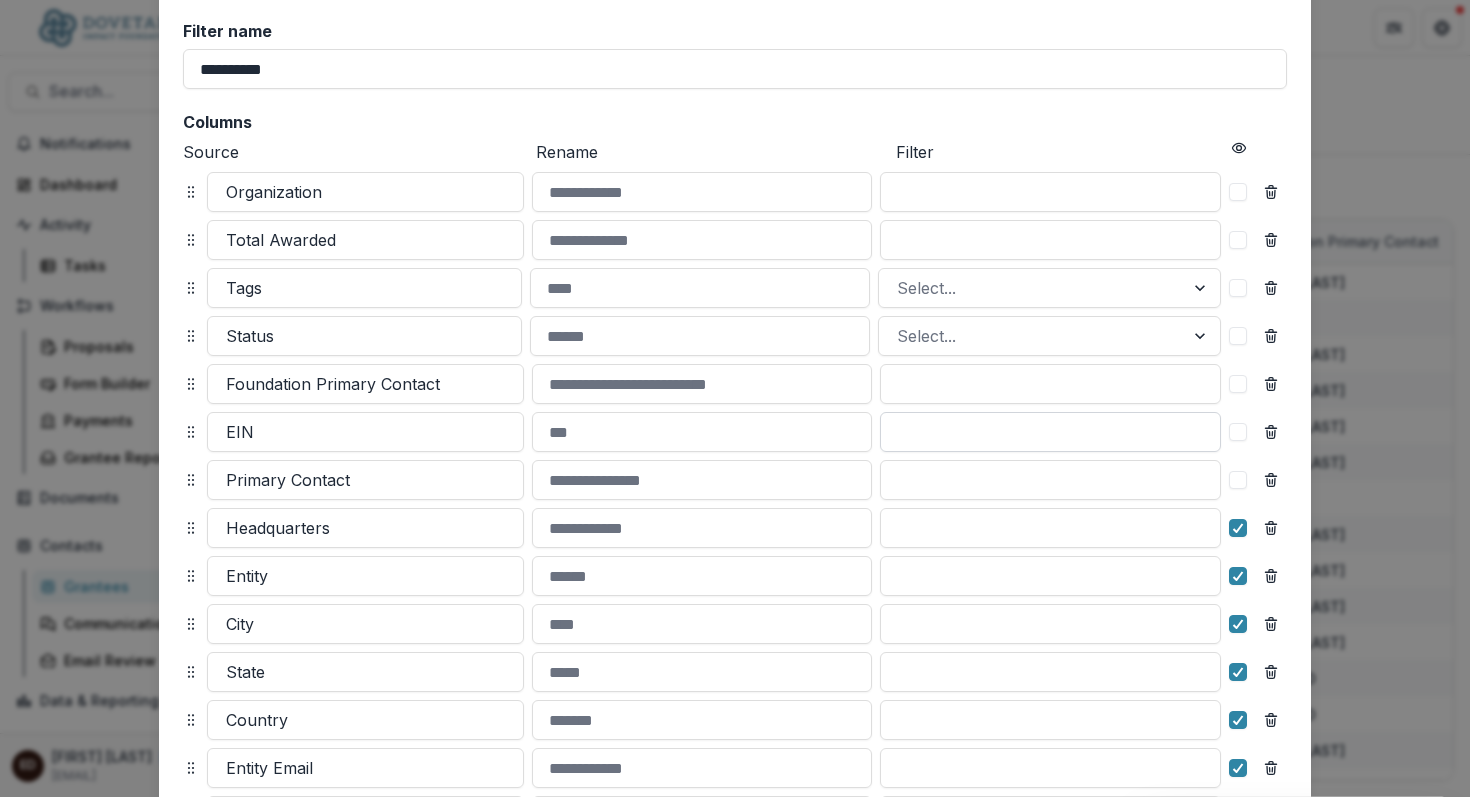 scroll, scrollTop: 207, scrollLeft: 0, axis: vertical 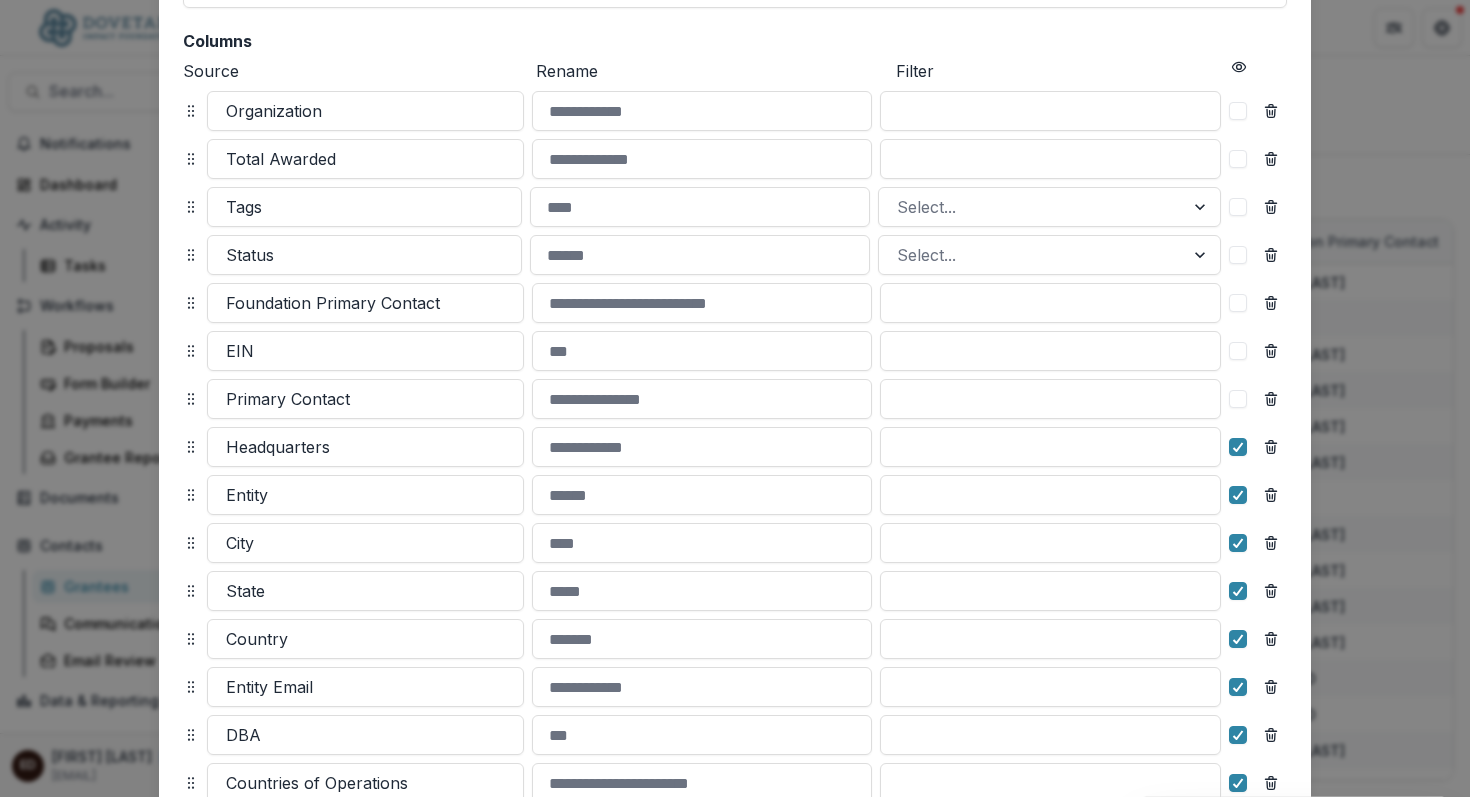 click at bounding box center [1238, 399] 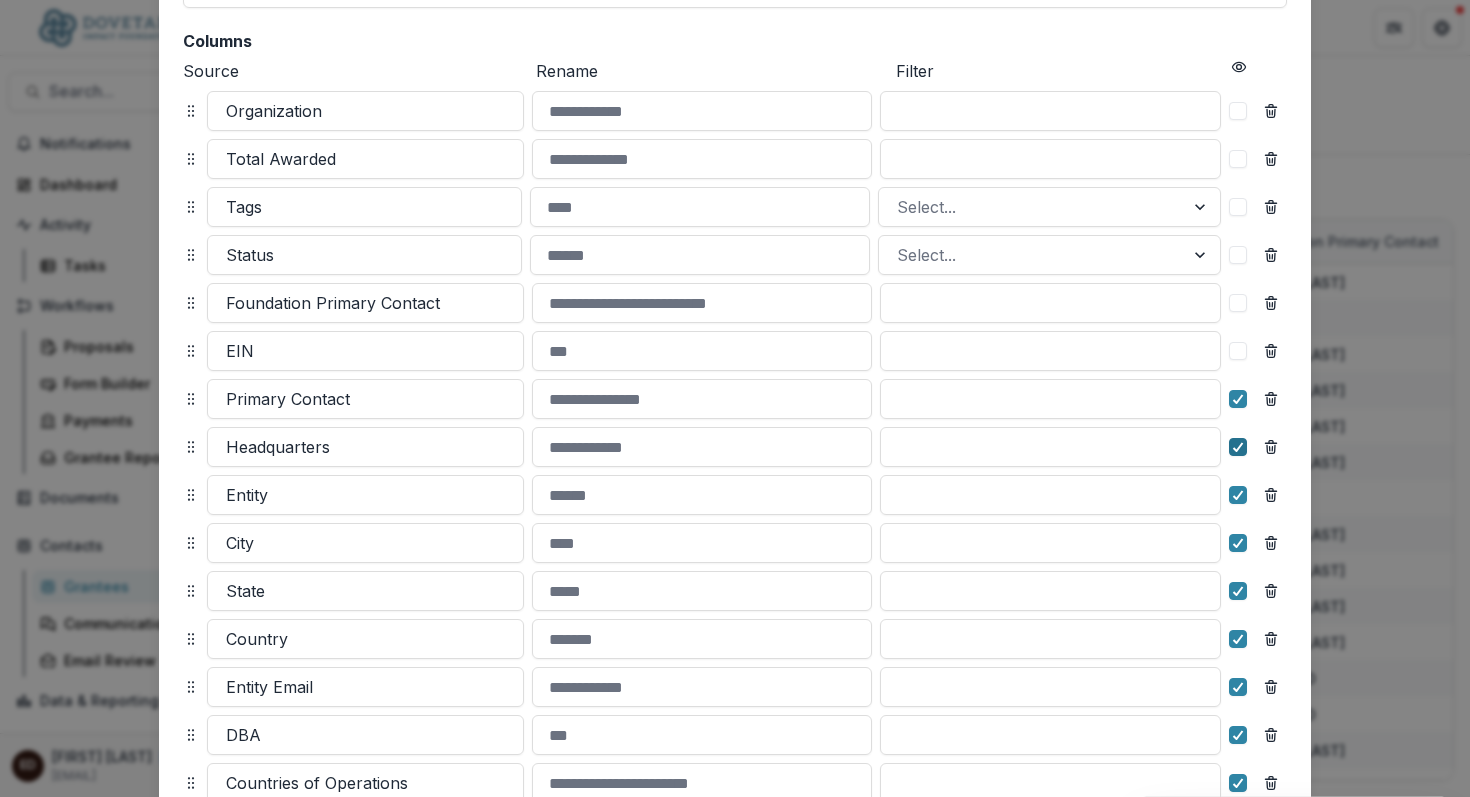 click 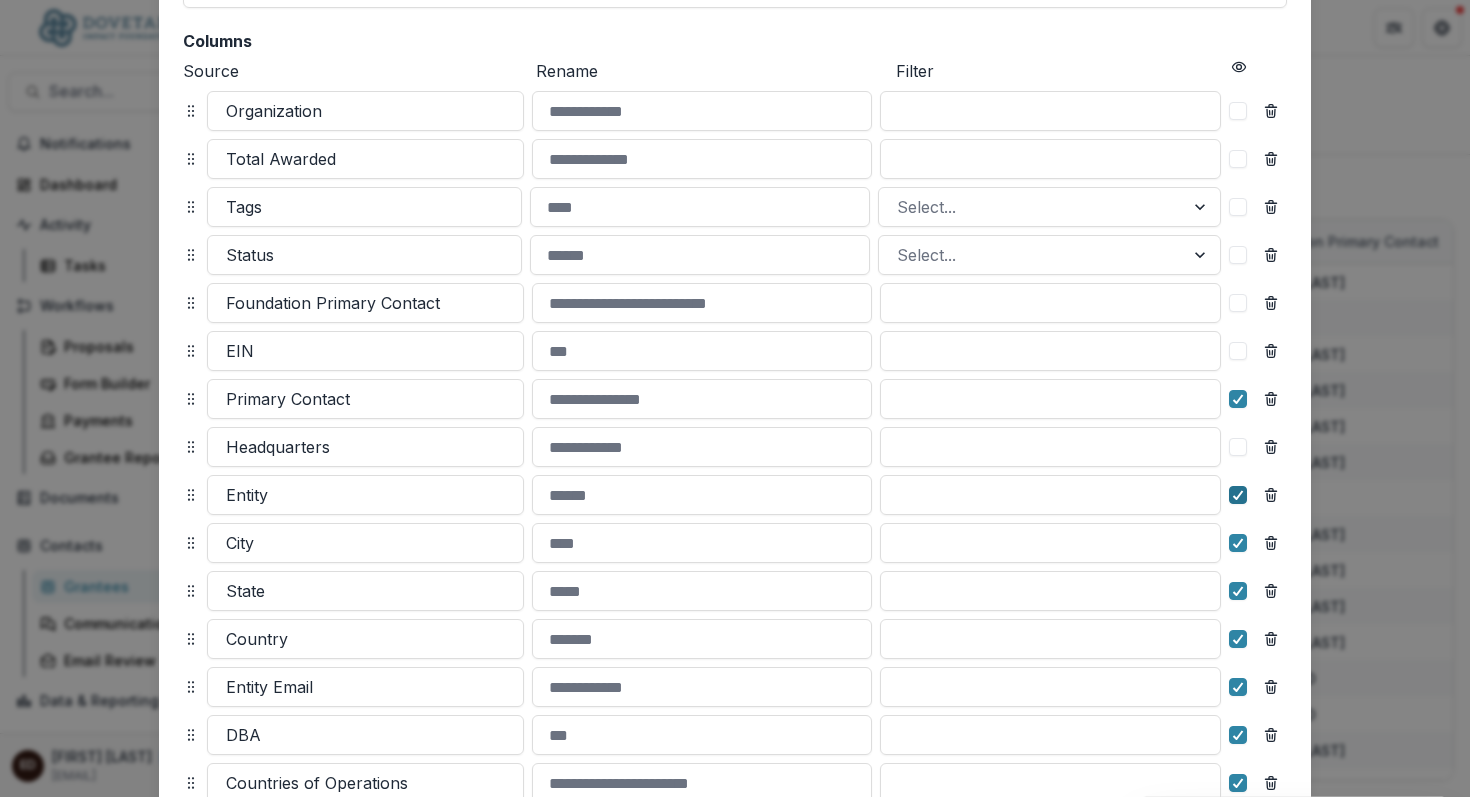 click 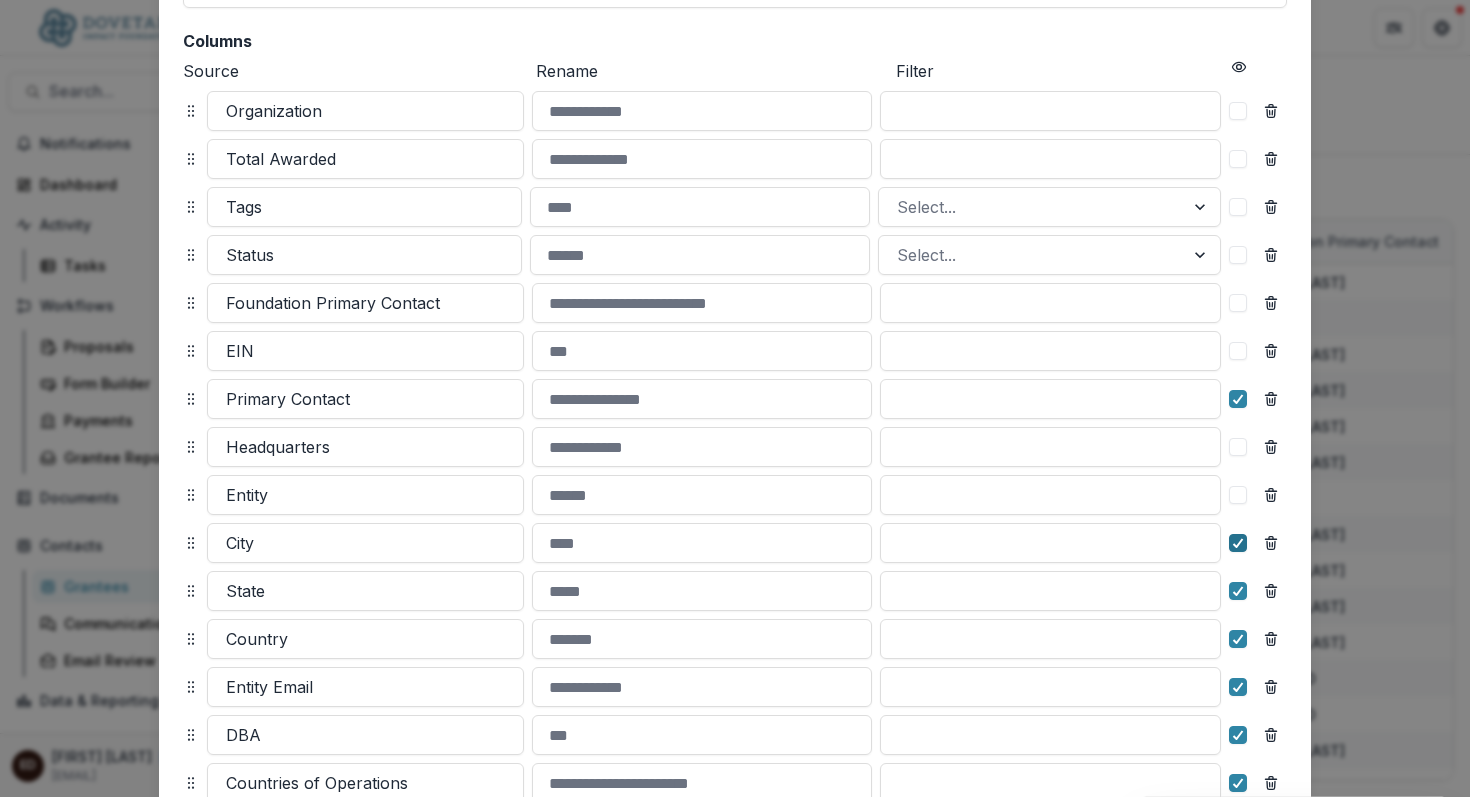 click 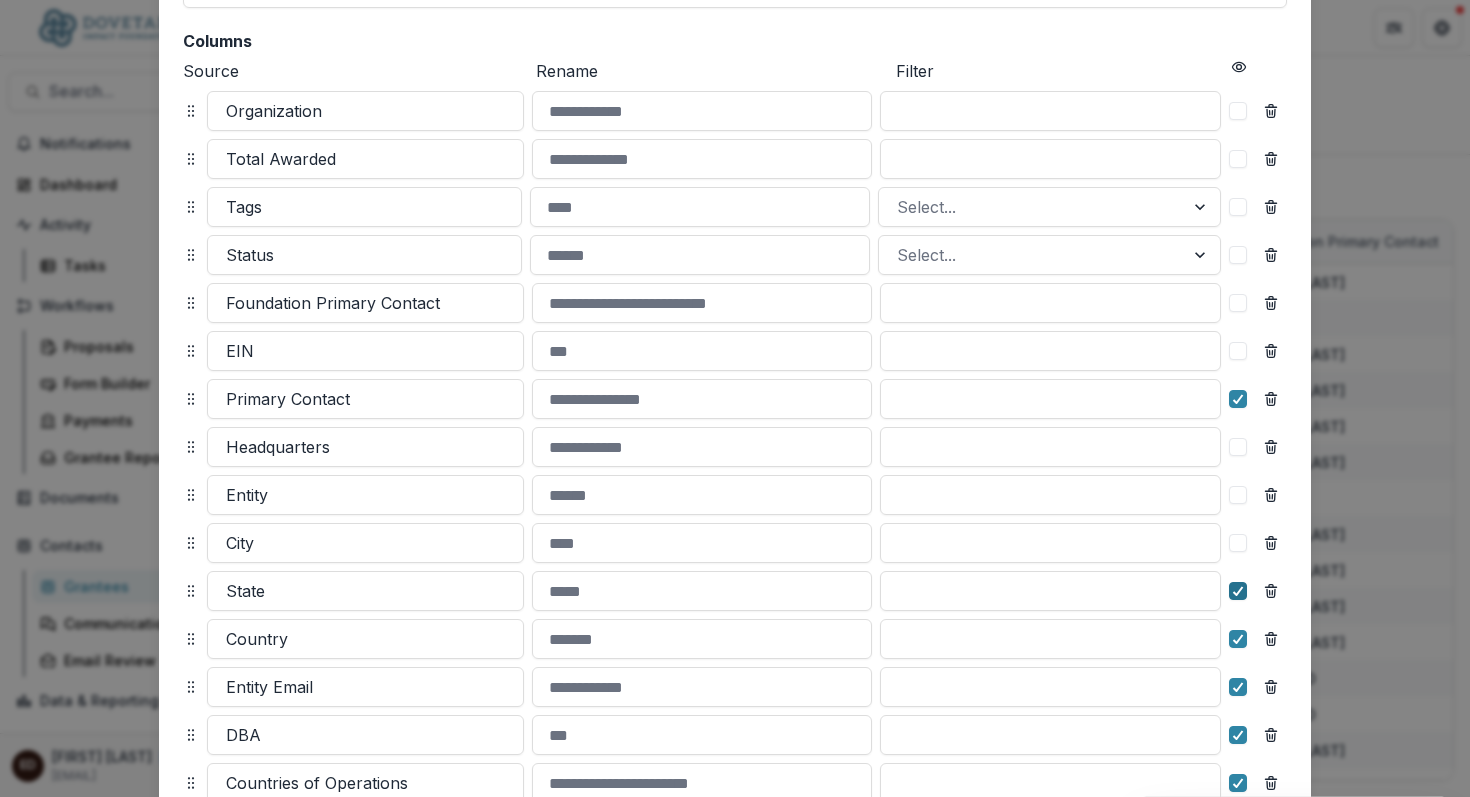 click 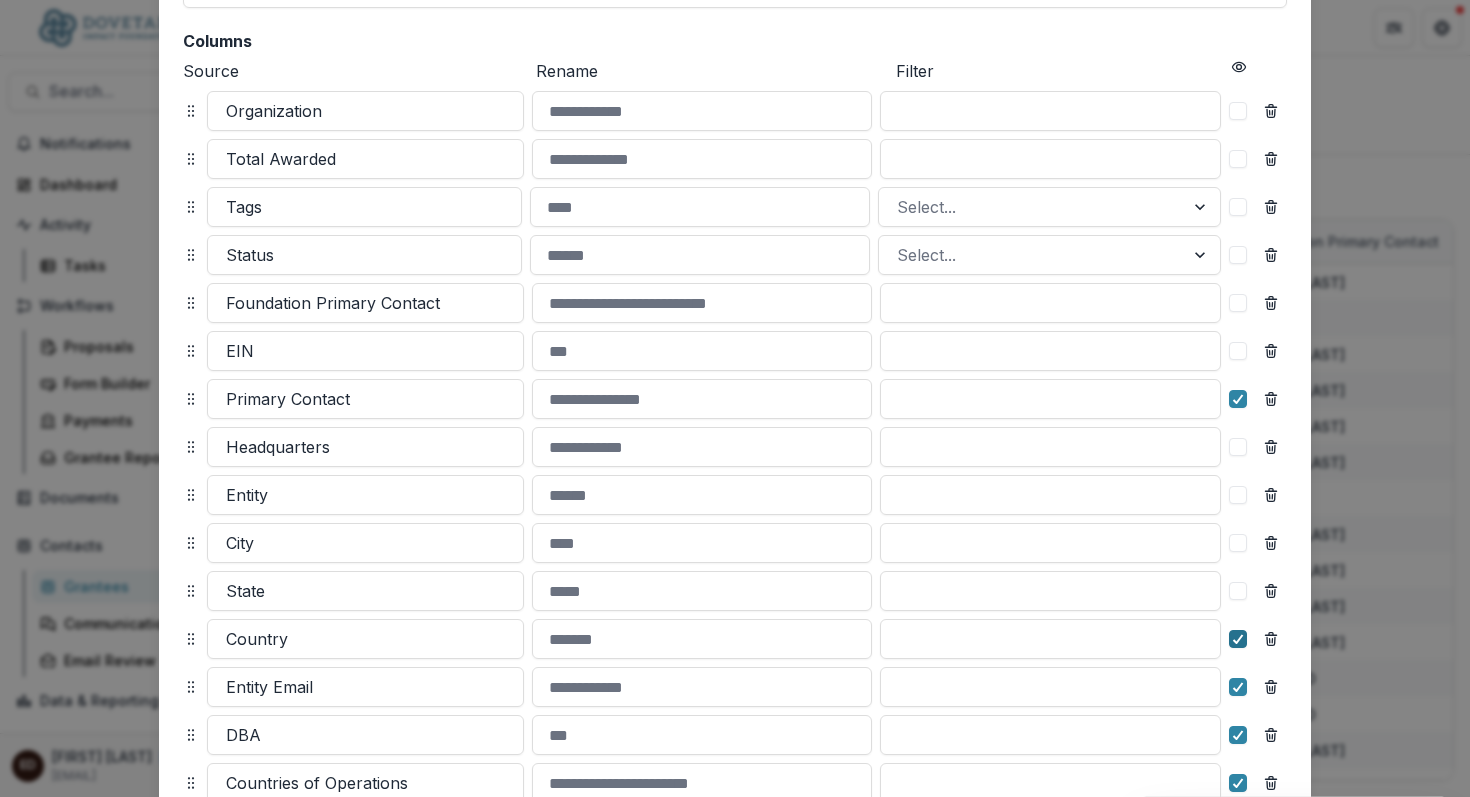 click 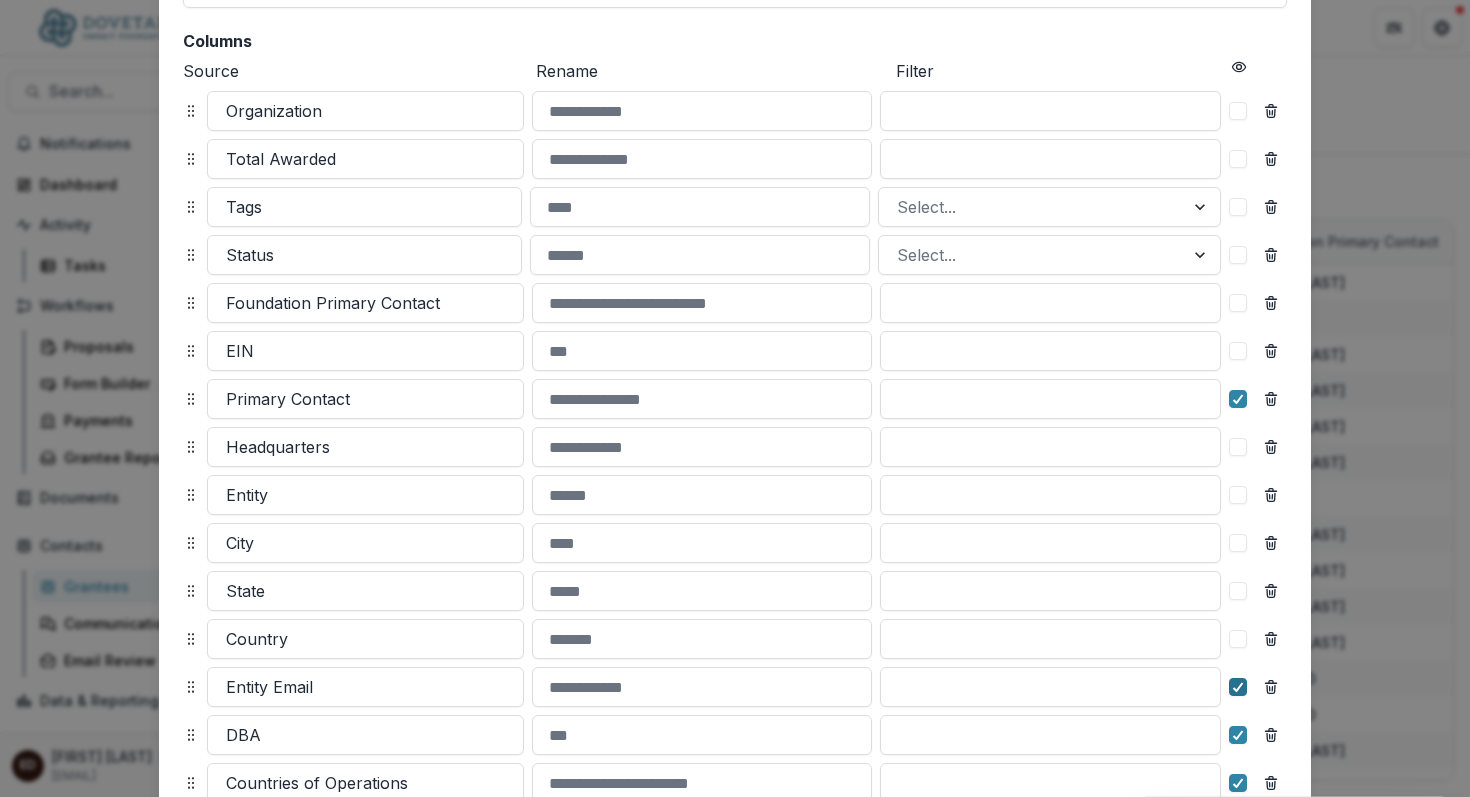 click 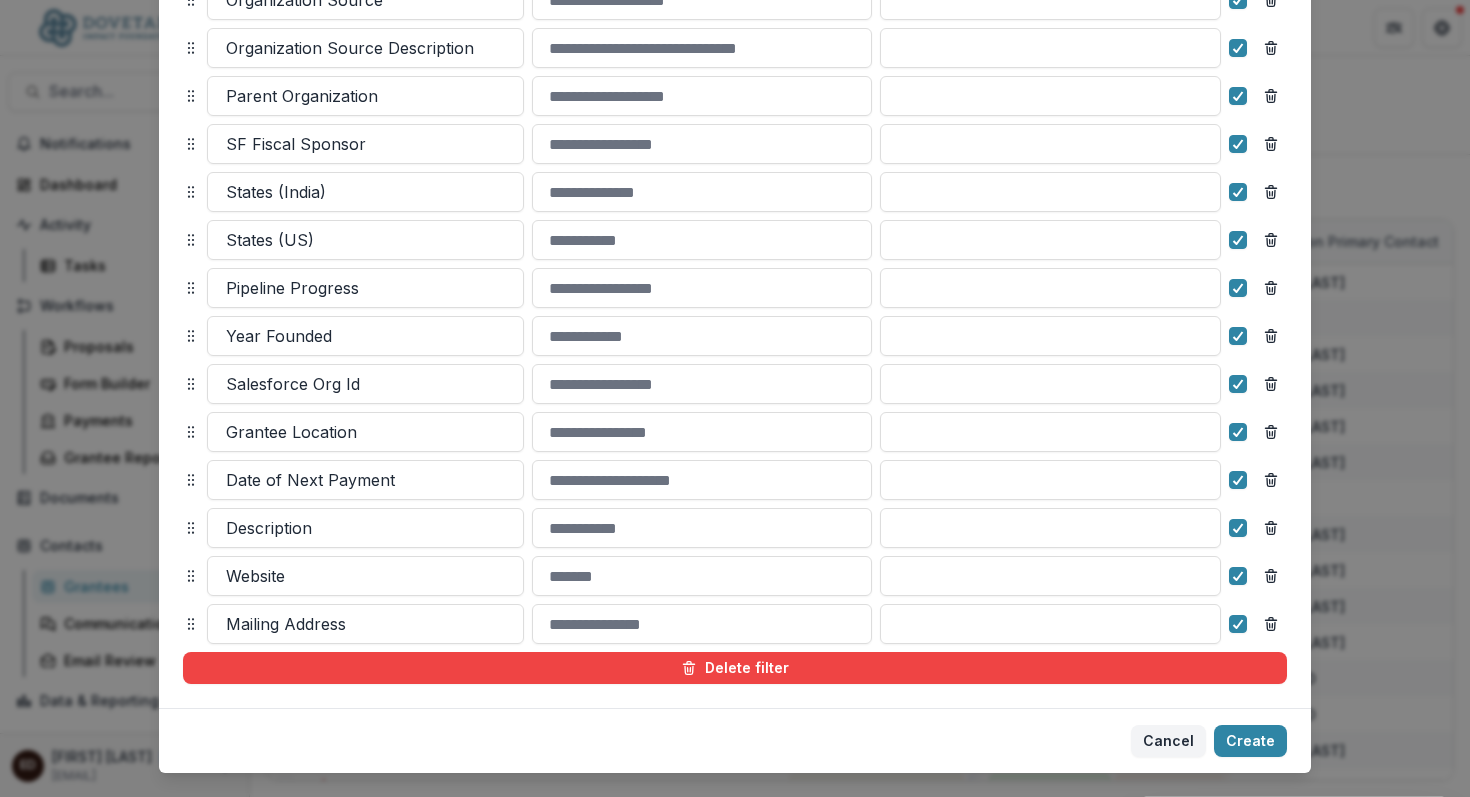 scroll, scrollTop: 1654, scrollLeft: 0, axis: vertical 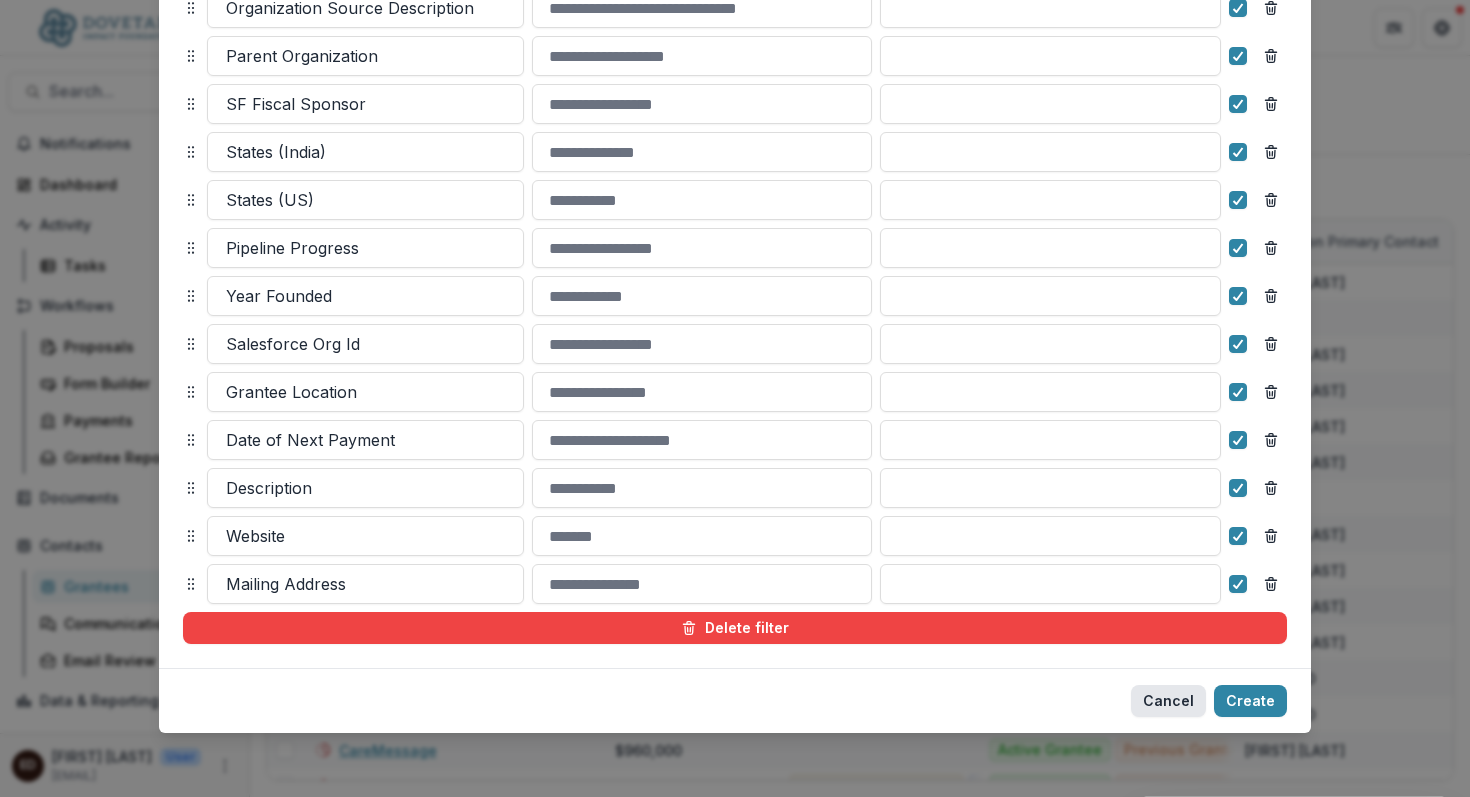 click on "Cancel" at bounding box center (1168, 701) 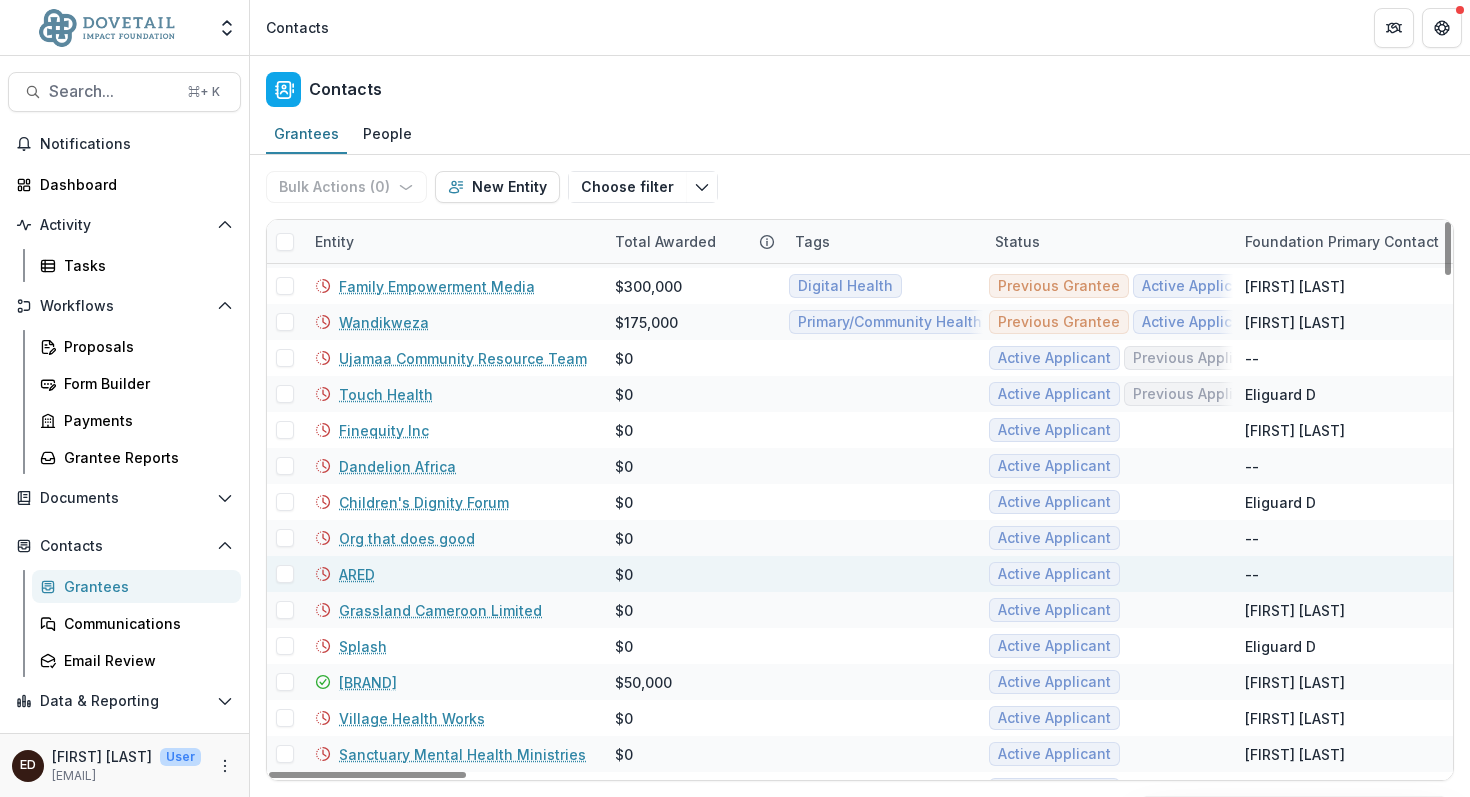 scroll, scrollTop: 4462, scrollLeft: 0, axis: vertical 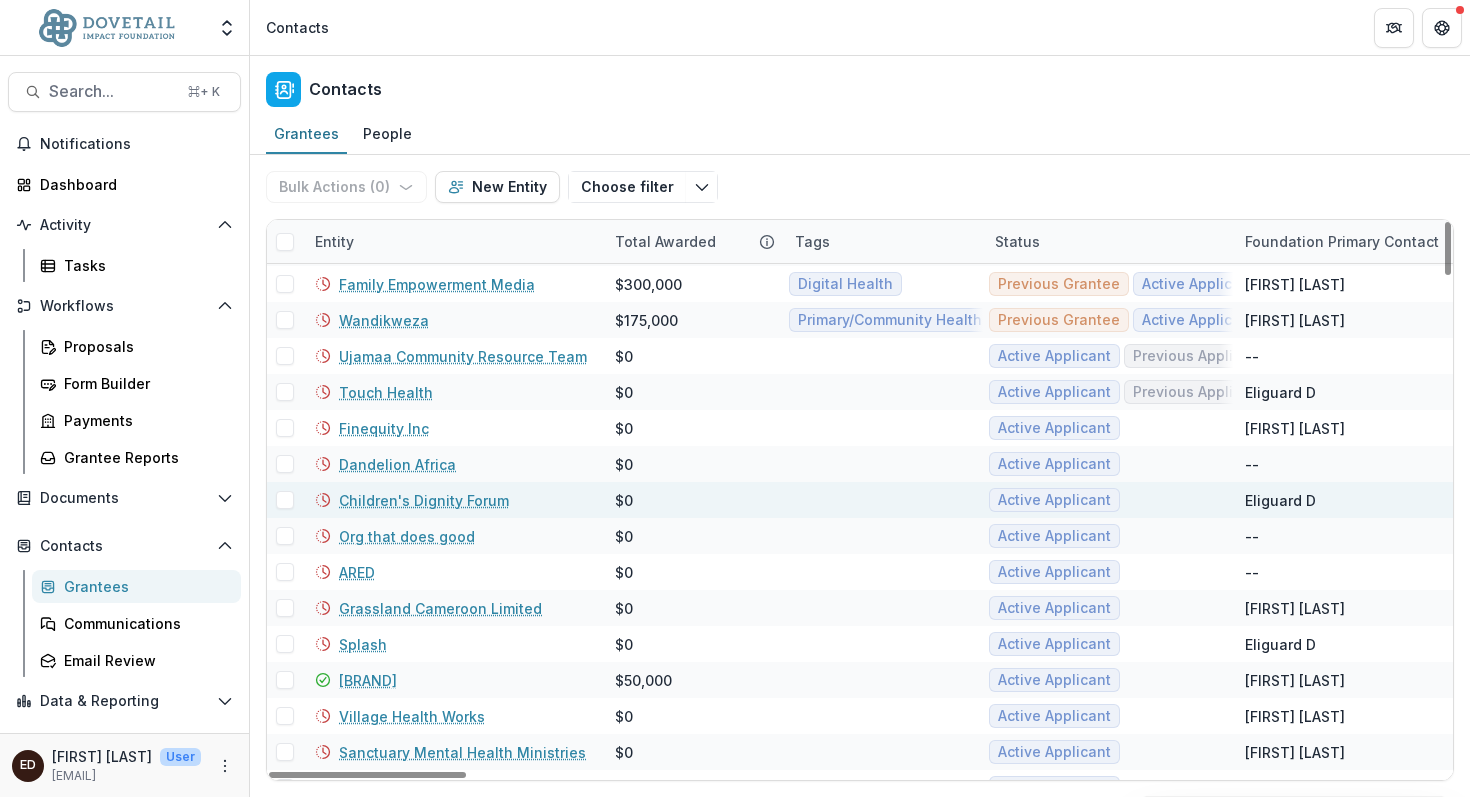 click on "Children's Dignity Forum" at bounding box center (424, 500) 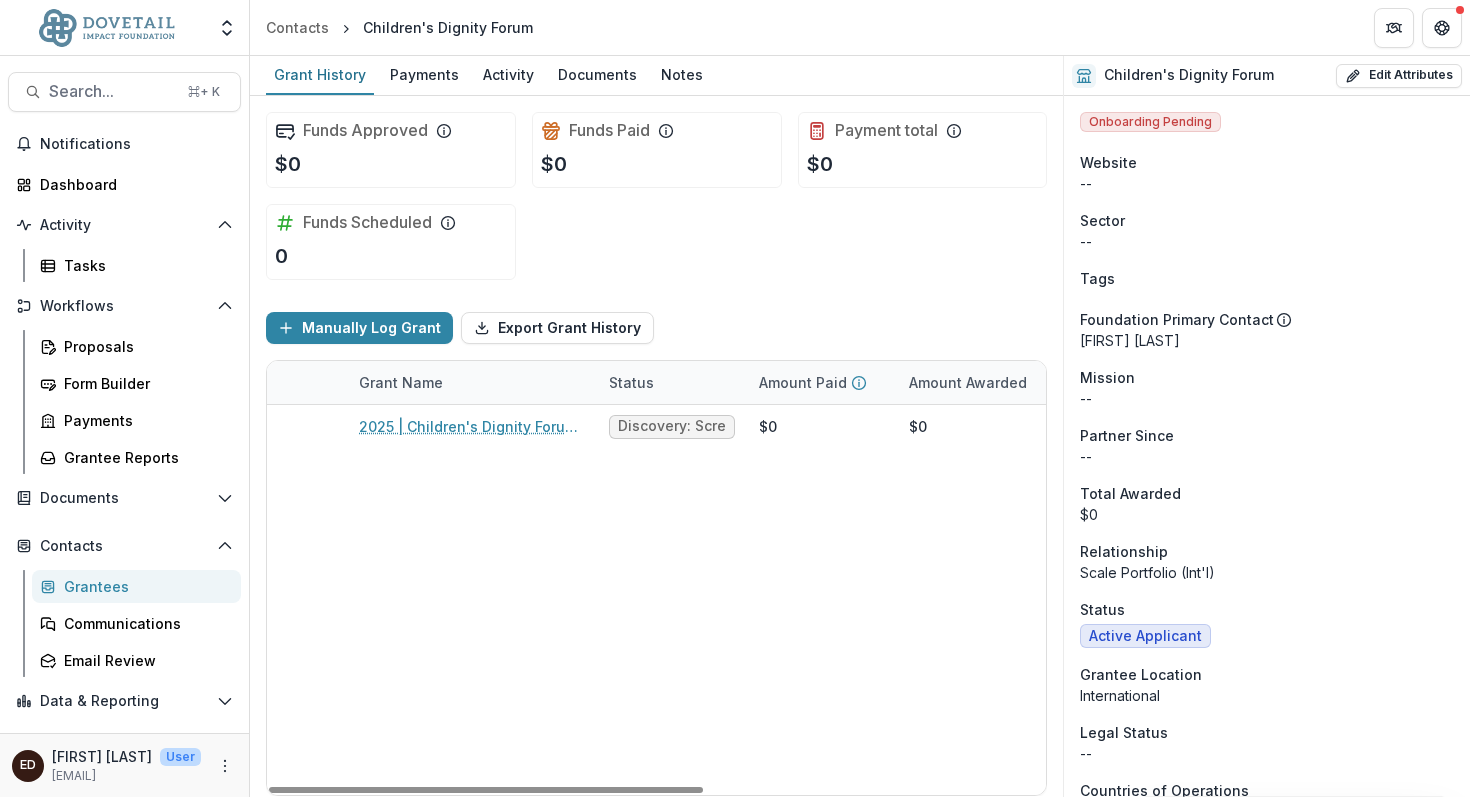 scroll, scrollTop: 7, scrollLeft: 0, axis: vertical 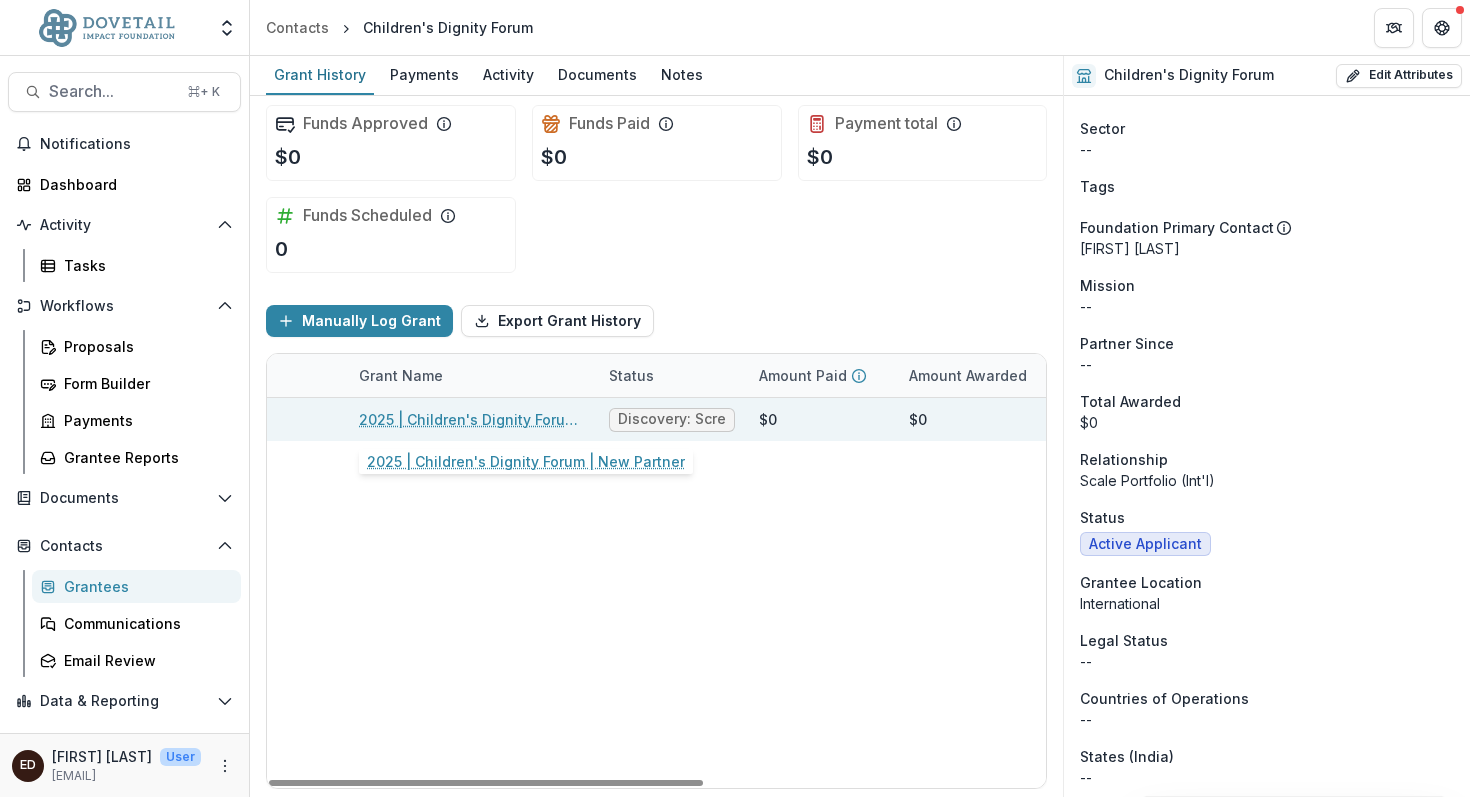 click on "2025 | Children's Dignity Forum | New Partner" at bounding box center [472, 419] 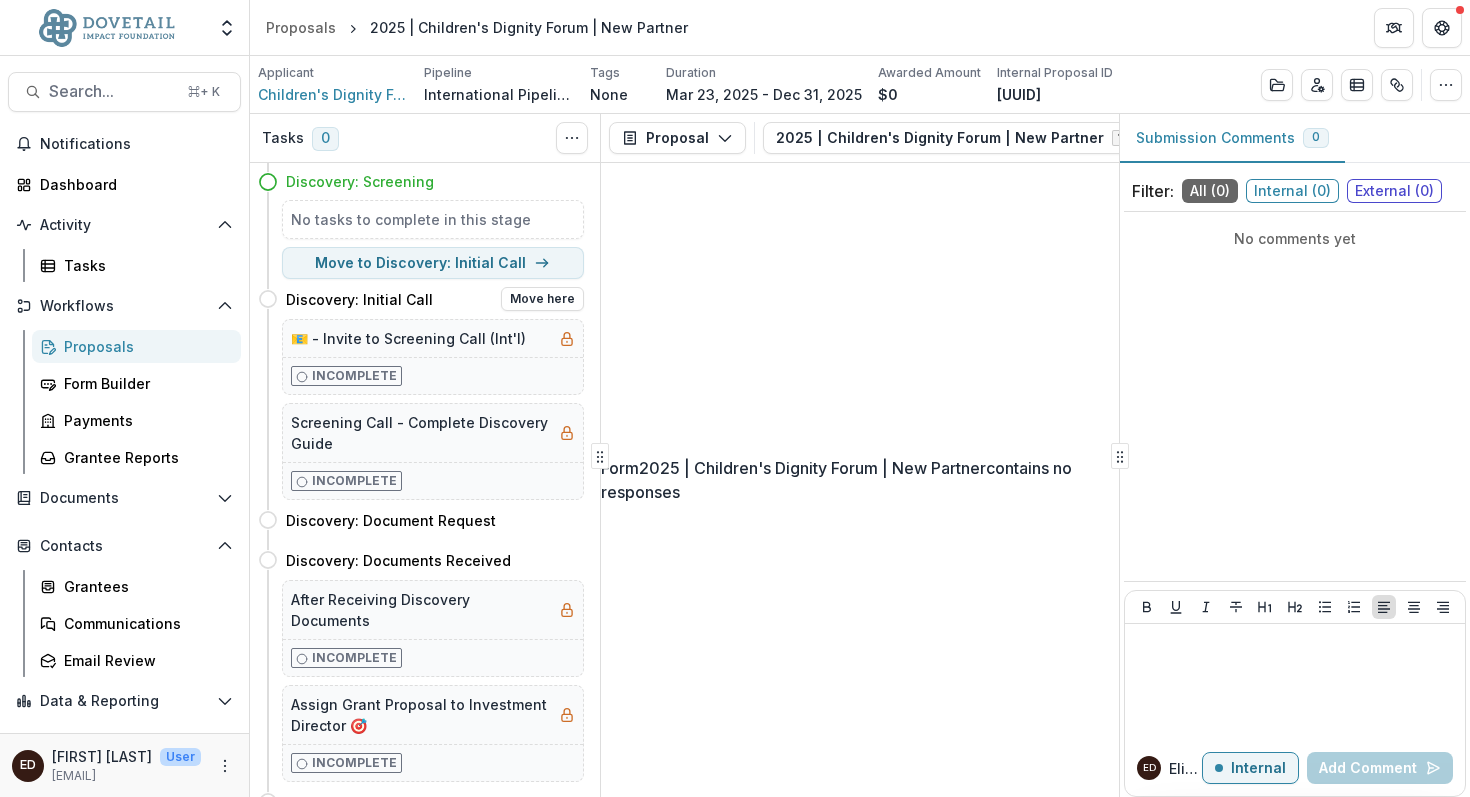 scroll, scrollTop: 10, scrollLeft: 0, axis: vertical 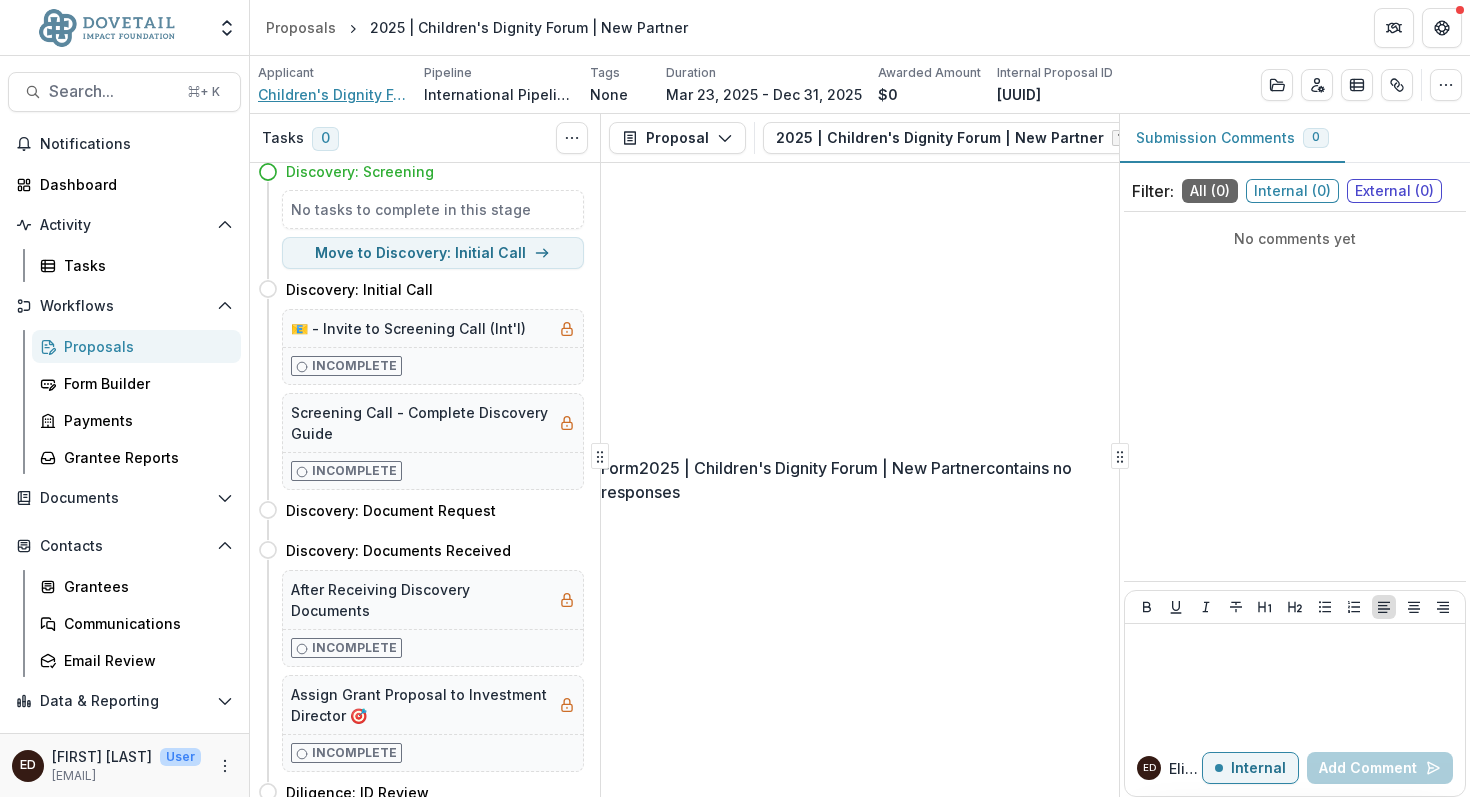 click on "Children's Dignity Forum" at bounding box center [333, 94] 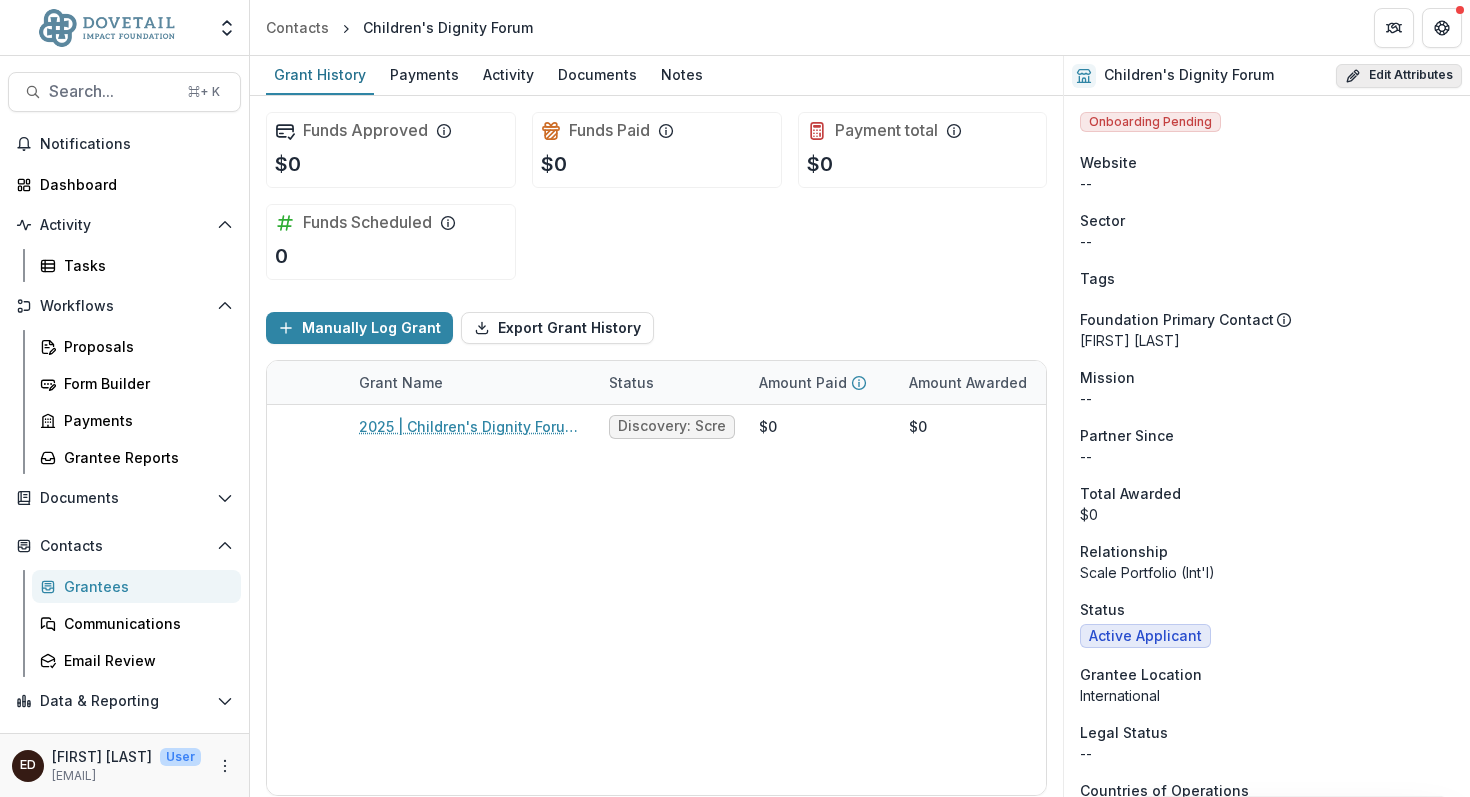 click on "Edit Attributes" at bounding box center [1399, 76] 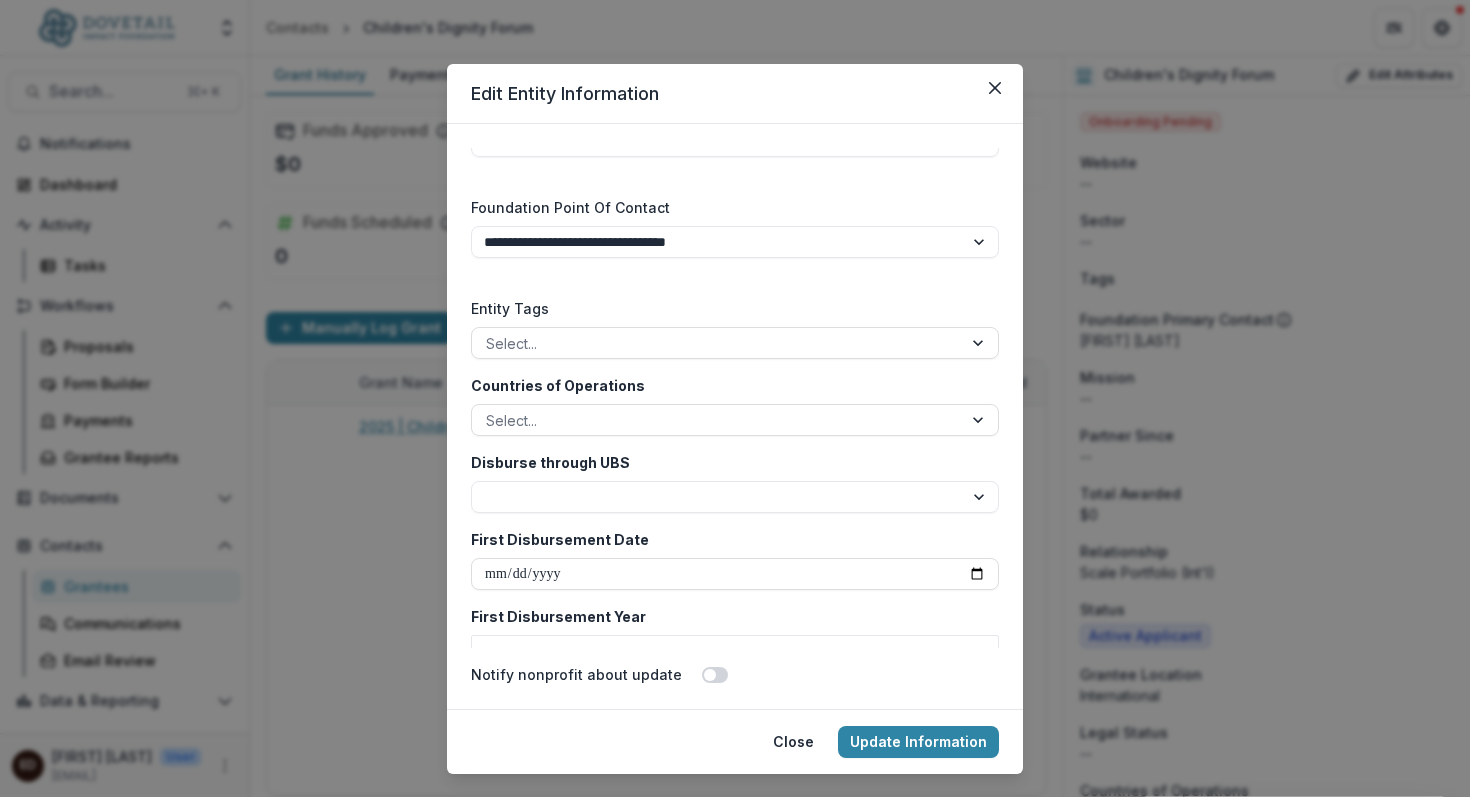 scroll, scrollTop: 3055, scrollLeft: 0, axis: vertical 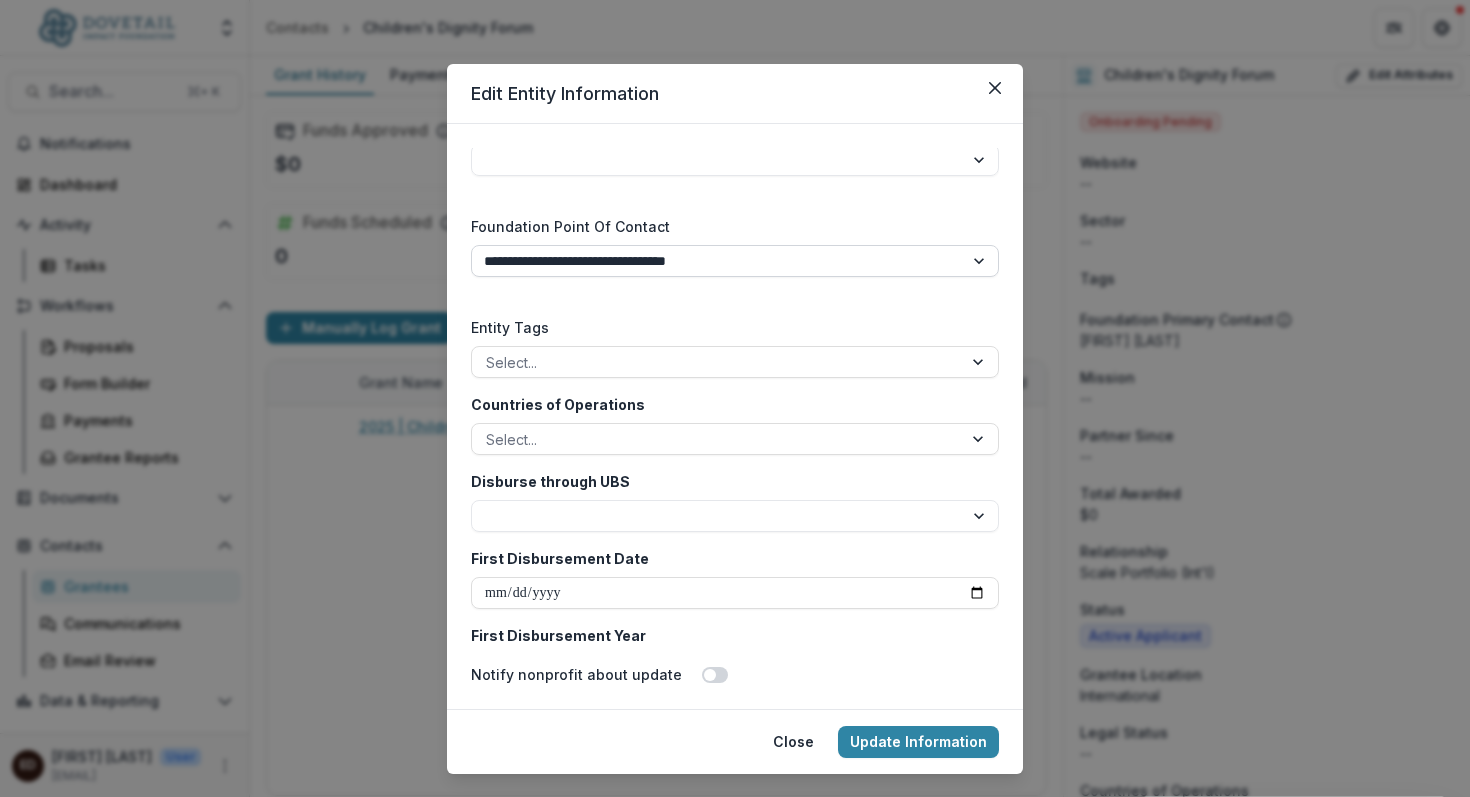 click on "**********" at bounding box center (735, 261) 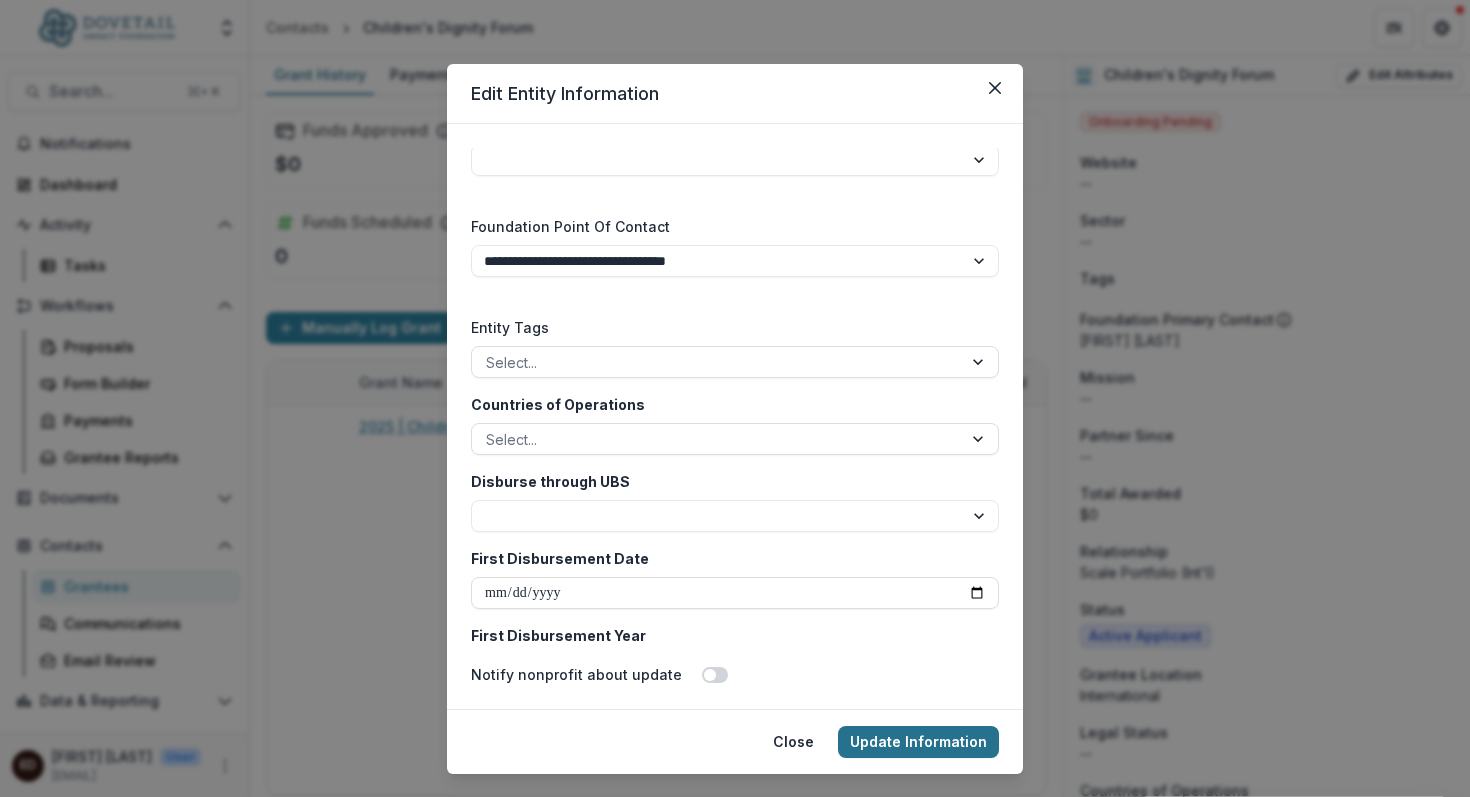 click on "Update Information" at bounding box center [918, 742] 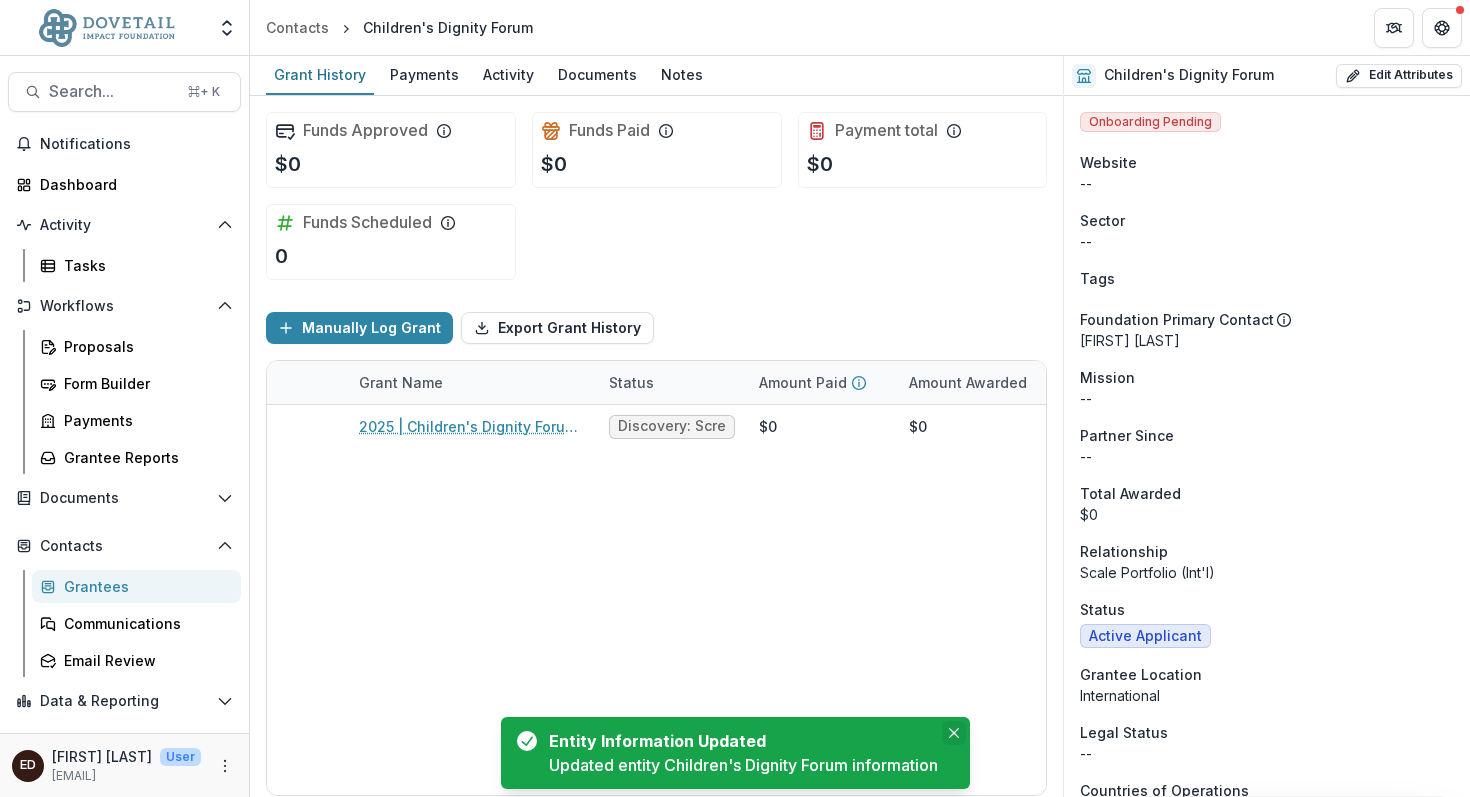 click at bounding box center (954, 733) 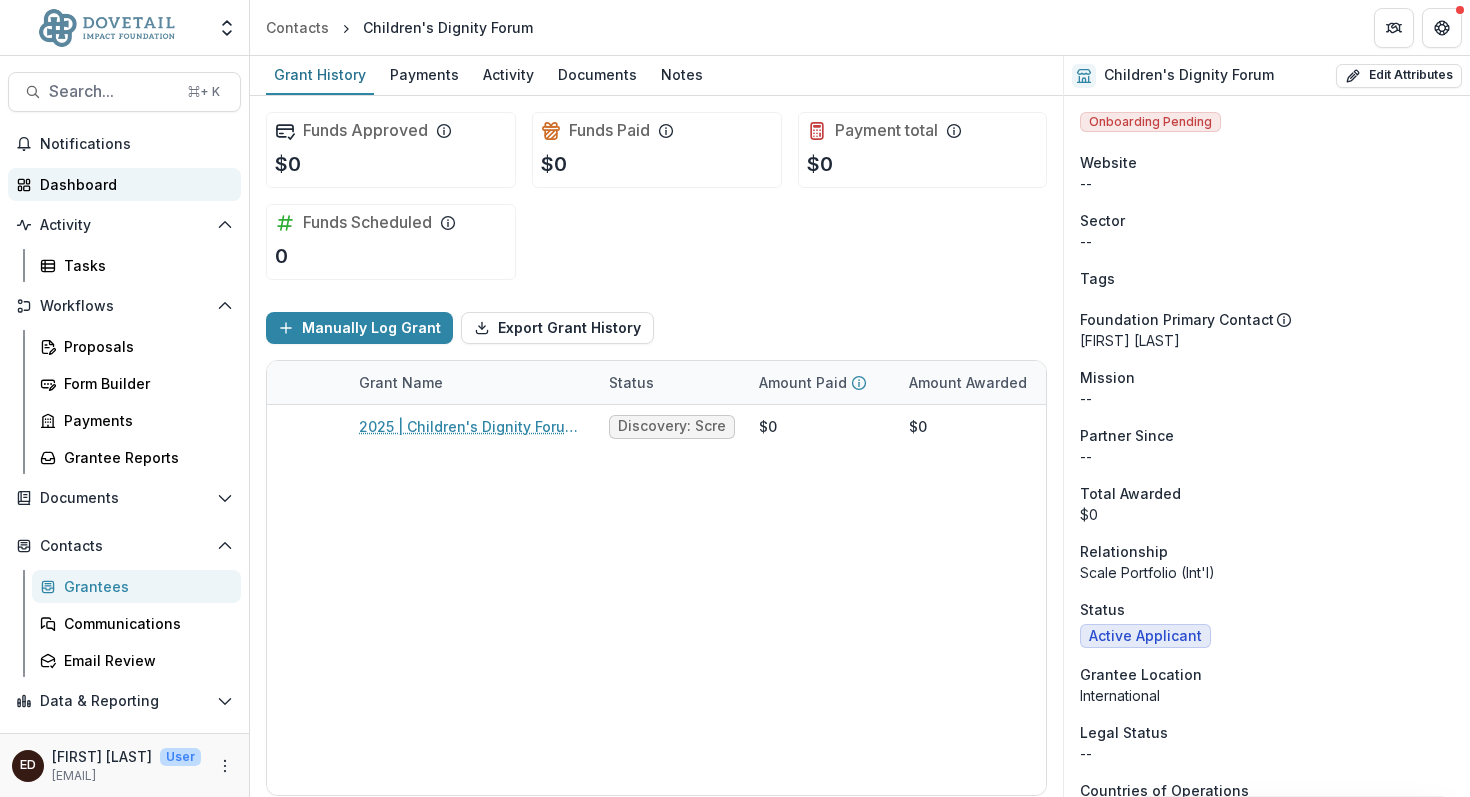 click on "Dashboard" at bounding box center [132, 184] 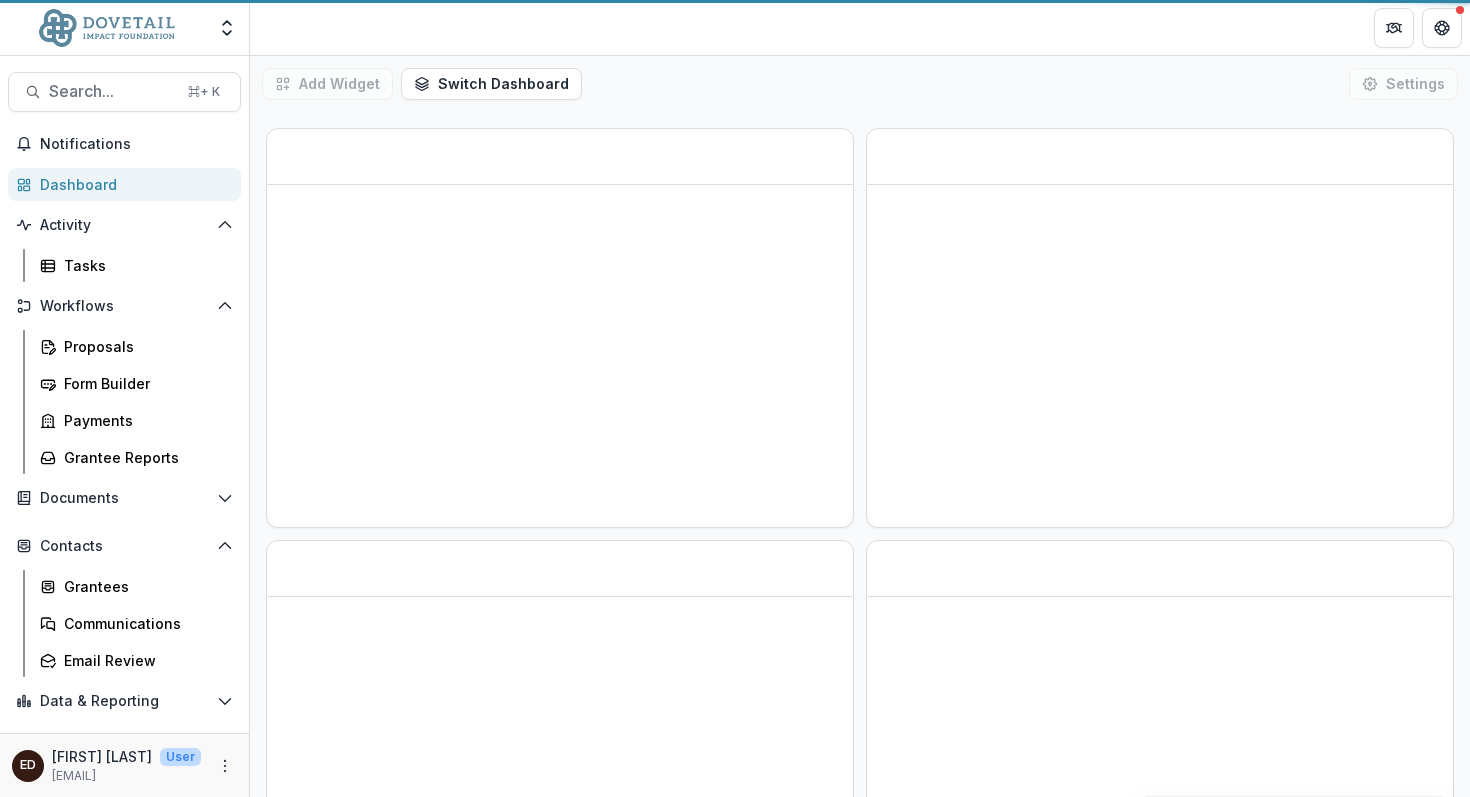 click on "Dashboard" at bounding box center [132, 184] 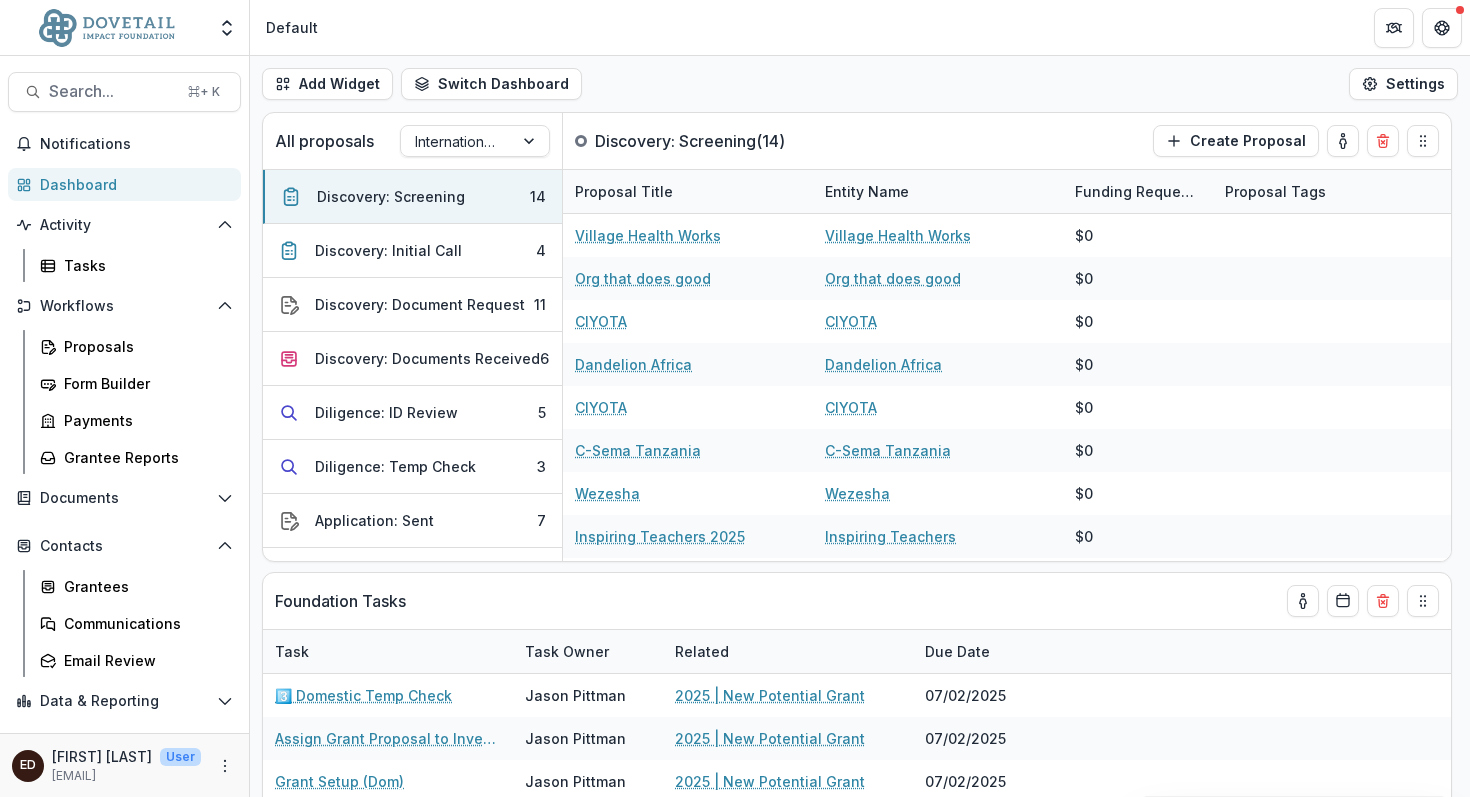 select on "******" 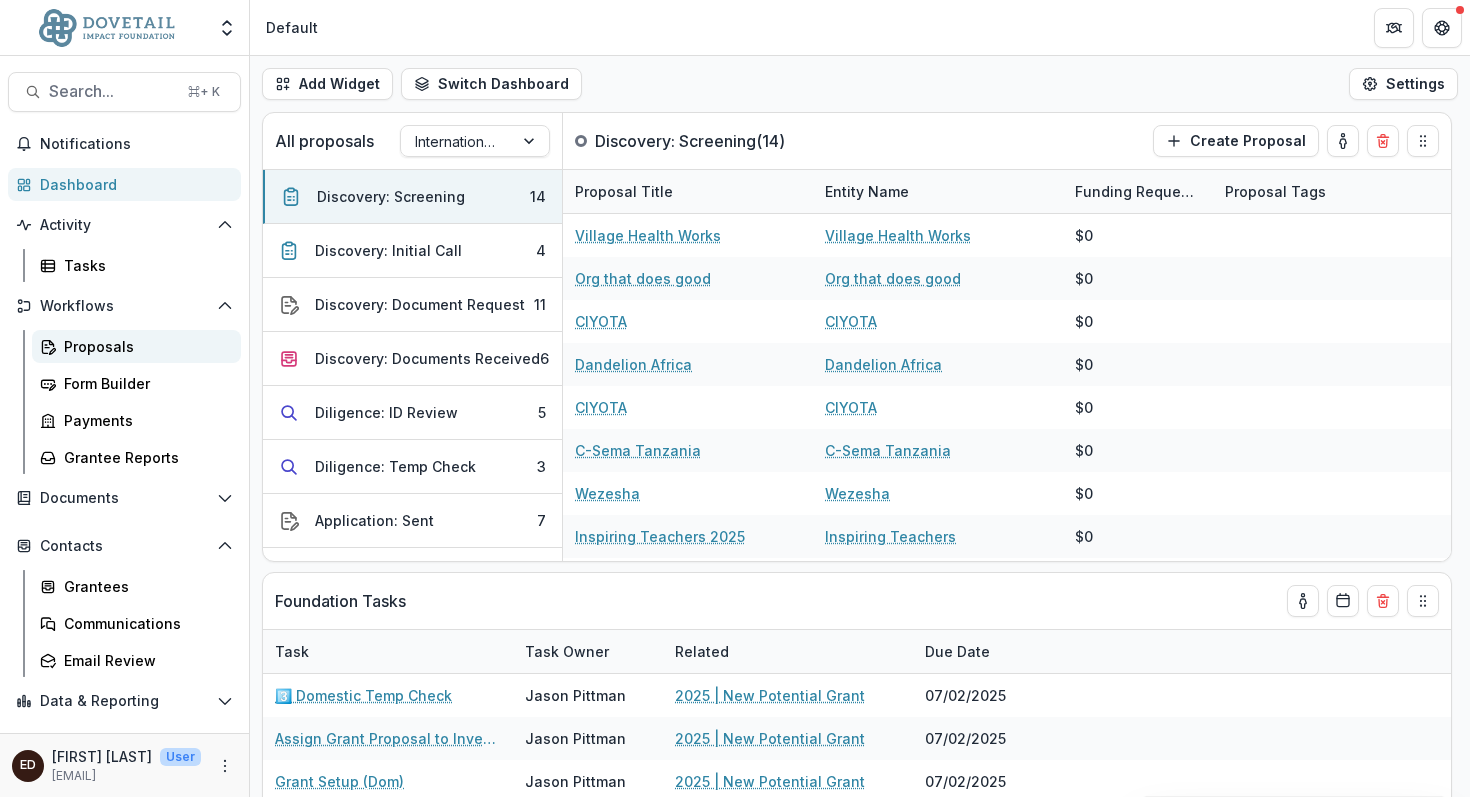 click on "Proposals" at bounding box center [144, 346] 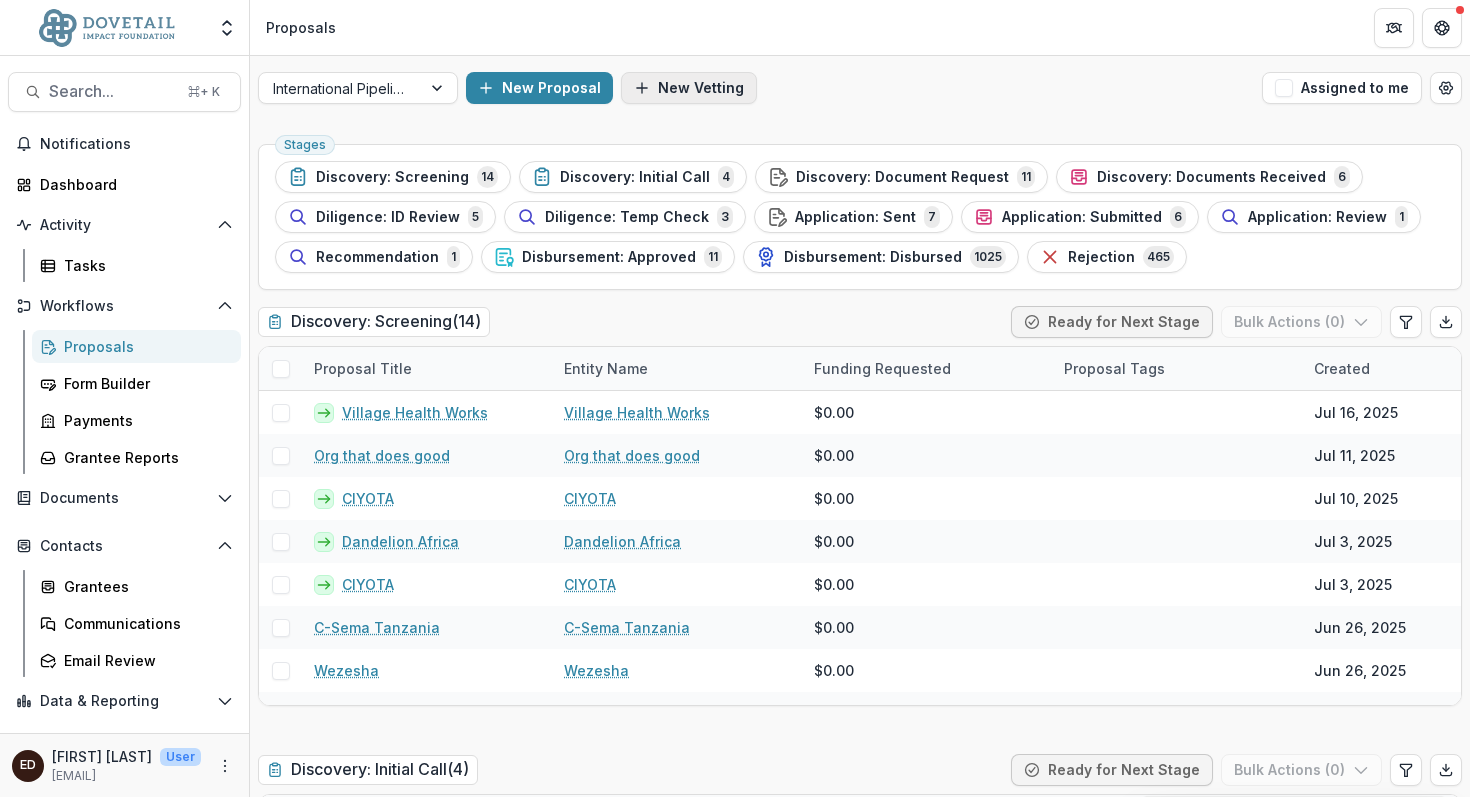 click on "New Vetting" at bounding box center (689, 88) 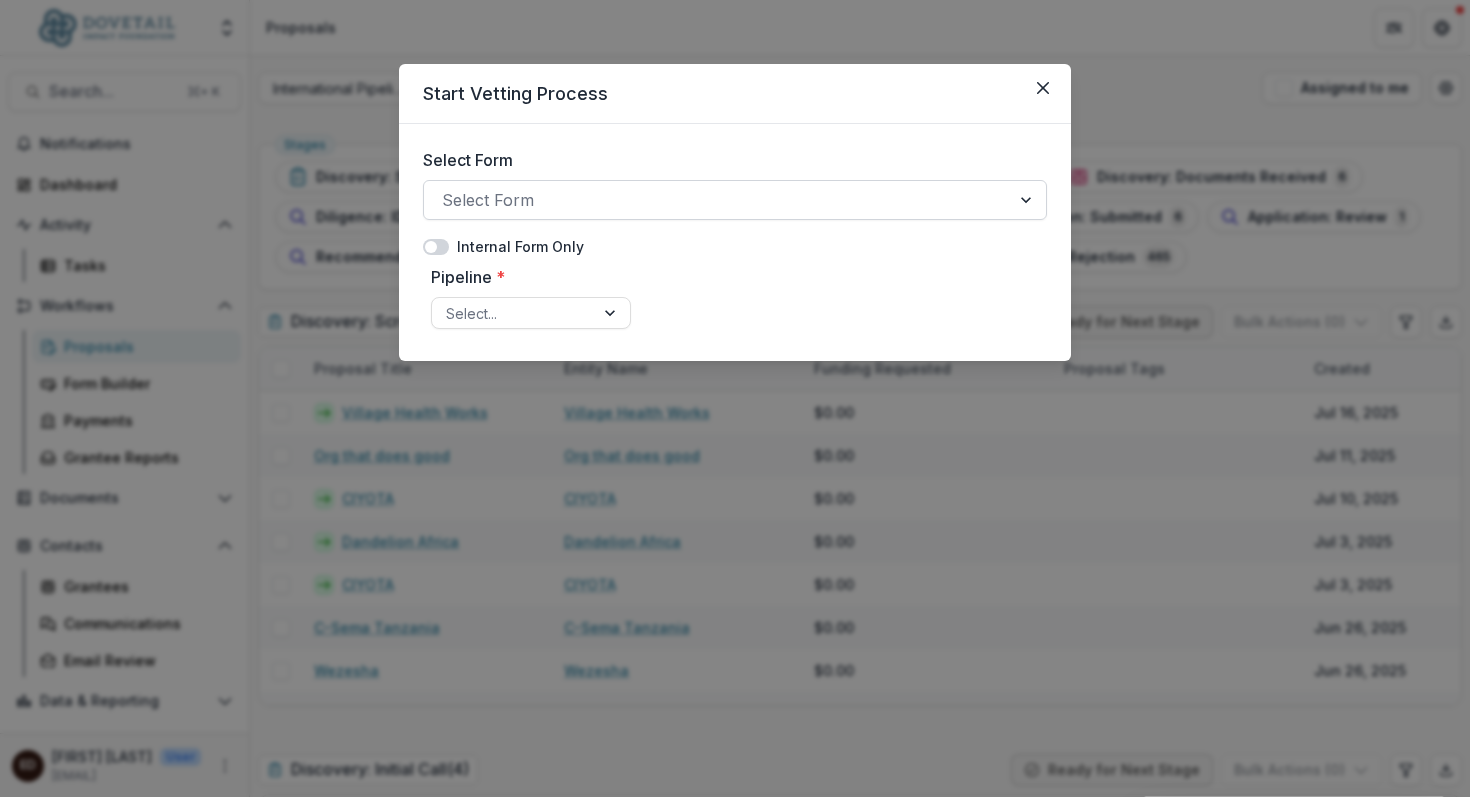 click at bounding box center (1028, 200) 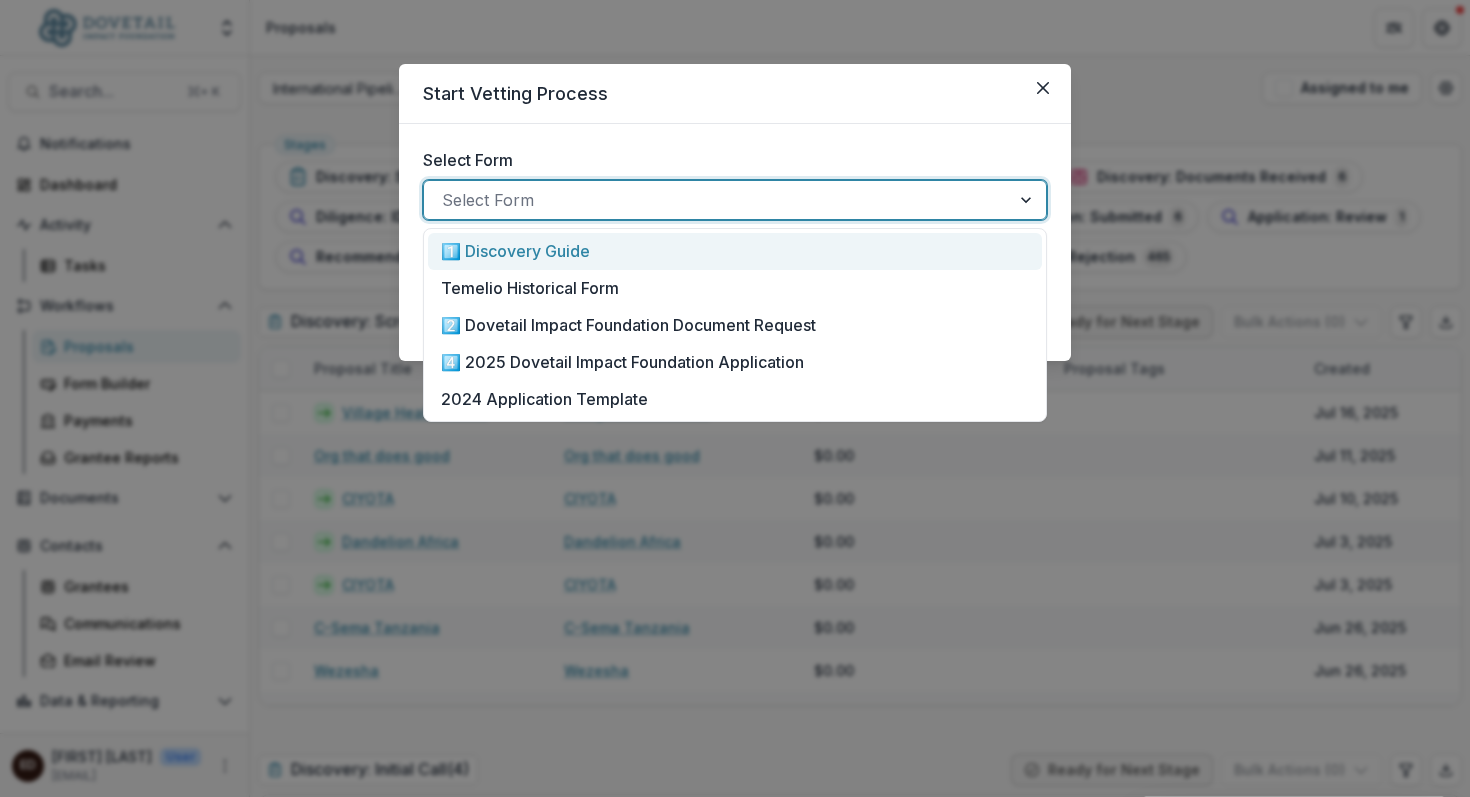 click on "1️⃣ Discovery Guide" at bounding box center [735, 251] 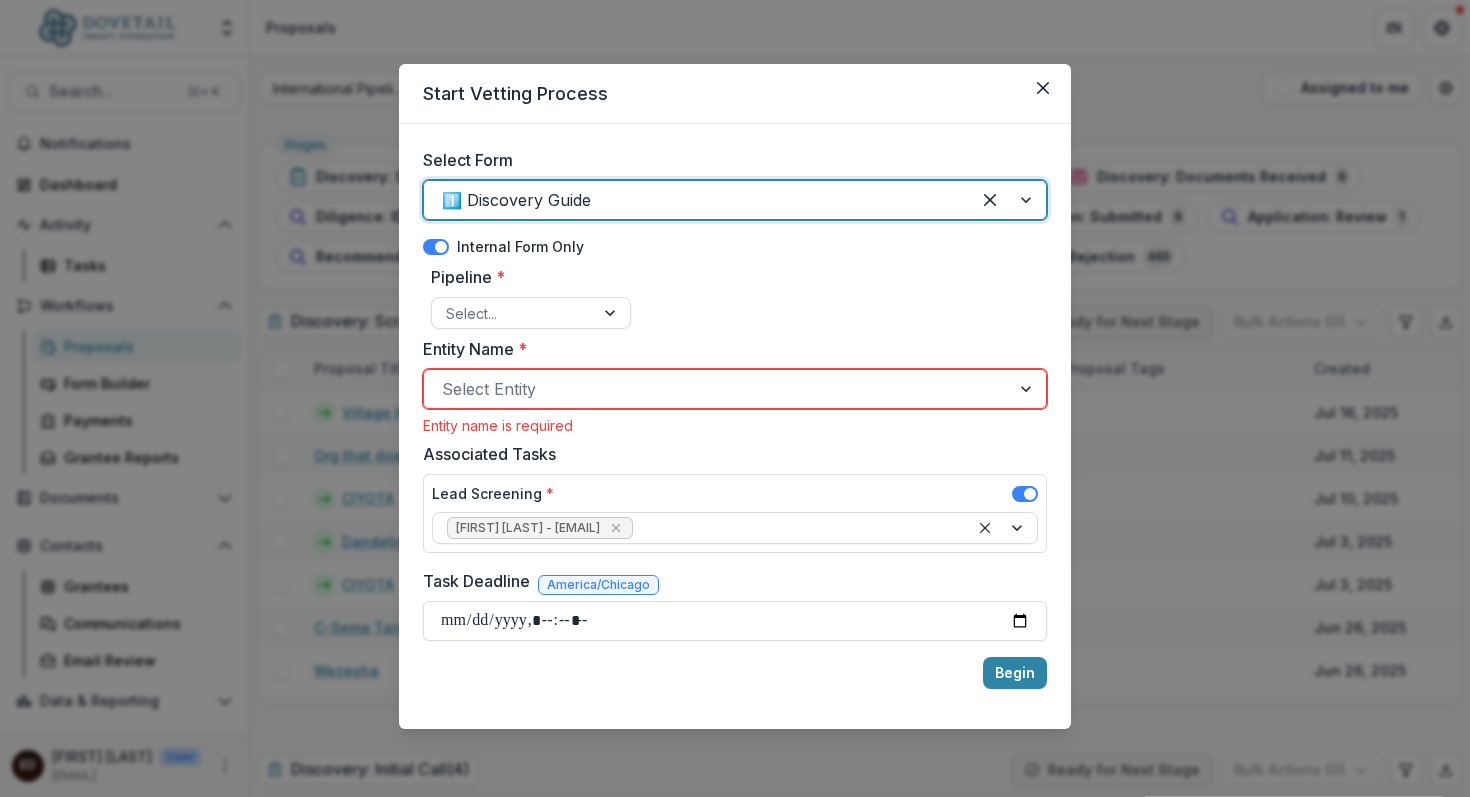 click at bounding box center (717, 389) 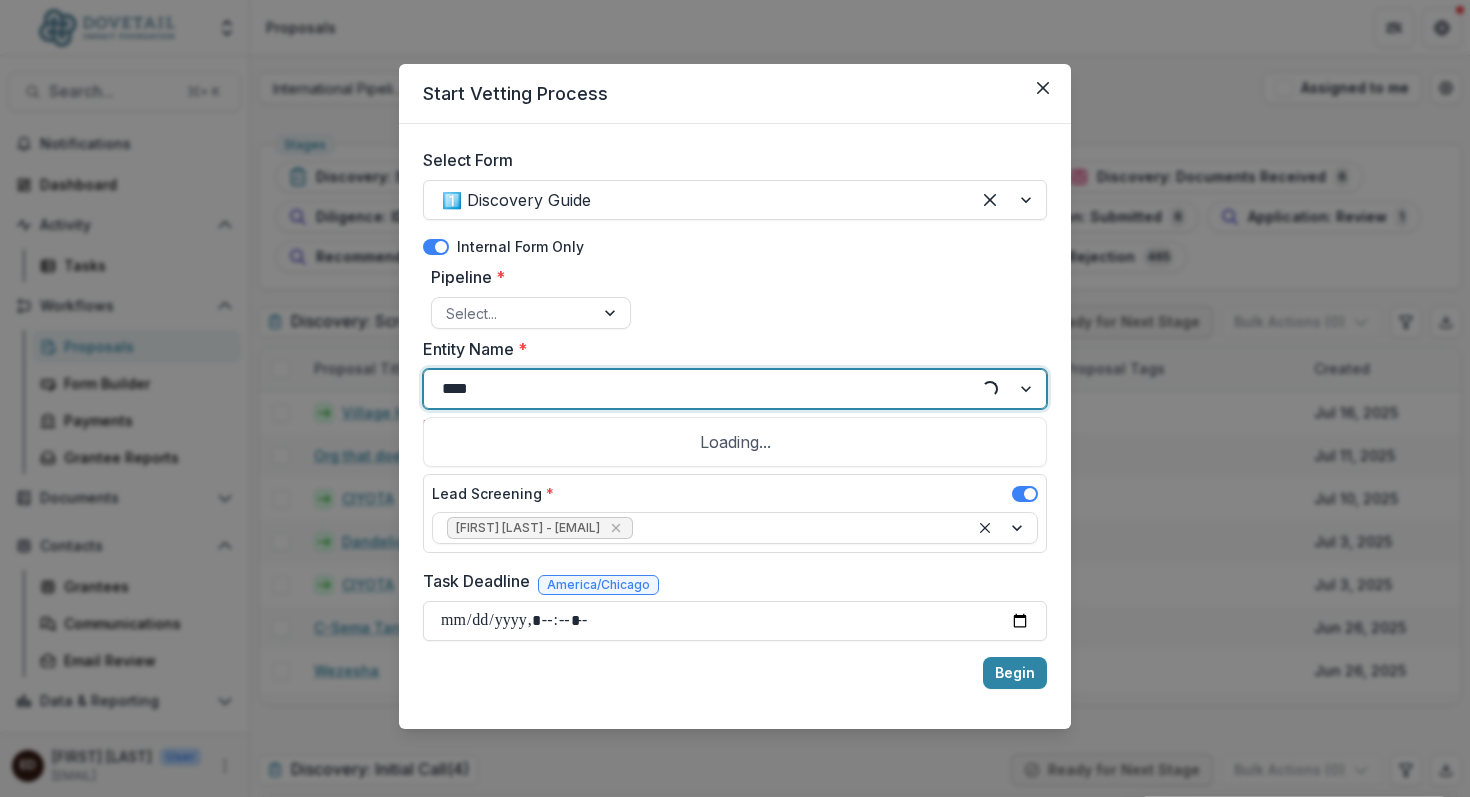 type on "*****" 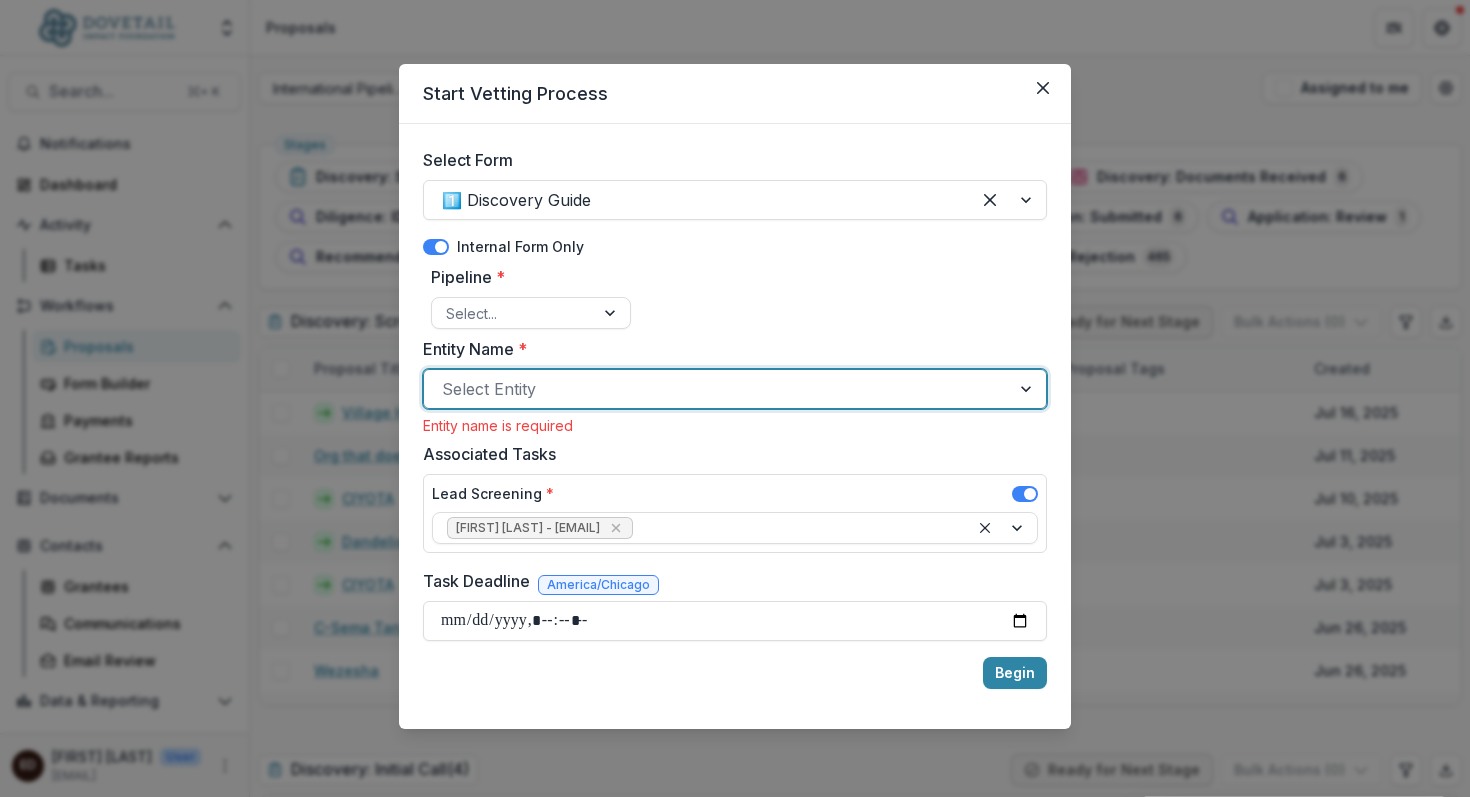 click at bounding box center (1028, 389) 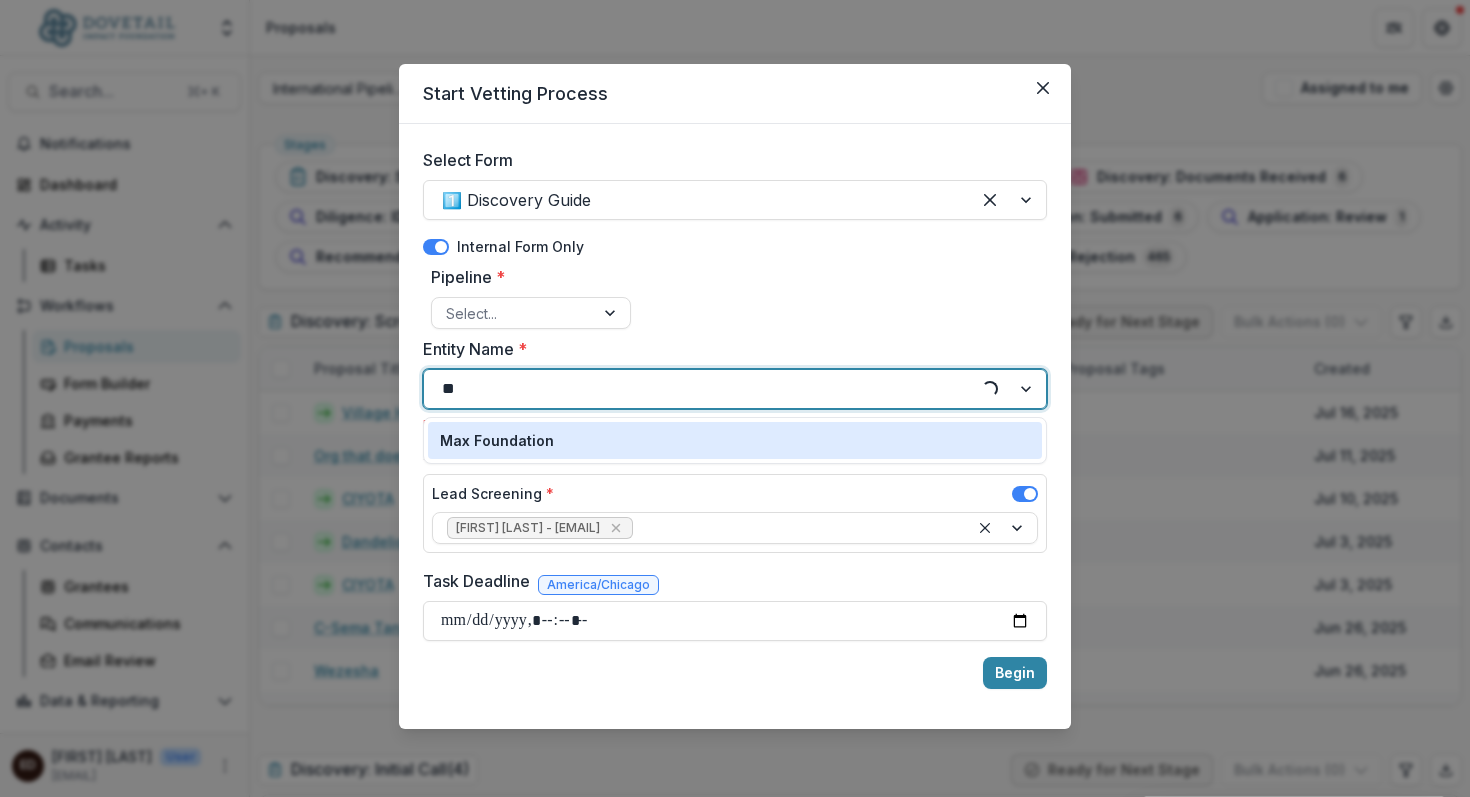 type on "*" 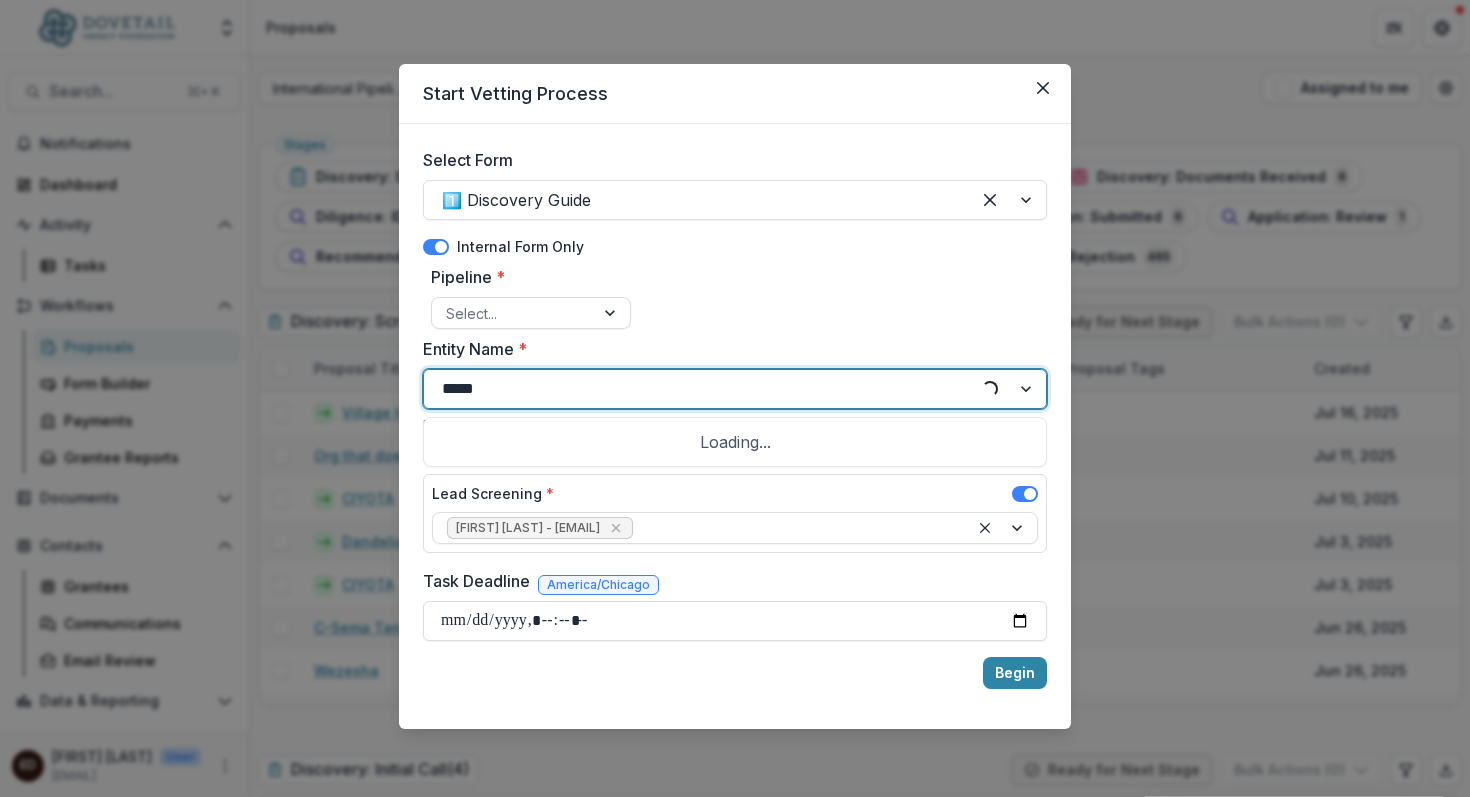 type on "******" 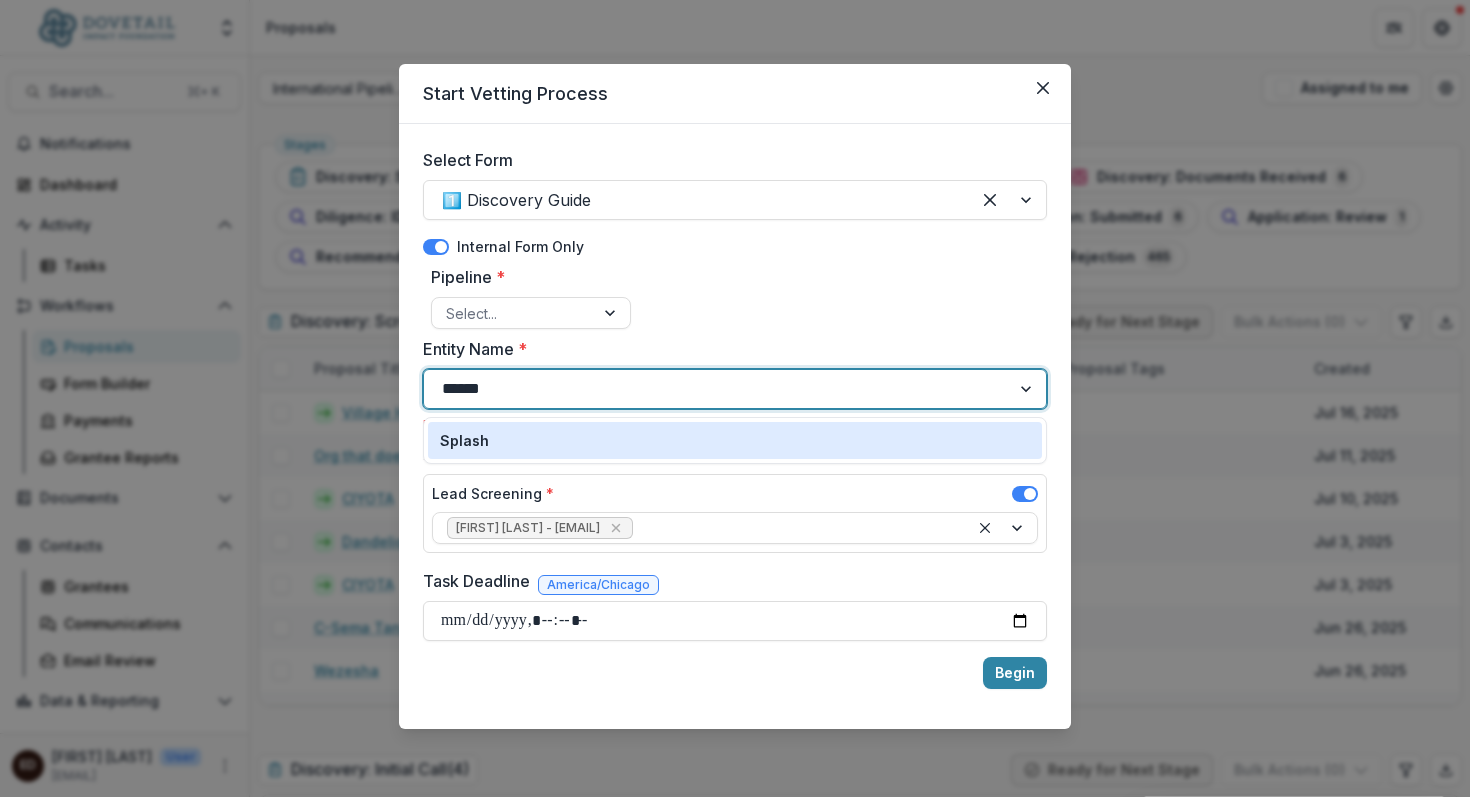 click on "Splash" at bounding box center [735, 440] 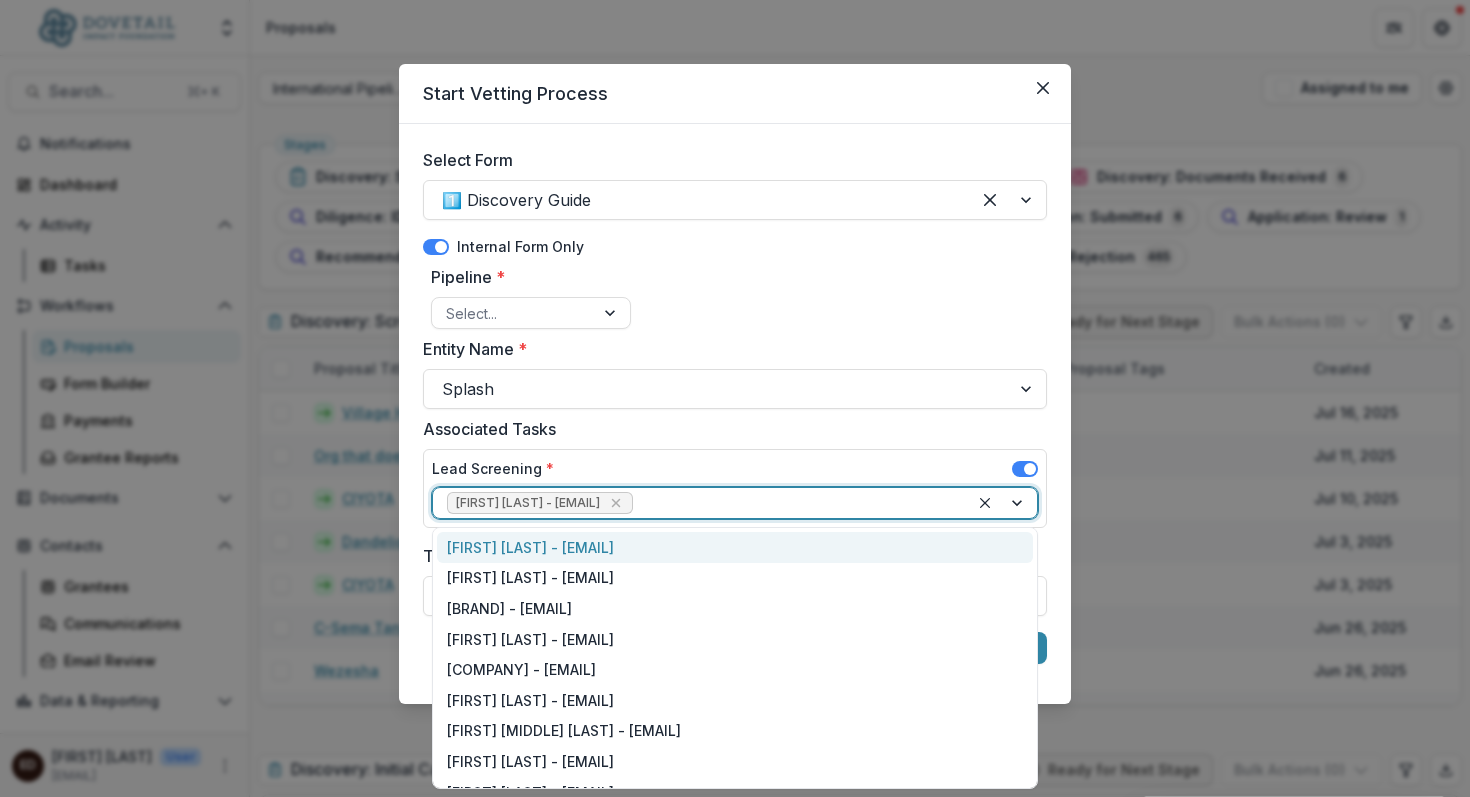 click at bounding box center (1003, 503) 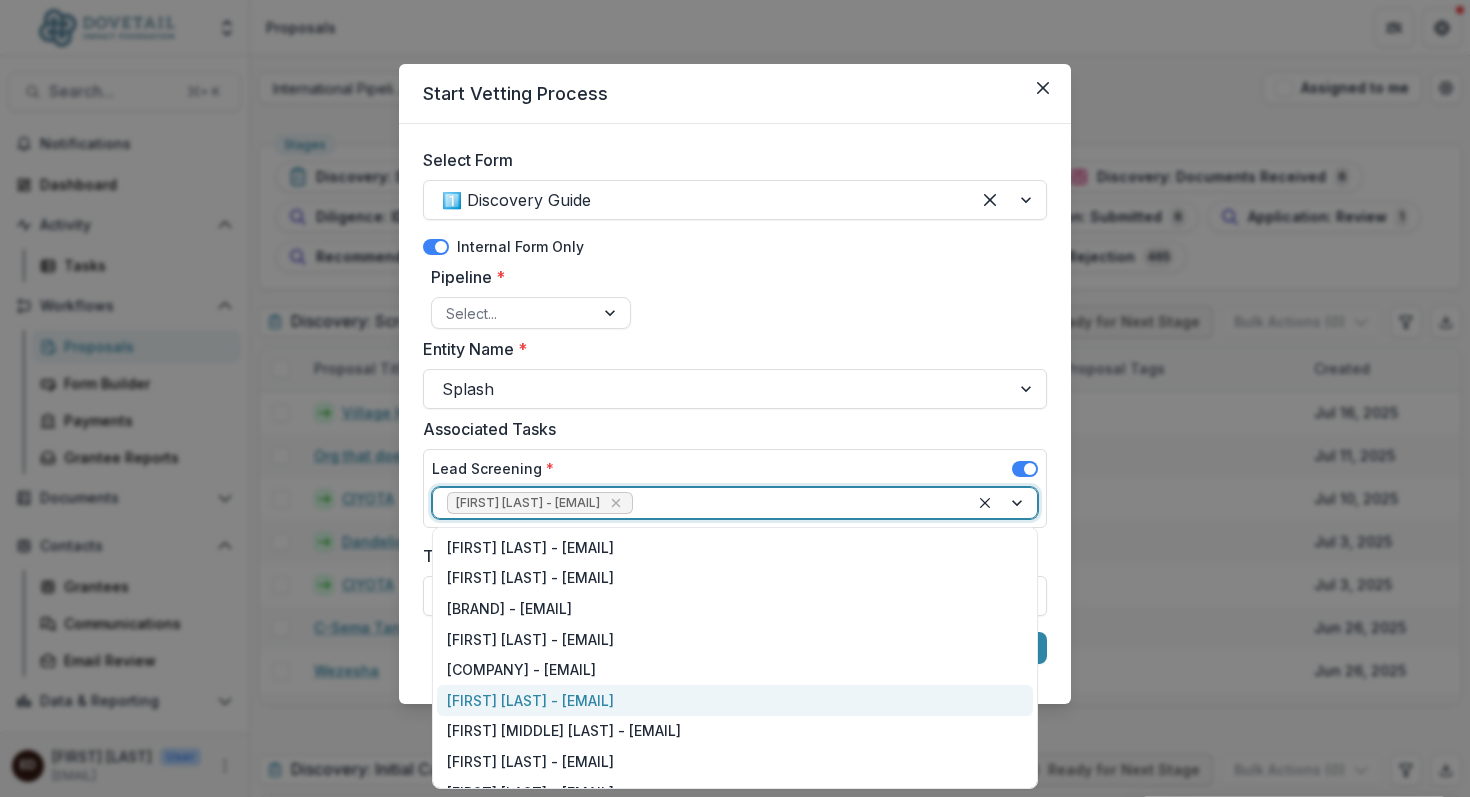 click on "Eliguard Dawson - eliguard@dovetailimpact.org" at bounding box center [735, 700] 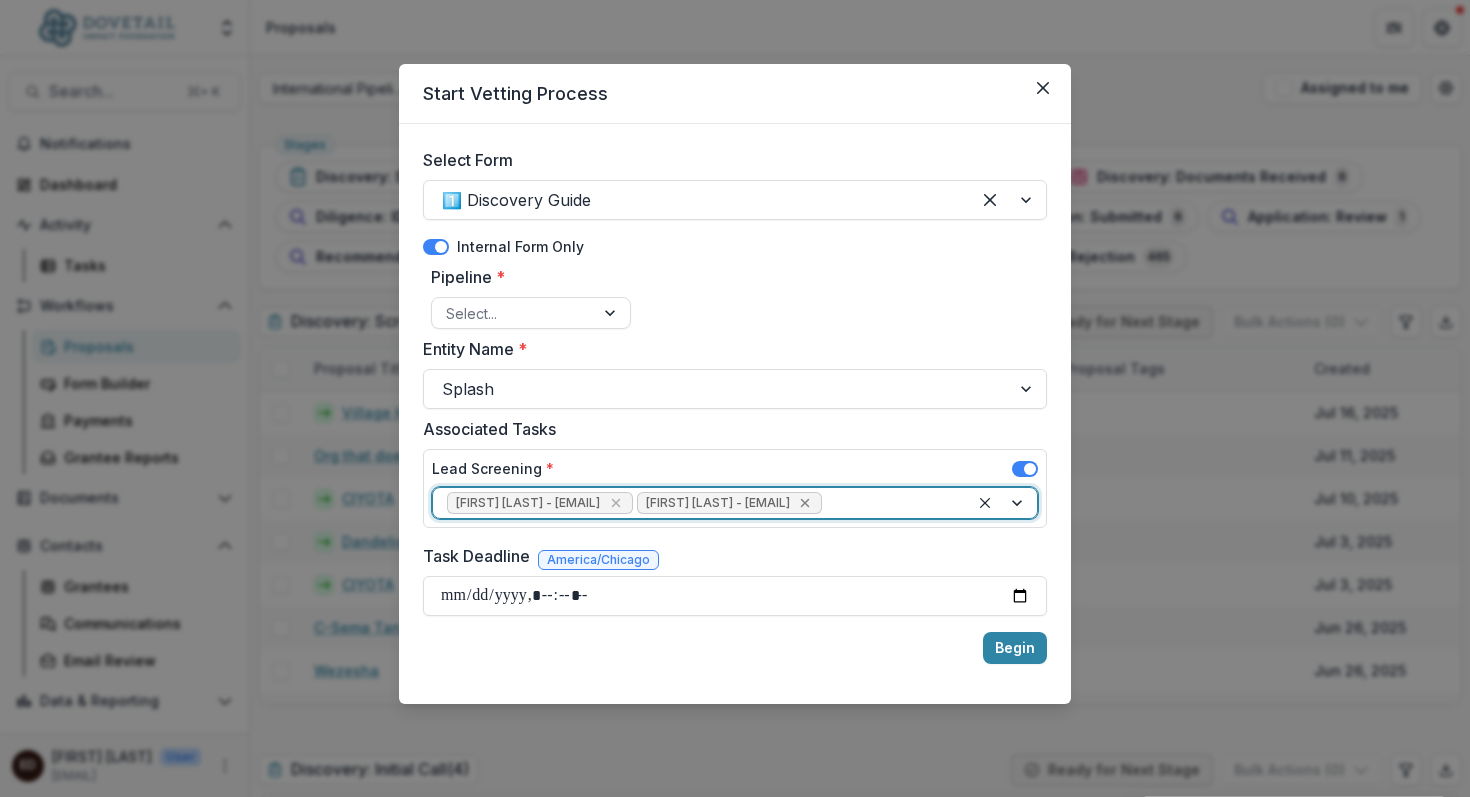 click 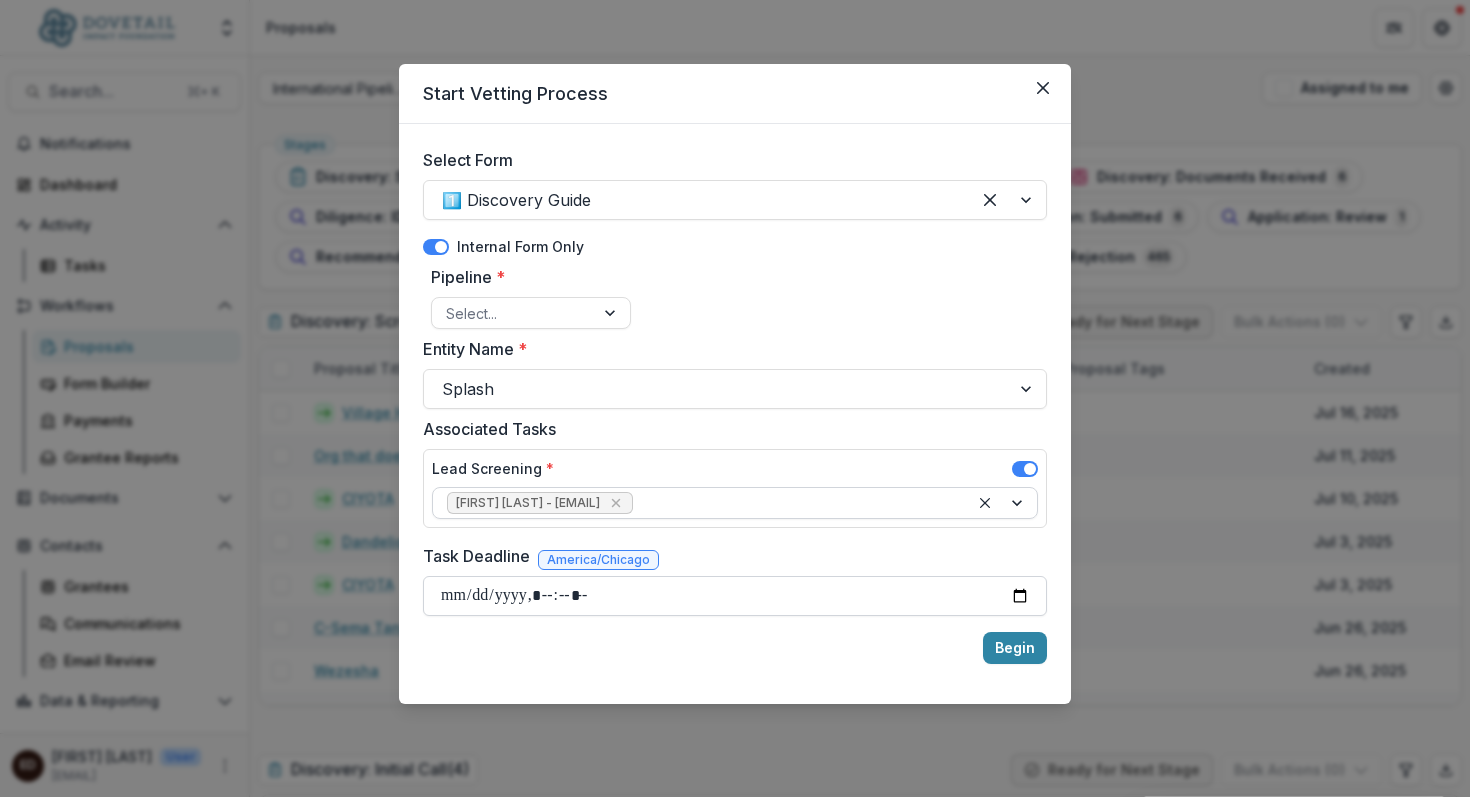 click on "Task Deadline" at bounding box center [735, 596] 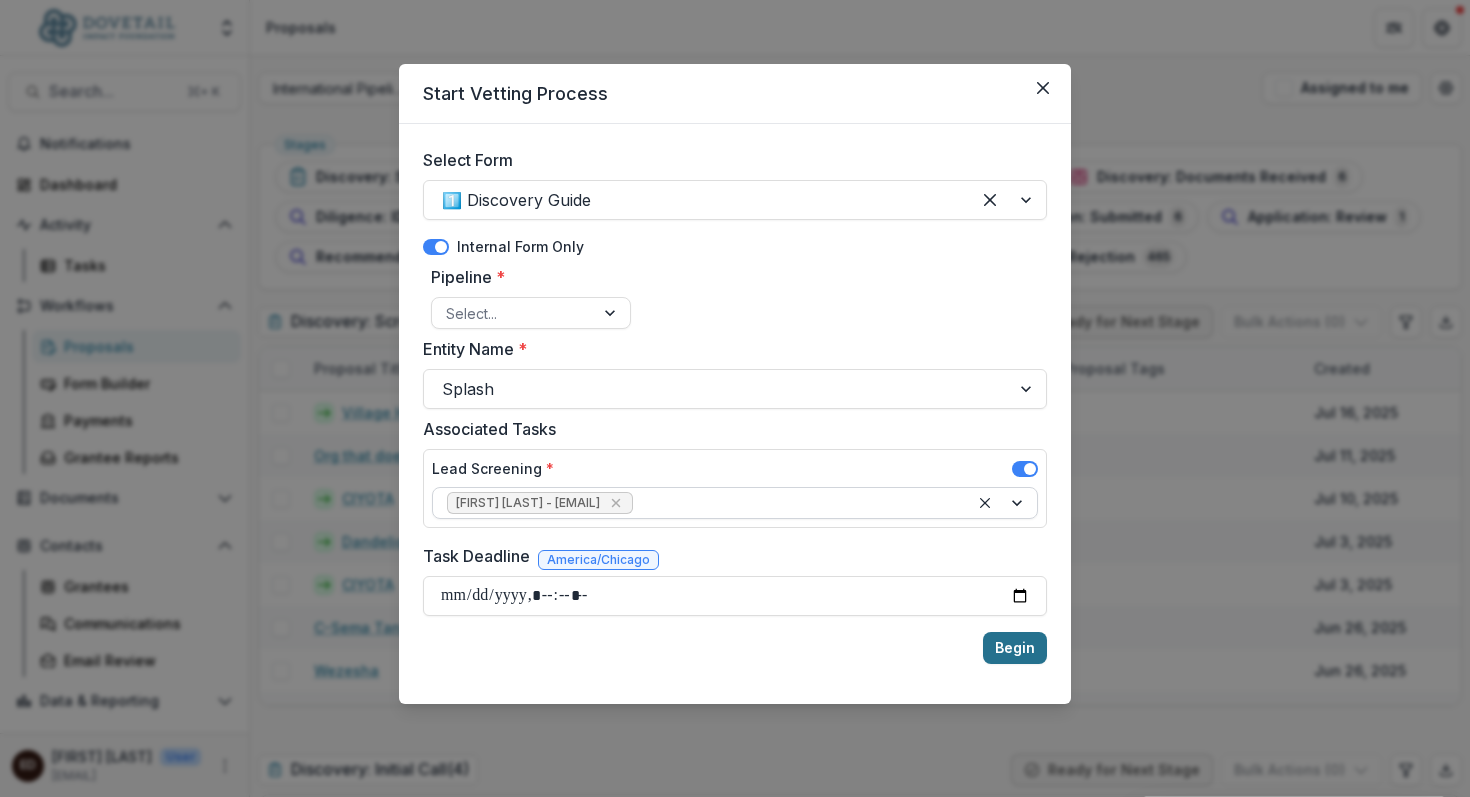 type on "**********" 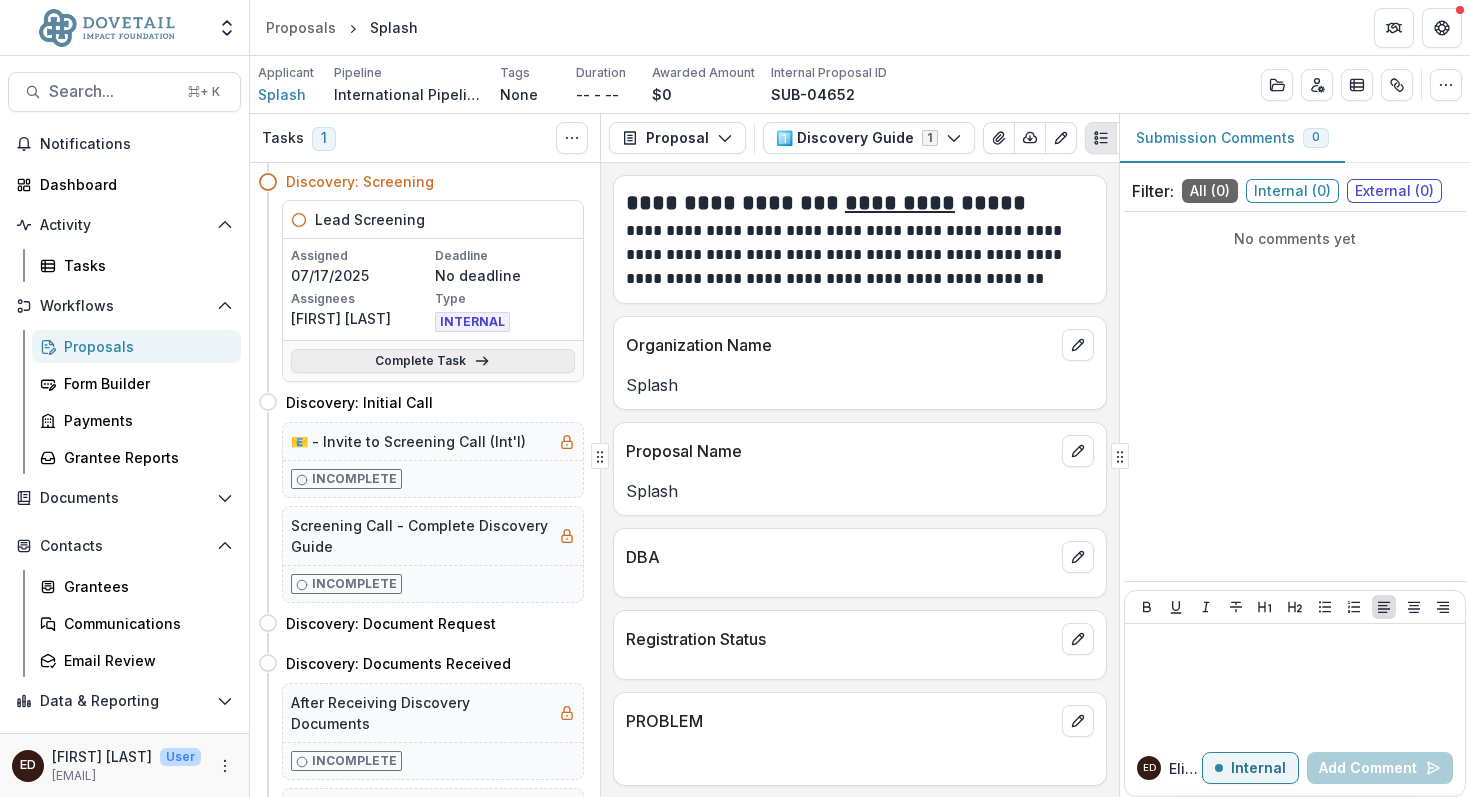 click on "Complete Task" at bounding box center (433, 361) 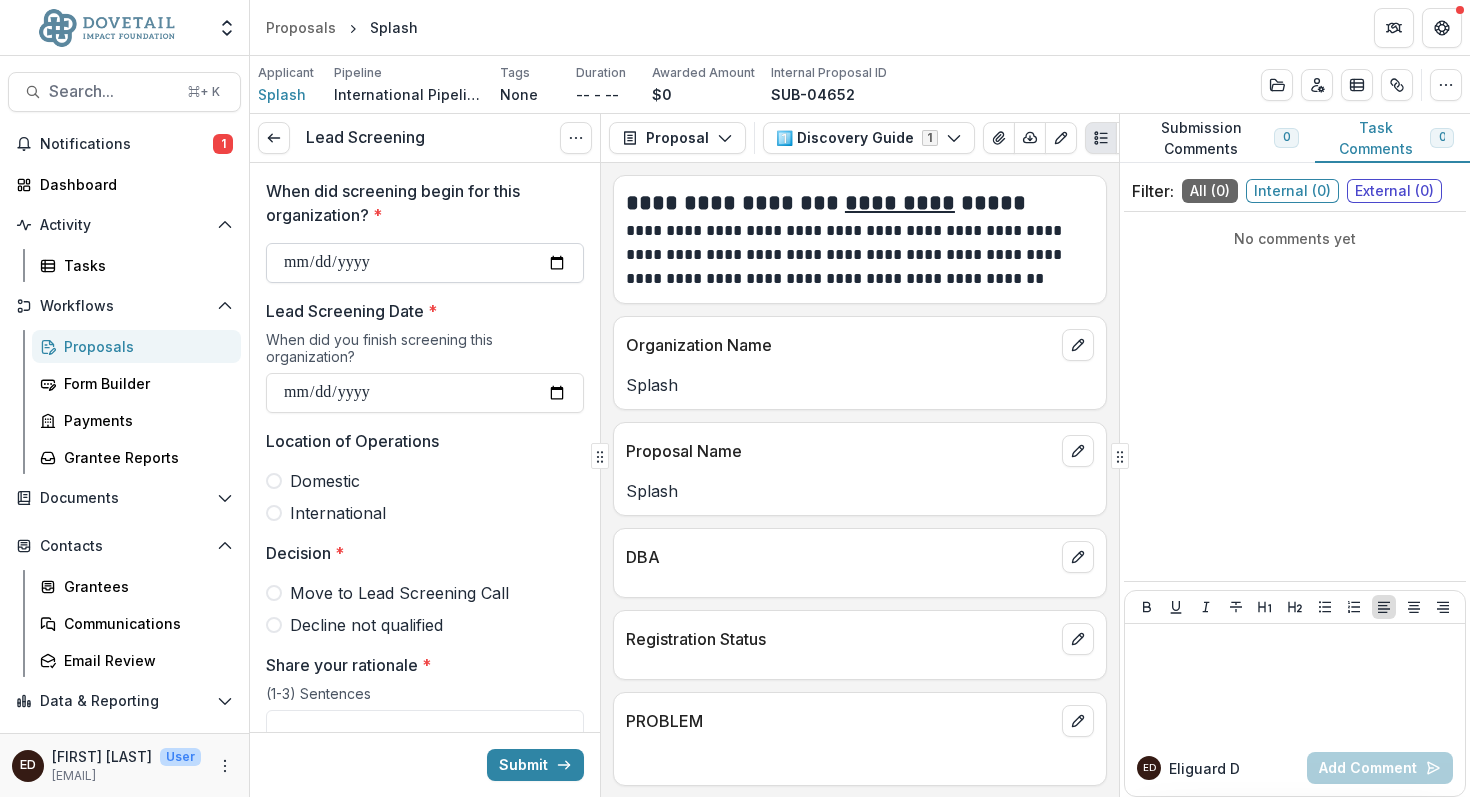 click on "When did screening begin for this organization? *" at bounding box center [425, 263] 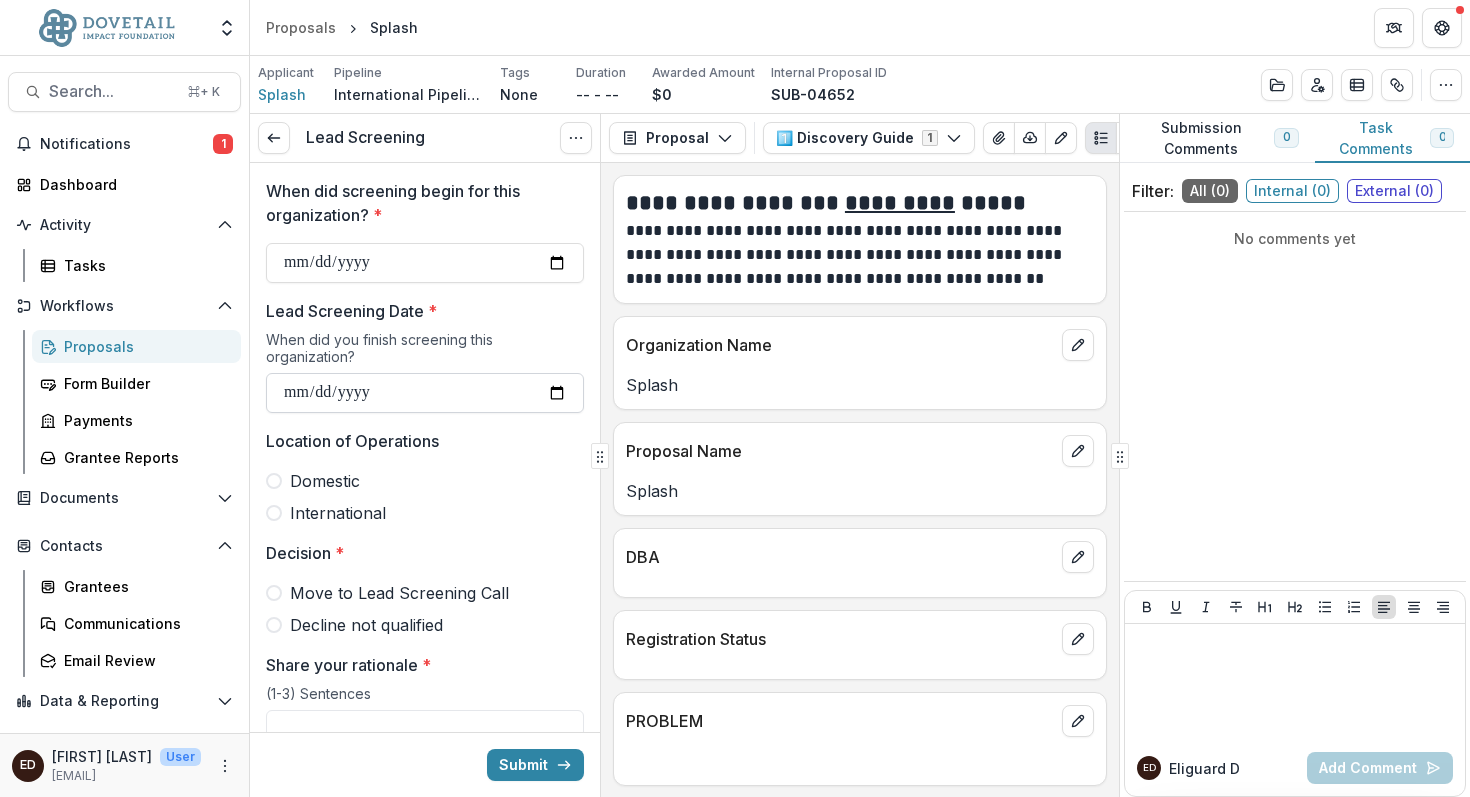 click on "Lead Screening Date *" at bounding box center [425, 393] 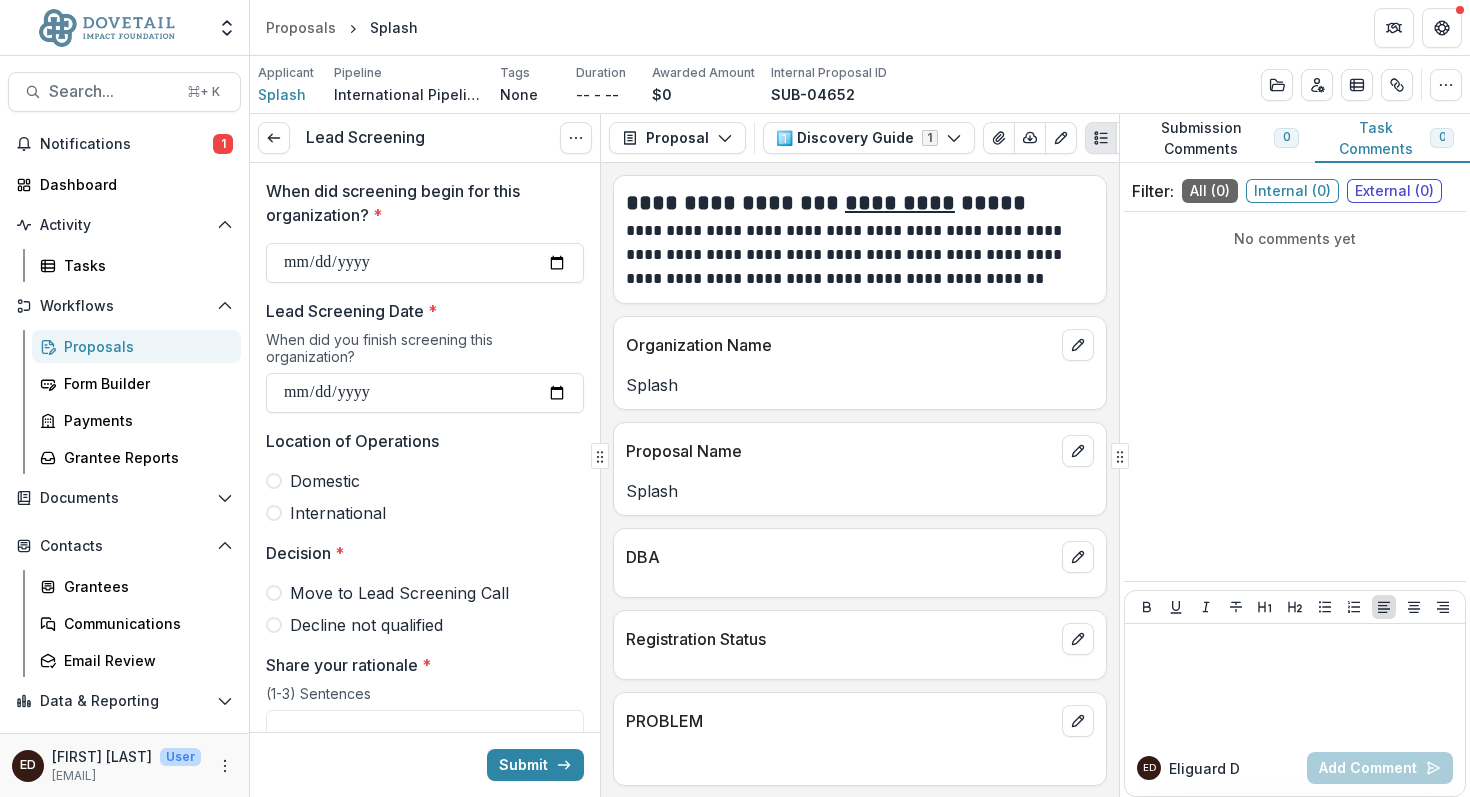 type on "**********" 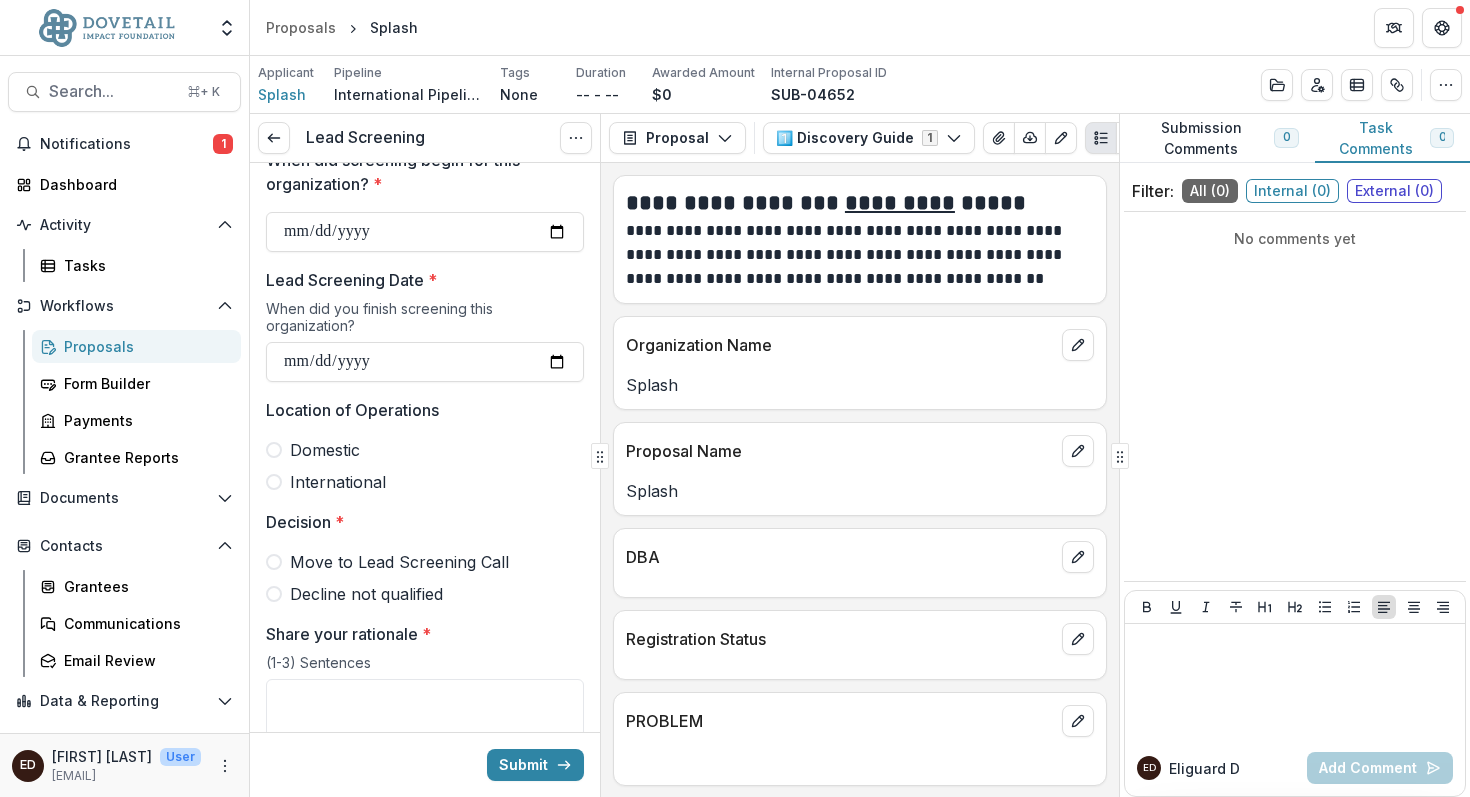 click at bounding box center (274, 482) 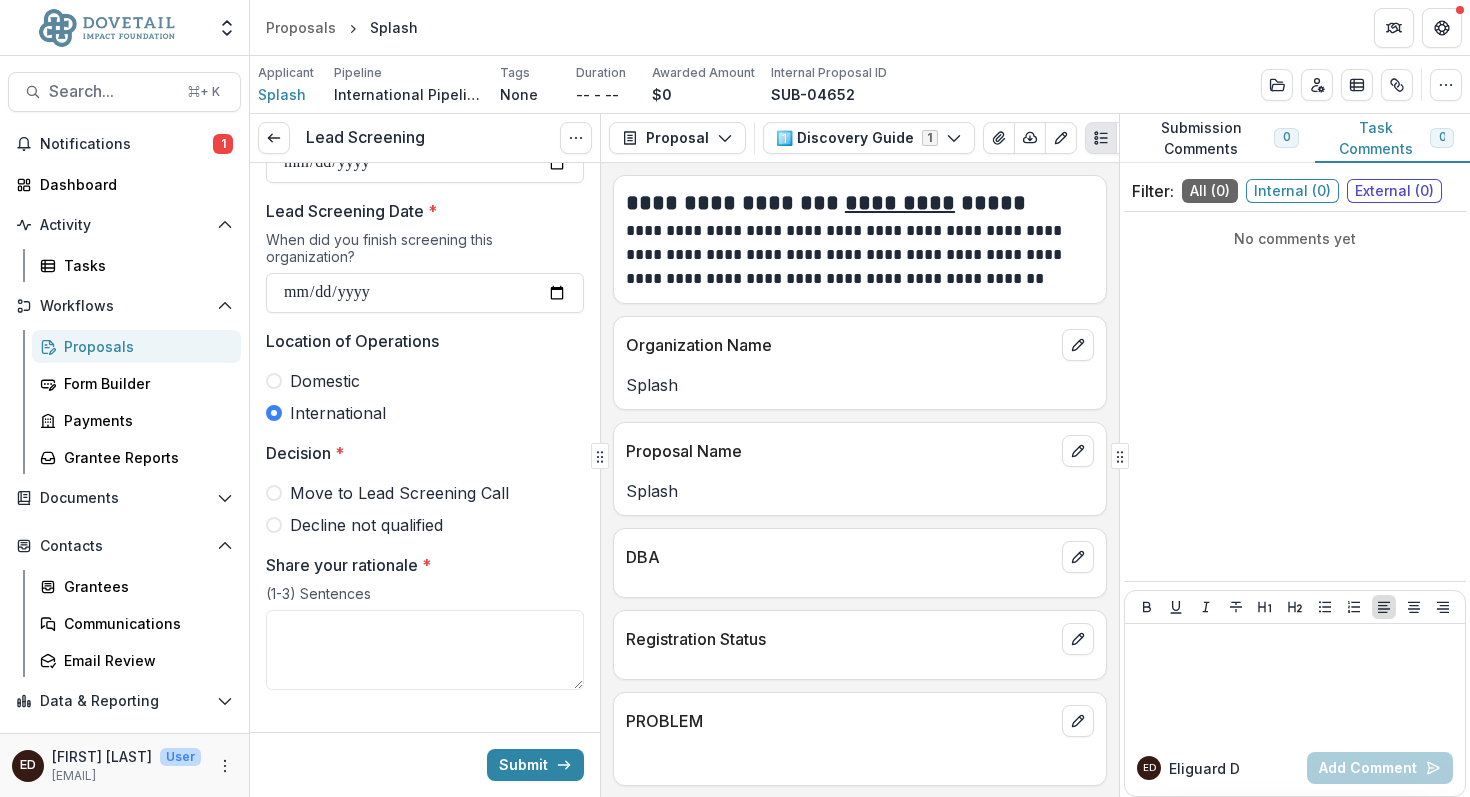 scroll, scrollTop: 130, scrollLeft: 0, axis: vertical 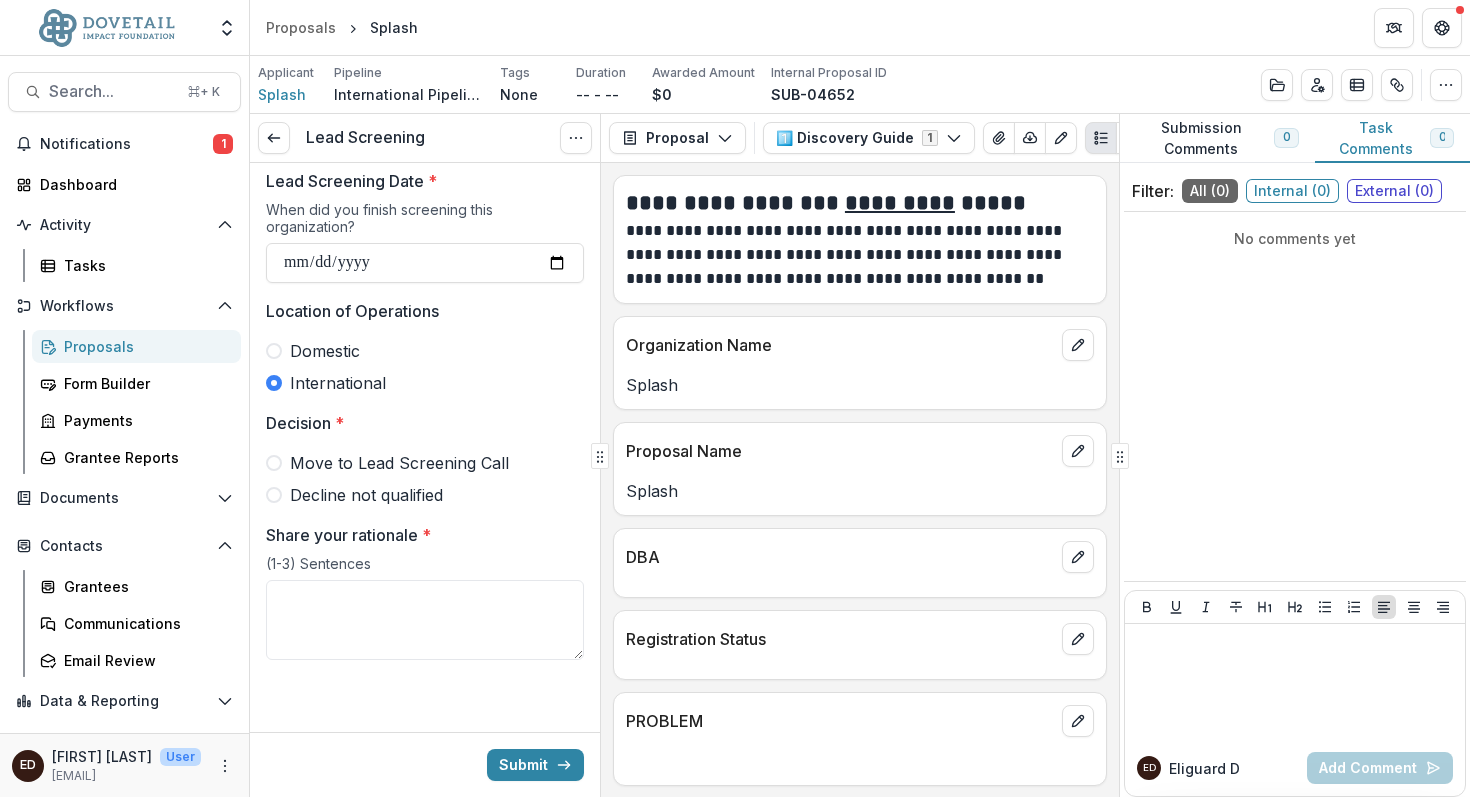click at bounding box center (274, 463) 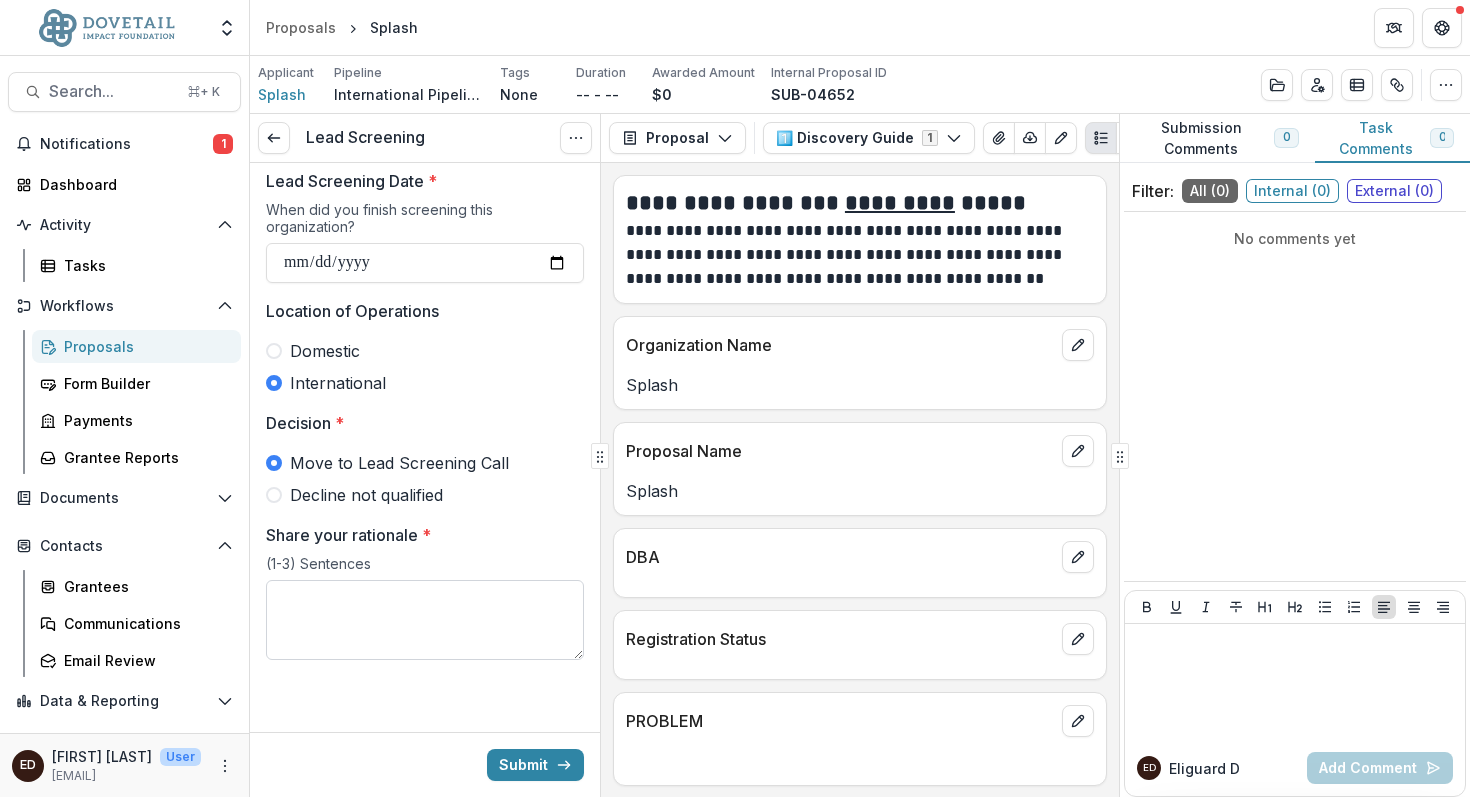 click on "Share your rationale *" at bounding box center (425, 620) 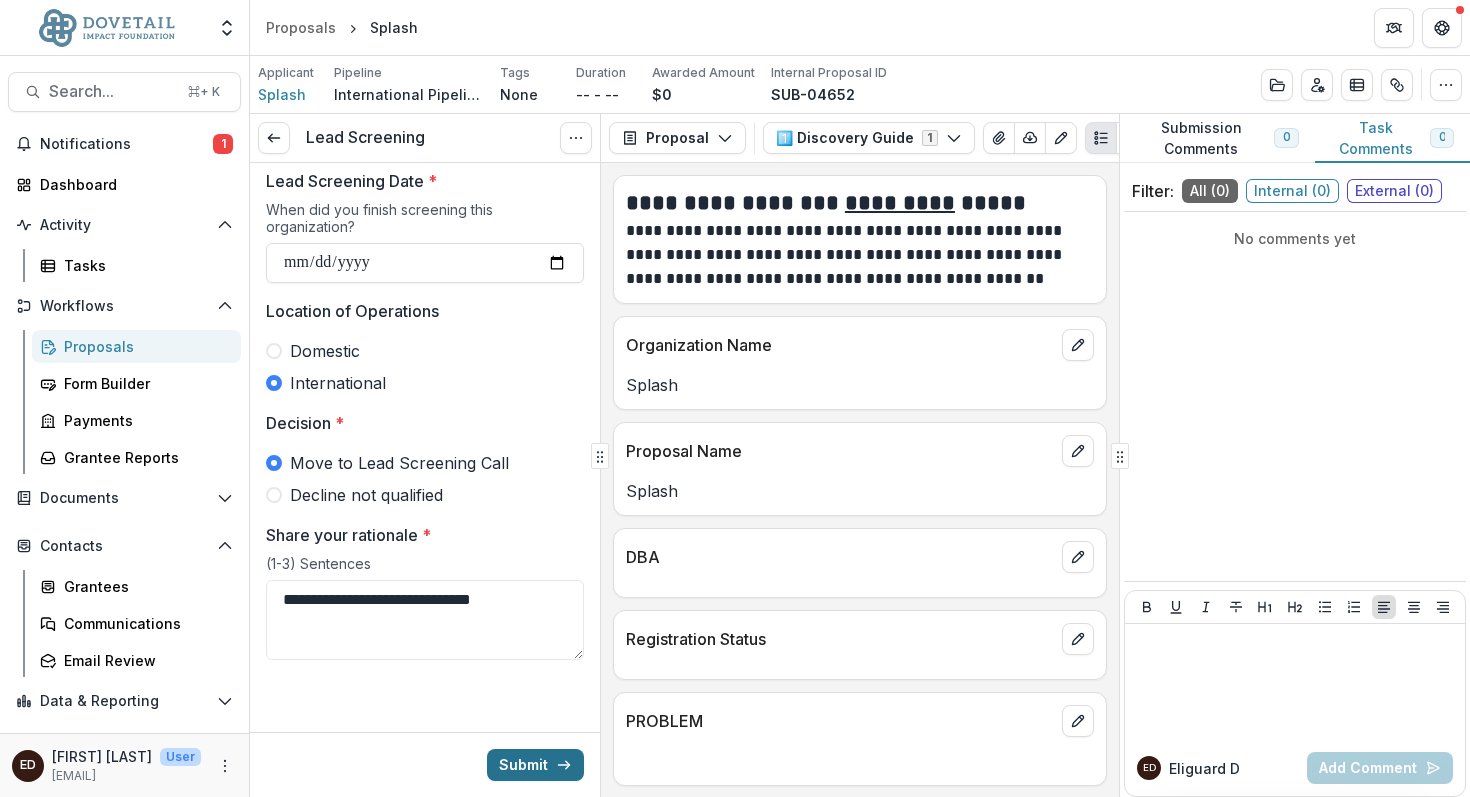 type on "**********" 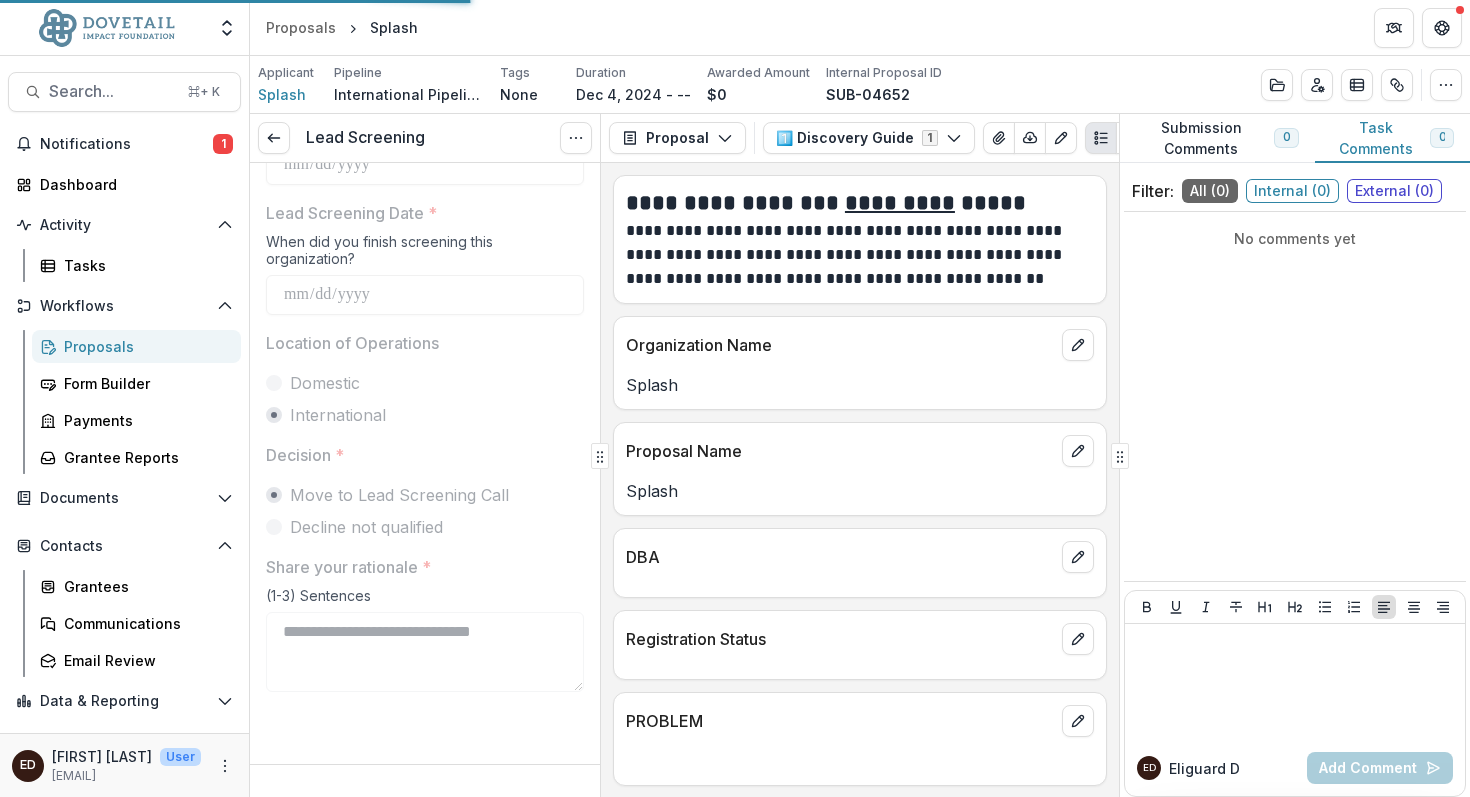 scroll, scrollTop: 98, scrollLeft: 0, axis: vertical 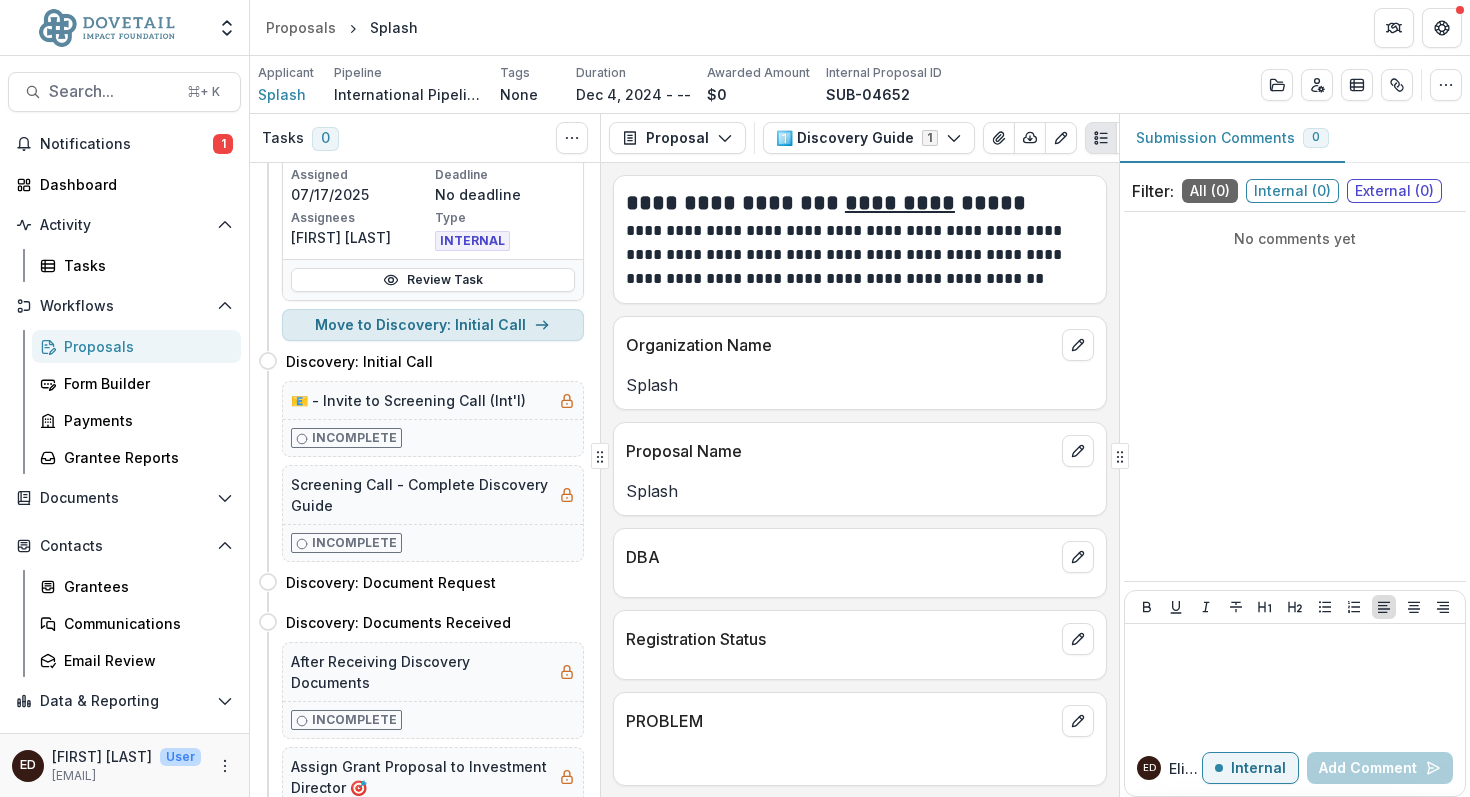 click on "Move to Discovery: Initial Call" at bounding box center [433, 325] 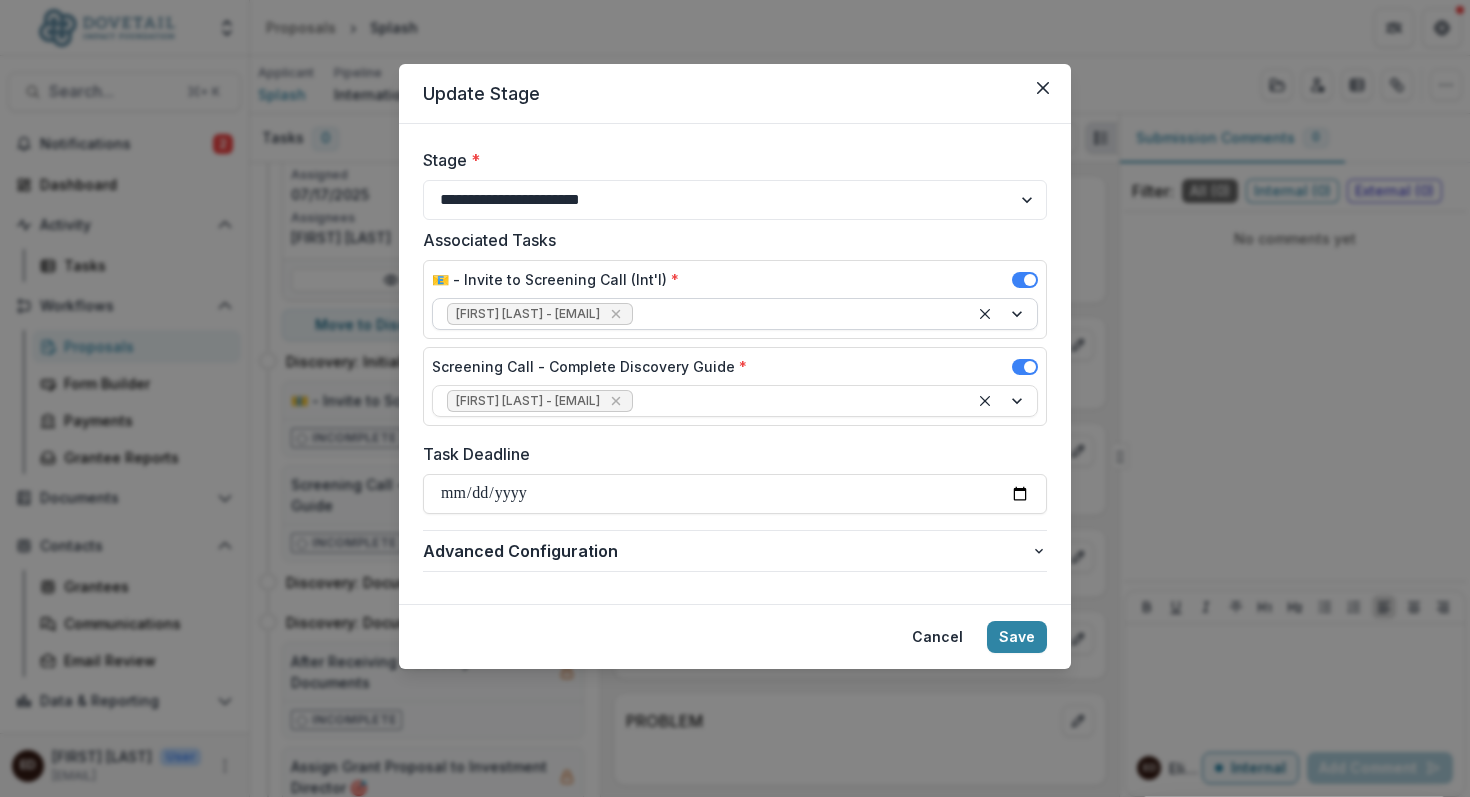 click at bounding box center (1003, 314) 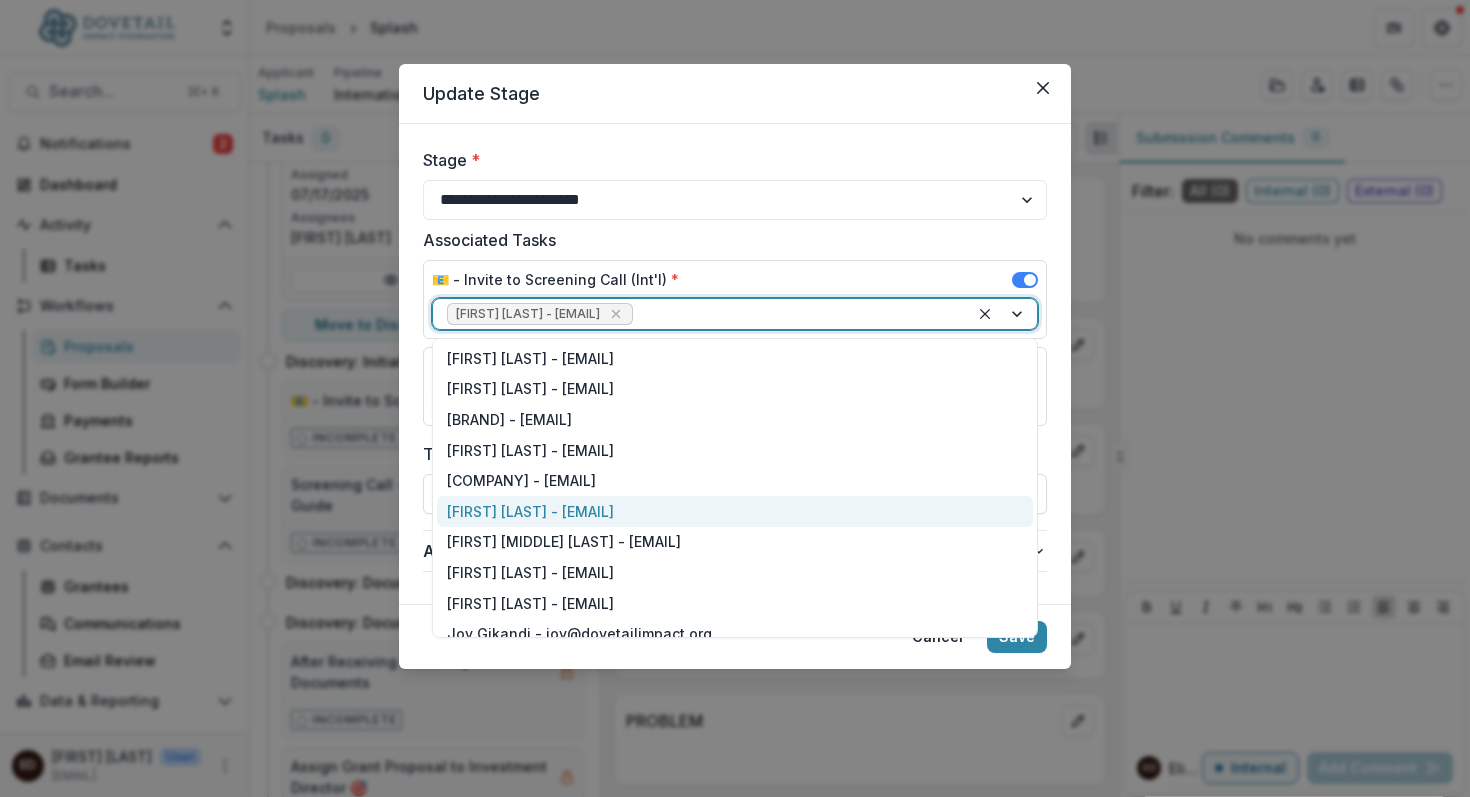click on "Eliguard Dawson - eliguard@dovetailimpact.org" at bounding box center [735, 511] 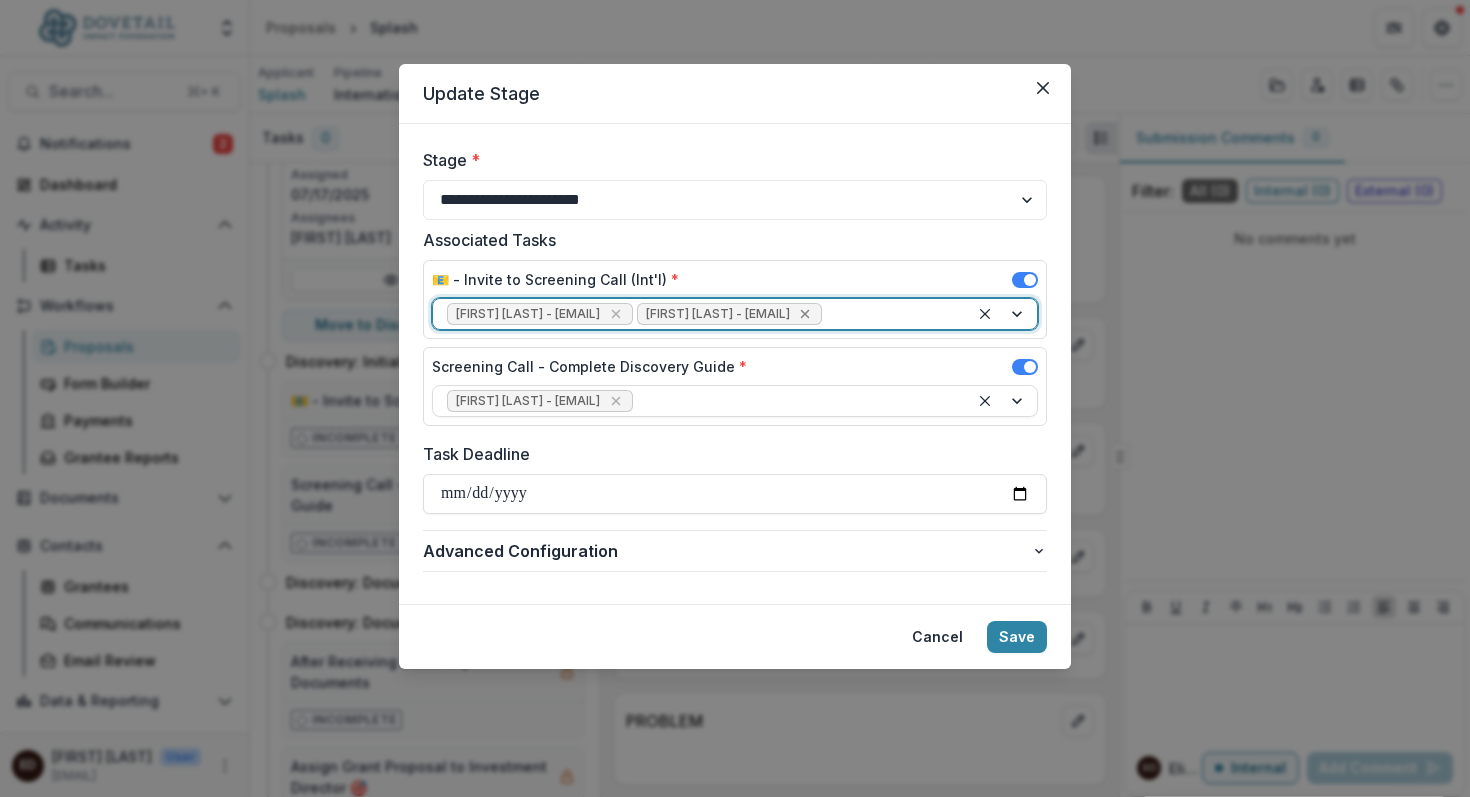 click 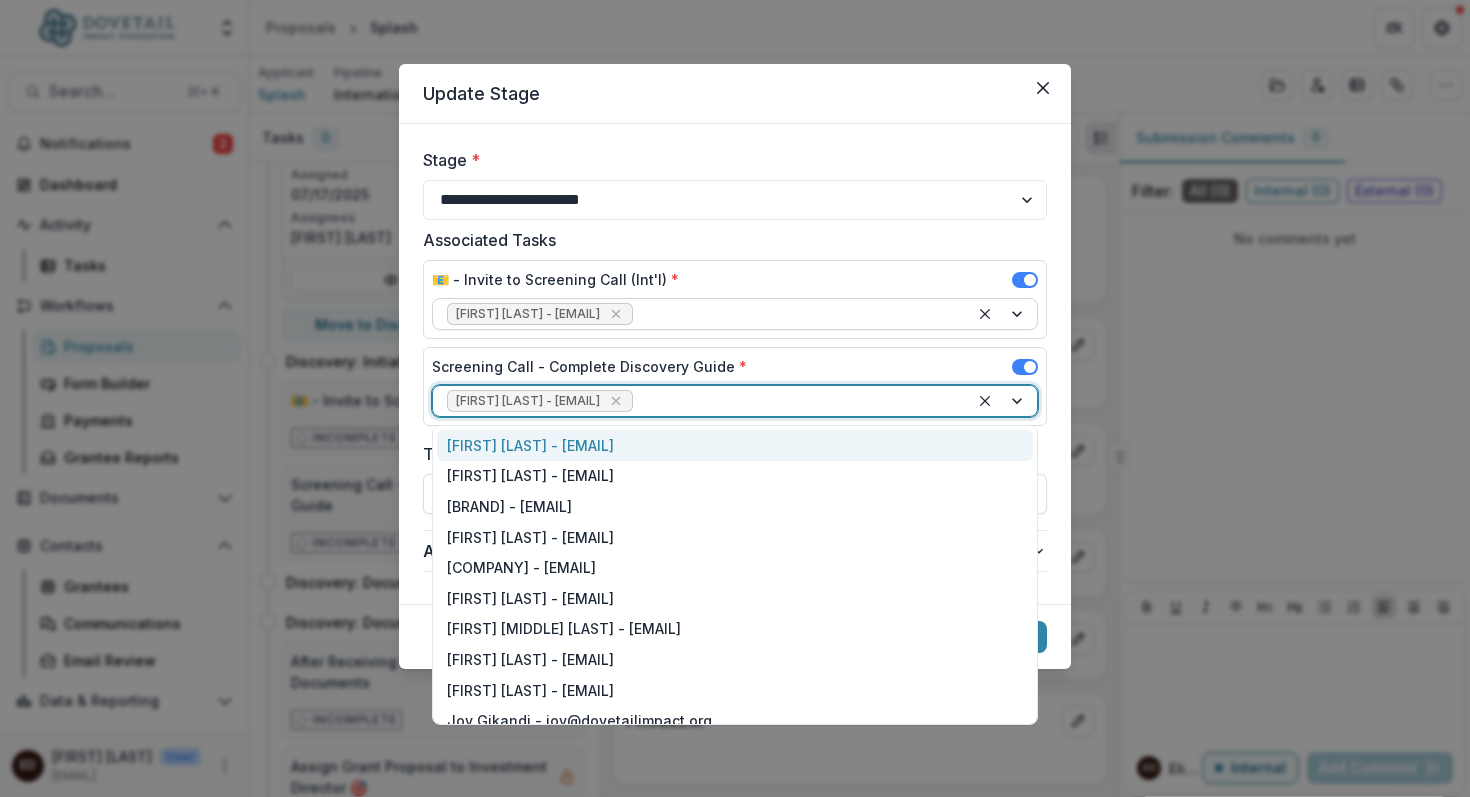 click at bounding box center (1003, 401) 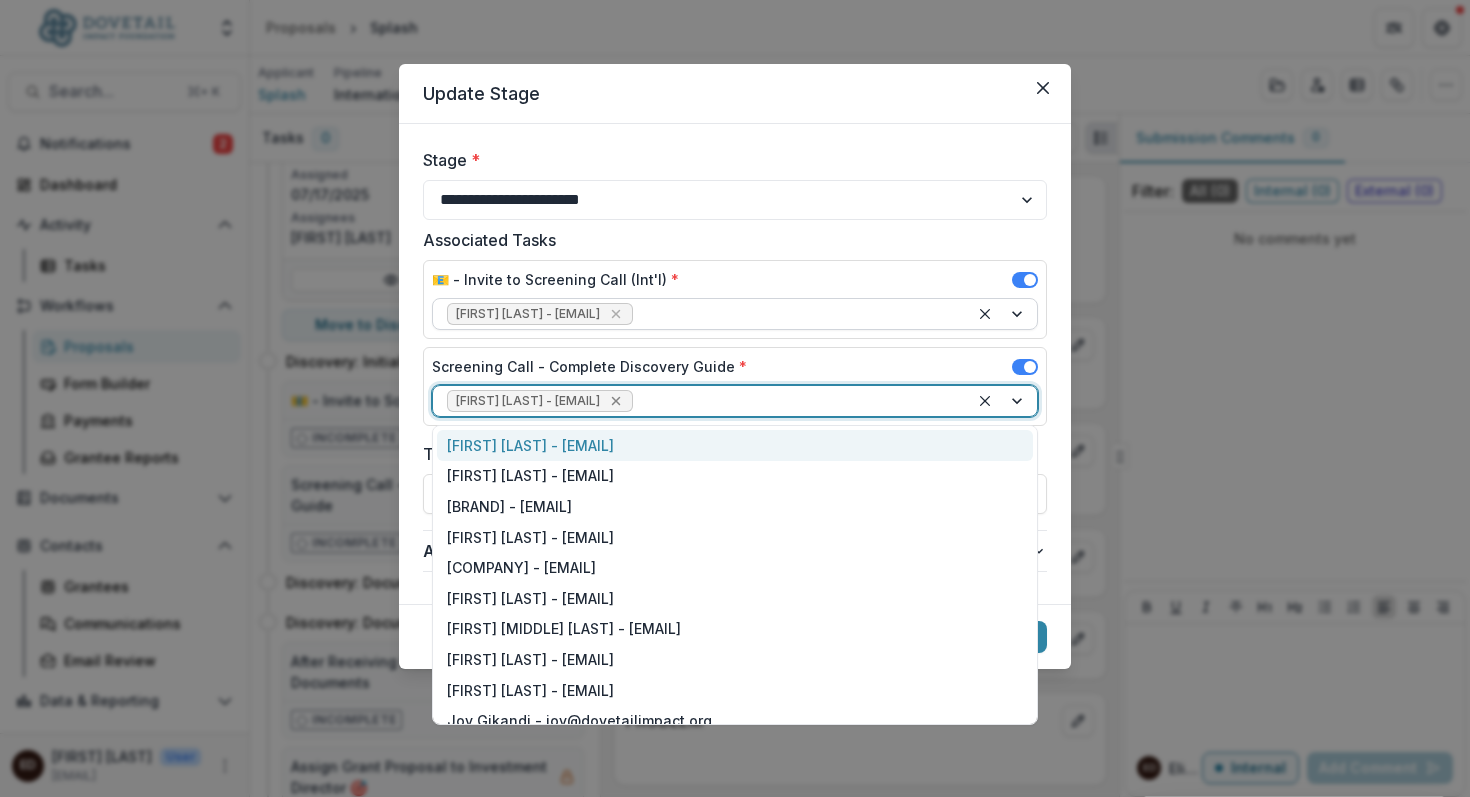 click 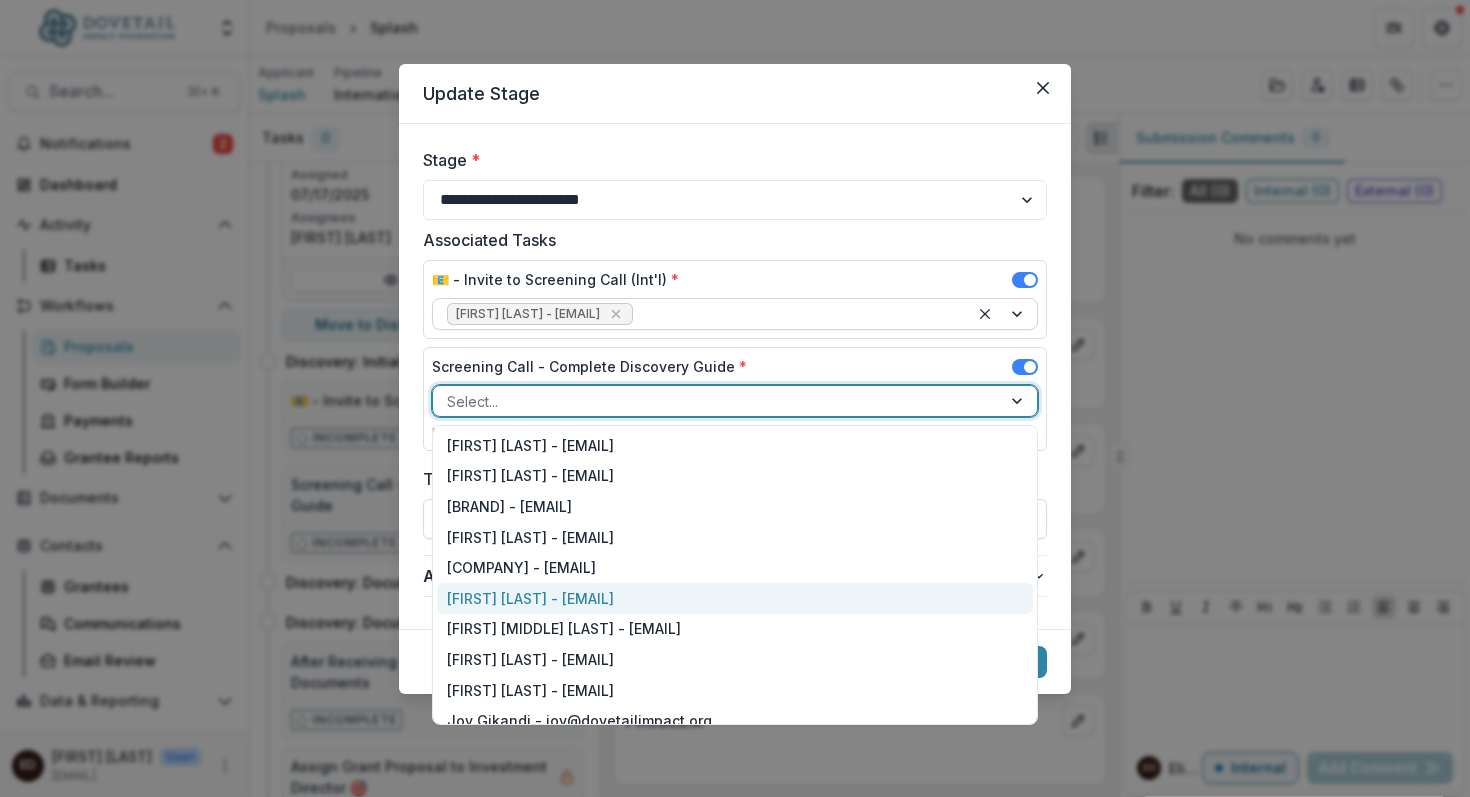 click on "Eliguard Dawson - eliguard@dovetailimpact.org" at bounding box center (735, 598) 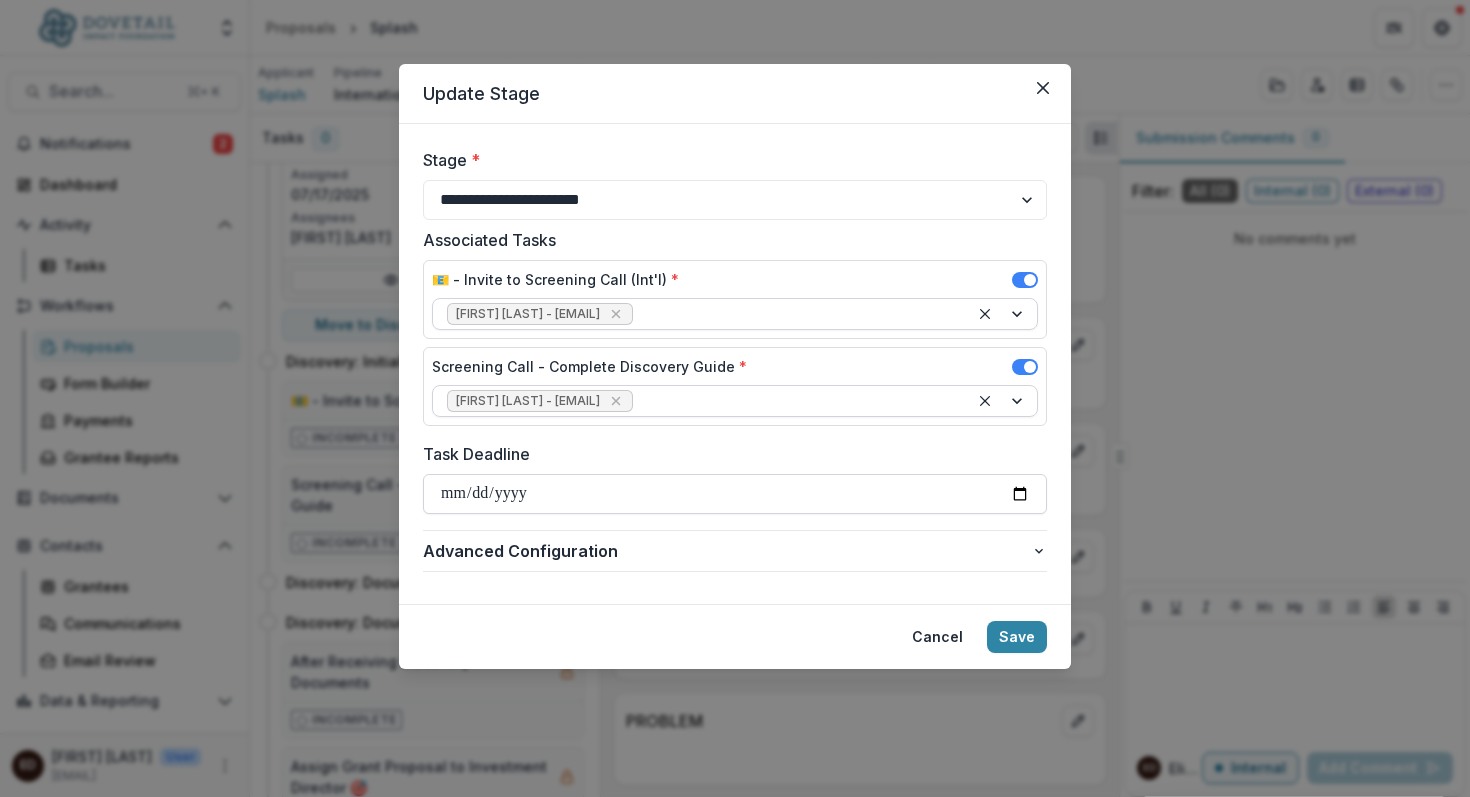 click on "**********" at bounding box center [735, 494] 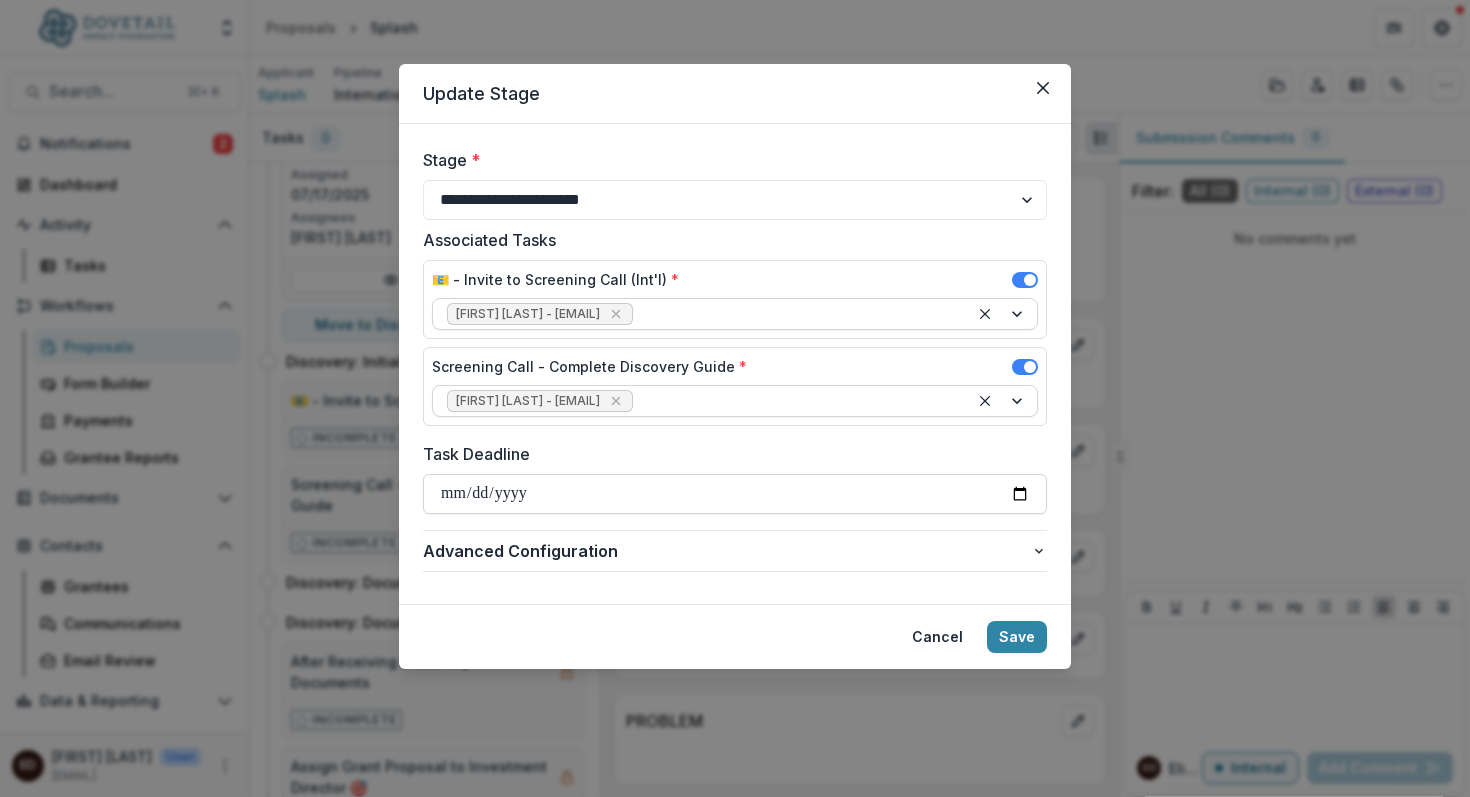 click on "**********" at bounding box center [735, 494] 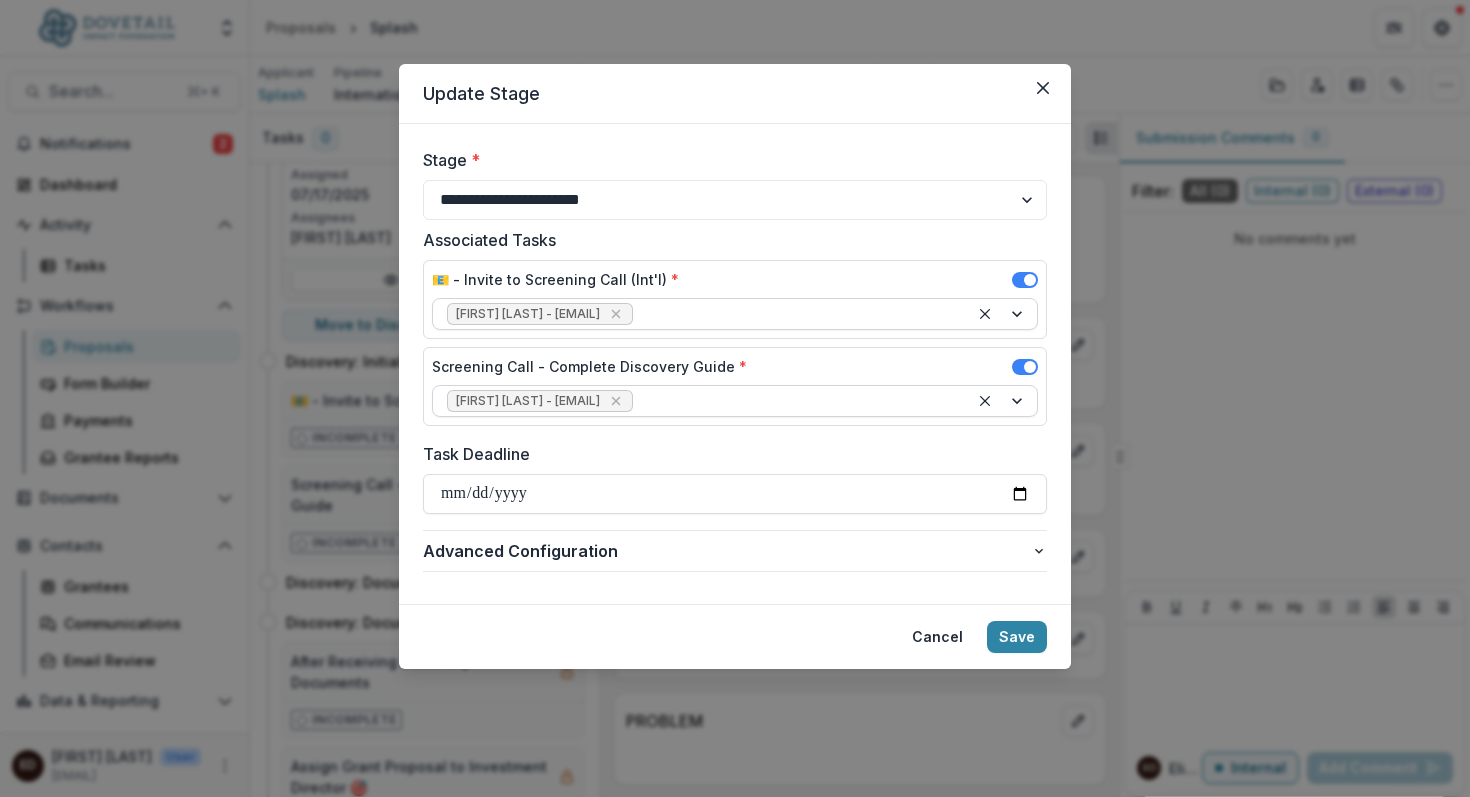 type on "**********" 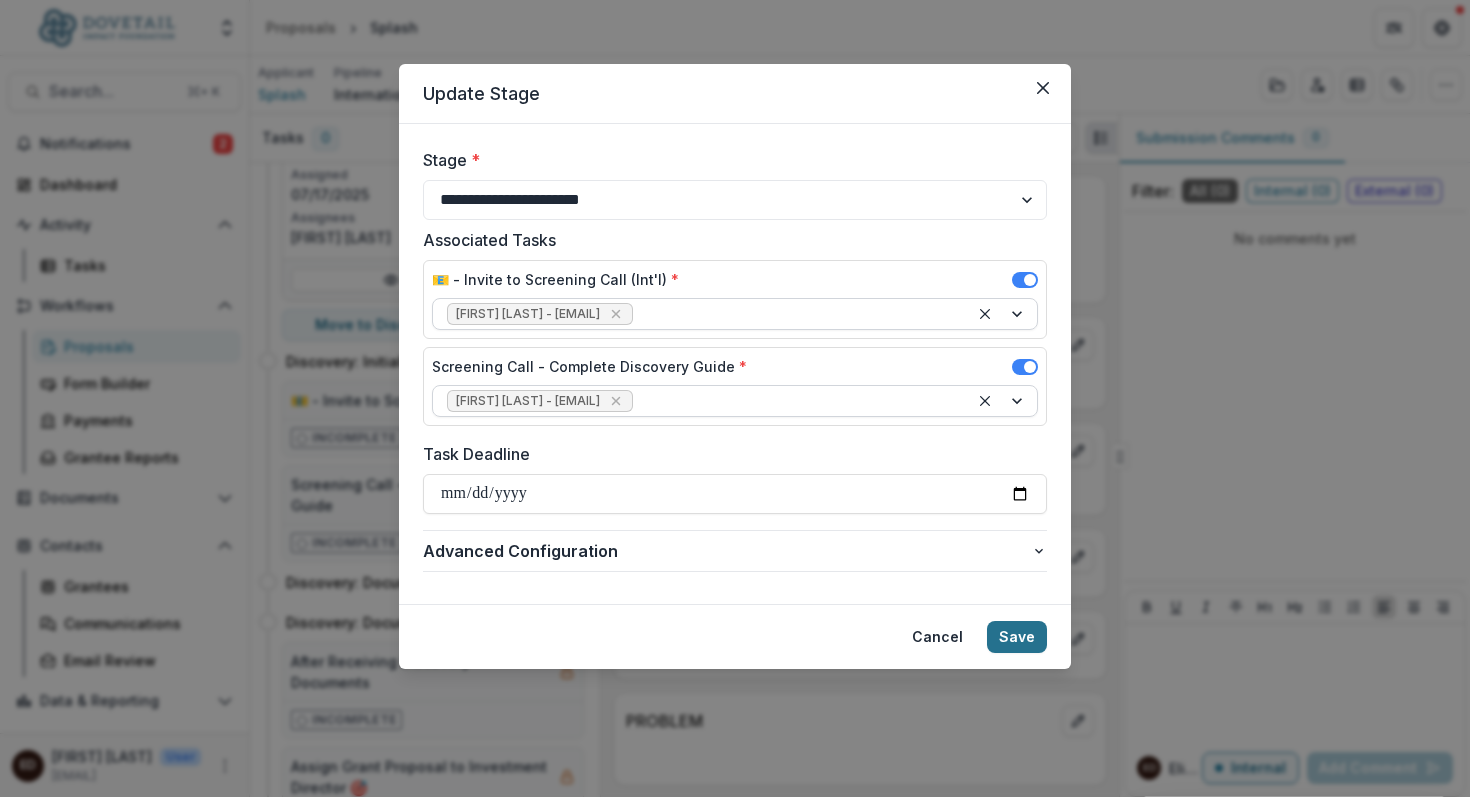click on "Save" at bounding box center (1017, 637) 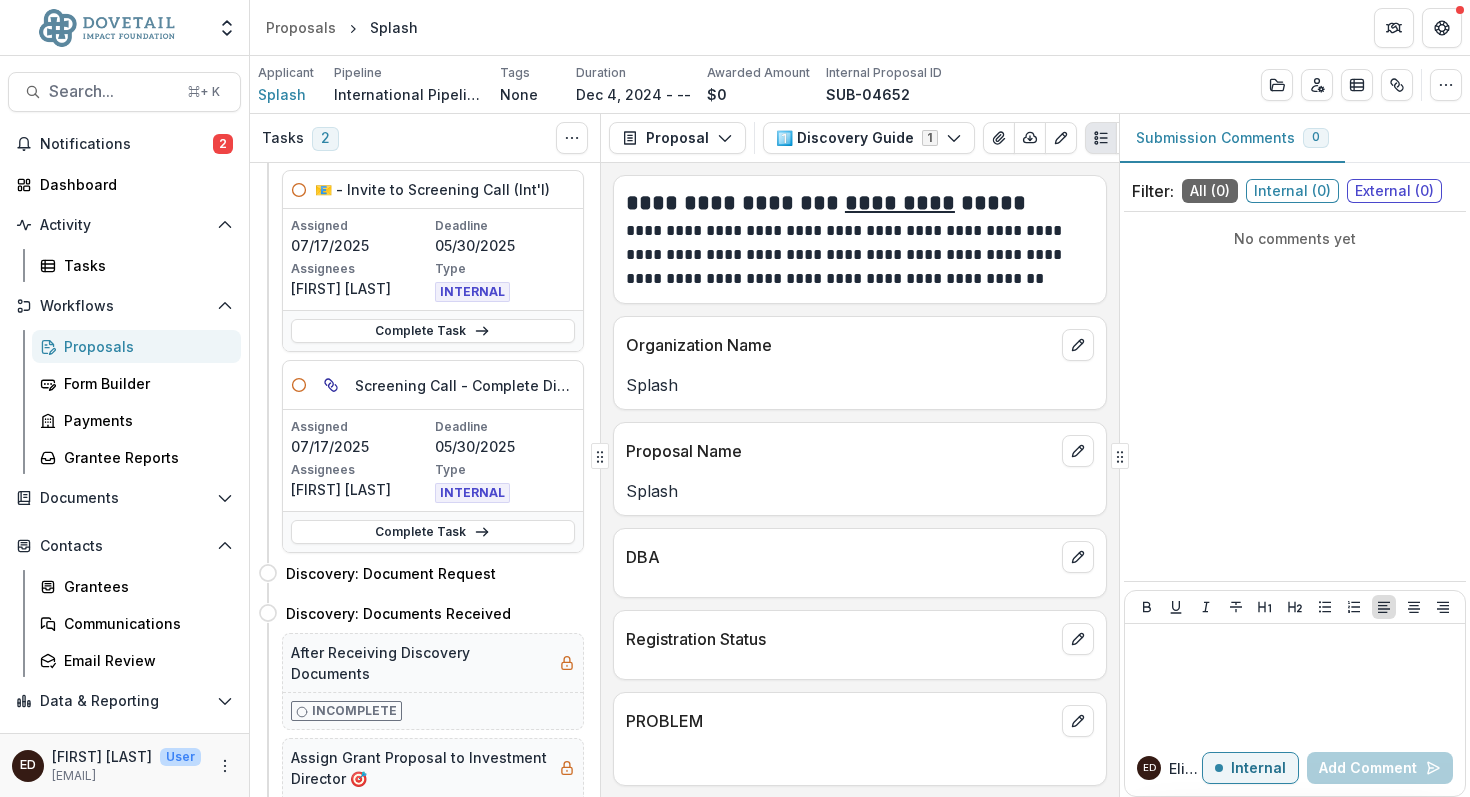 scroll, scrollTop: 93, scrollLeft: 0, axis: vertical 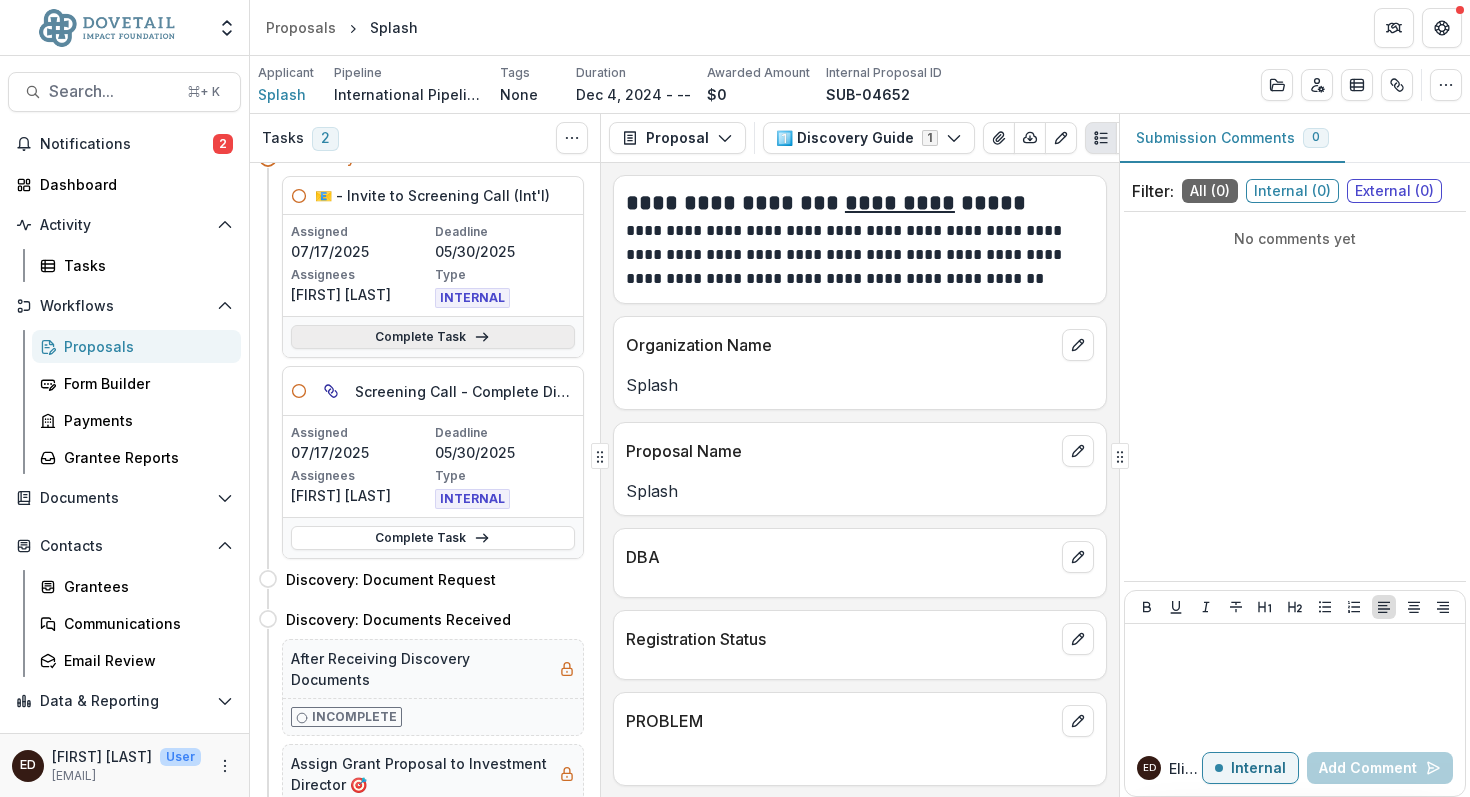 click on "Complete Task" at bounding box center [433, 337] 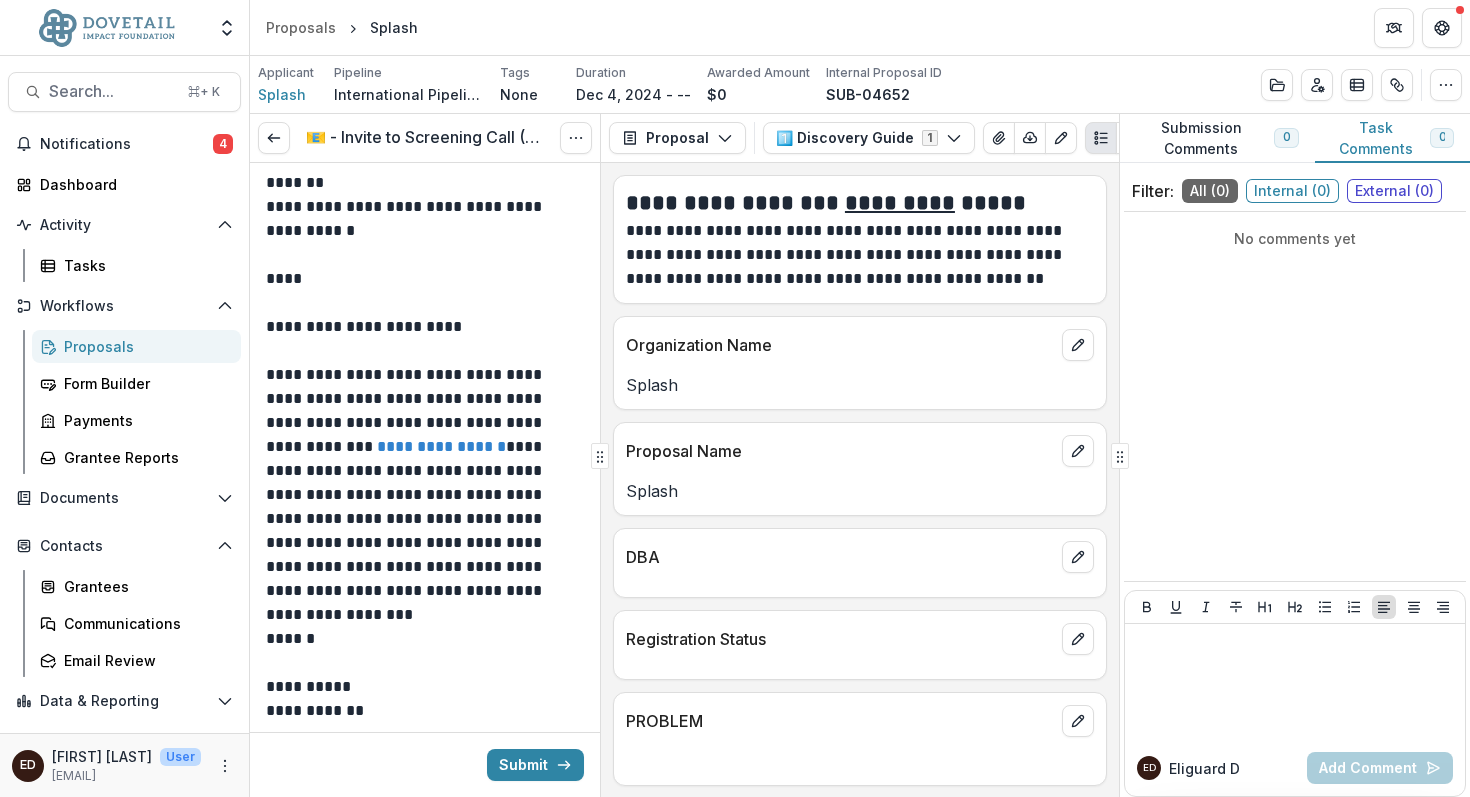 scroll, scrollTop: 159, scrollLeft: 0, axis: vertical 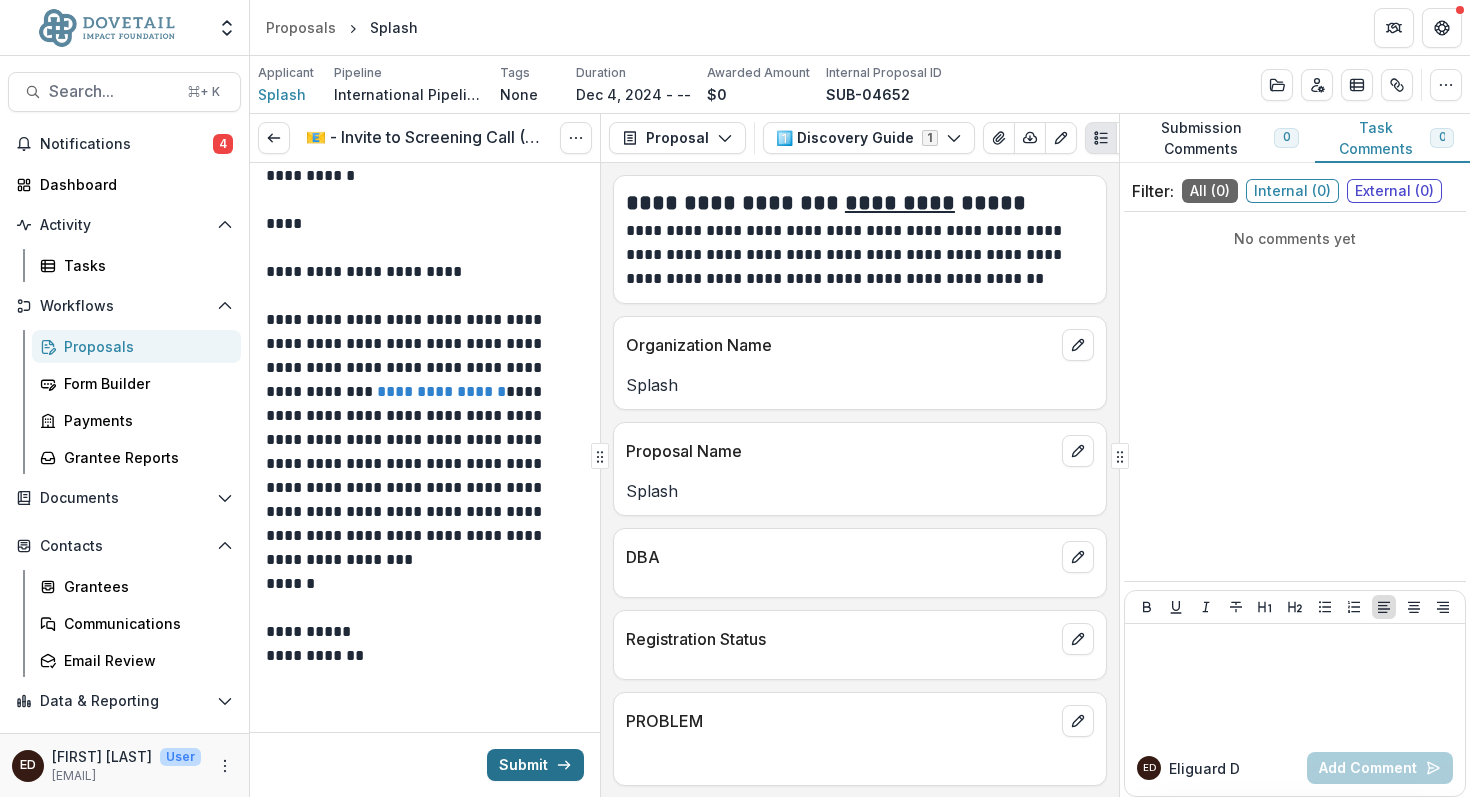 click on "Submit" at bounding box center [535, 765] 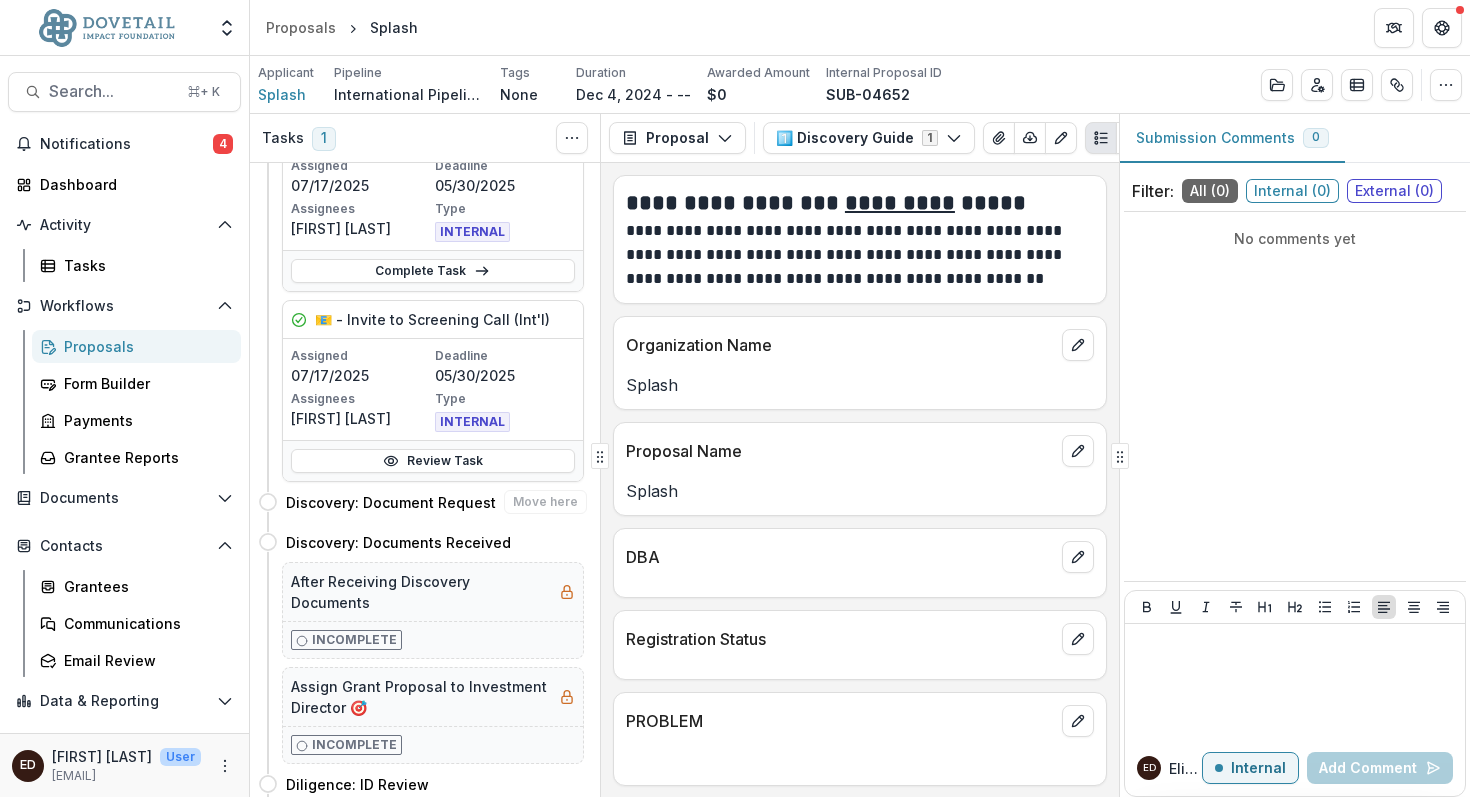 scroll, scrollTop: 182, scrollLeft: 0, axis: vertical 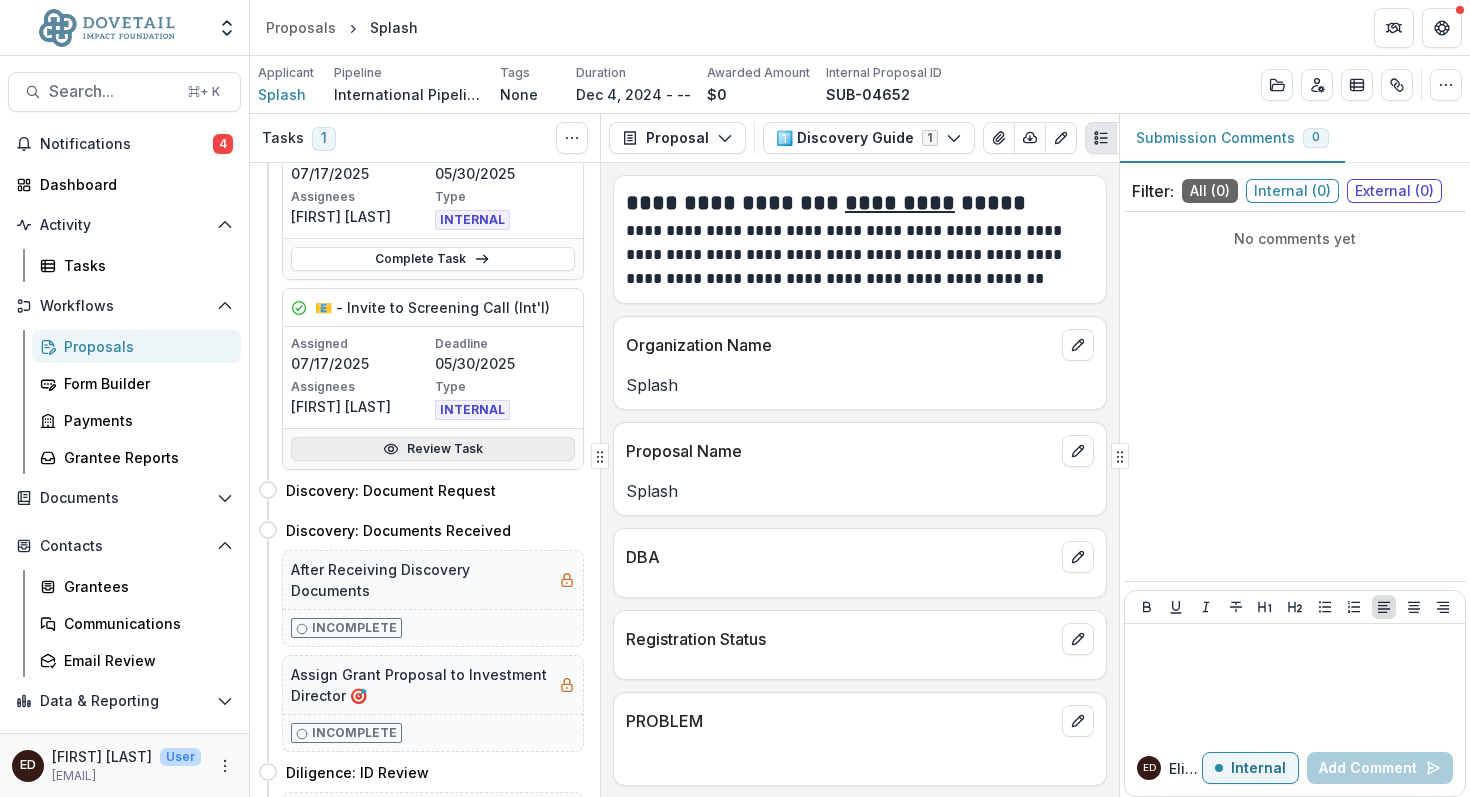 click on "Review Task" at bounding box center (433, 449) 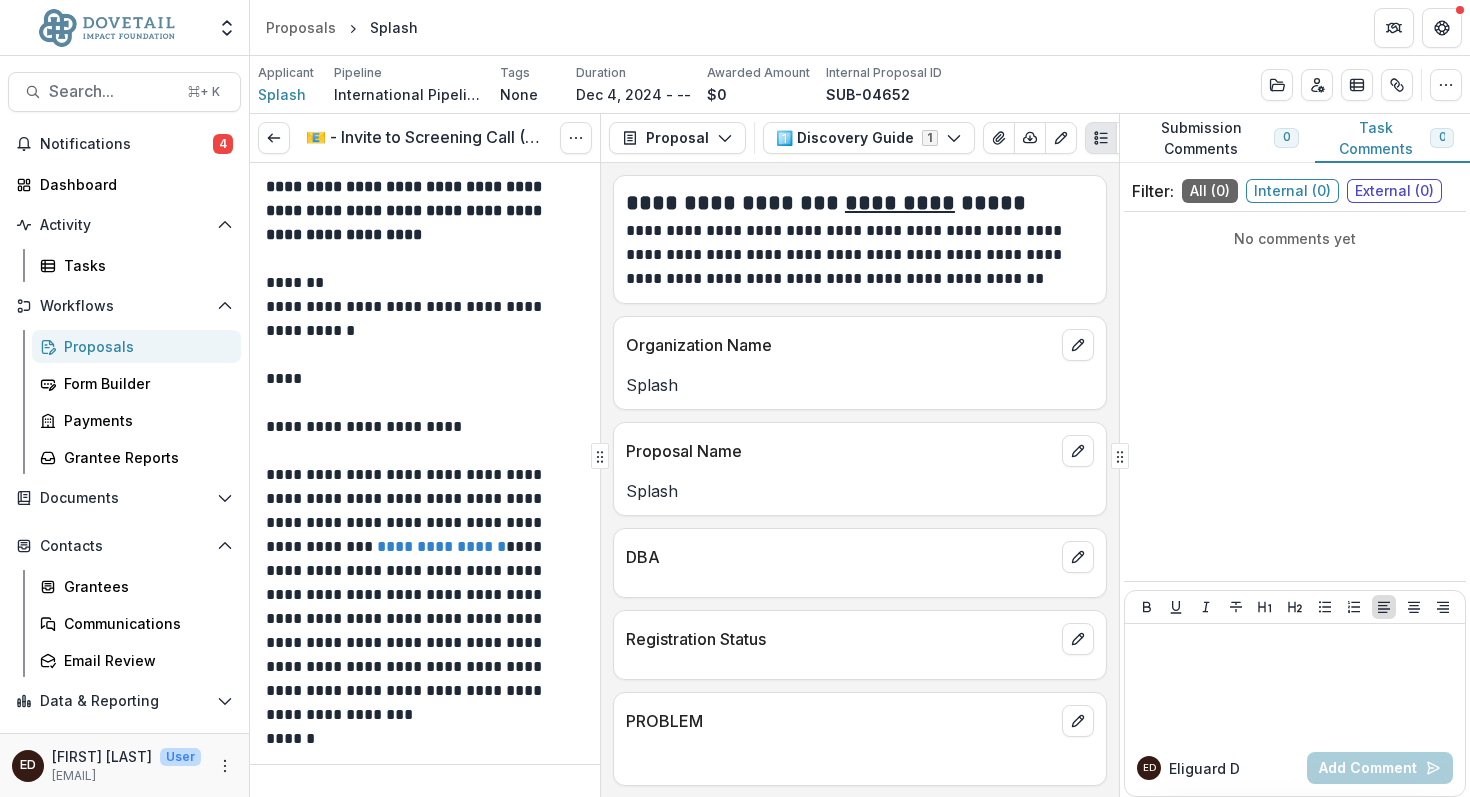 scroll, scrollTop: 0, scrollLeft: 0, axis: both 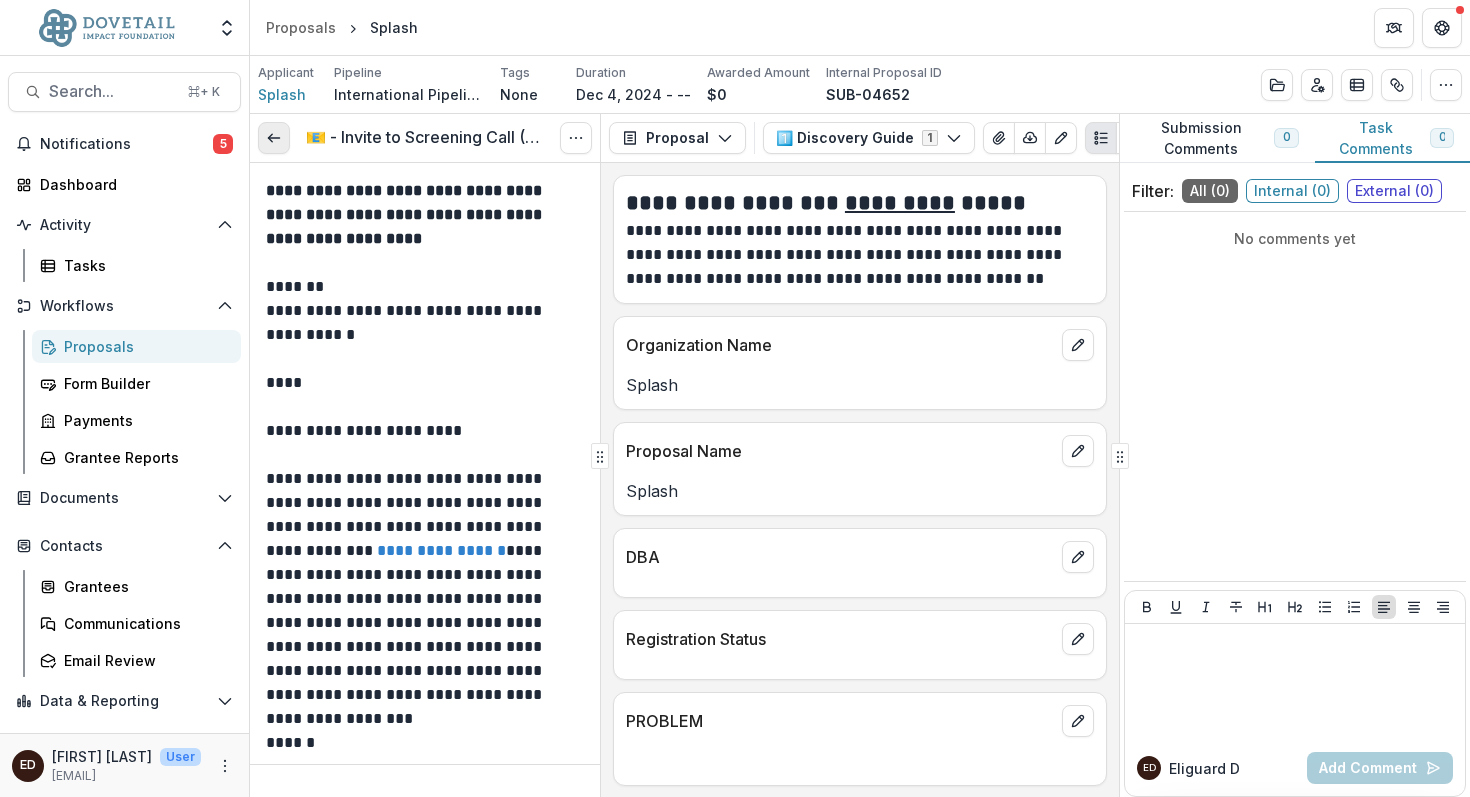 click 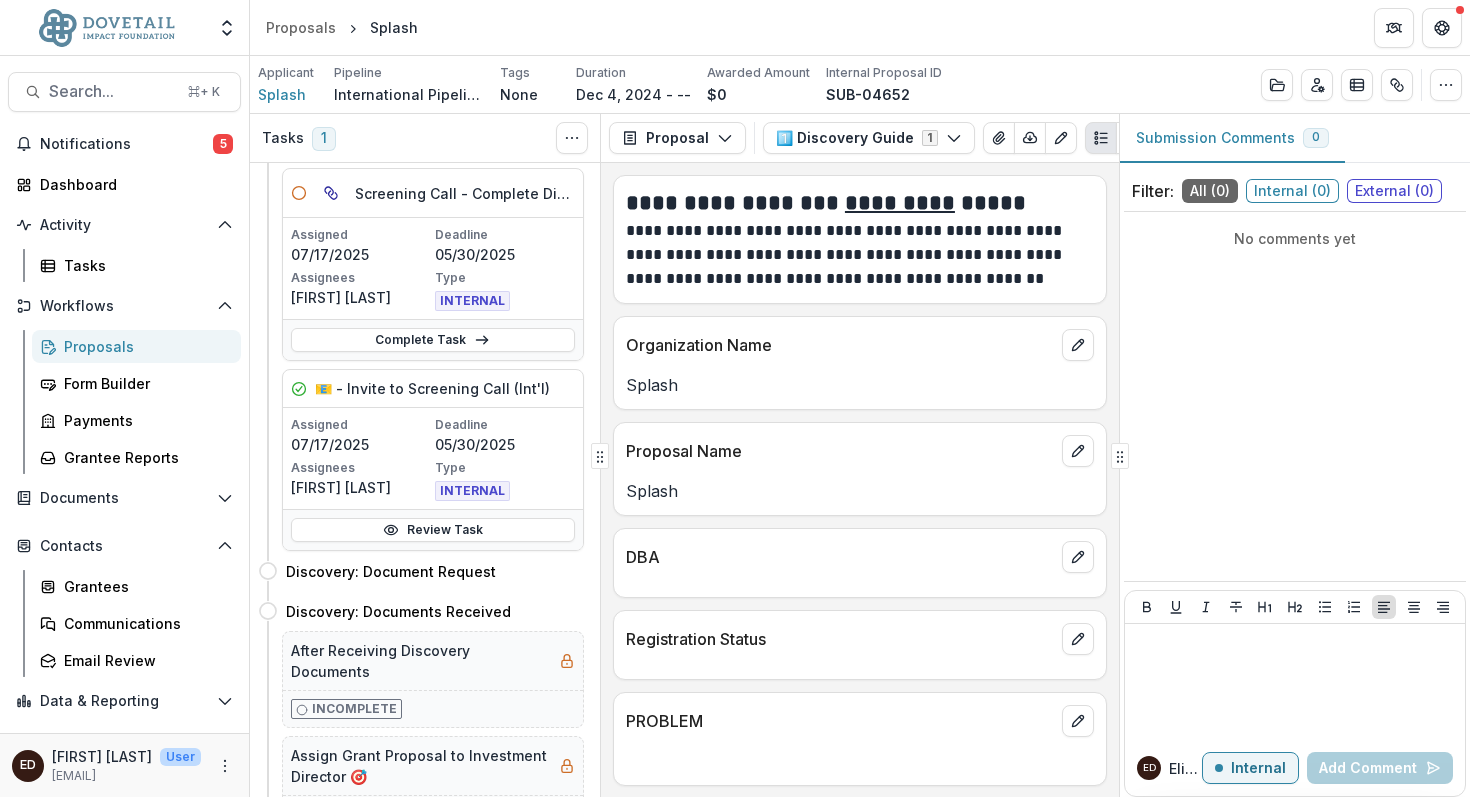 scroll, scrollTop: 105, scrollLeft: 0, axis: vertical 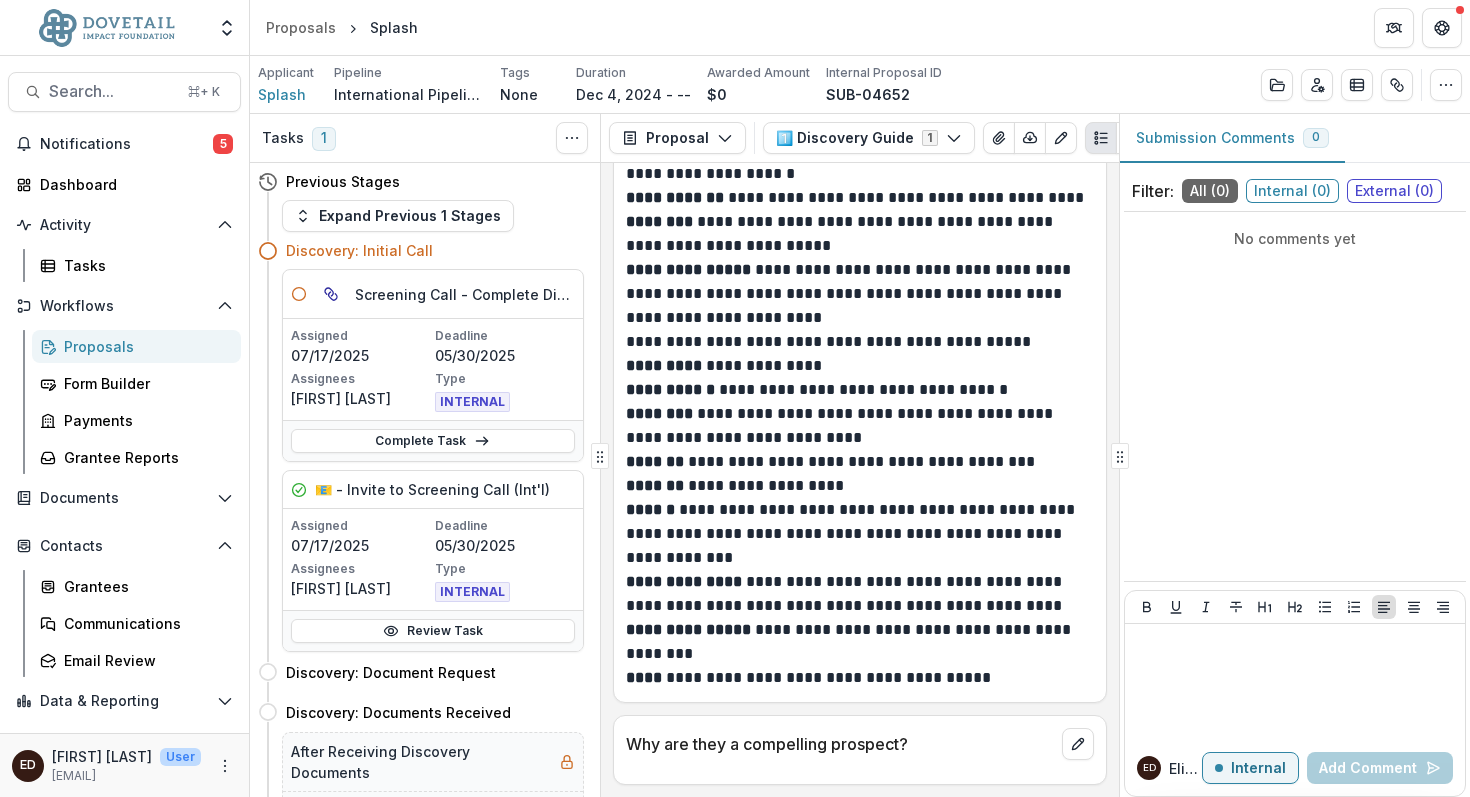 click 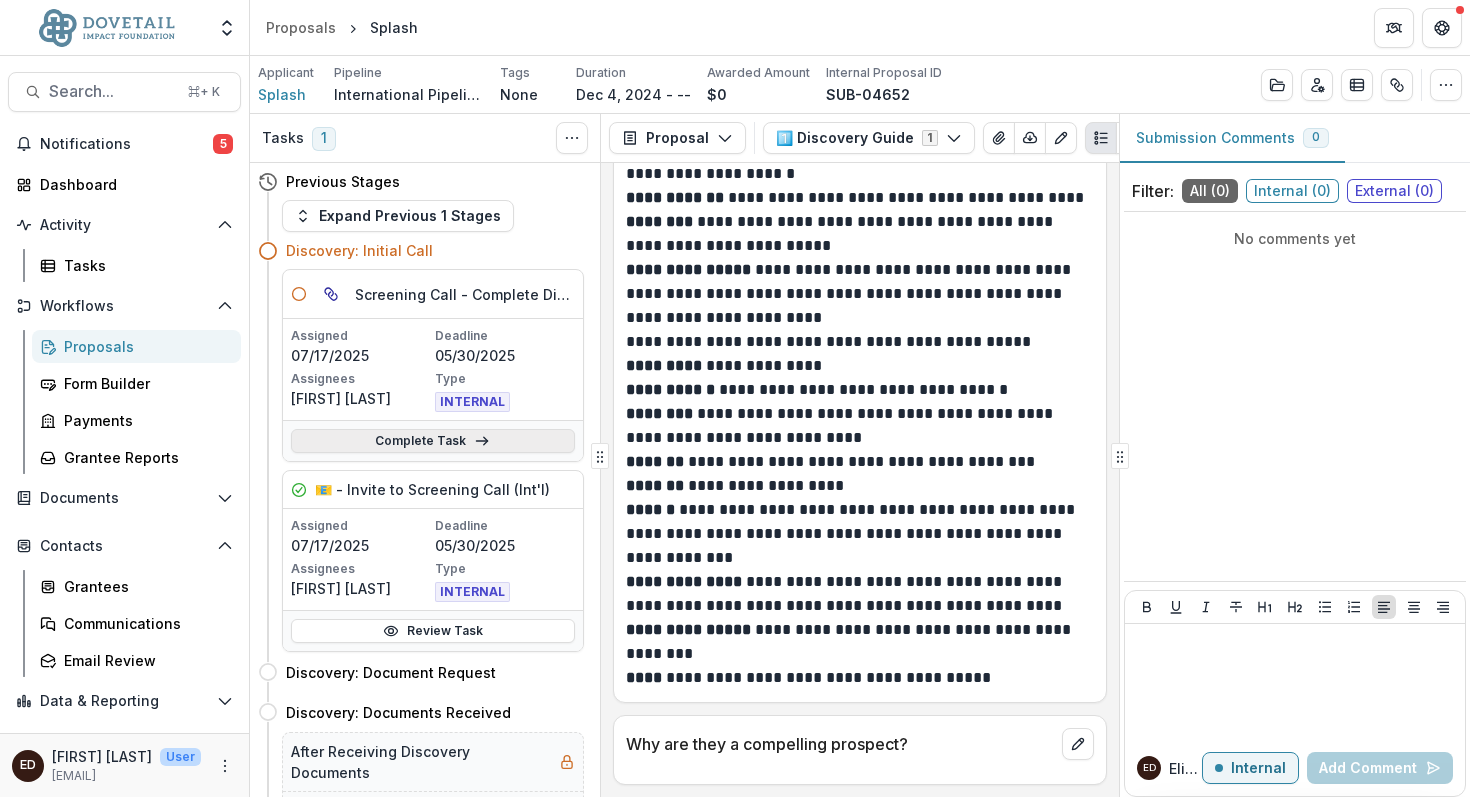 click on "Complete Task" at bounding box center (433, 441) 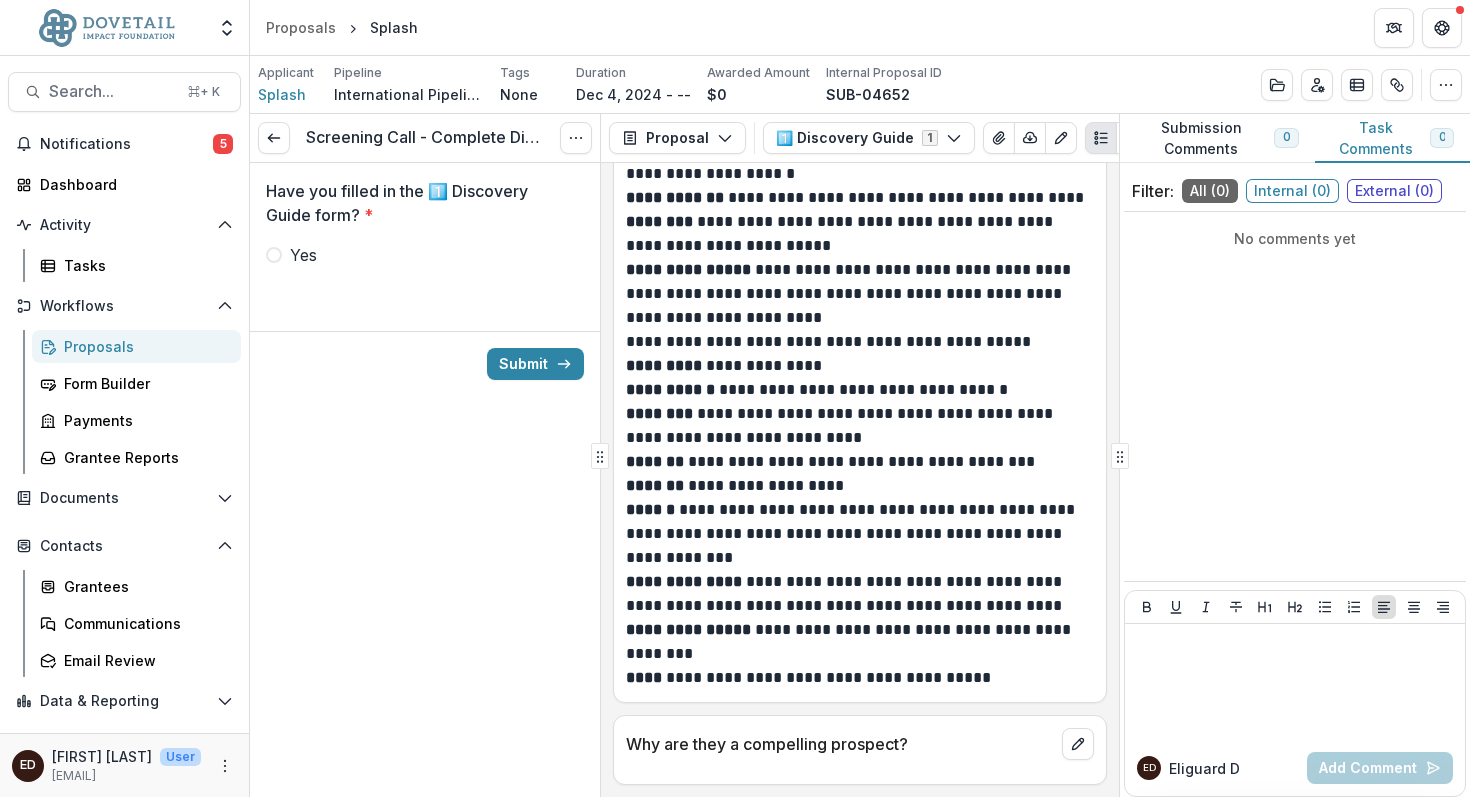 click at bounding box center (274, 255) 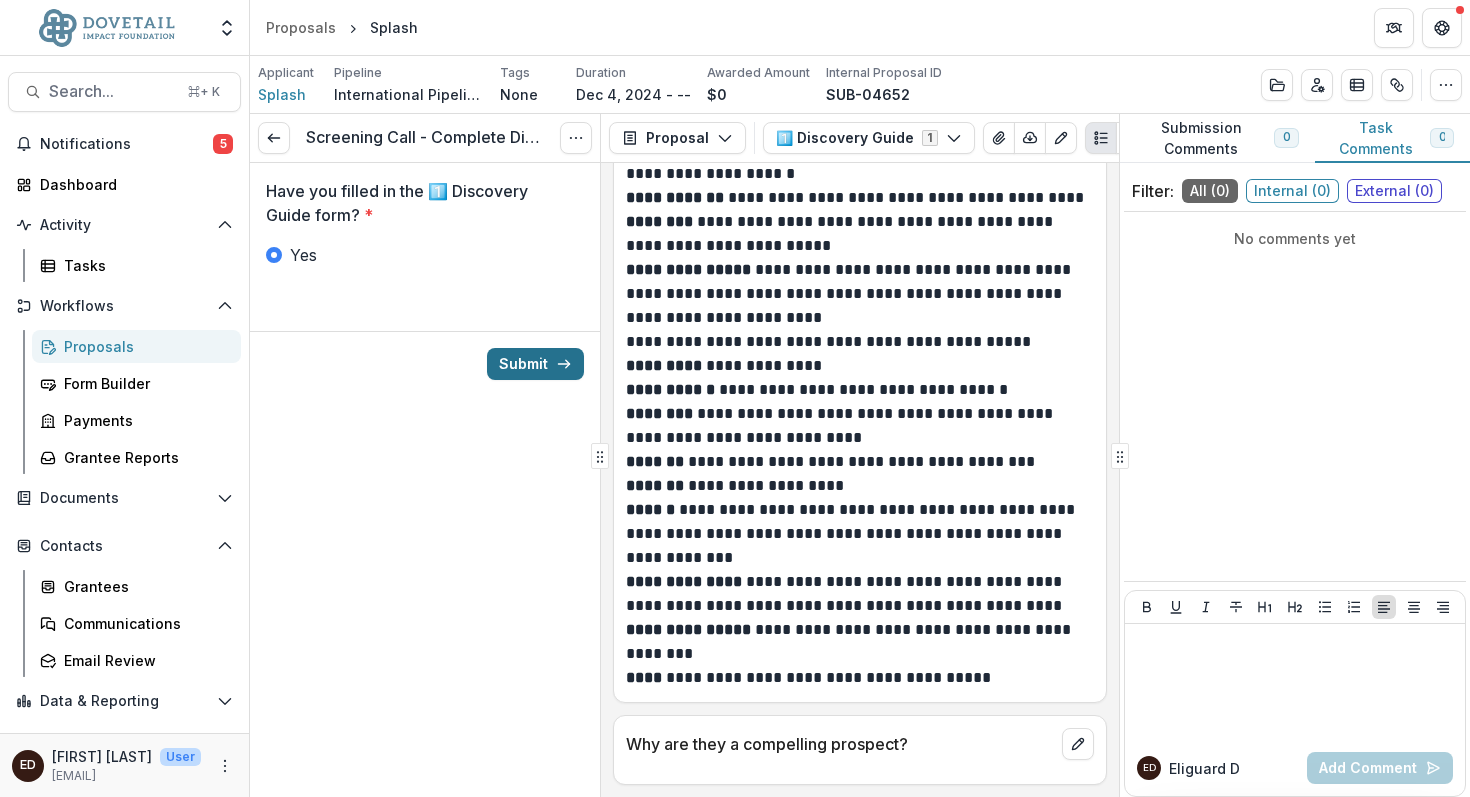 click on "Submit" at bounding box center [535, 364] 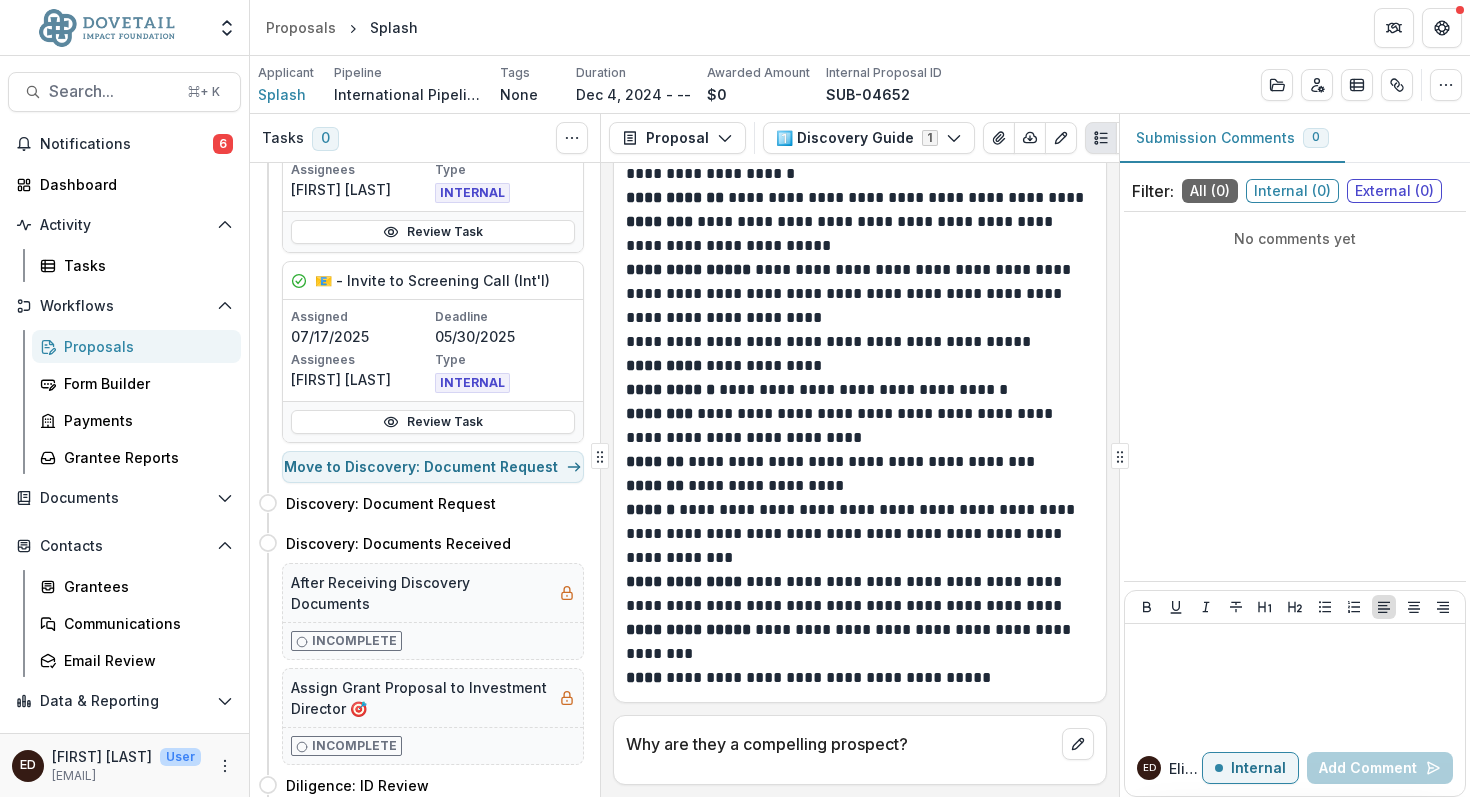 scroll, scrollTop: 208, scrollLeft: 0, axis: vertical 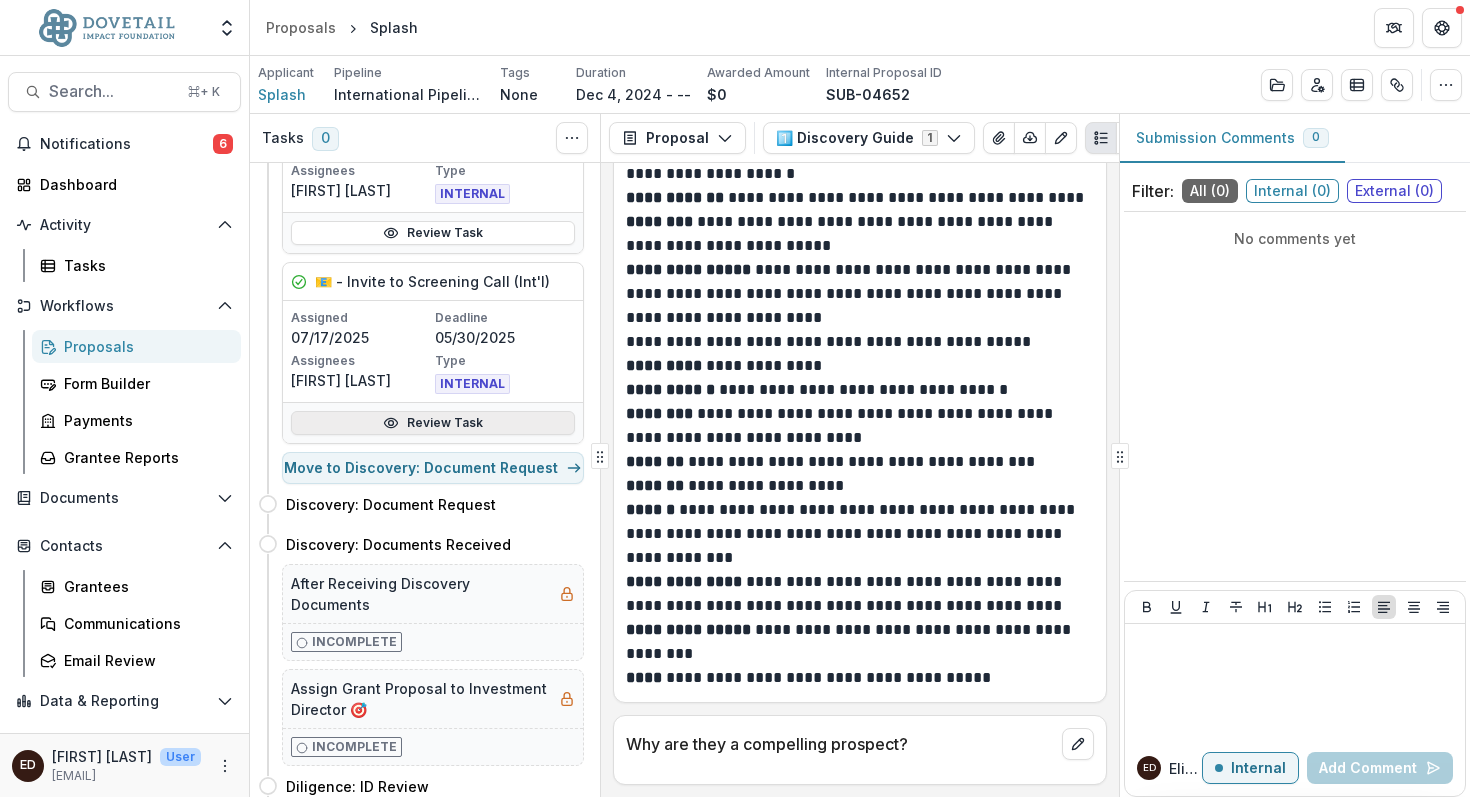 click on "Review Task" at bounding box center (433, 423) 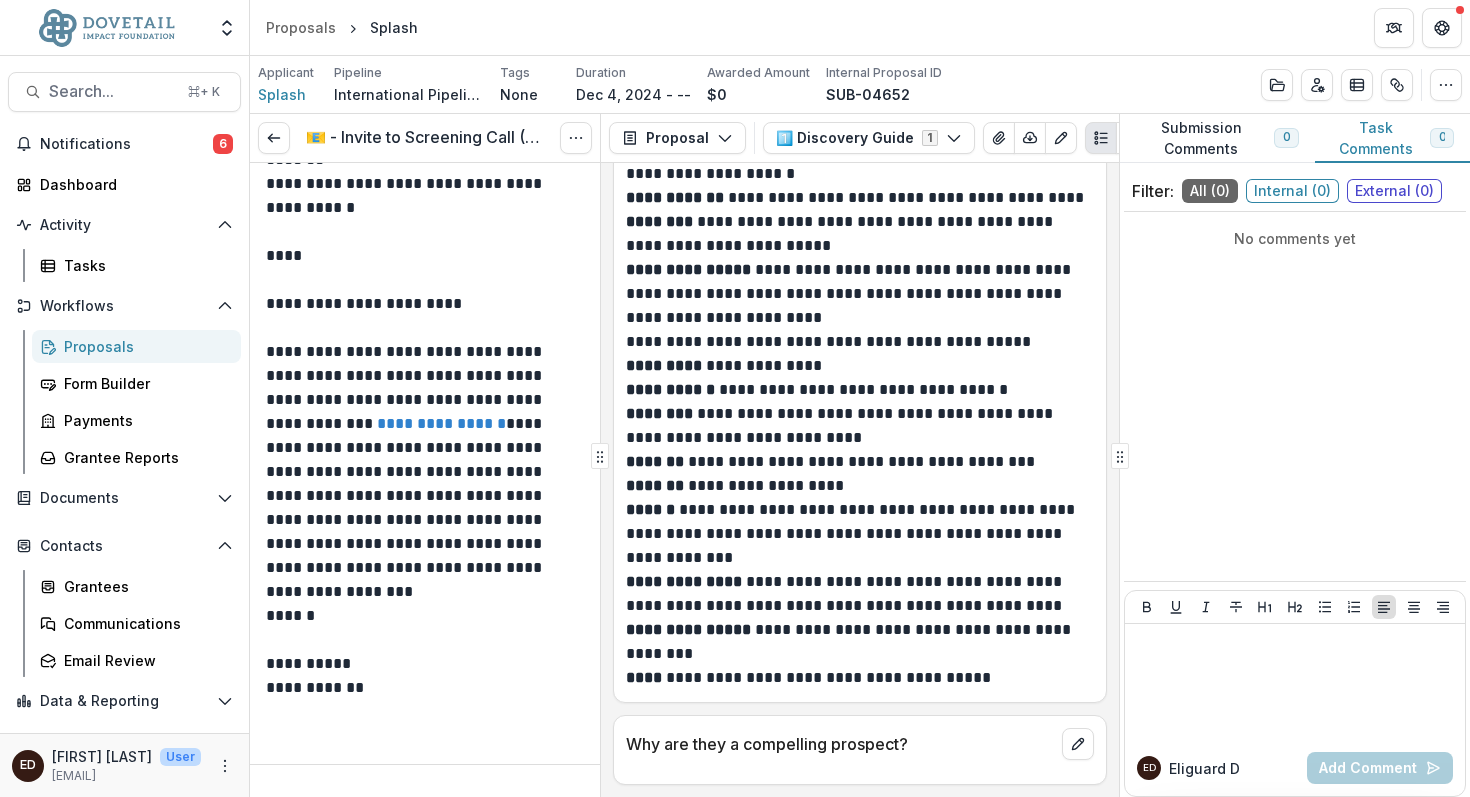 scroll, scrollTop: 0, scrollLeft: 0, axis: both 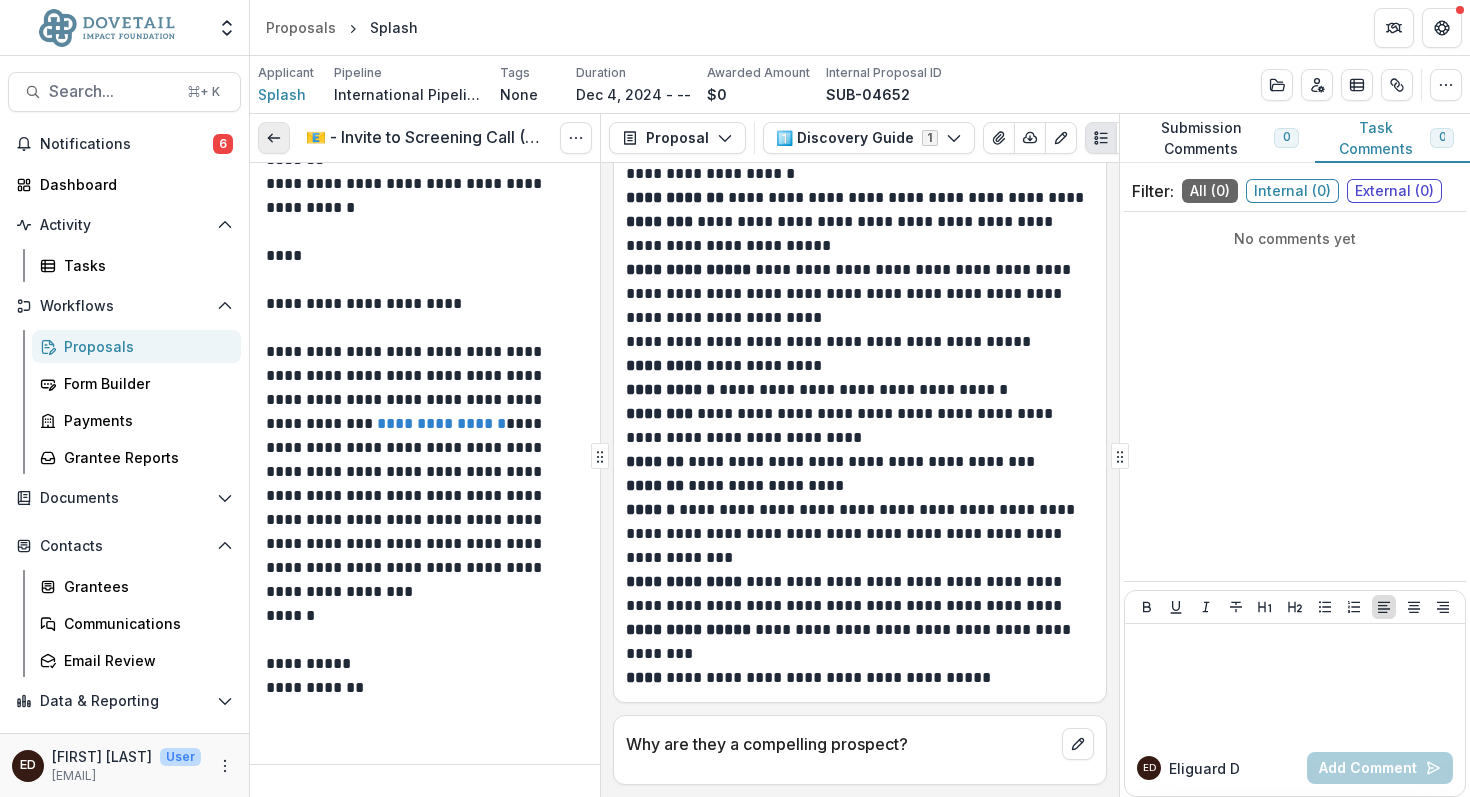 click at bounding box center [274, 138] 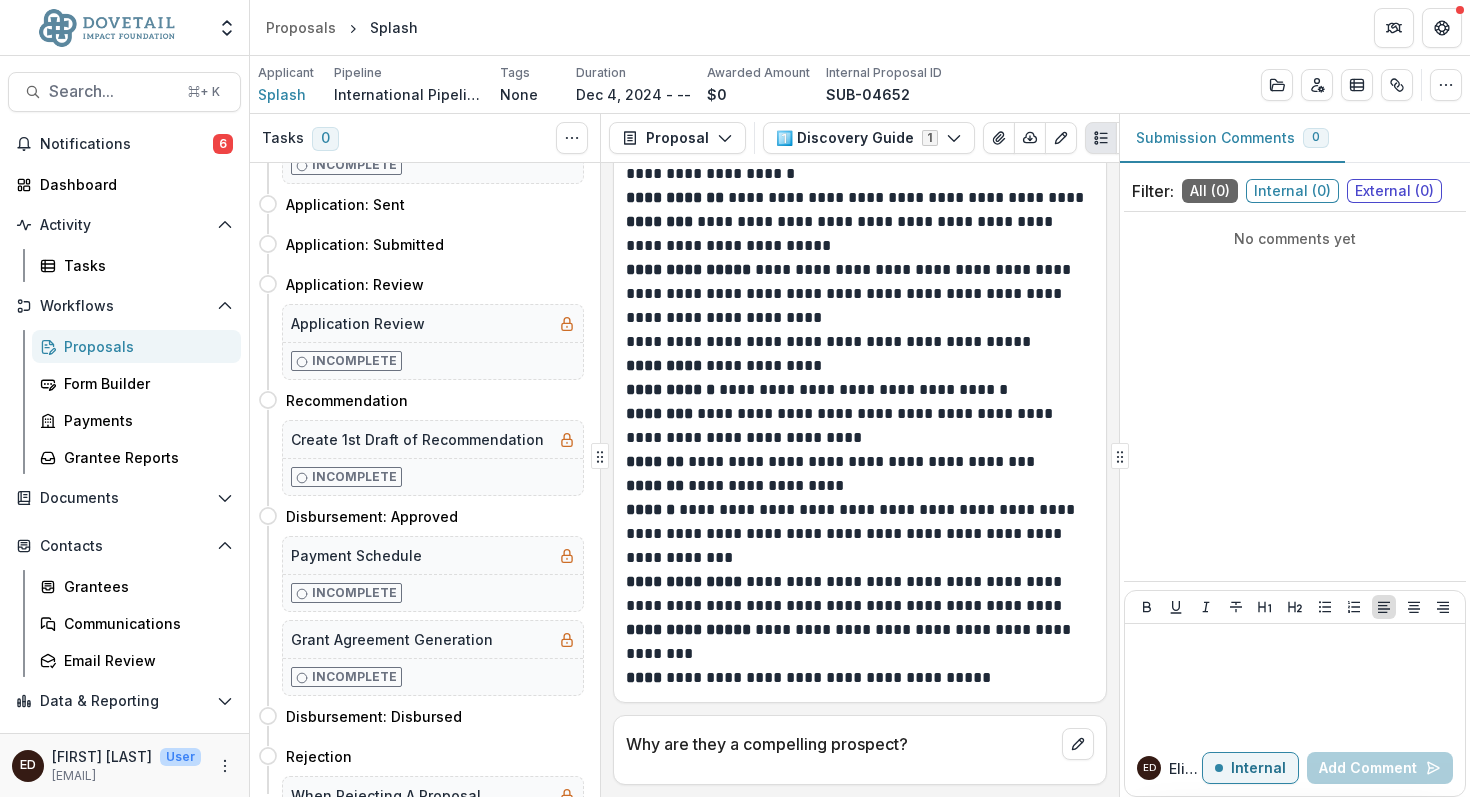 scroll, scrollTop: 1245, scrollLeft: 0, axis: vertical 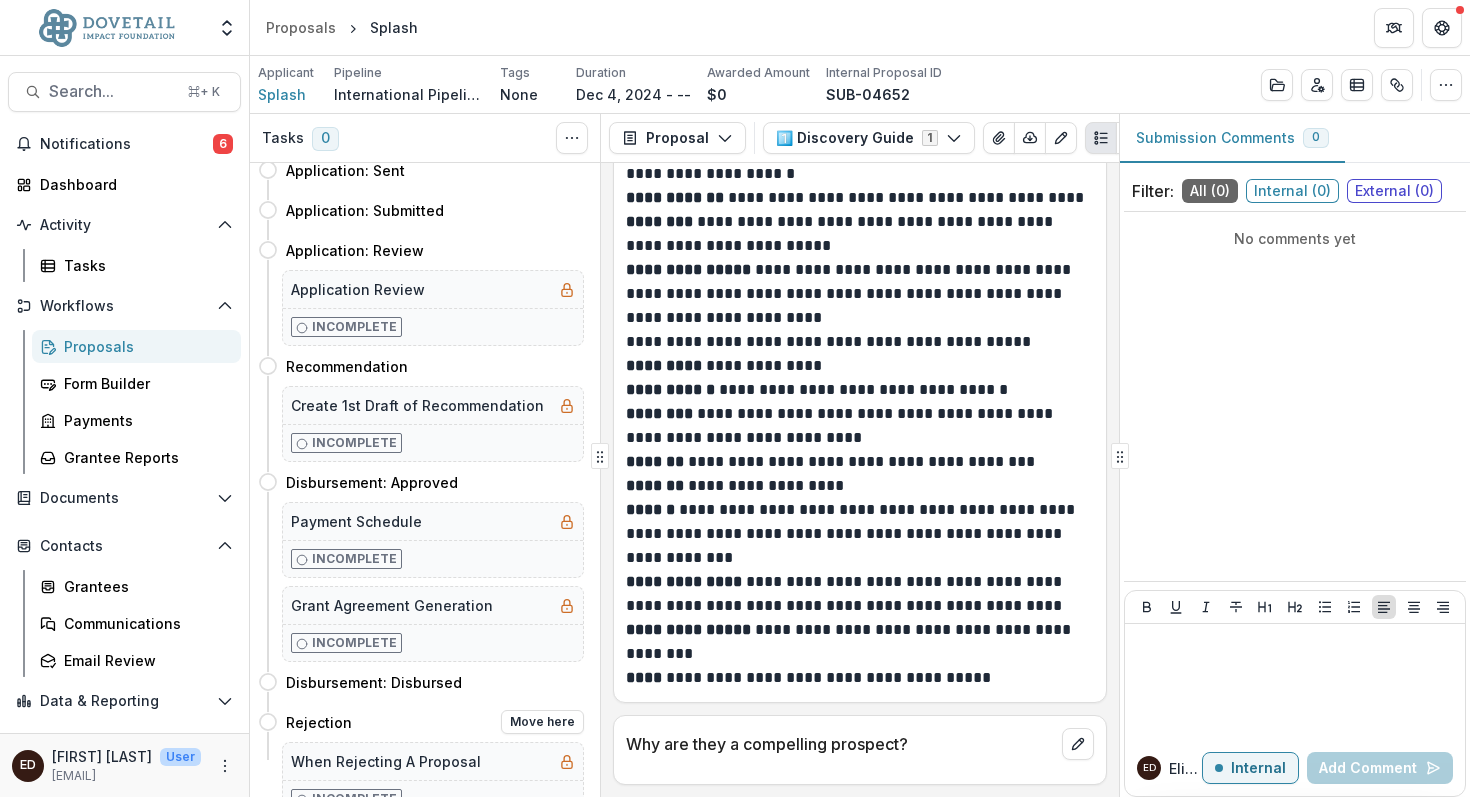 click 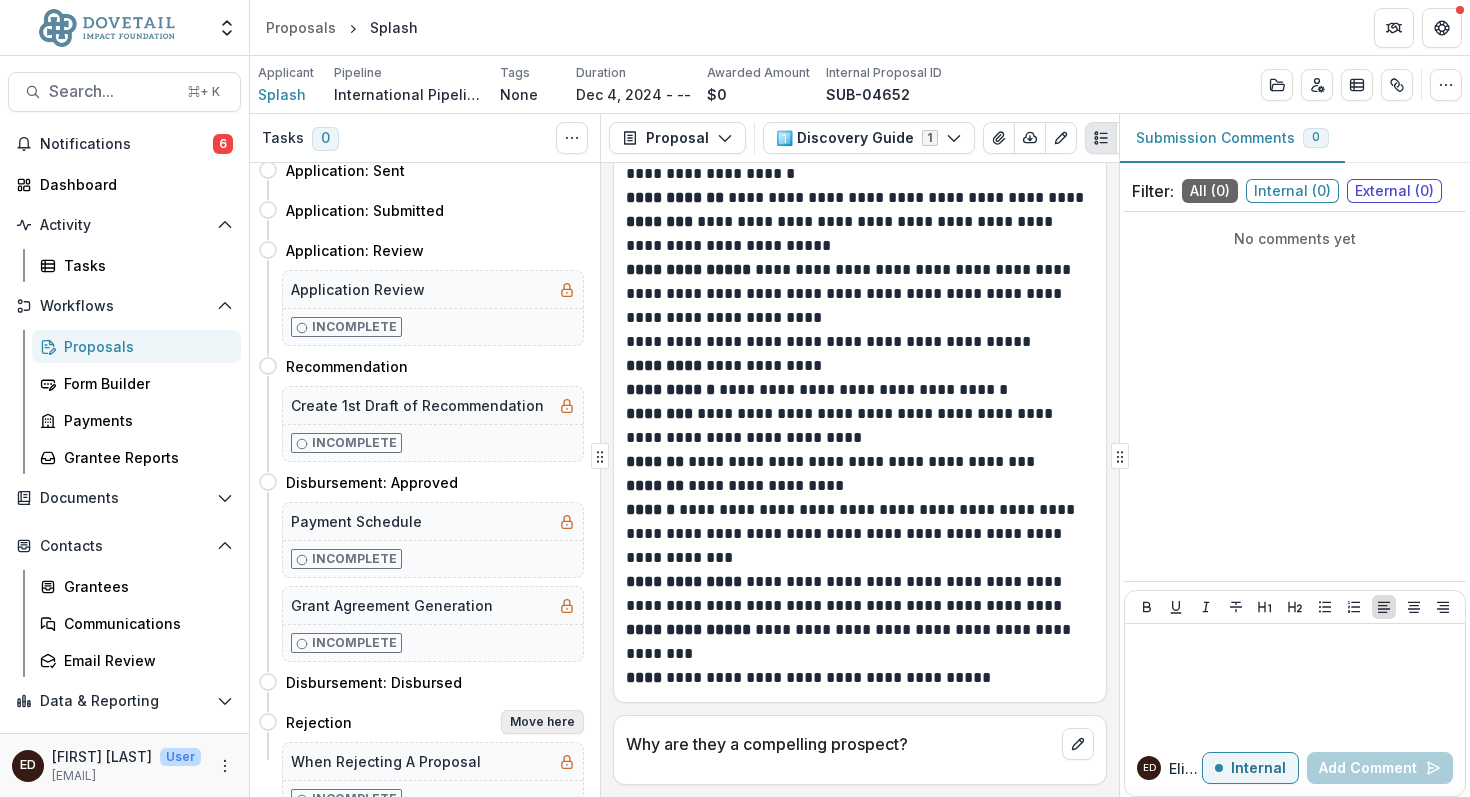 click on "Move here" at bounding box center [542, 722] 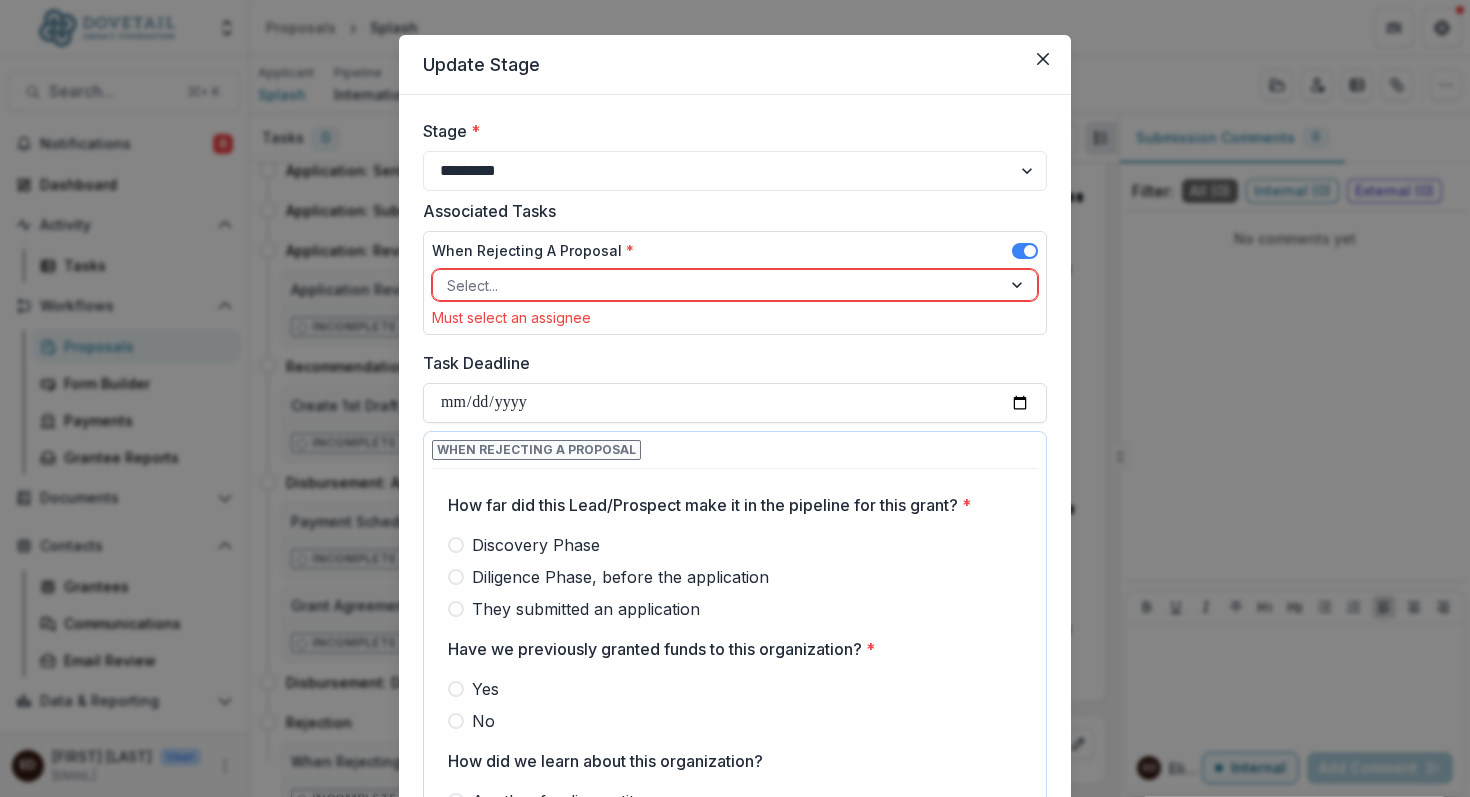 scroll, scrollTop: 33, scrollLeft: 0, axis: vertical 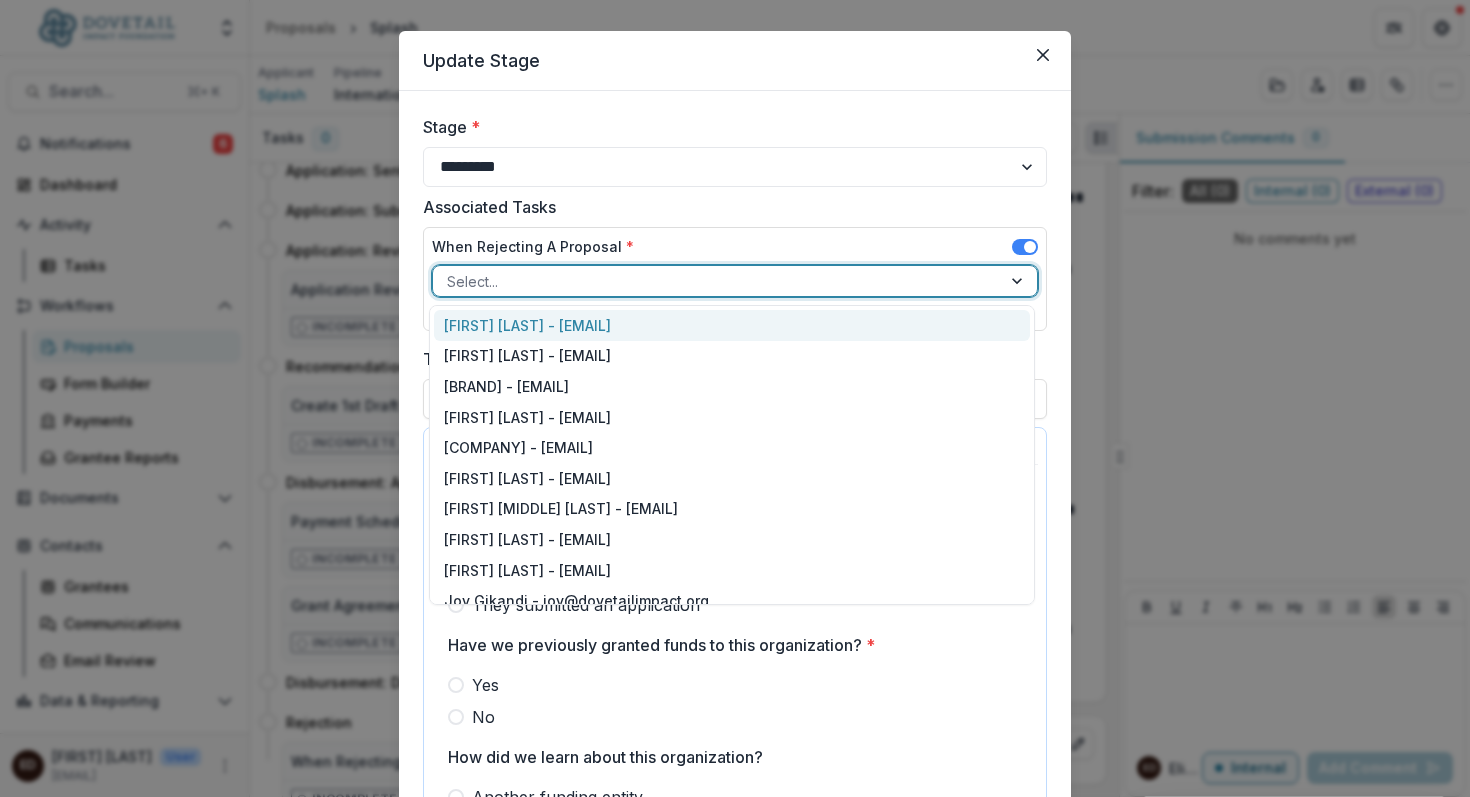 click at bounding box center (1019, 281) 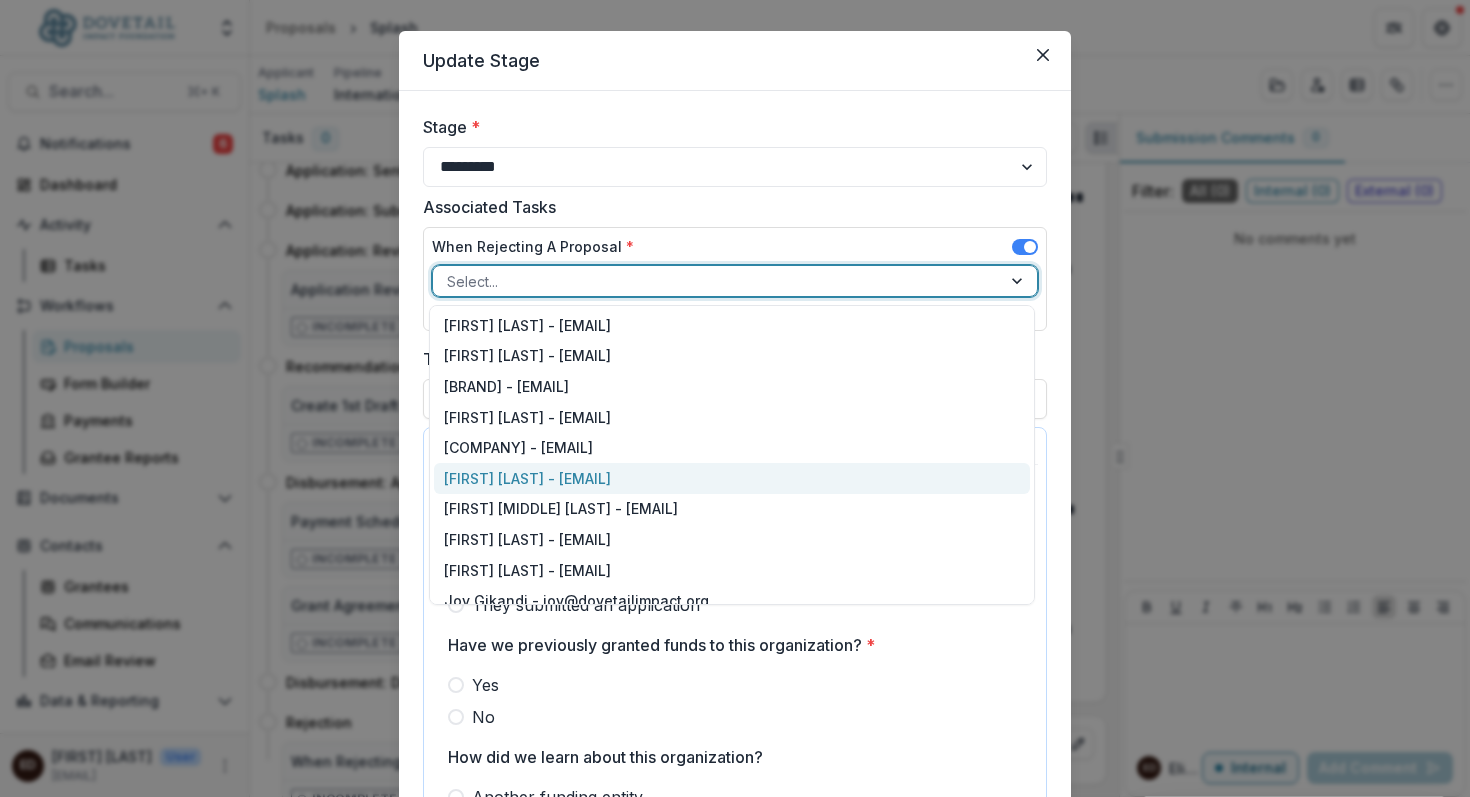 click on "Eliguard Dawson - eliguard@dovetailimpact.org" at bounding box center [732, 478] 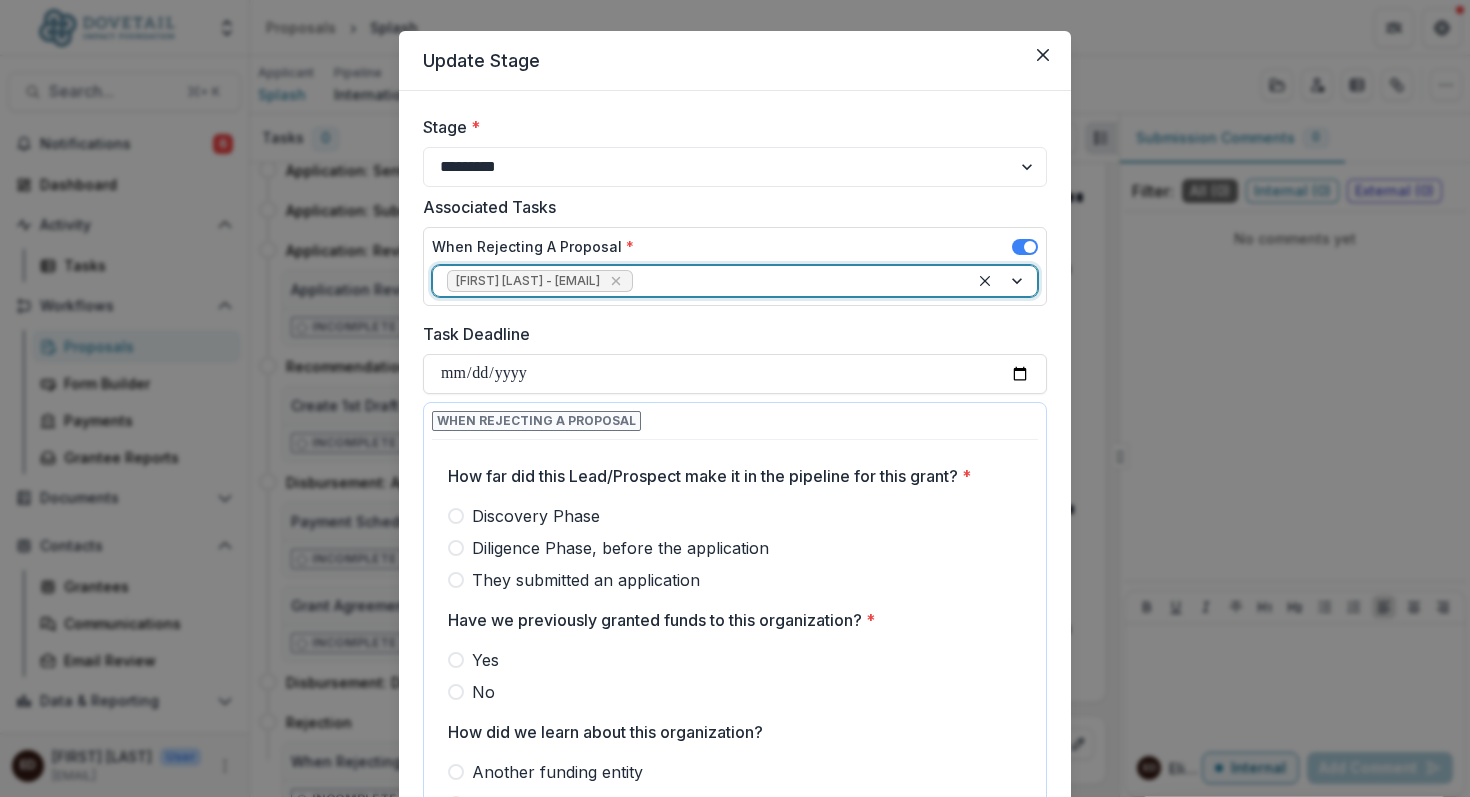 scroll, scrollTop: 53, scrollLeft: 0, axis: vertical 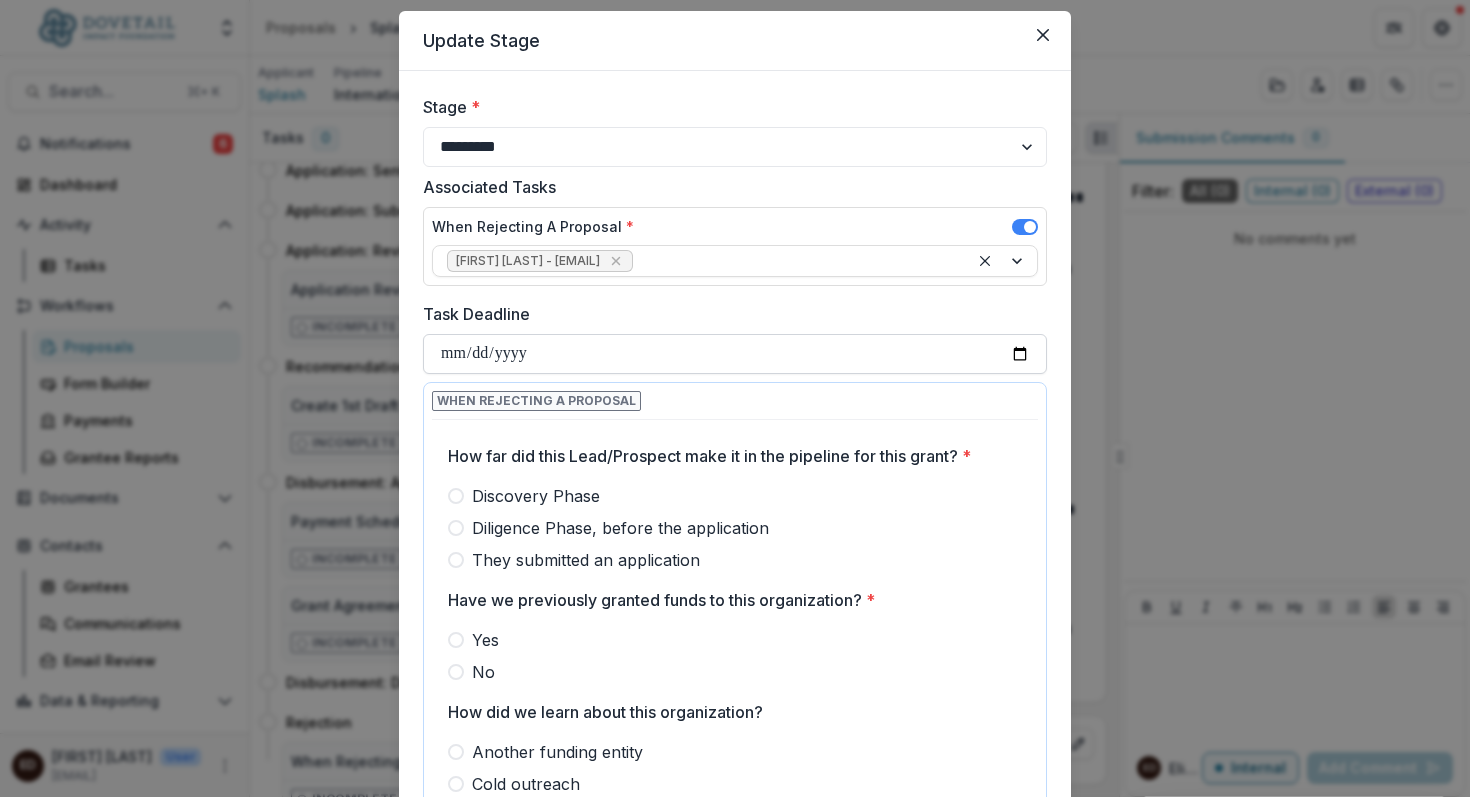 click on "Task Deadline" at bounding box center [735, 354] 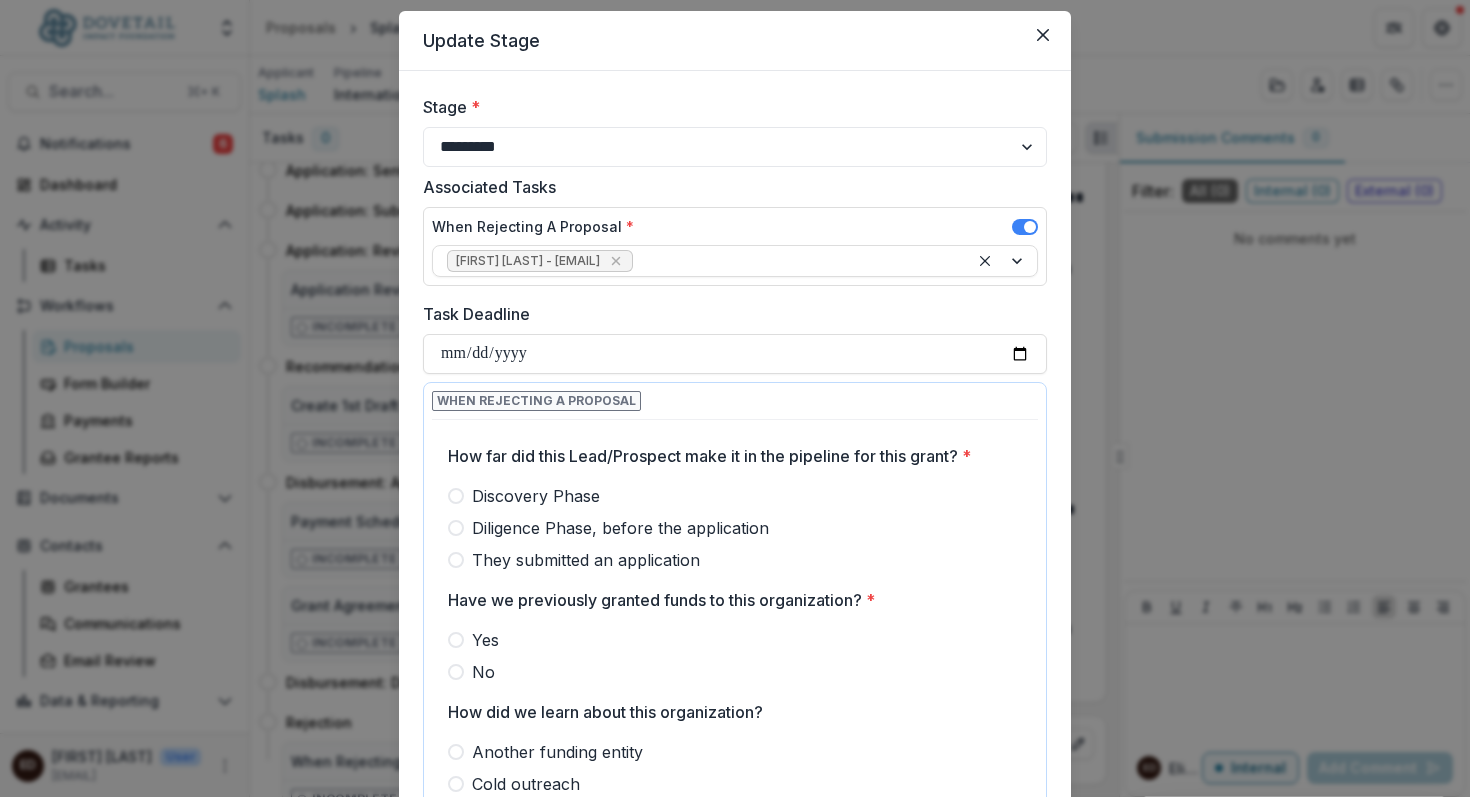 type on "**********" 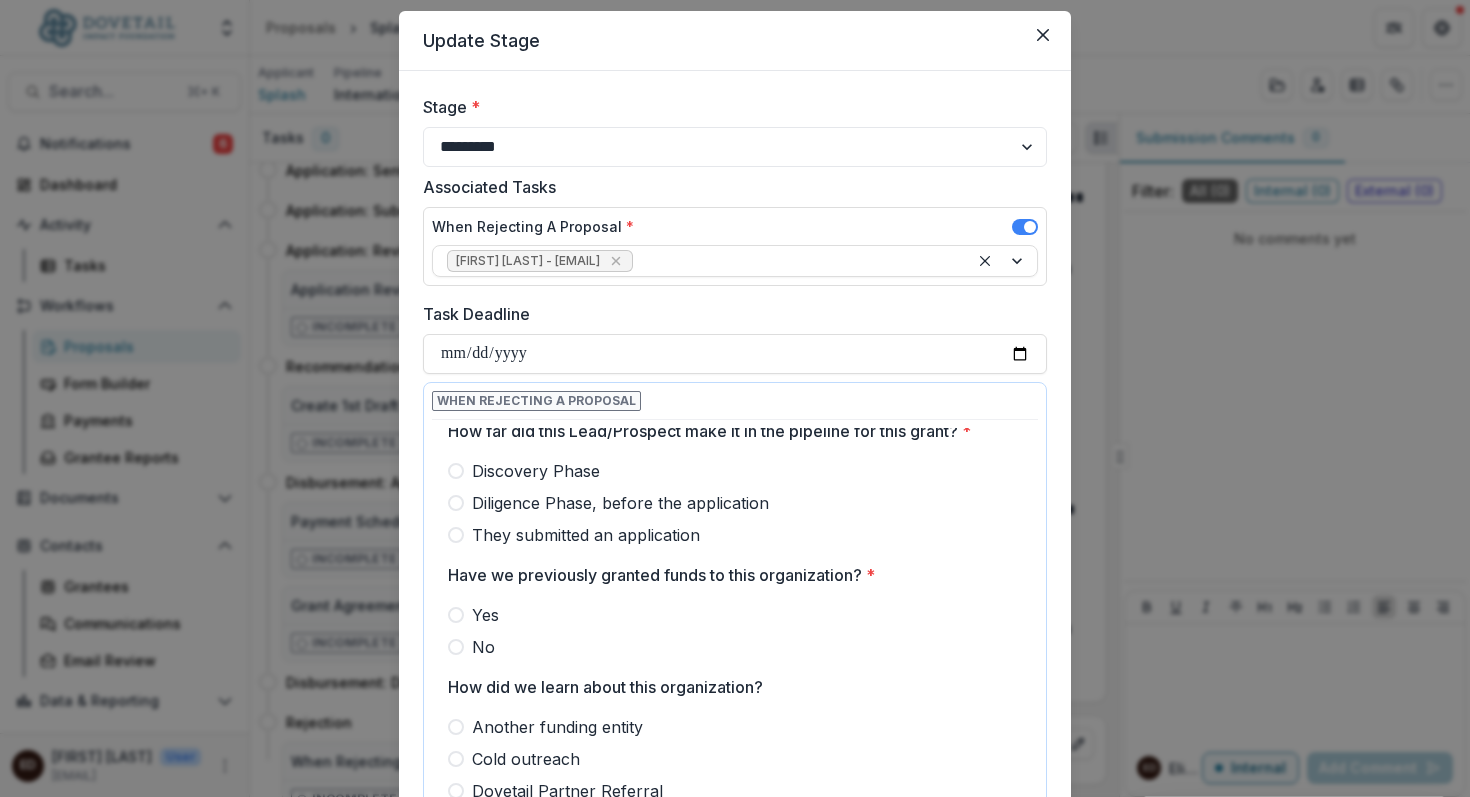 scroll, scrollTop: 0, scrollLeft: 0, axis: both 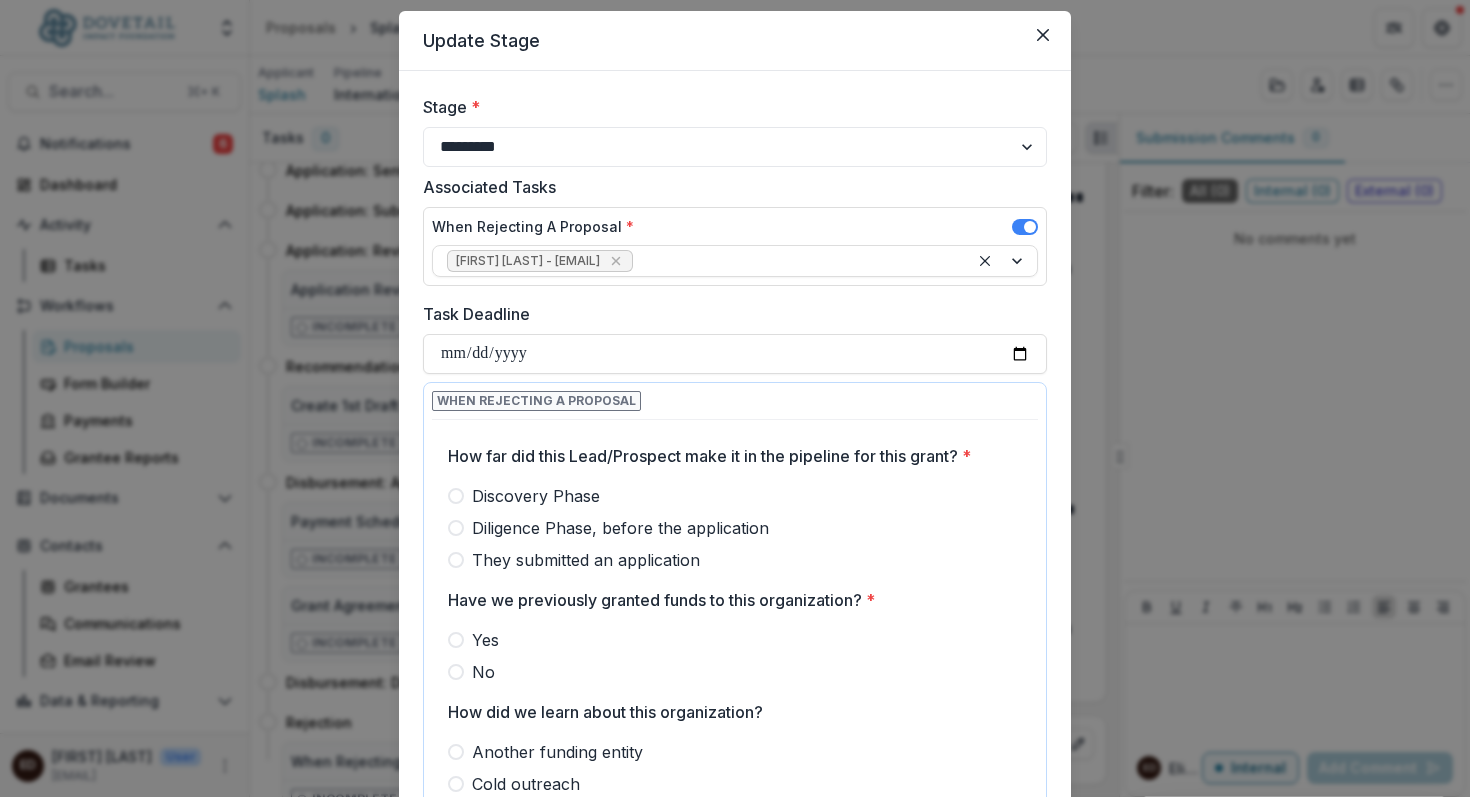 click at bounding box center [456, 496] 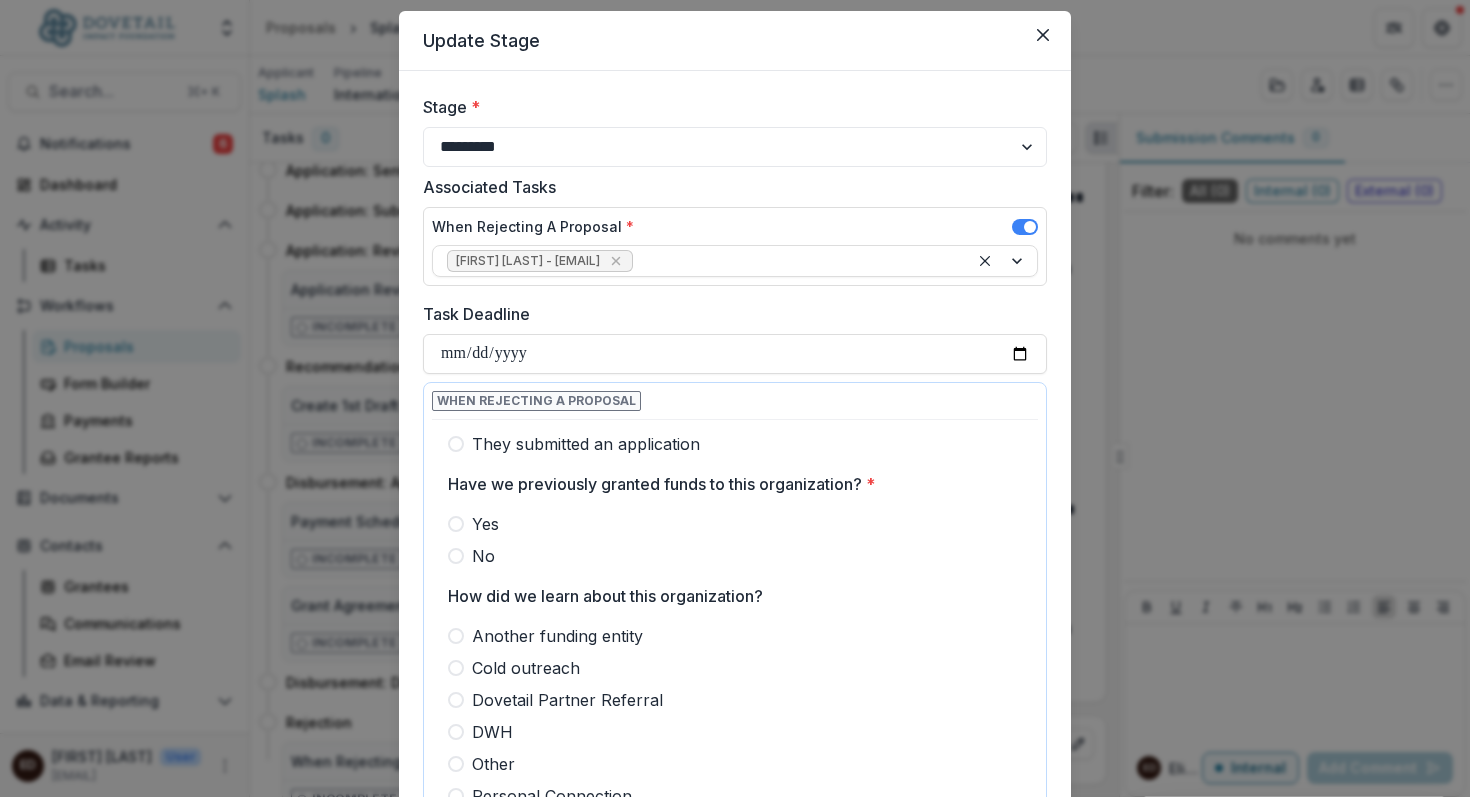 scroll, scrollTop: 124, scrollLeft: 0, axis: vertical 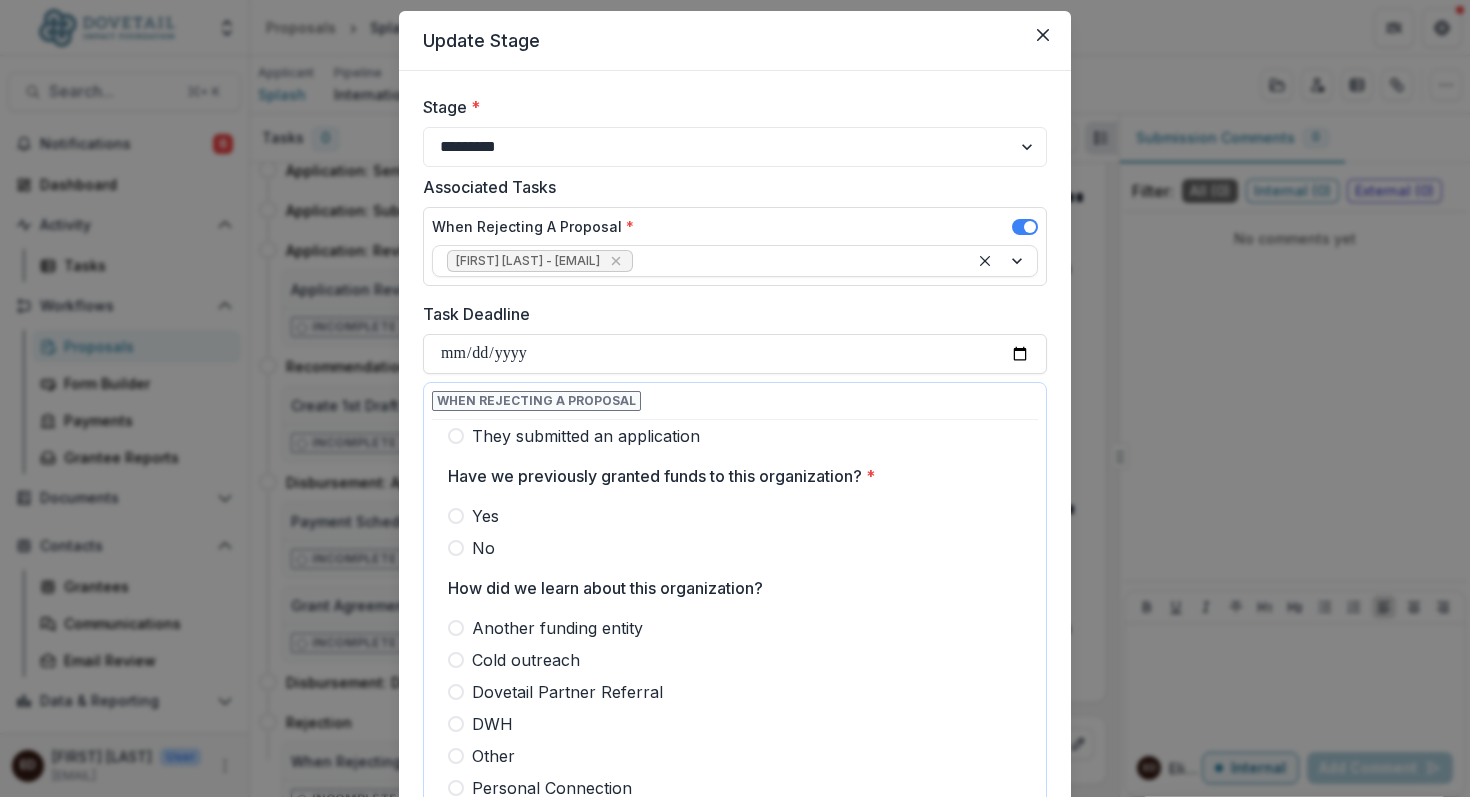 click at bounding box center (456, 548) 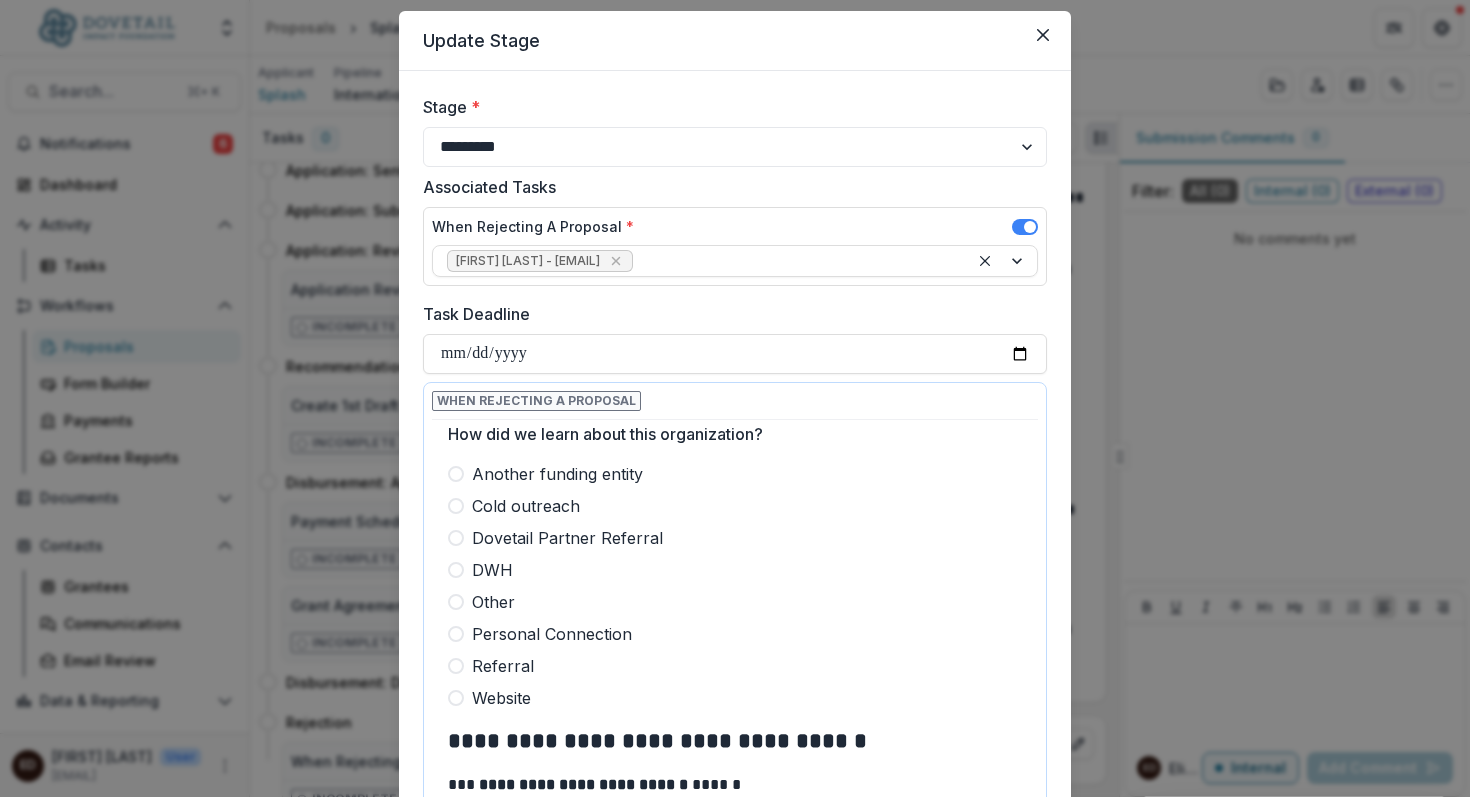 scroll, scrollTop: 279, scrollLeft: 0, axis: vertical 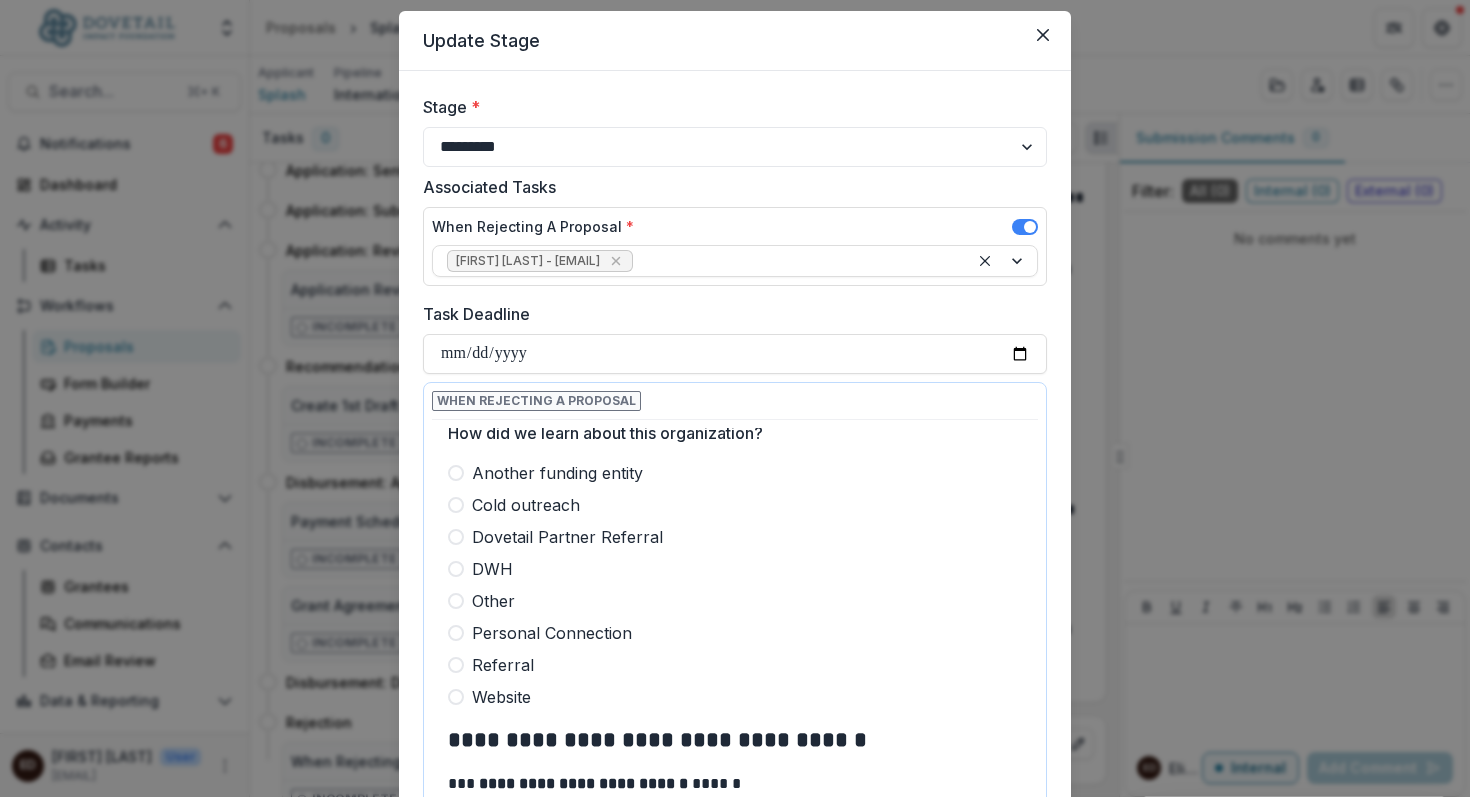 click at bounding box center (456, 505) 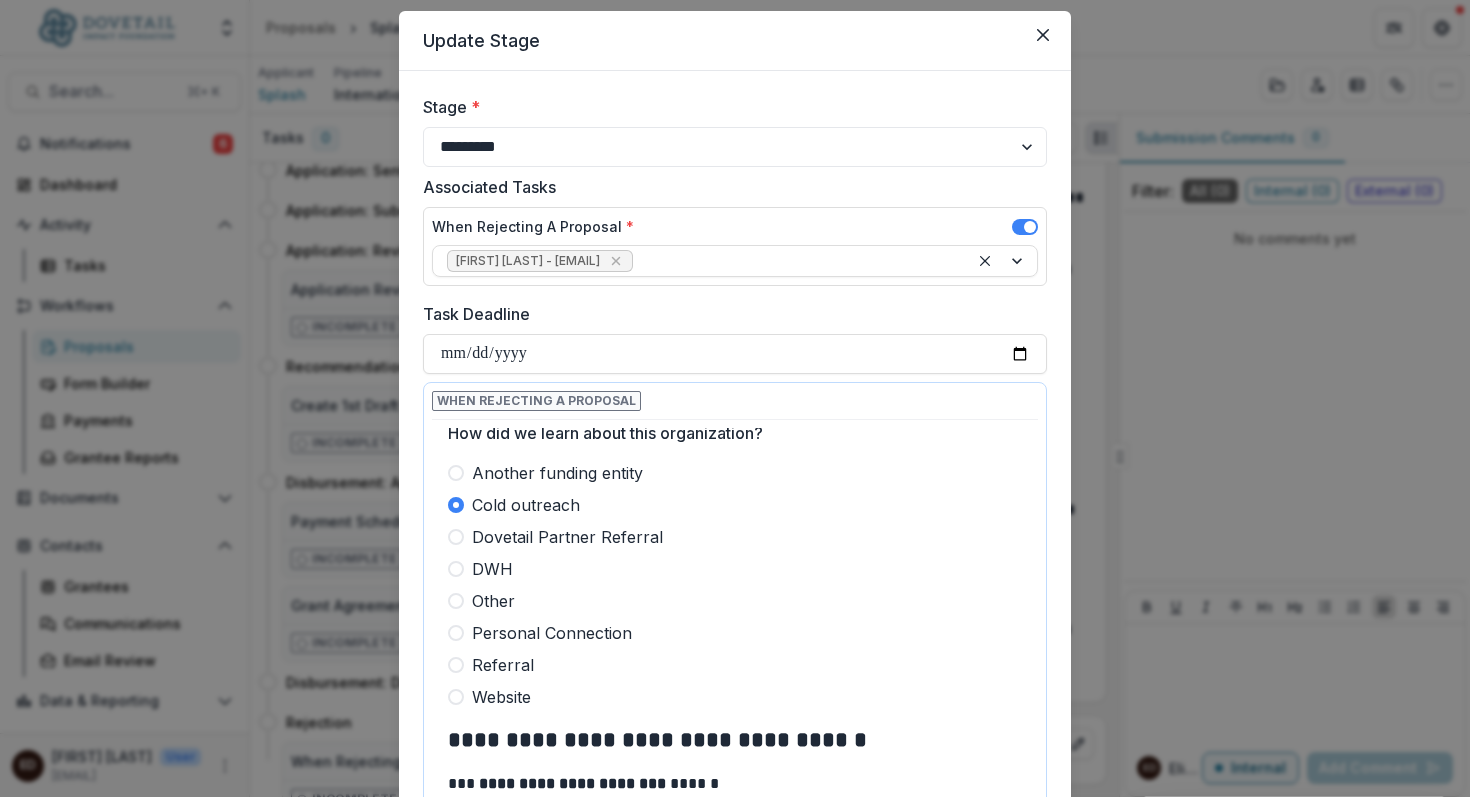 scroll, scrollTop: 319, scrollLeft: 0, axis: vertical 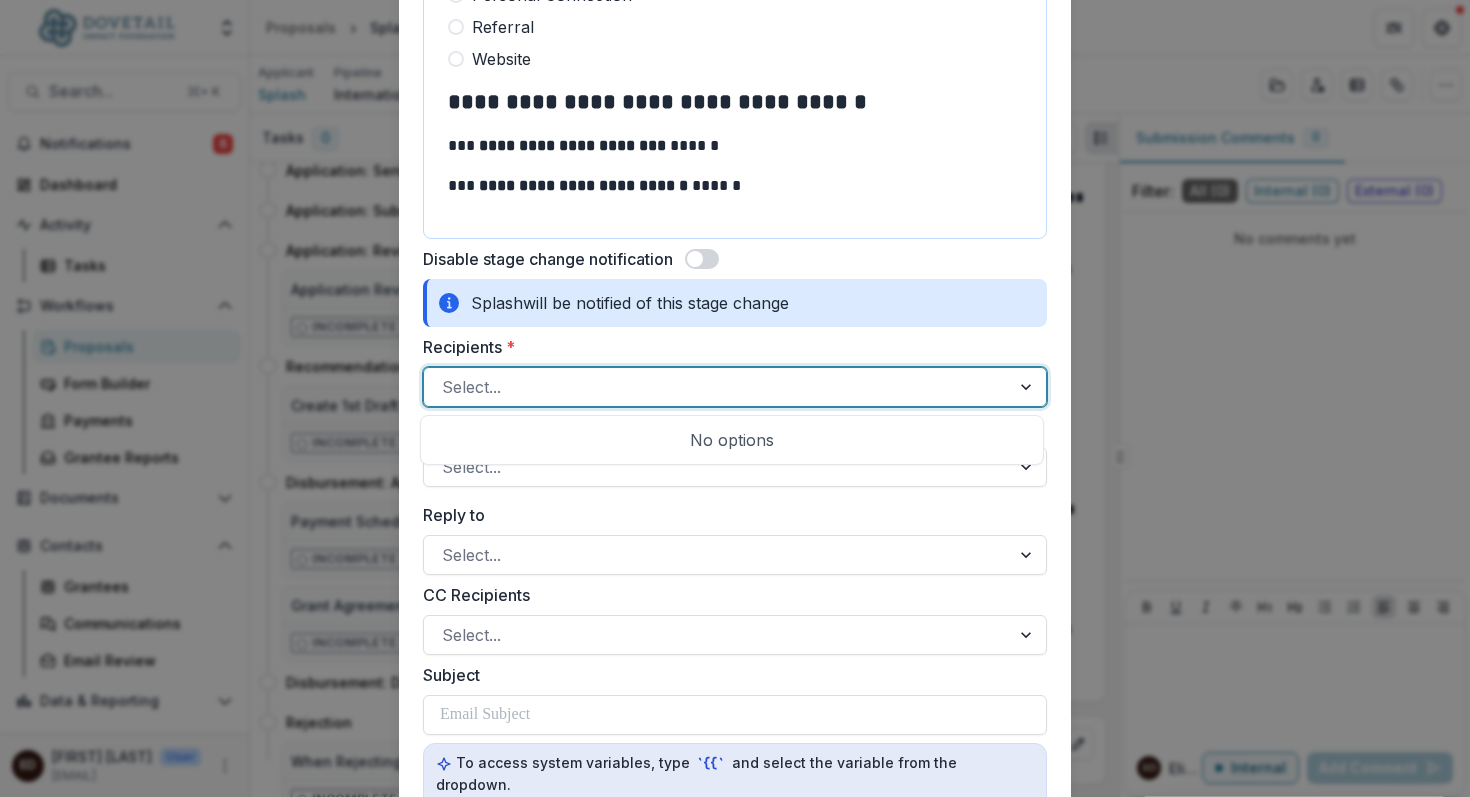 click at bounding box center (1028, 387) 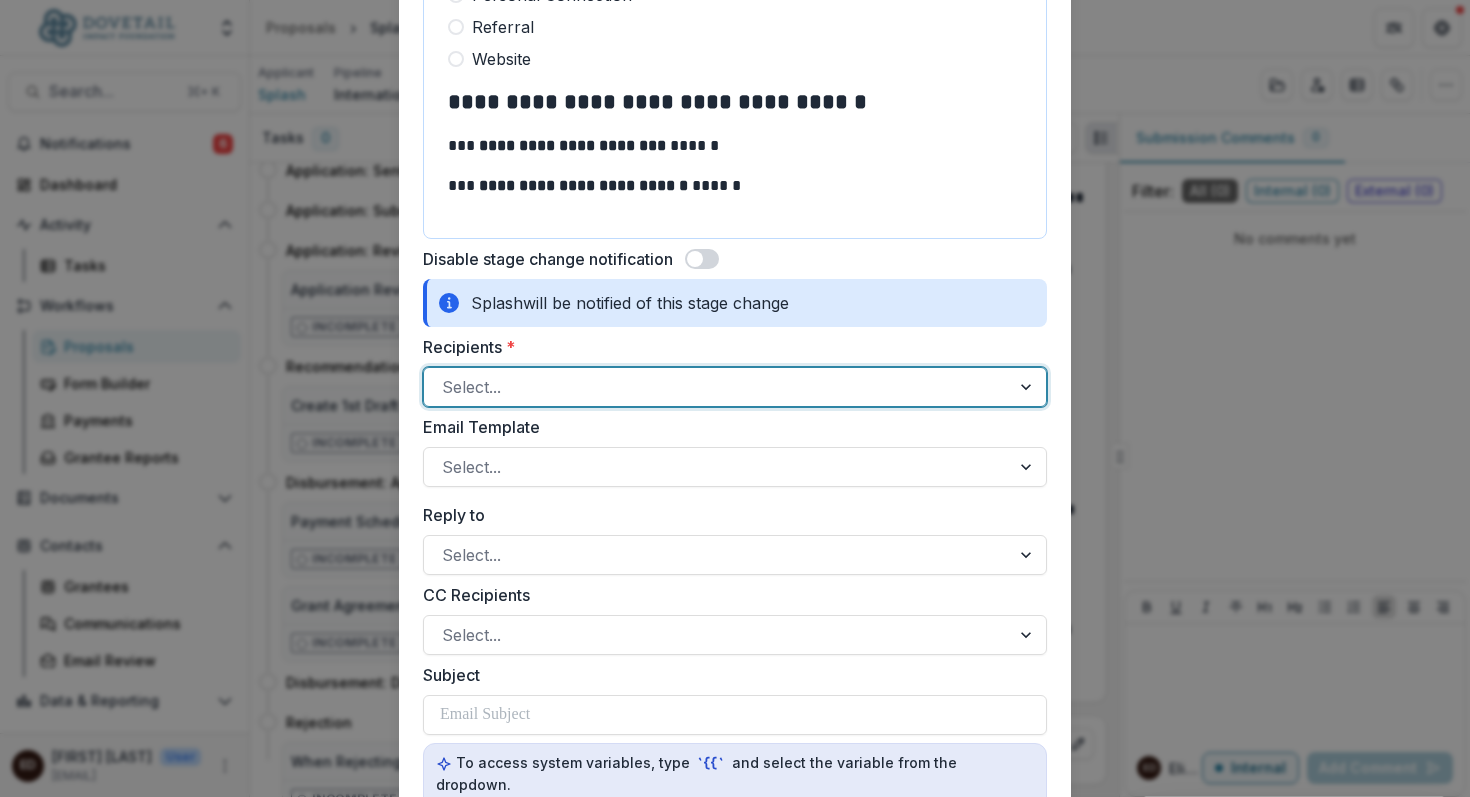 click at bounding box center (1028, 387) 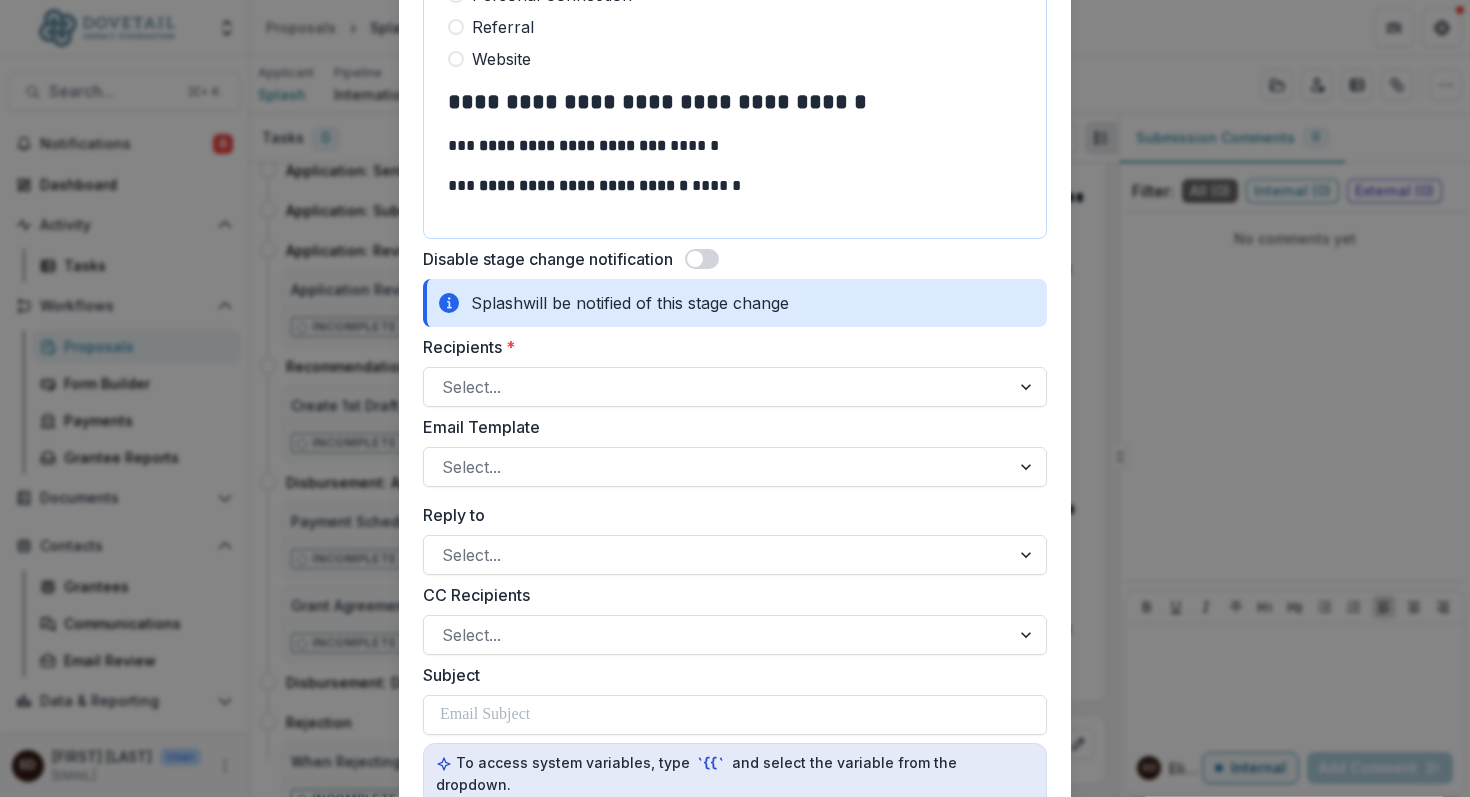 click on "**********" at bounding box center (735, -130) 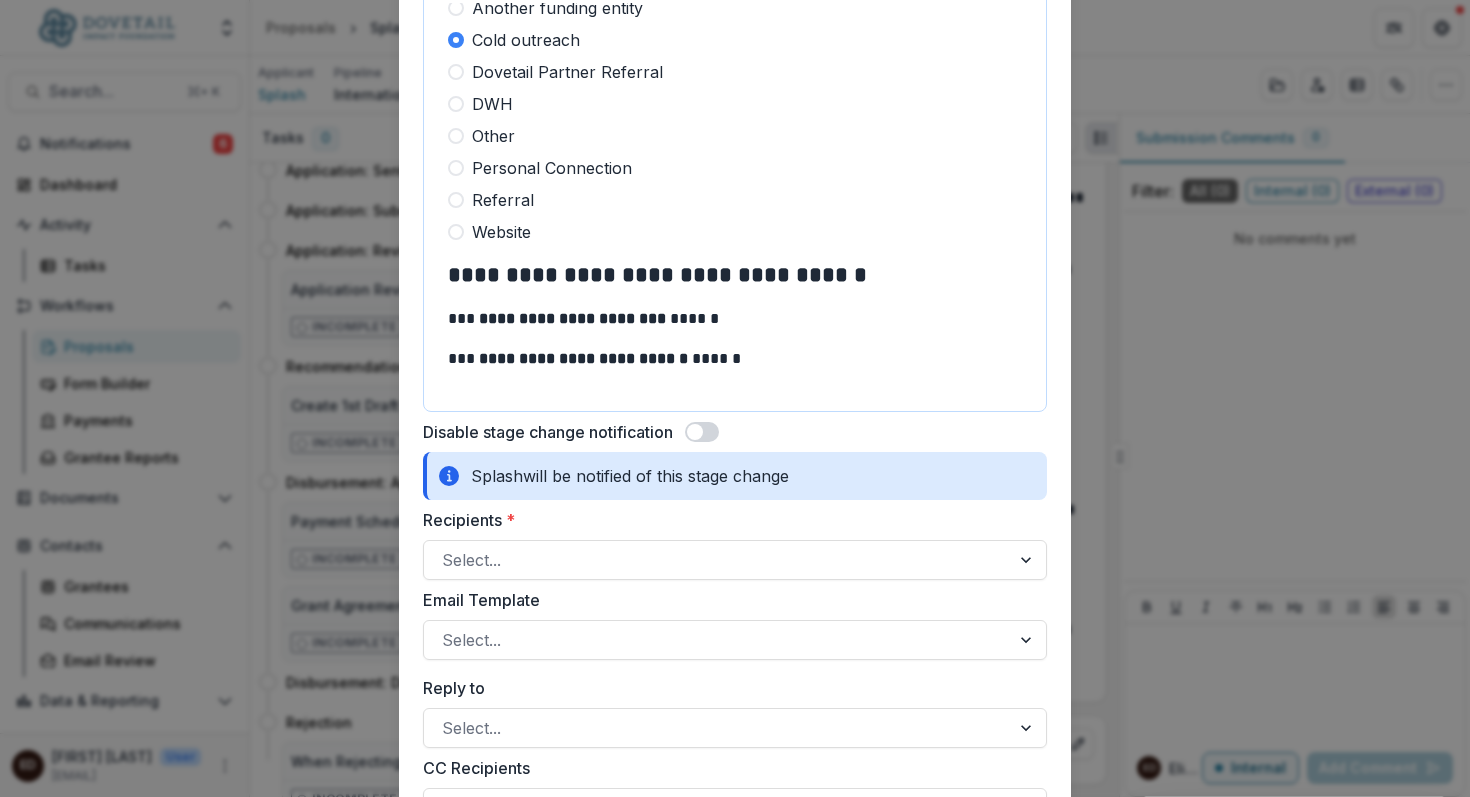 scroll, scrollTop: 338, scrollLeft: 0, axis: vertical 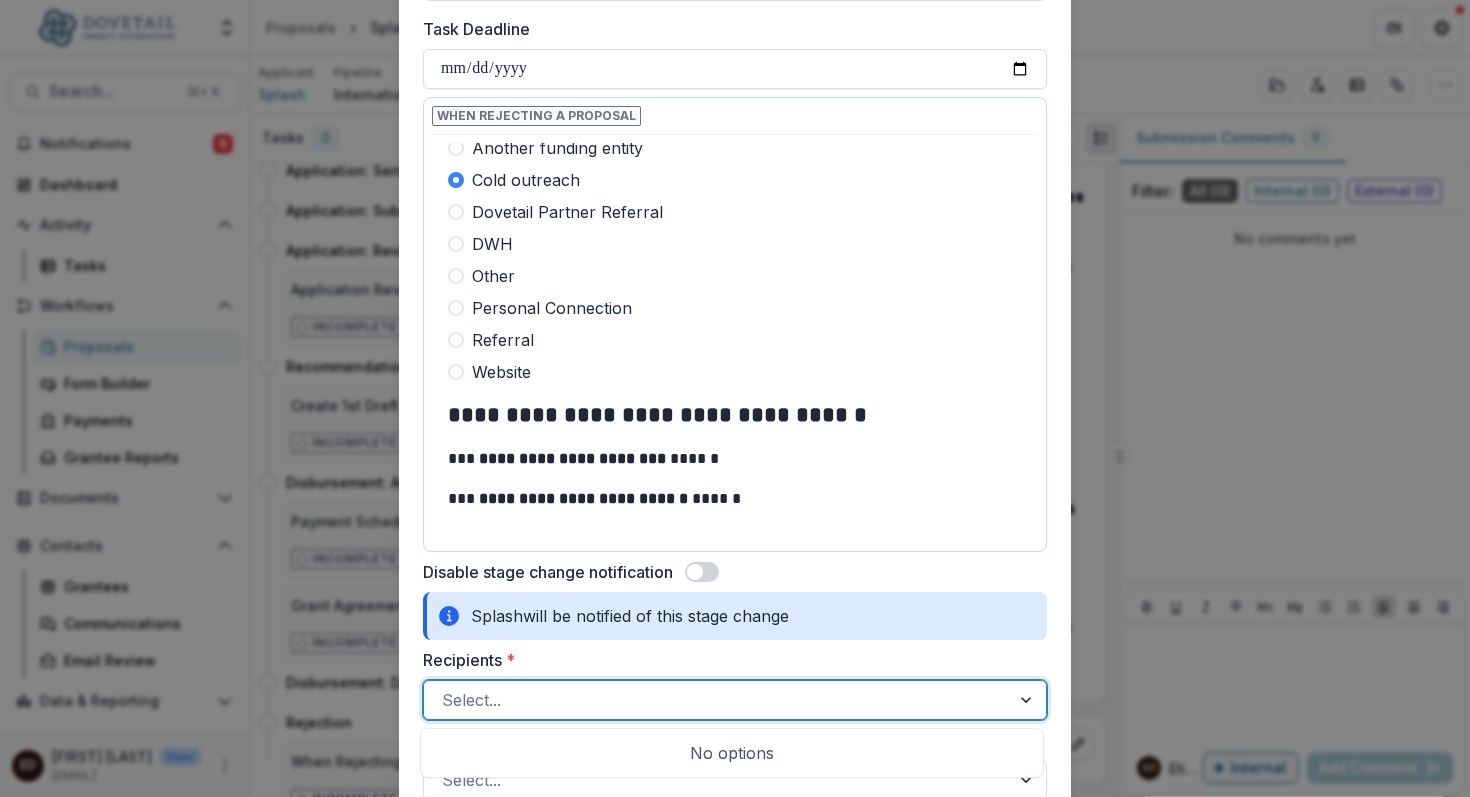click at bounding box center [1028, 700] 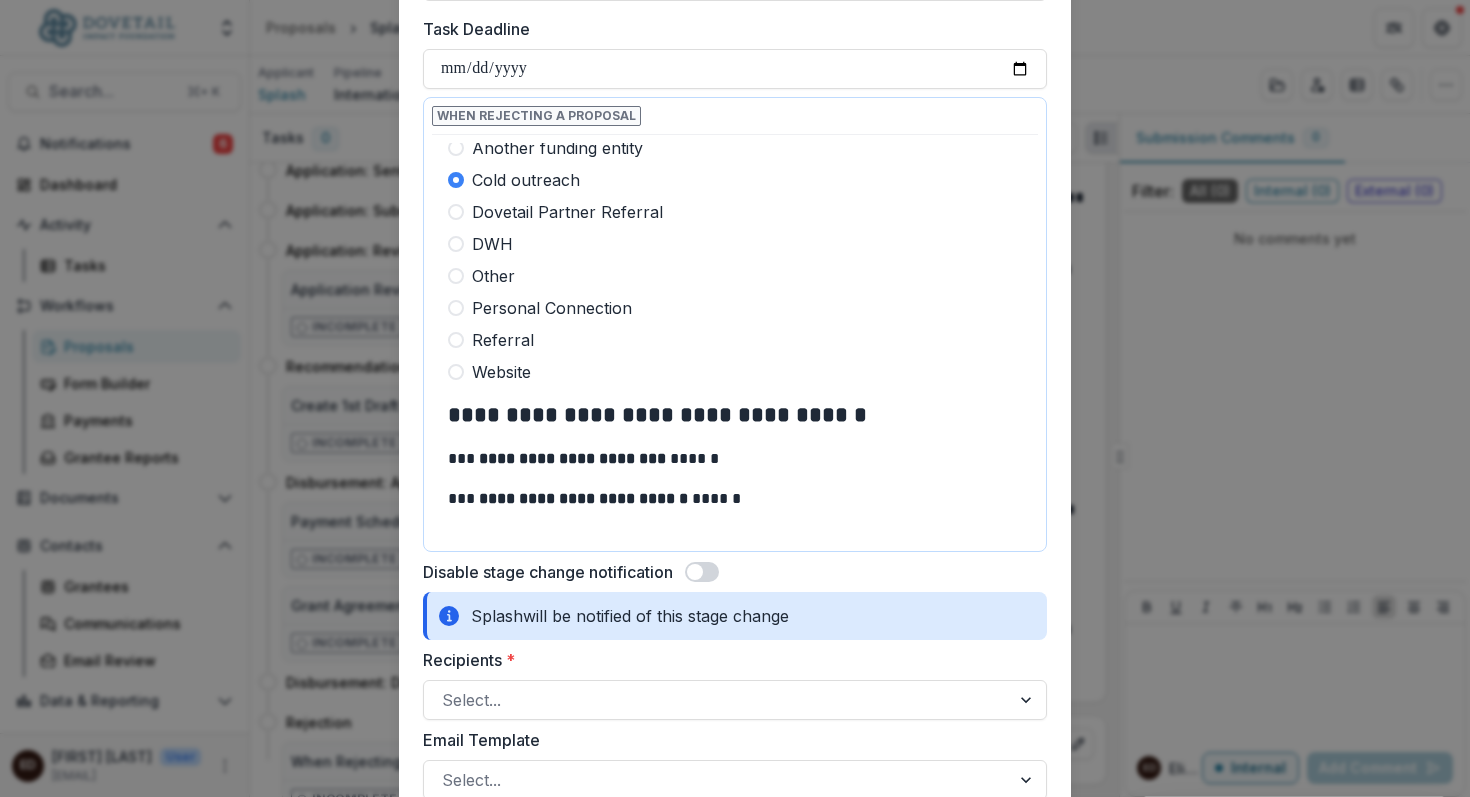 click on "**********" at bounding box center (735, 398) 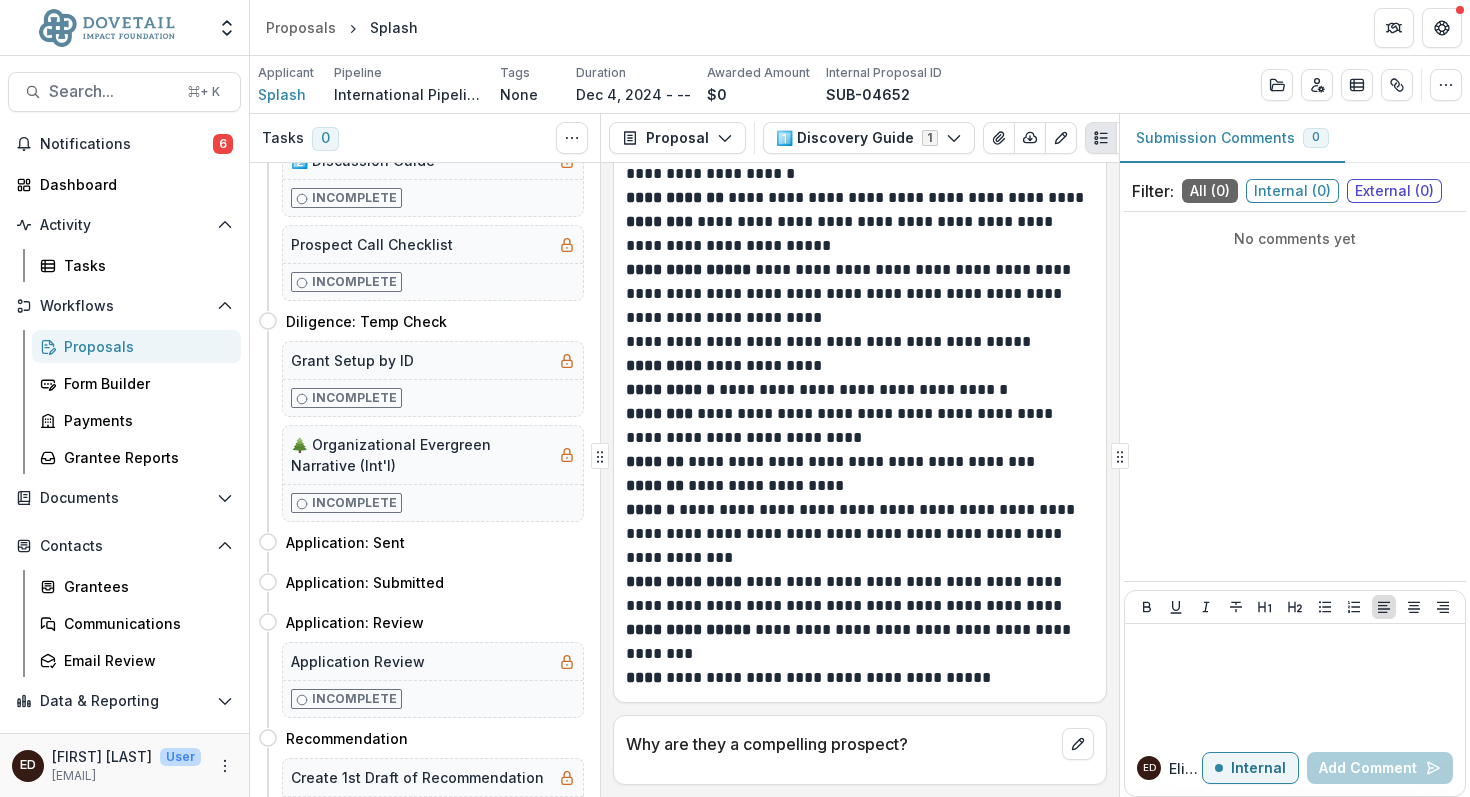 scroll, scrollTop: 1245, scrollLeft: 0, axis: vertical 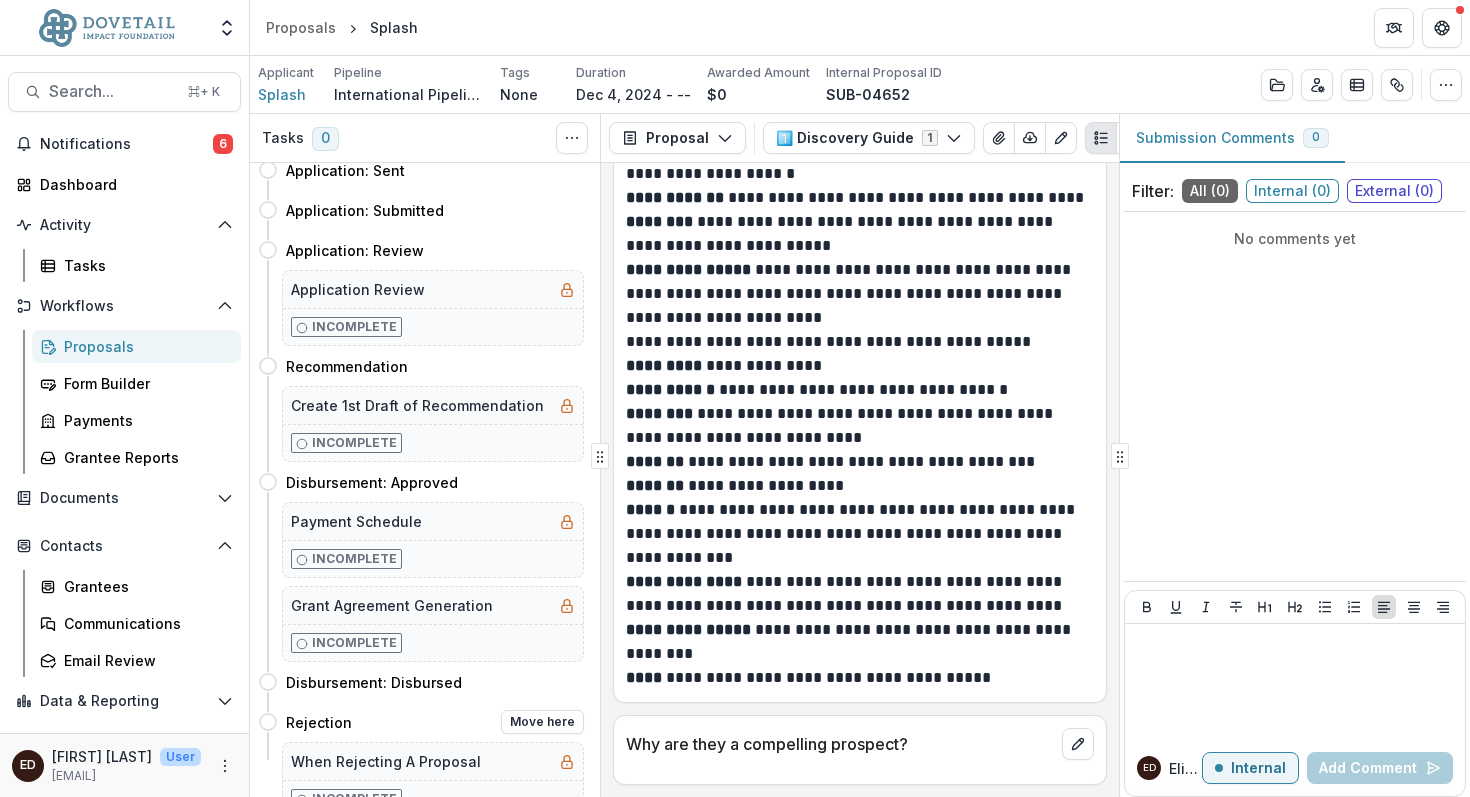 click 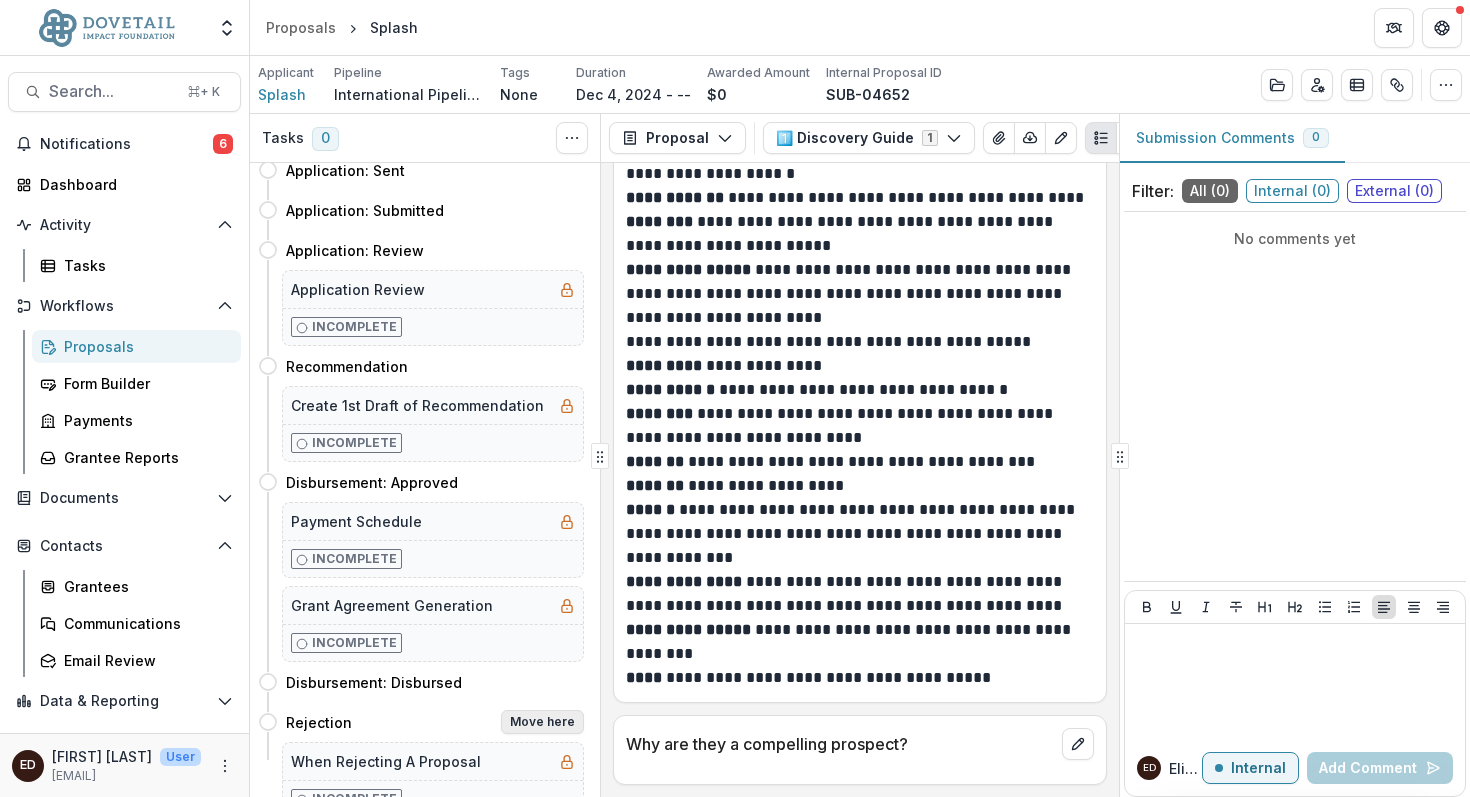 click on "Move here" at bounding box center (542, 722) 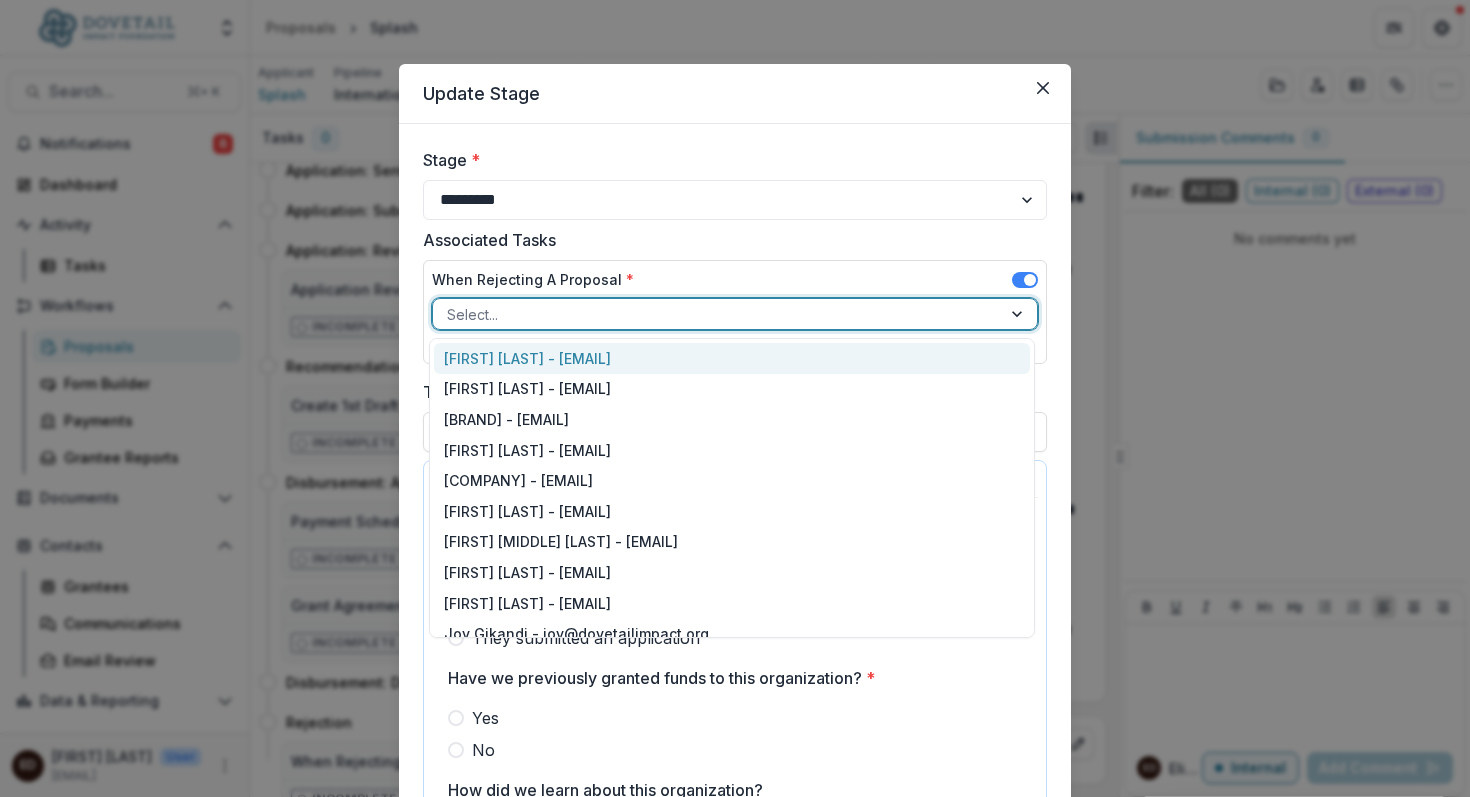 click at bounding box center (1019, 314) 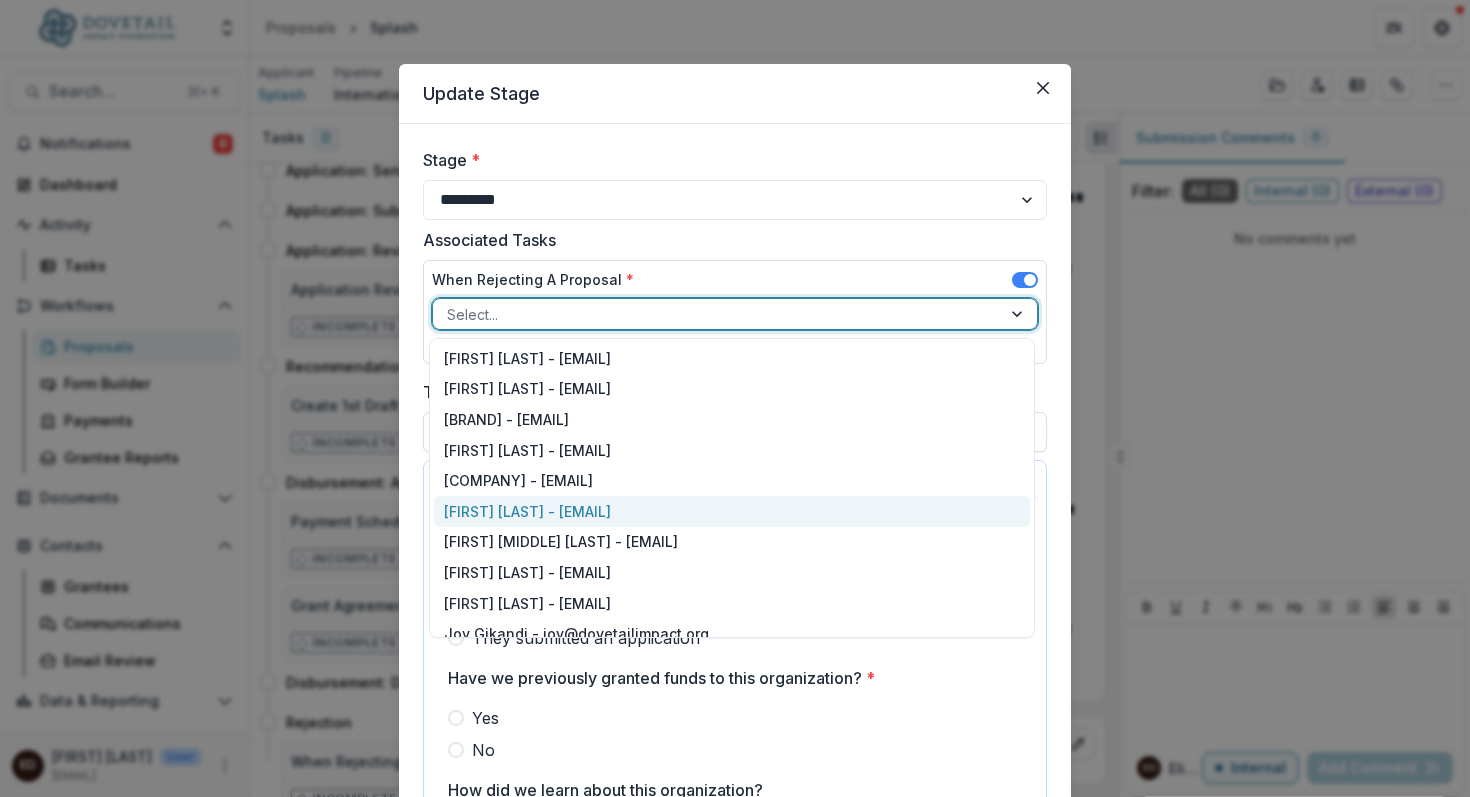 click on "Eliguard Dawson - eliguard@dovetailimpact.org" at bounding box center [732, 511] 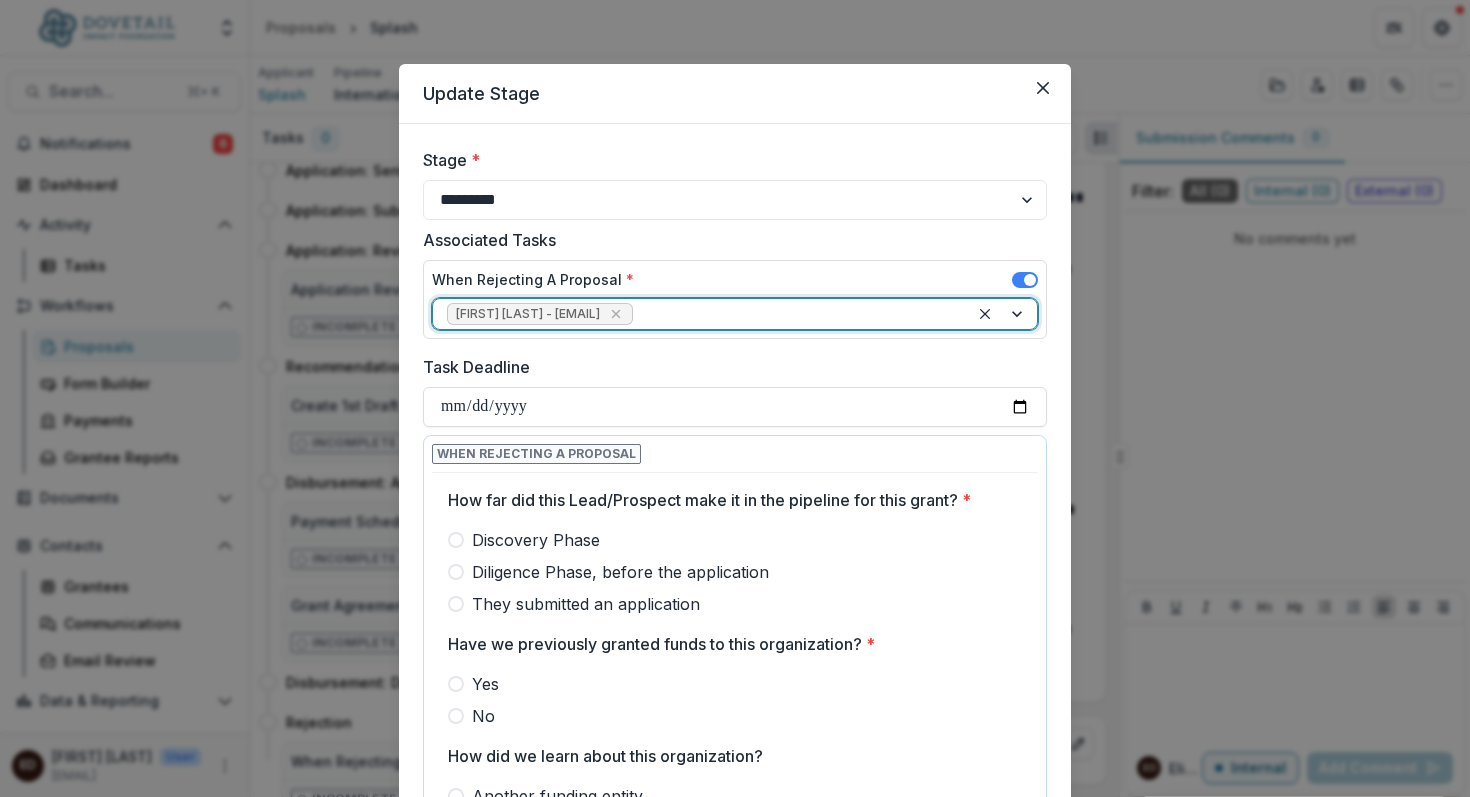 scroll, scrollTop: 0, scrollLeft: 0, axis: both 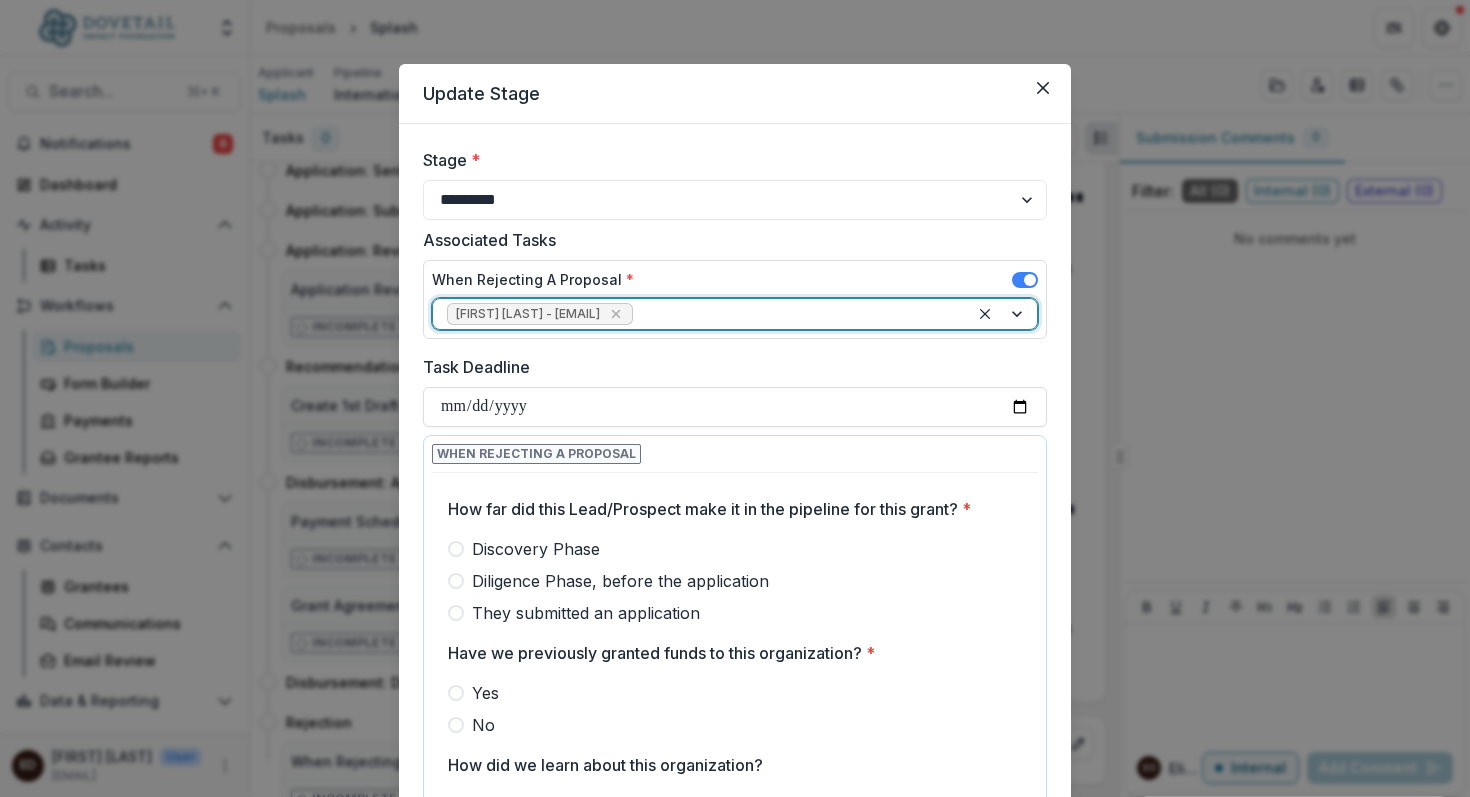 click at bounding box center [456, 549] 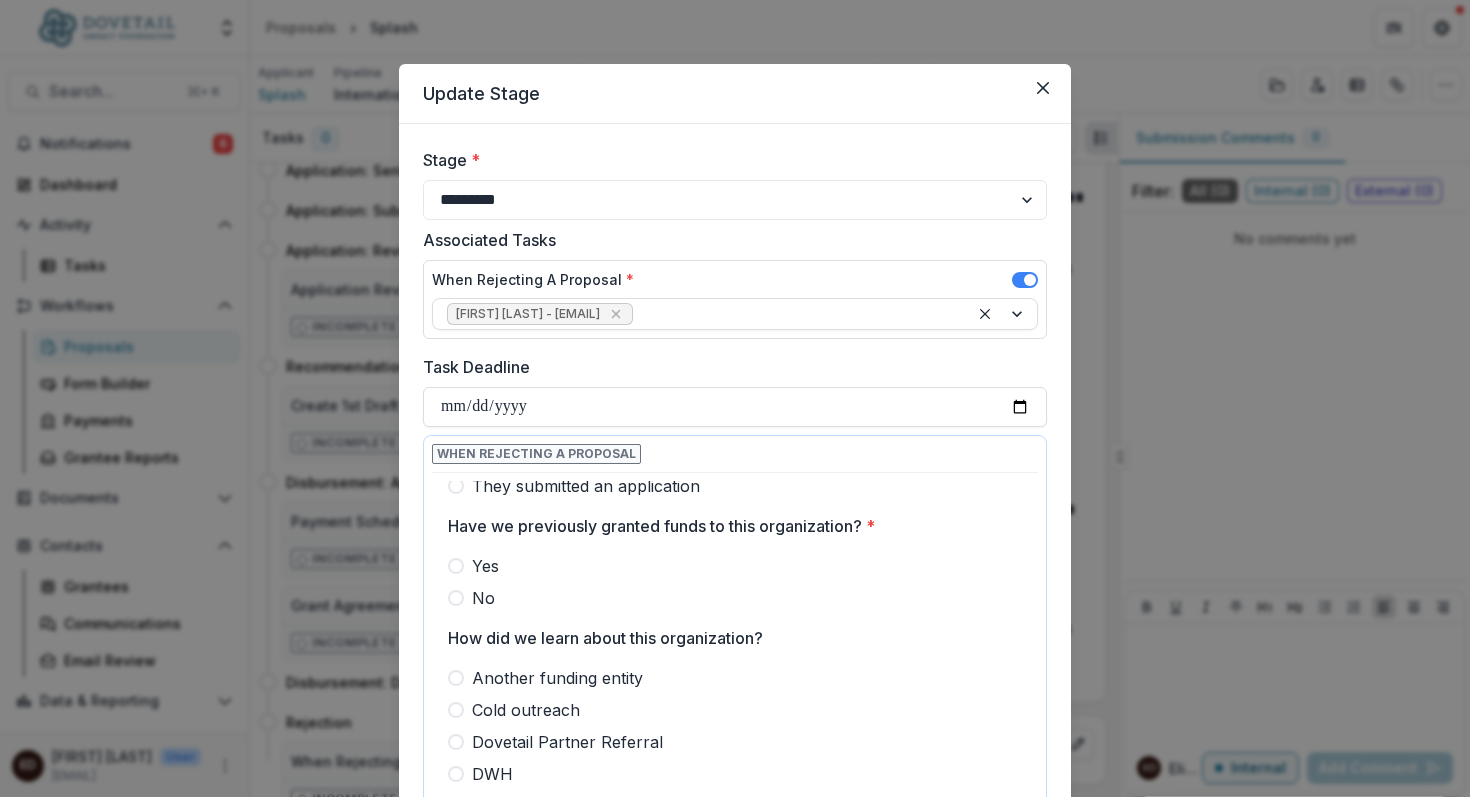scroll, scrollTop: 149, scrollLeft: 0, axis: vertical 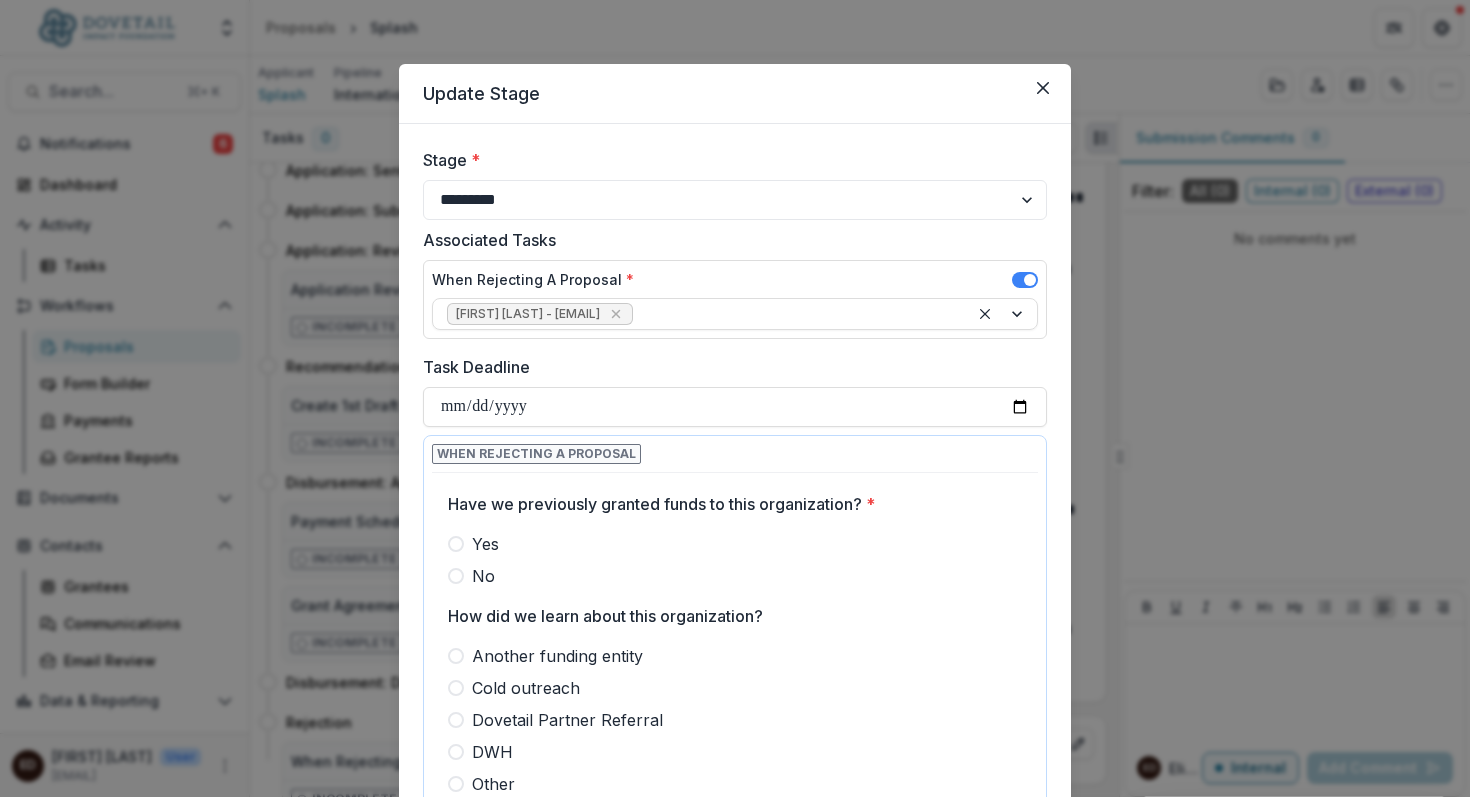 click at bounding box center (456, 576) 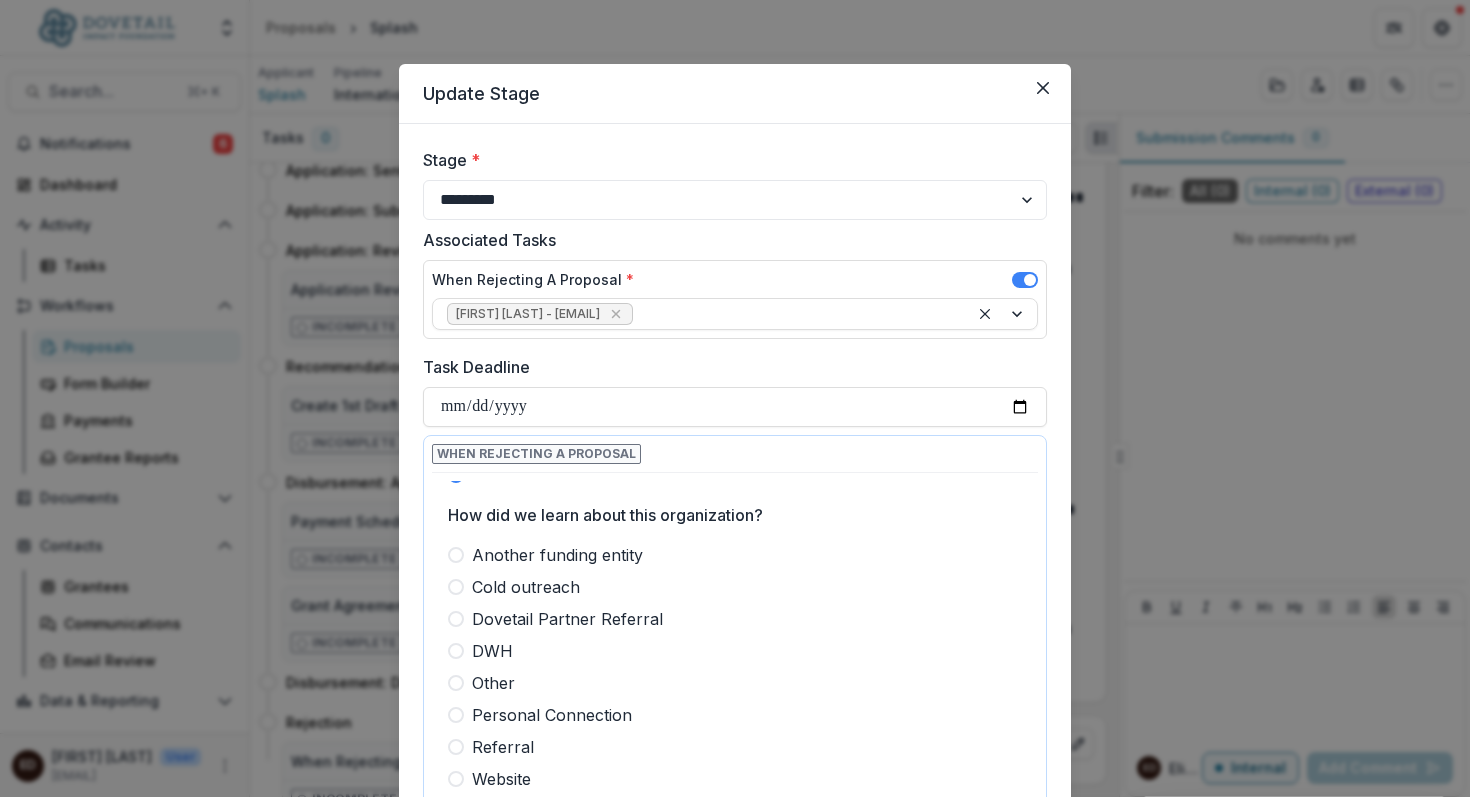 scroll, scrollTop: 279, scrollLeft: 0, axis: vertical 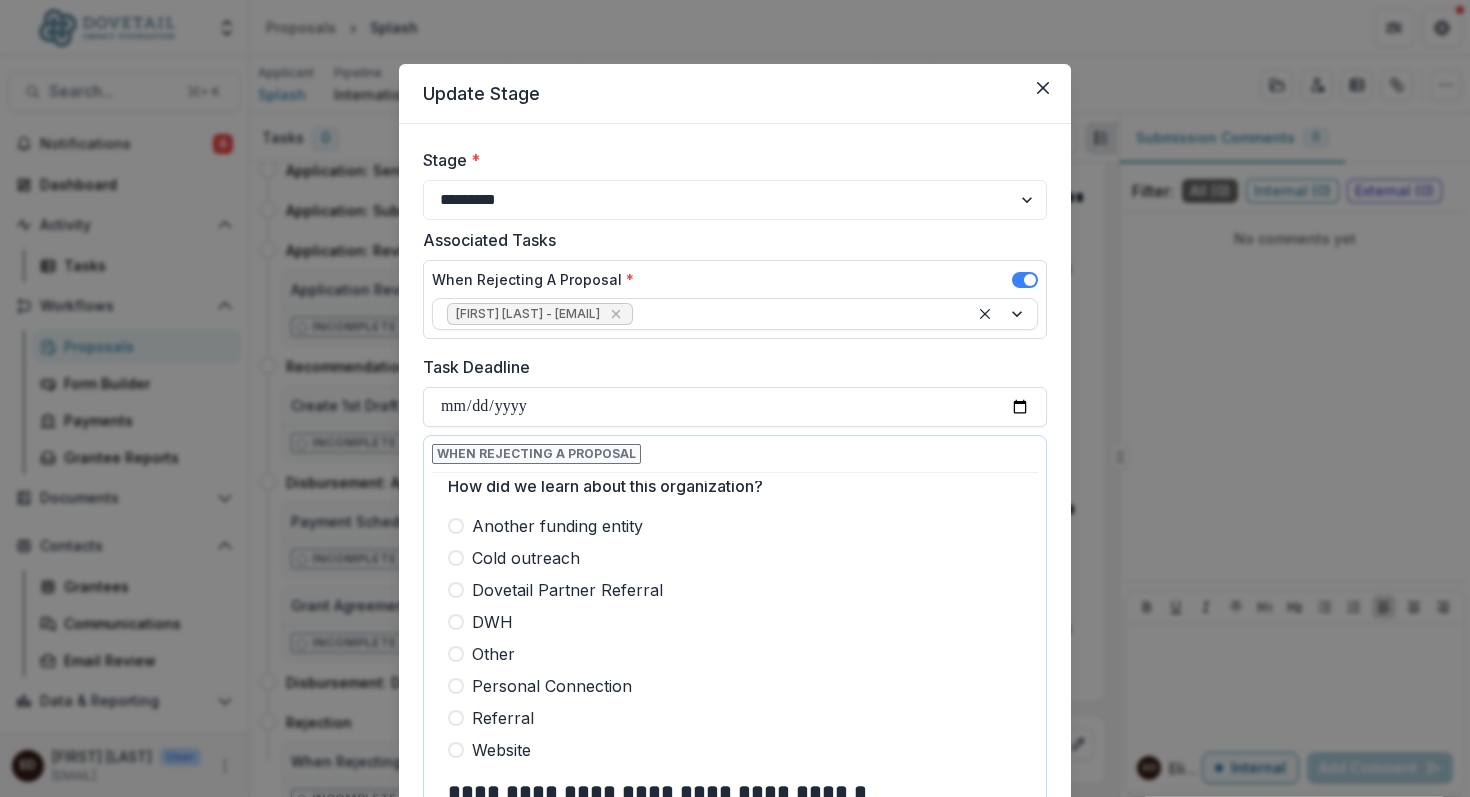 click at bounding box center (456, 558) 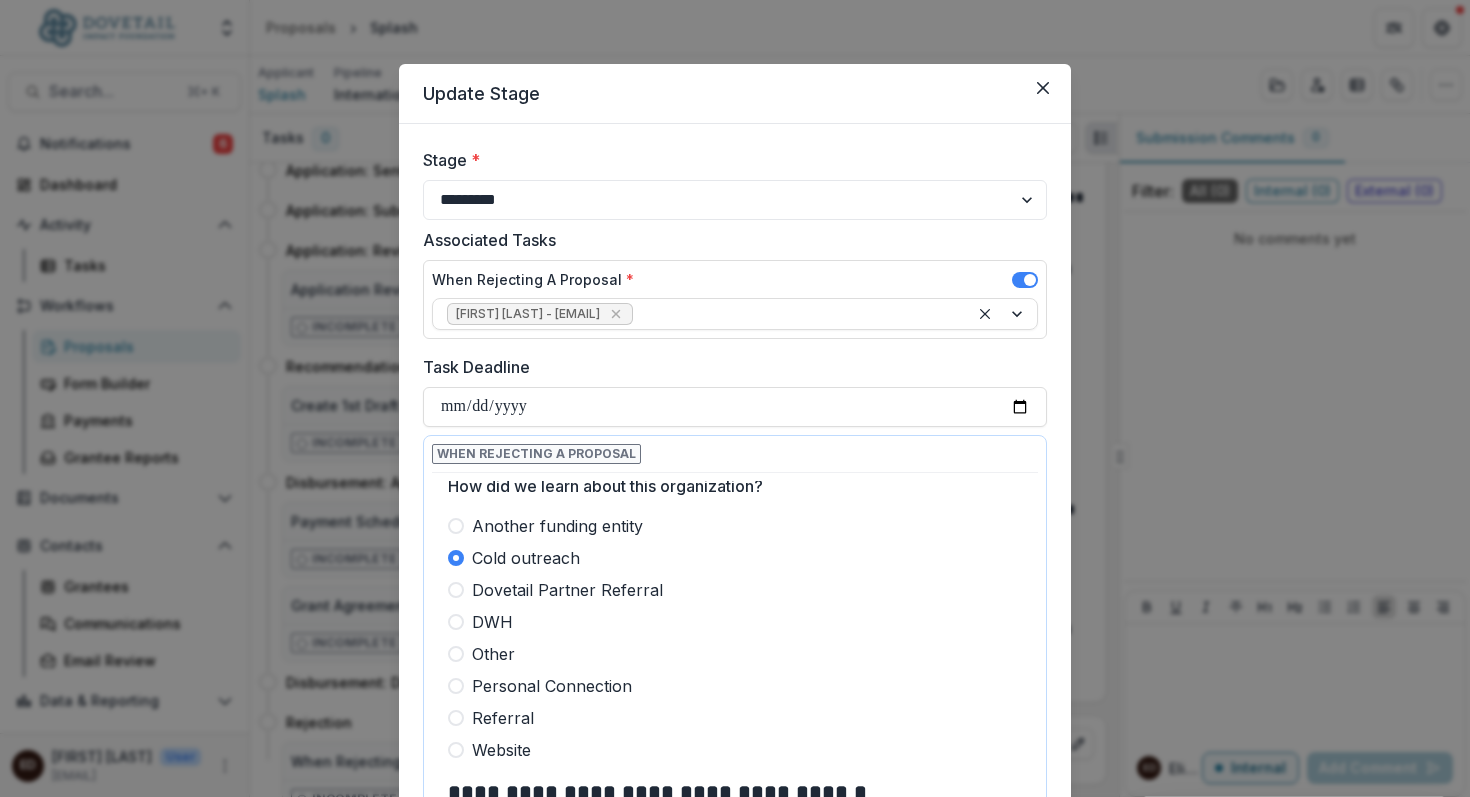 scroll, scrollTop: 319, scrollLeft: 0, axis: vertical 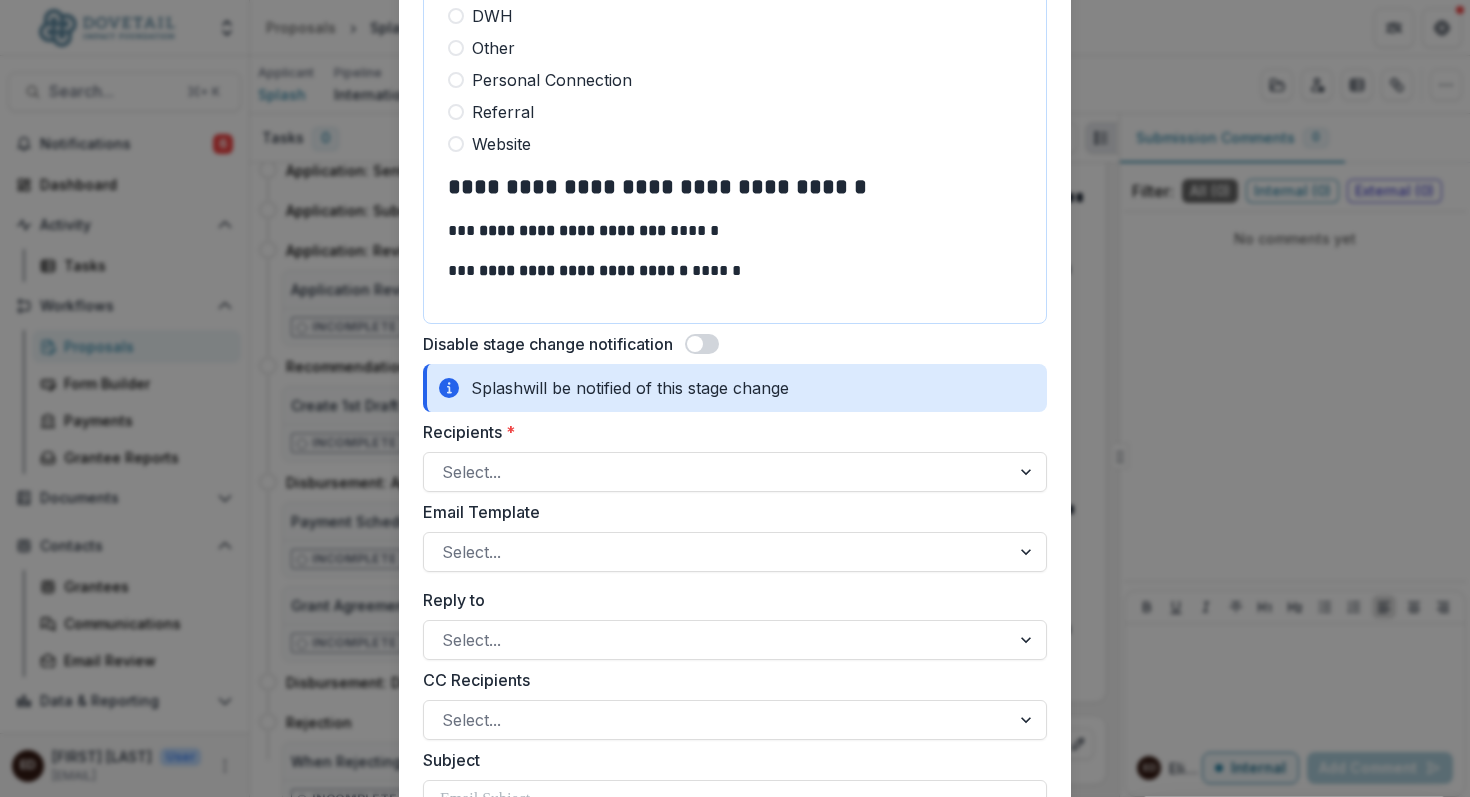 click at bounding box center [695, 344] 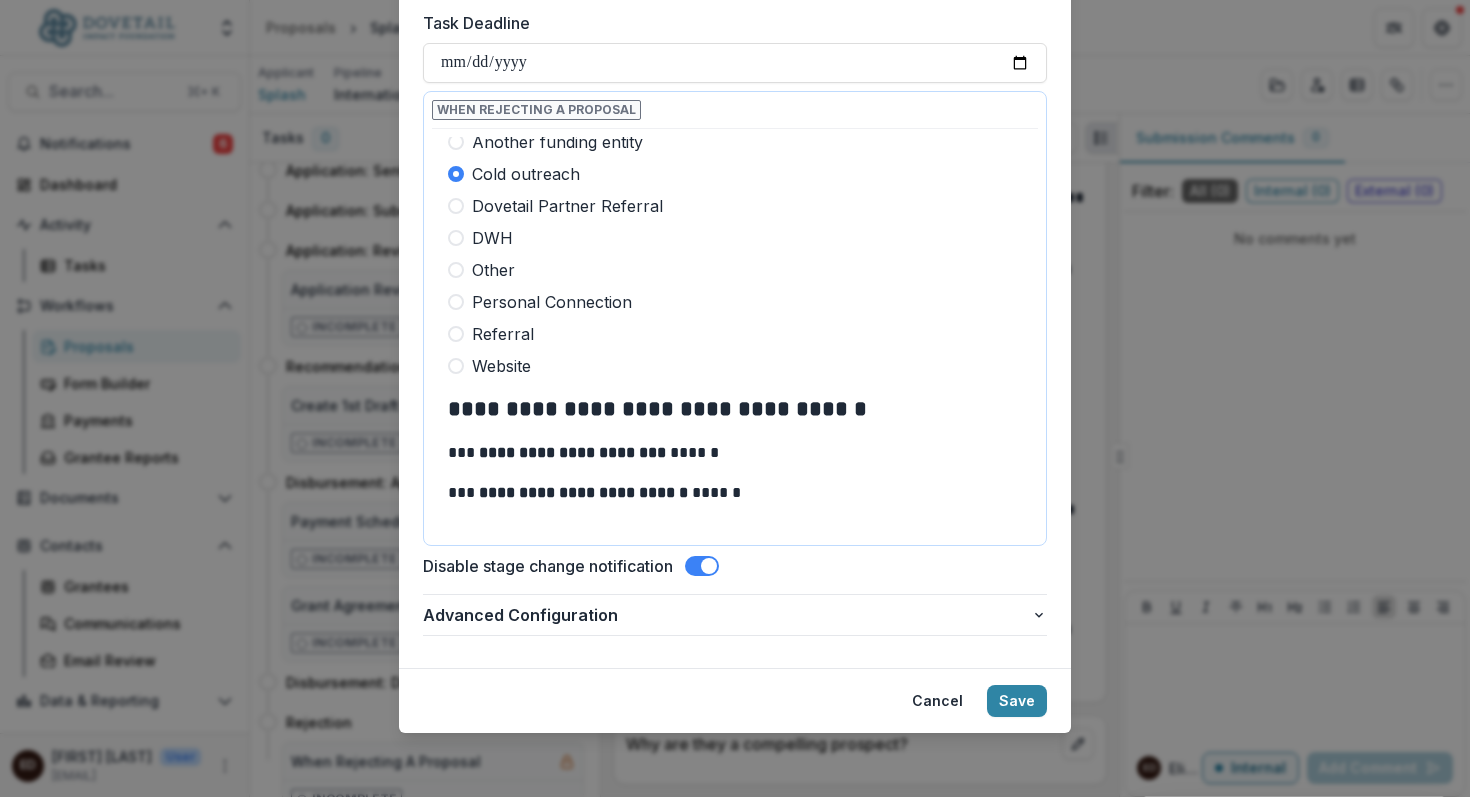 scroll, scrollTop: 344, scrollLeft: 0, axis: vertical 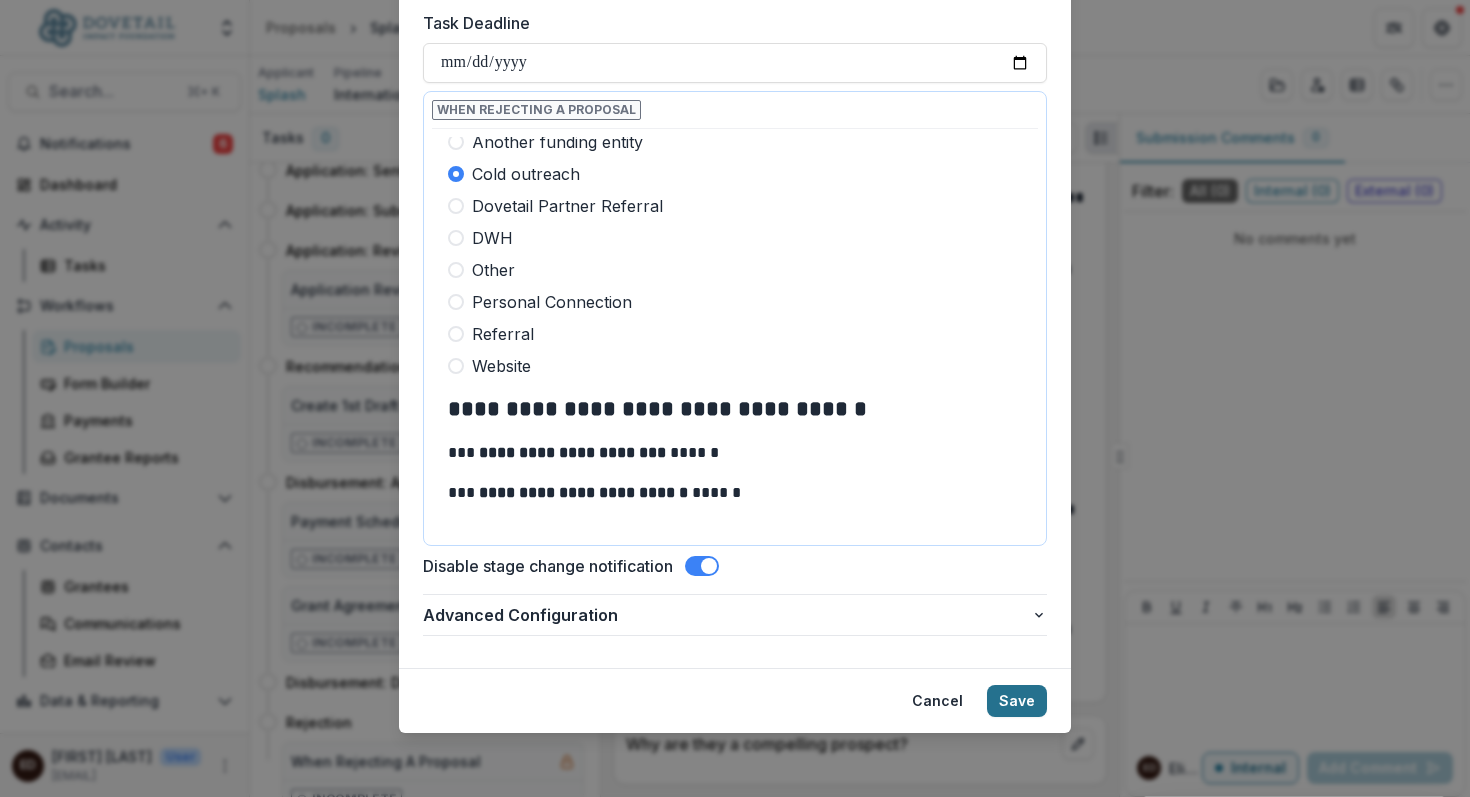 click on "Save" at bounding box center (1017, 701) 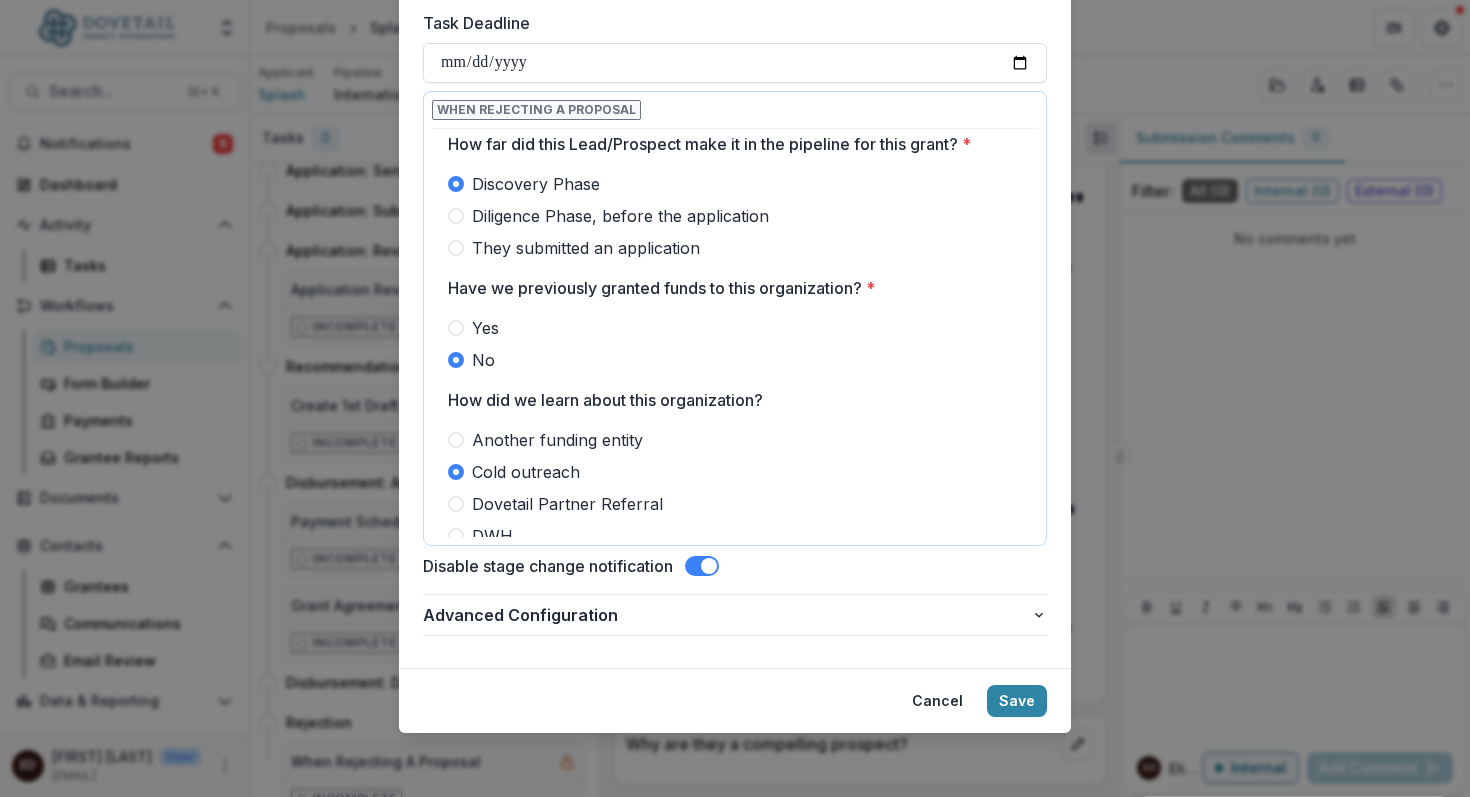 scroll, scrollTop: 0, scrollLeft: 0, axis: both 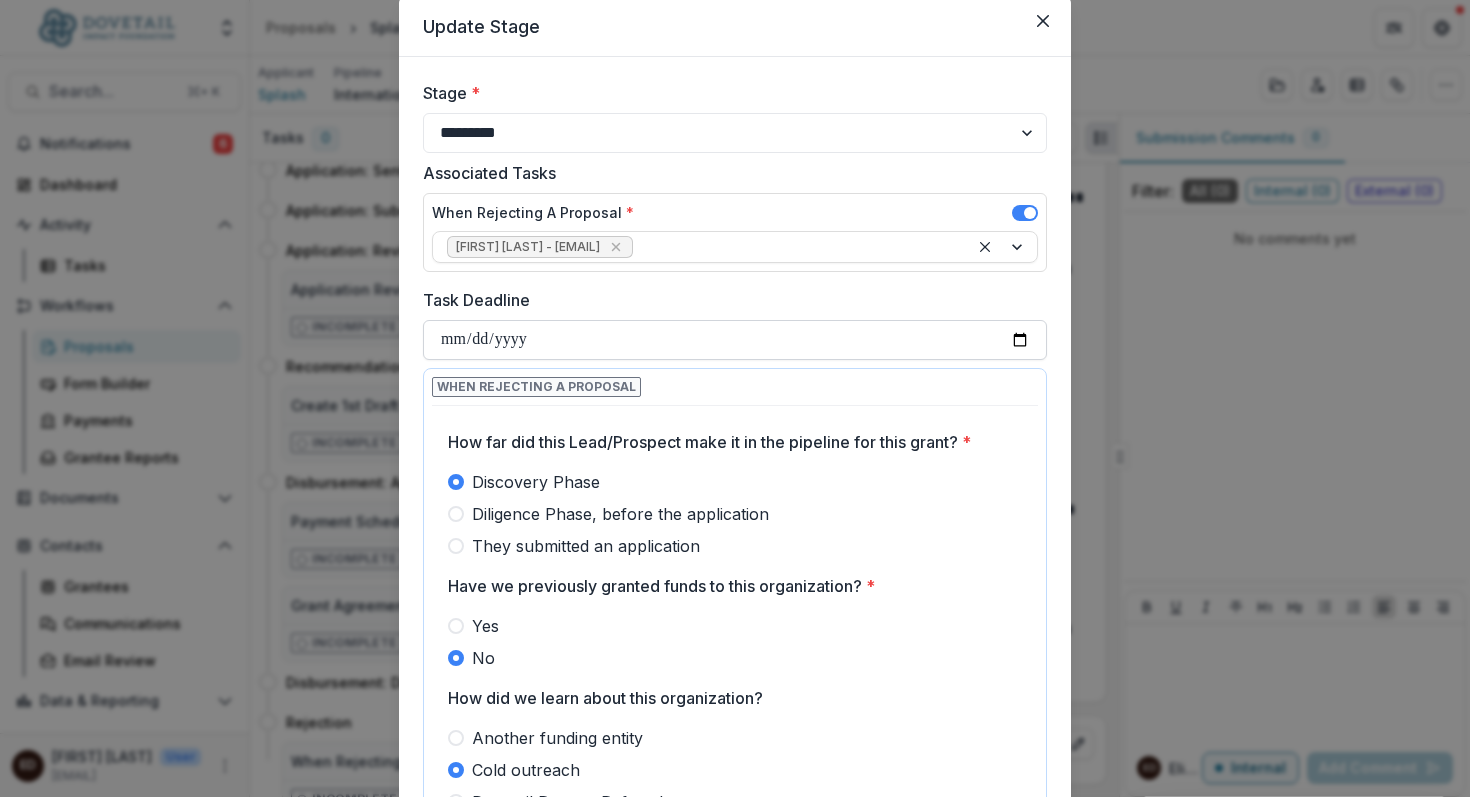 click on "Task Deadline" at bounding box center [735, 340] 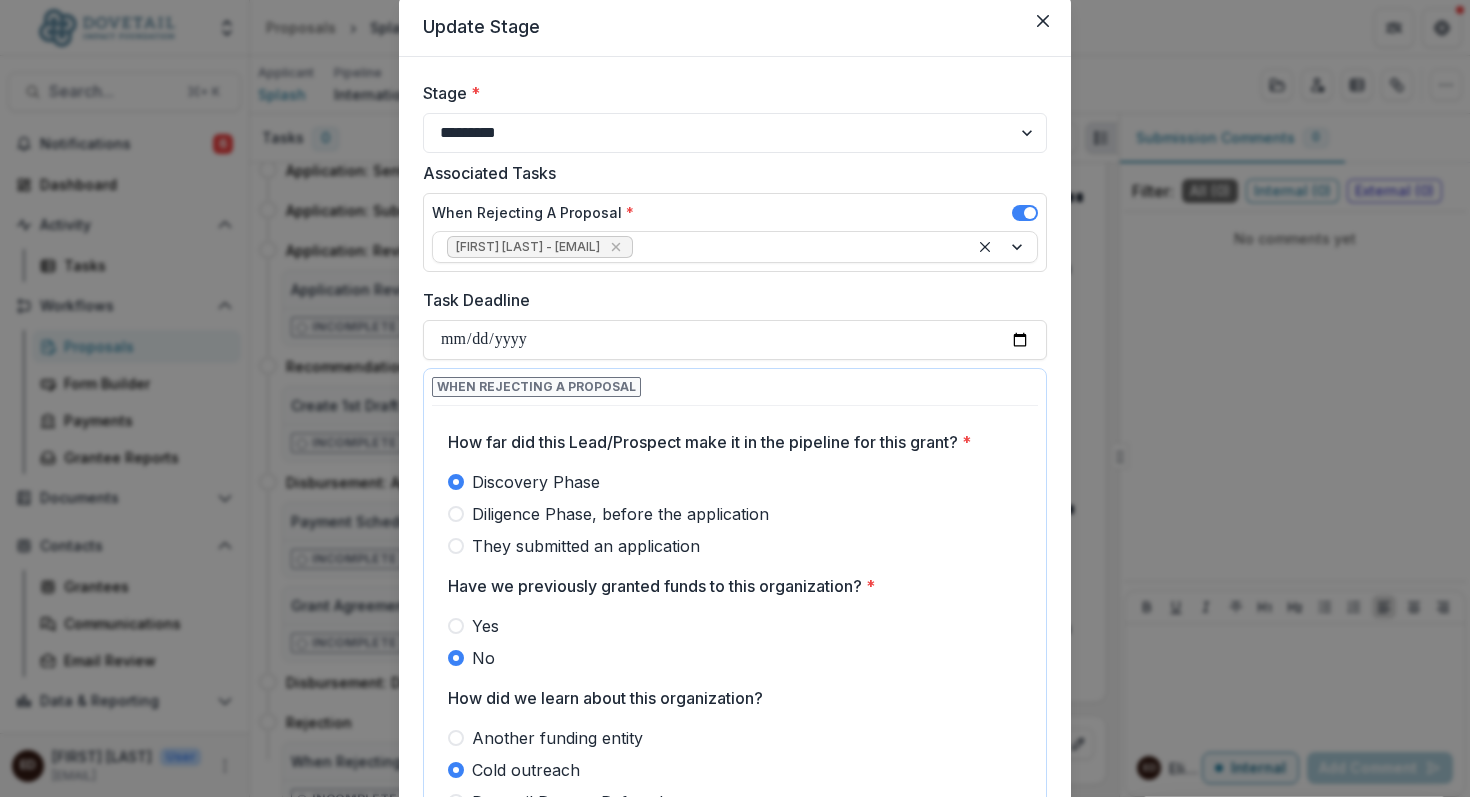 type on "**********" 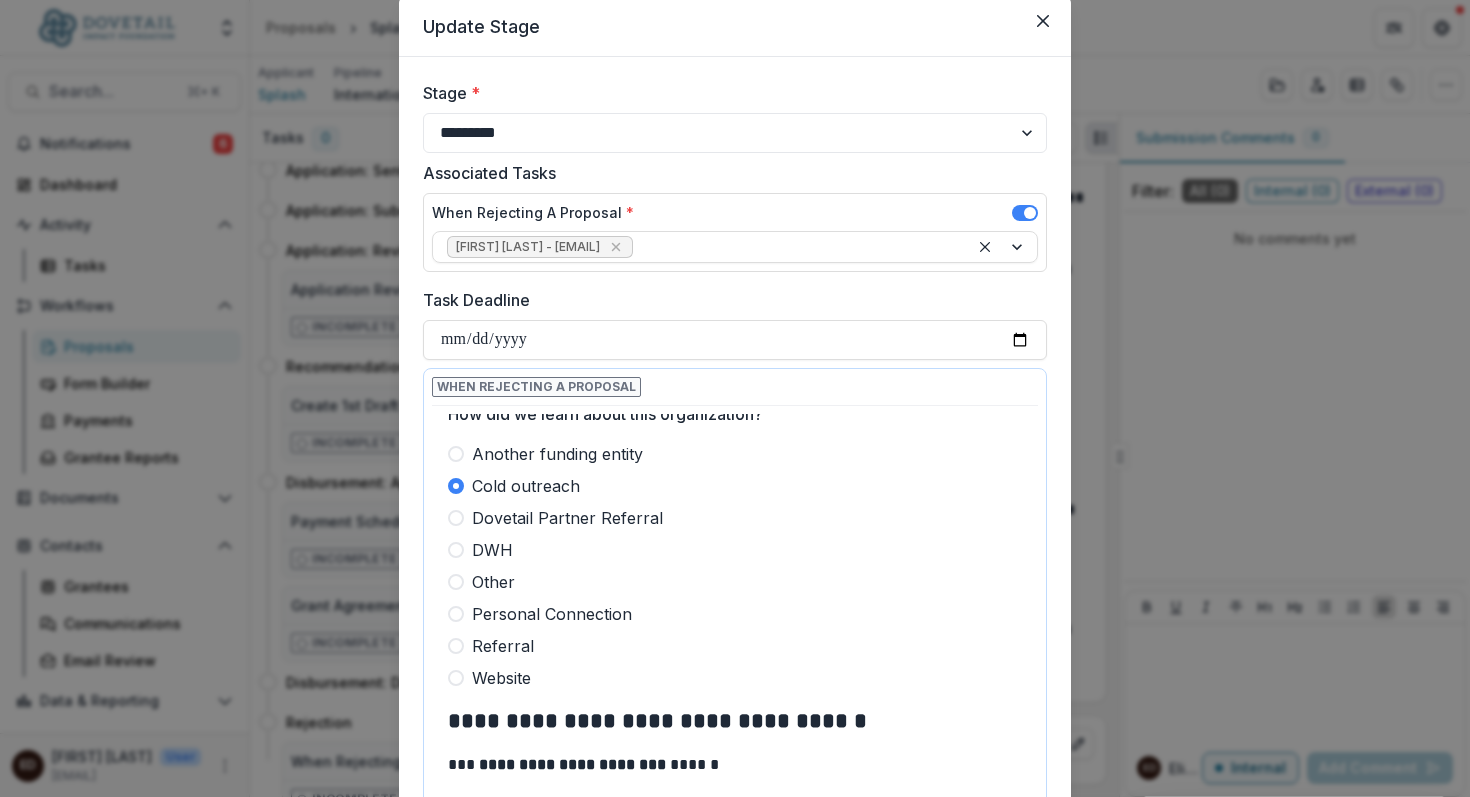 scroll, scrollTop: 319, scrollLeft: 0, axis: vertical 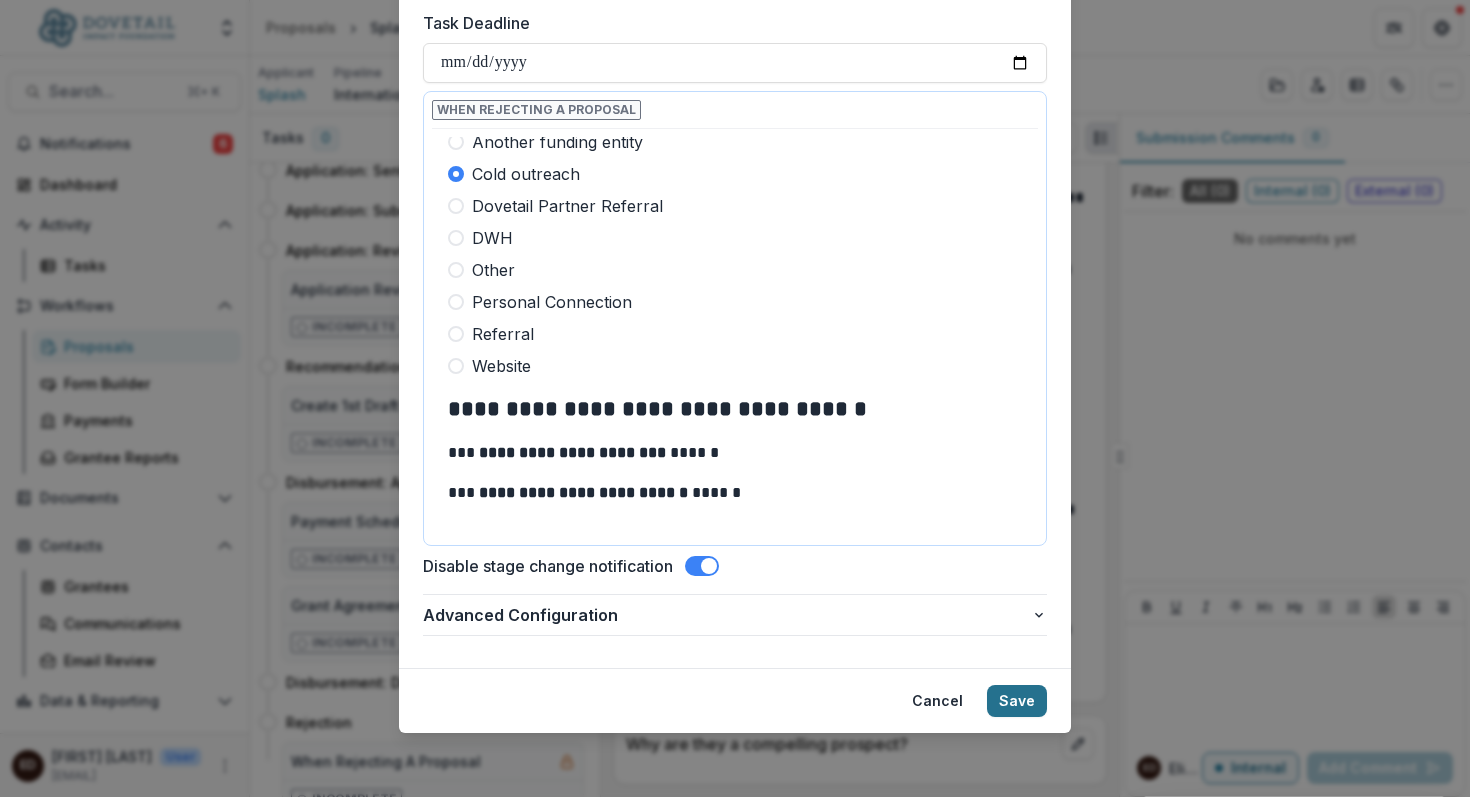 click on "Save" at bounding box center (1017, 701) 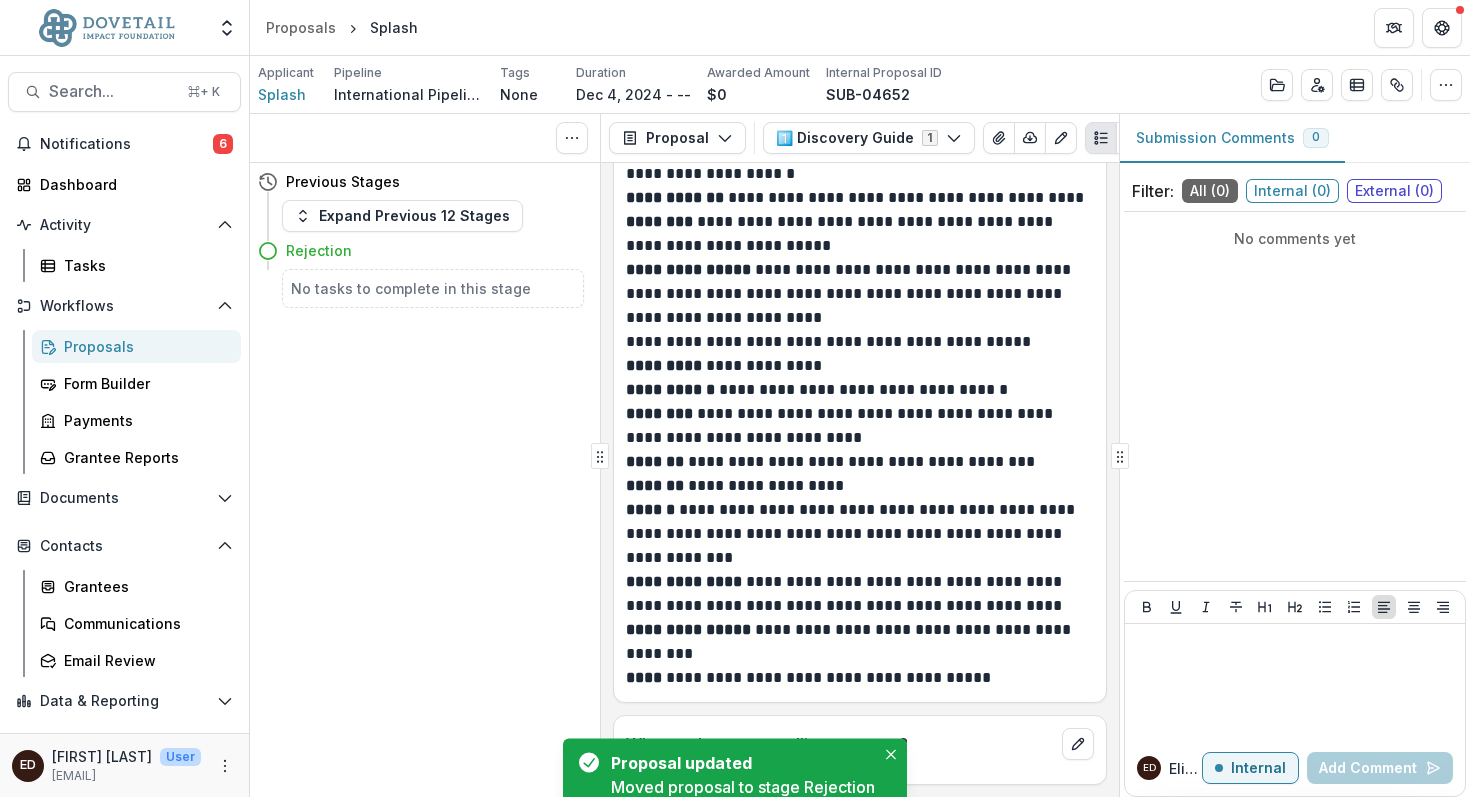 scroll, scrollTop: 0, scrollLeft: 0, axis: both 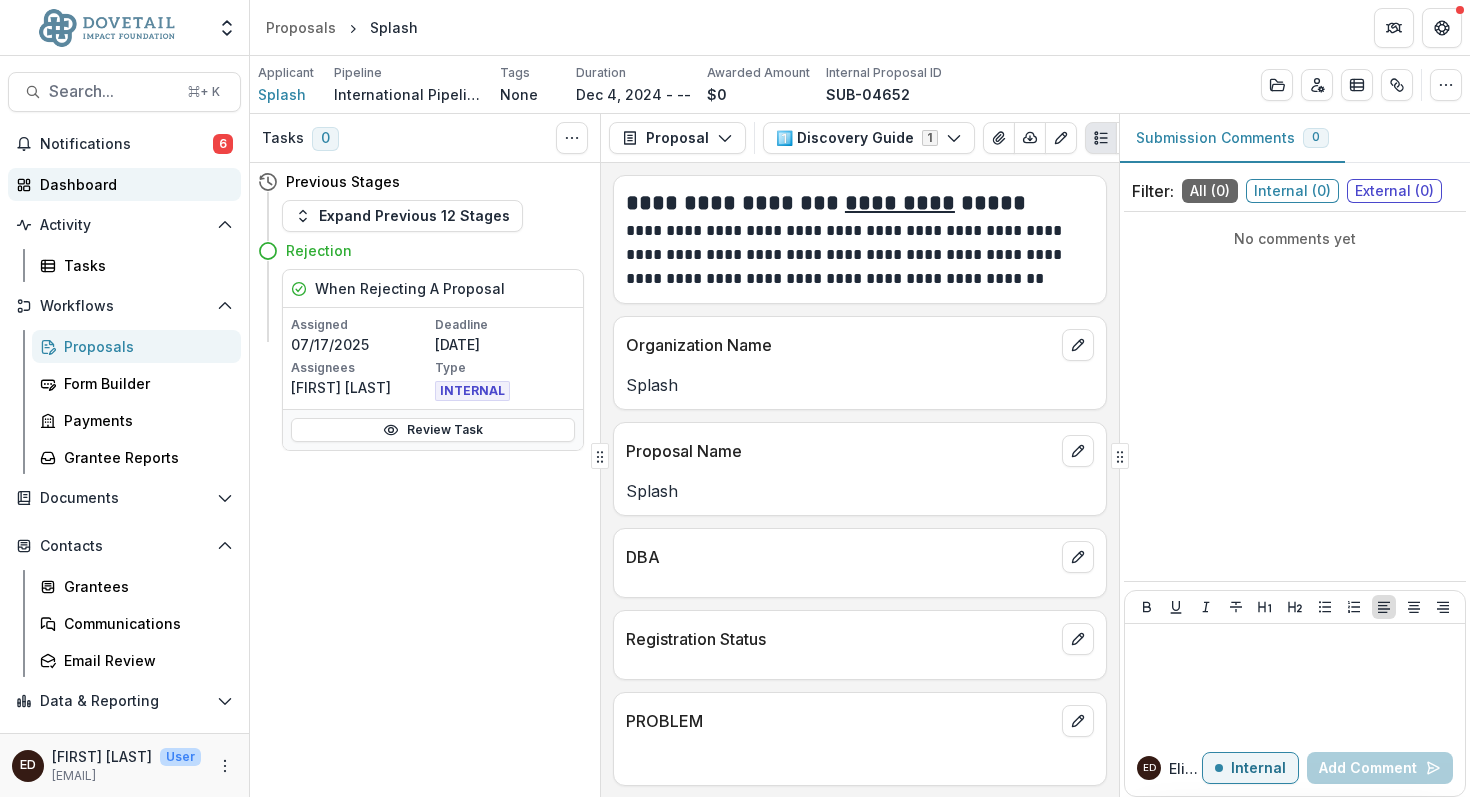 click on "Dashboard" at bounding box center (132, 184) 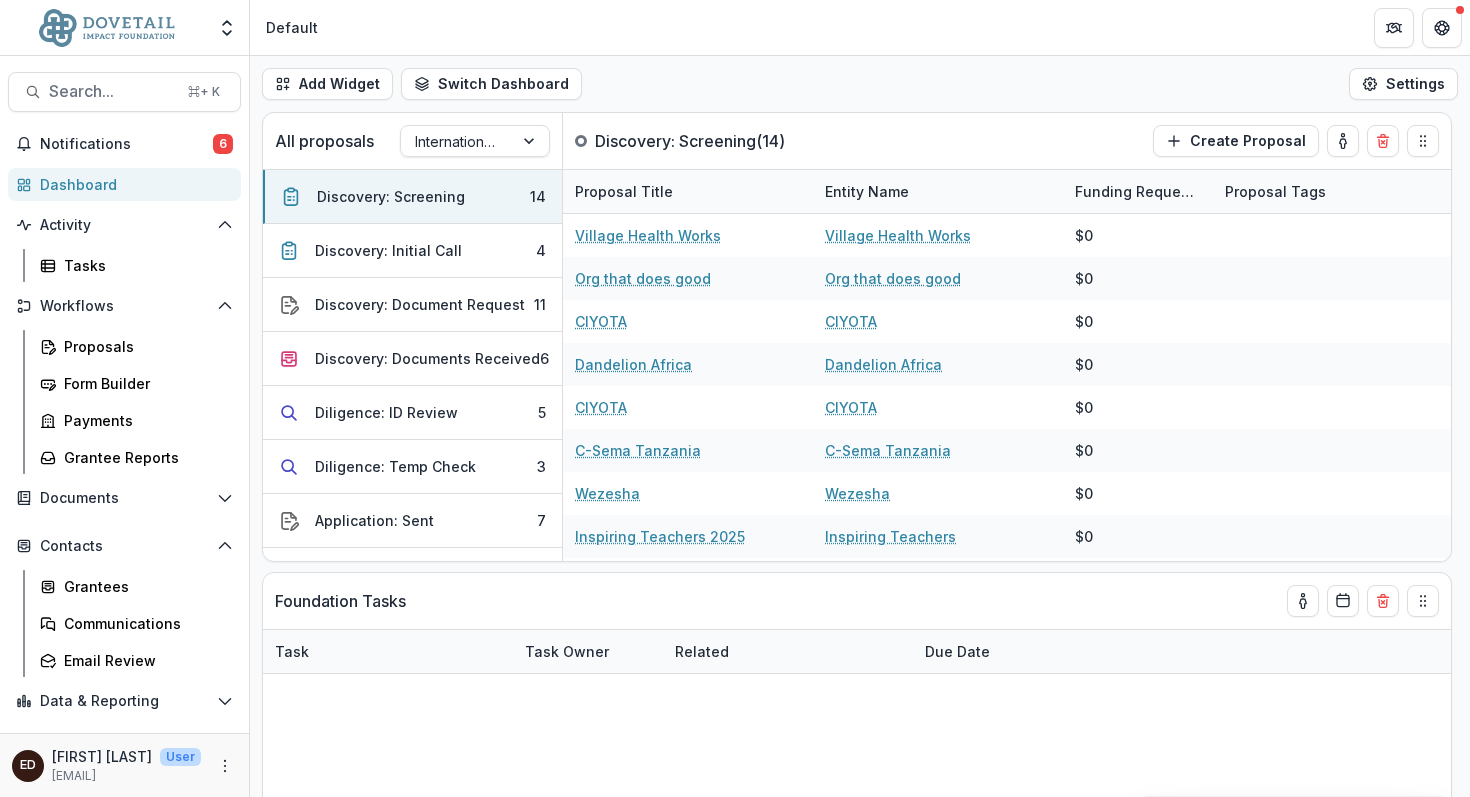 select on "******" 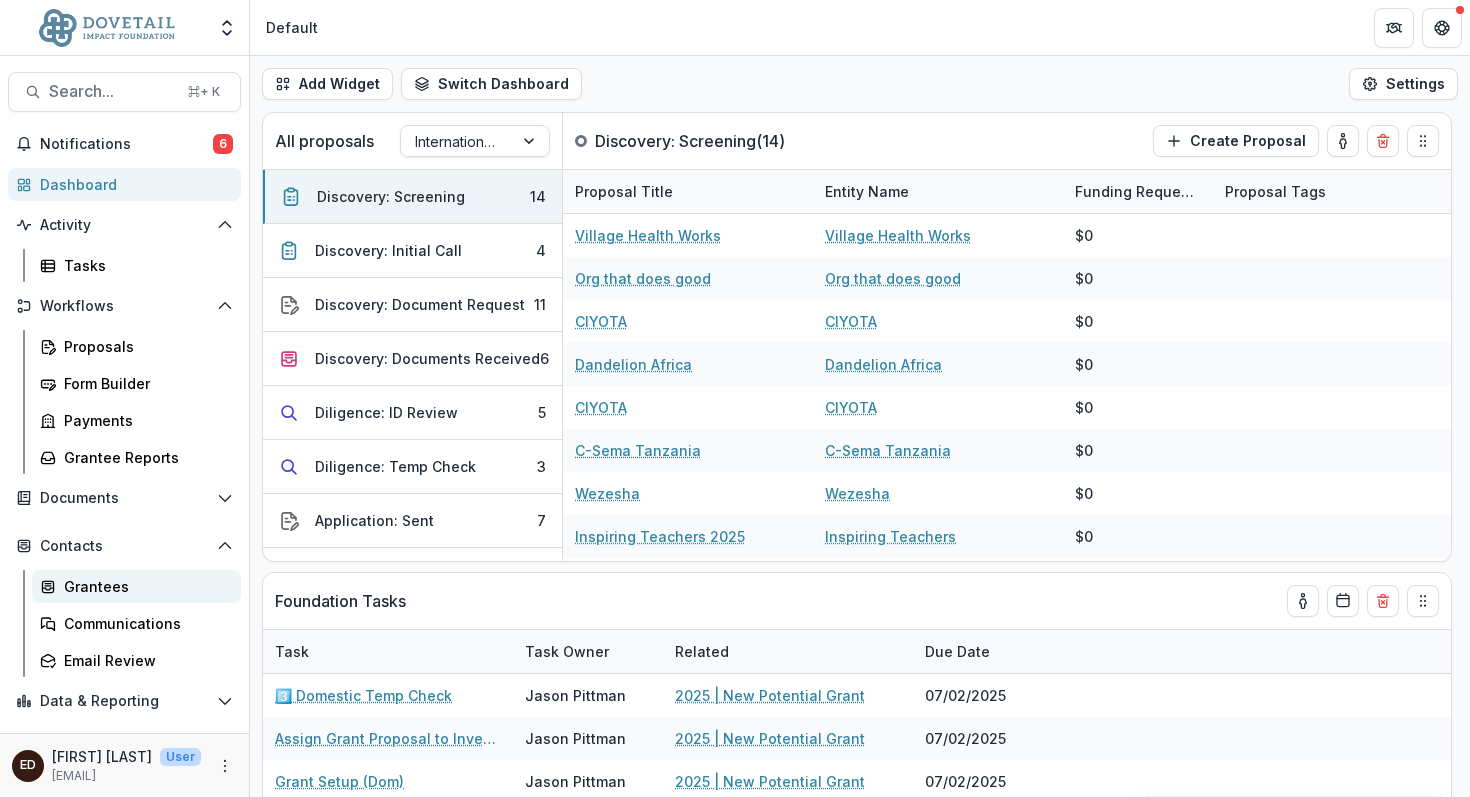 click on "Grantees" at bounding box center [144, 586] 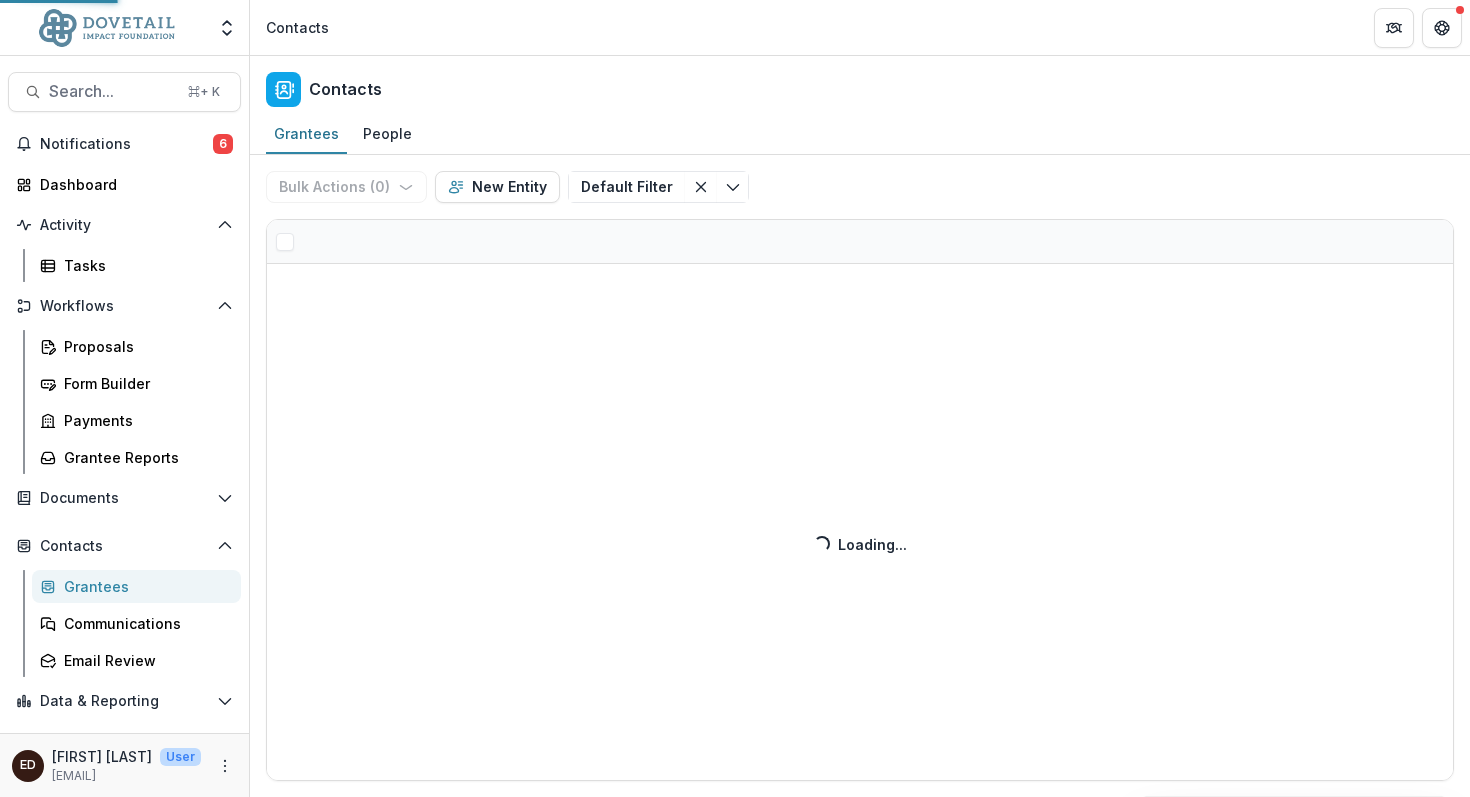 click on "Grantees" at bounding box center [144, 586] 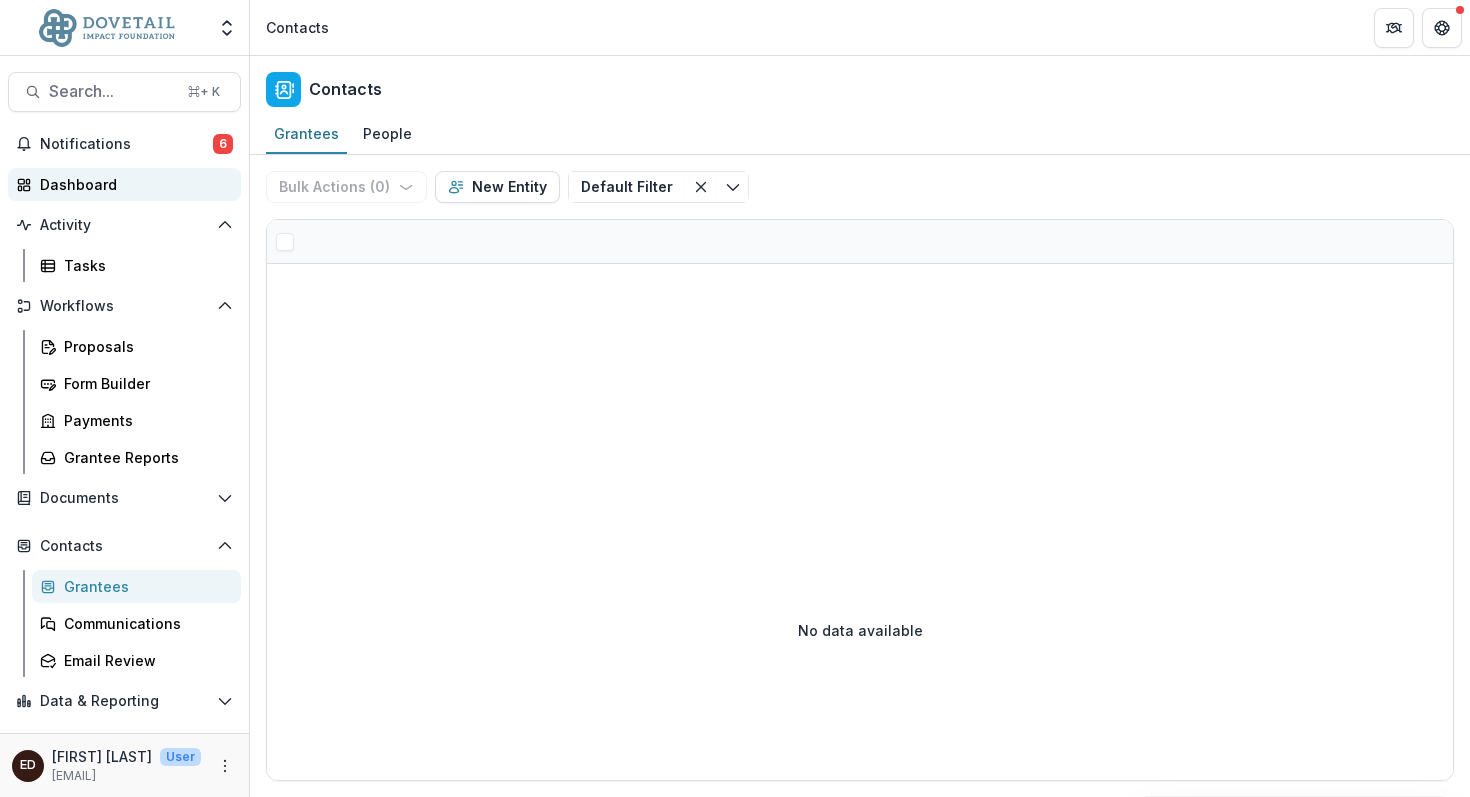 click on "Dashboard" at bounding box center [132, 184] 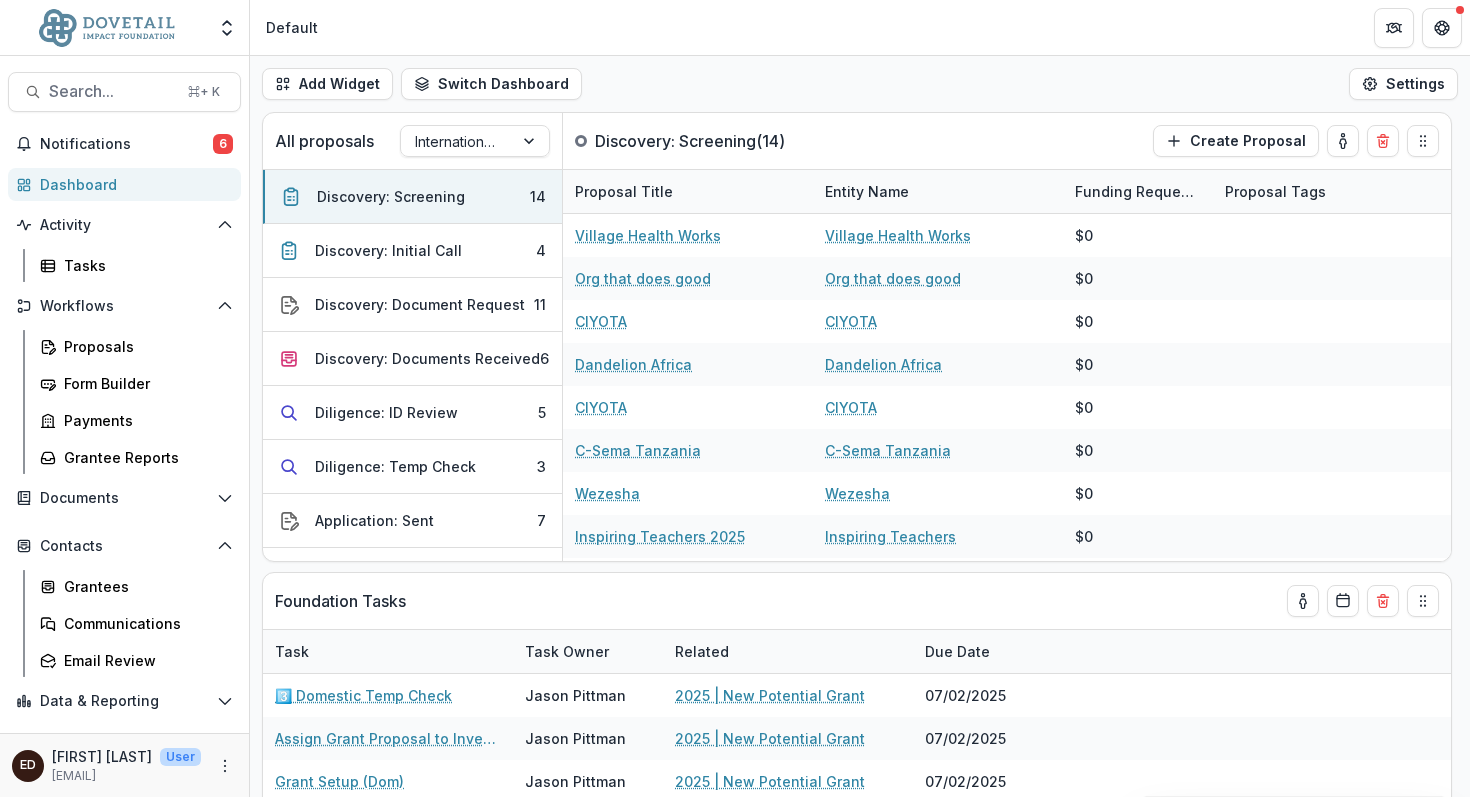 select on "******" 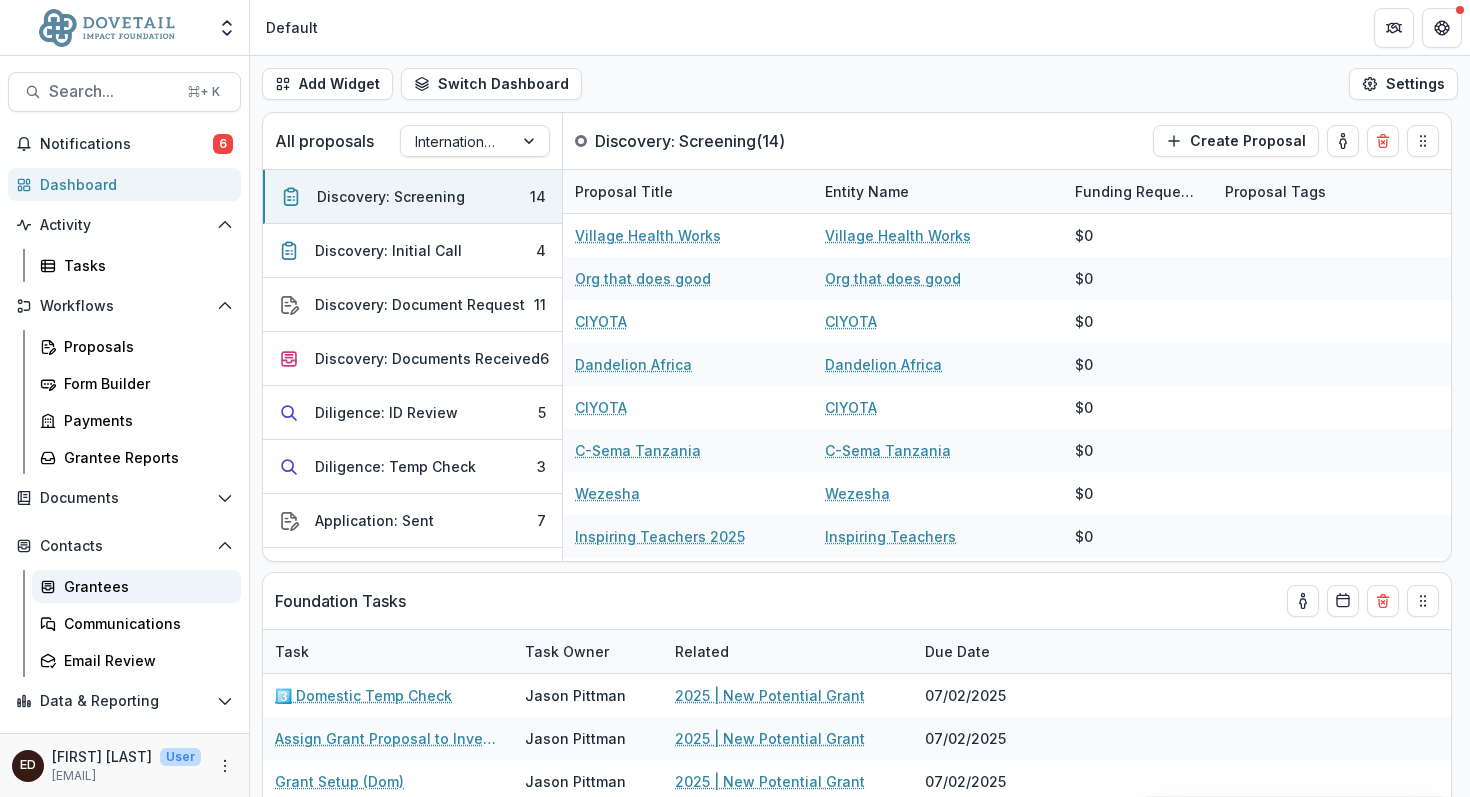 click on "Grantees" at bounding box center [144, 586] 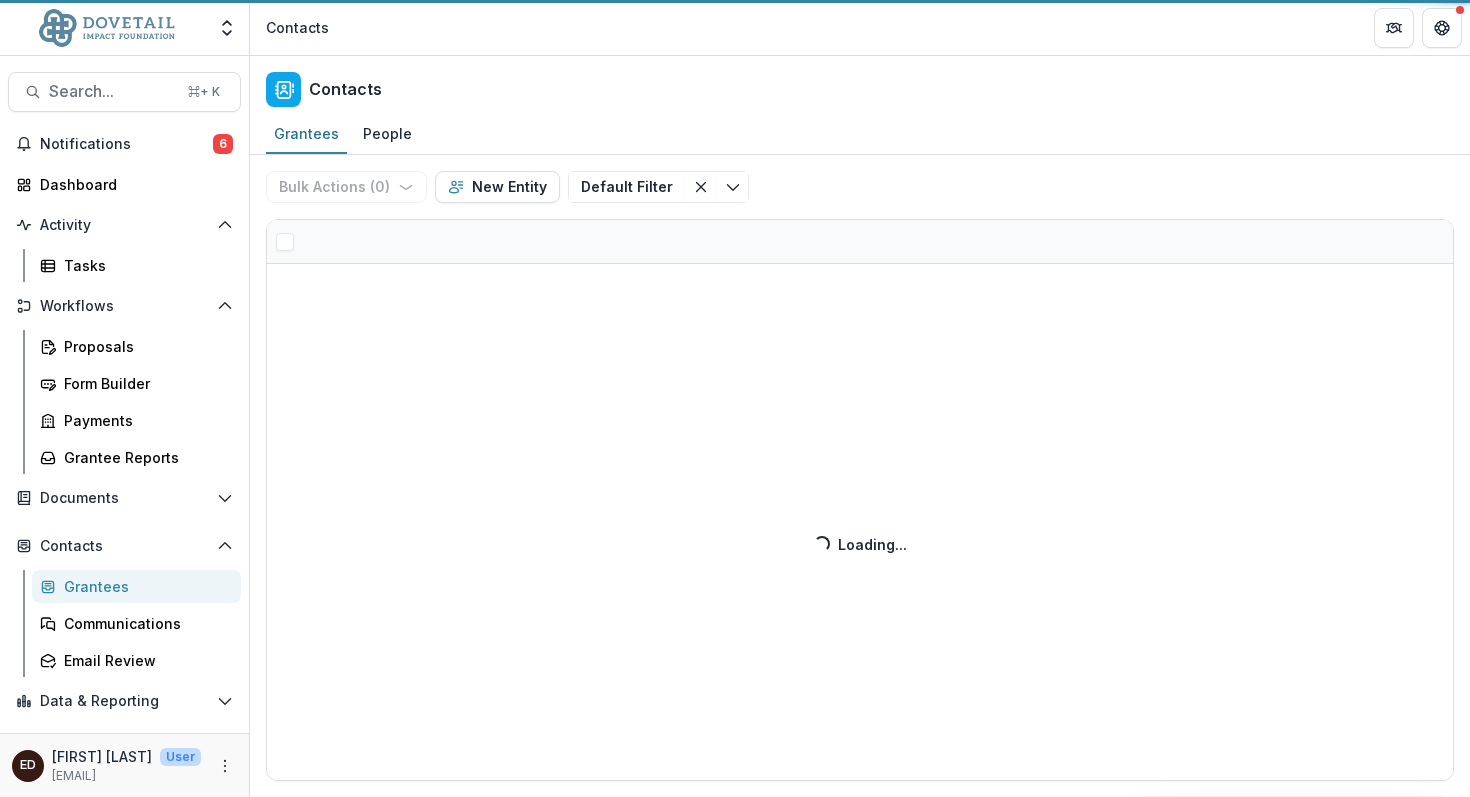 click on "Grantees" at bounding box center (144, 586) 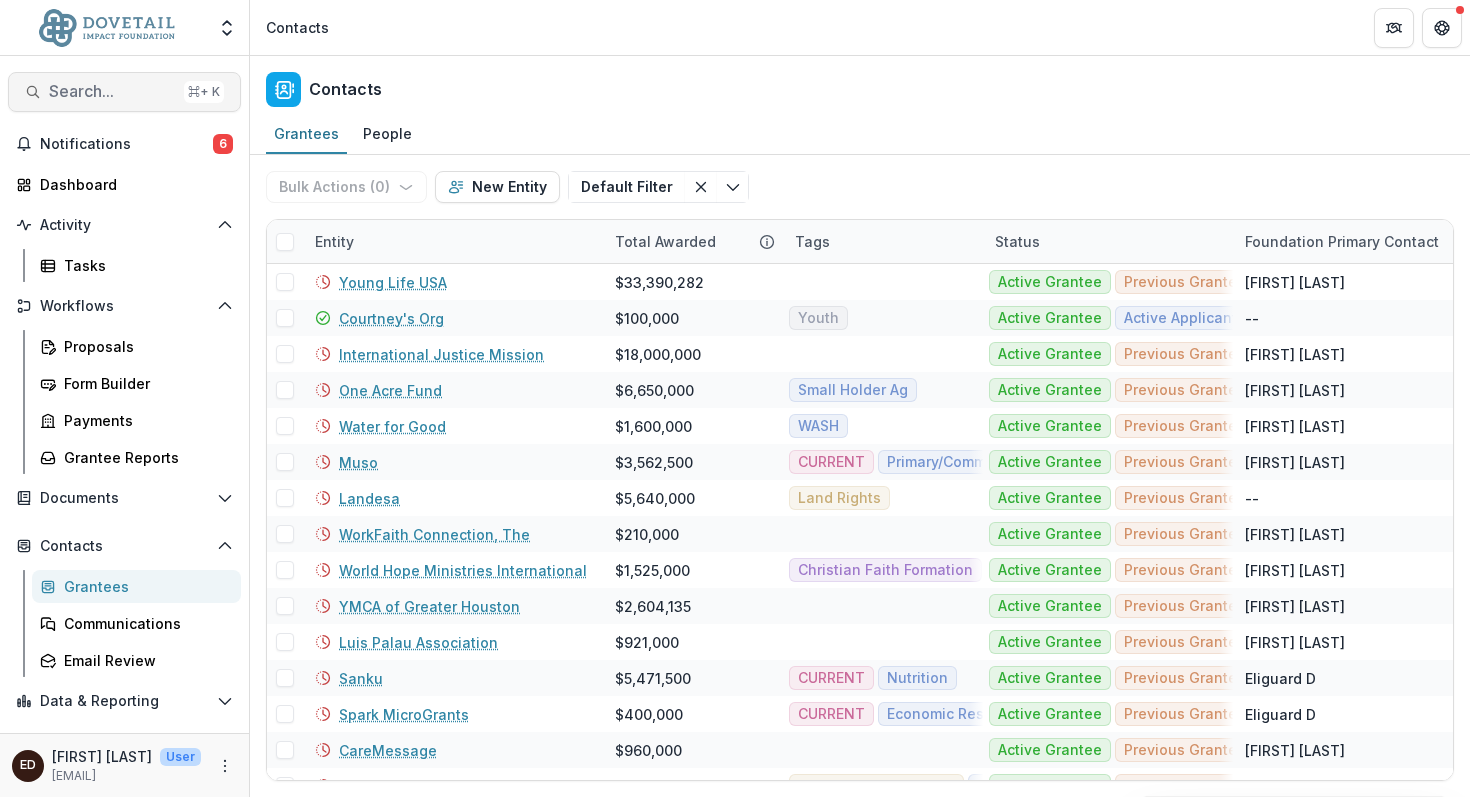 click on "Search..." at bounding box center [112, 91] 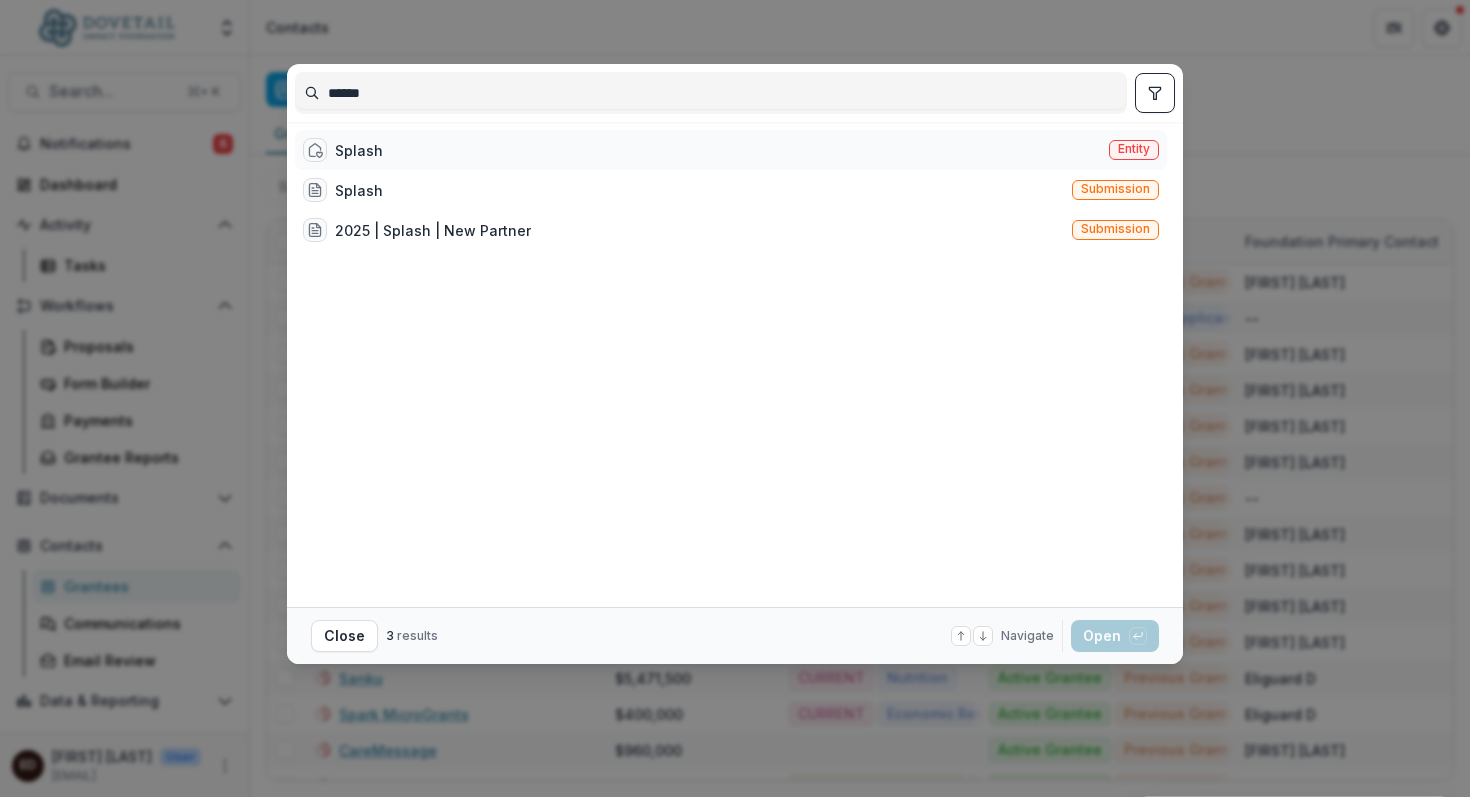 type on "******" 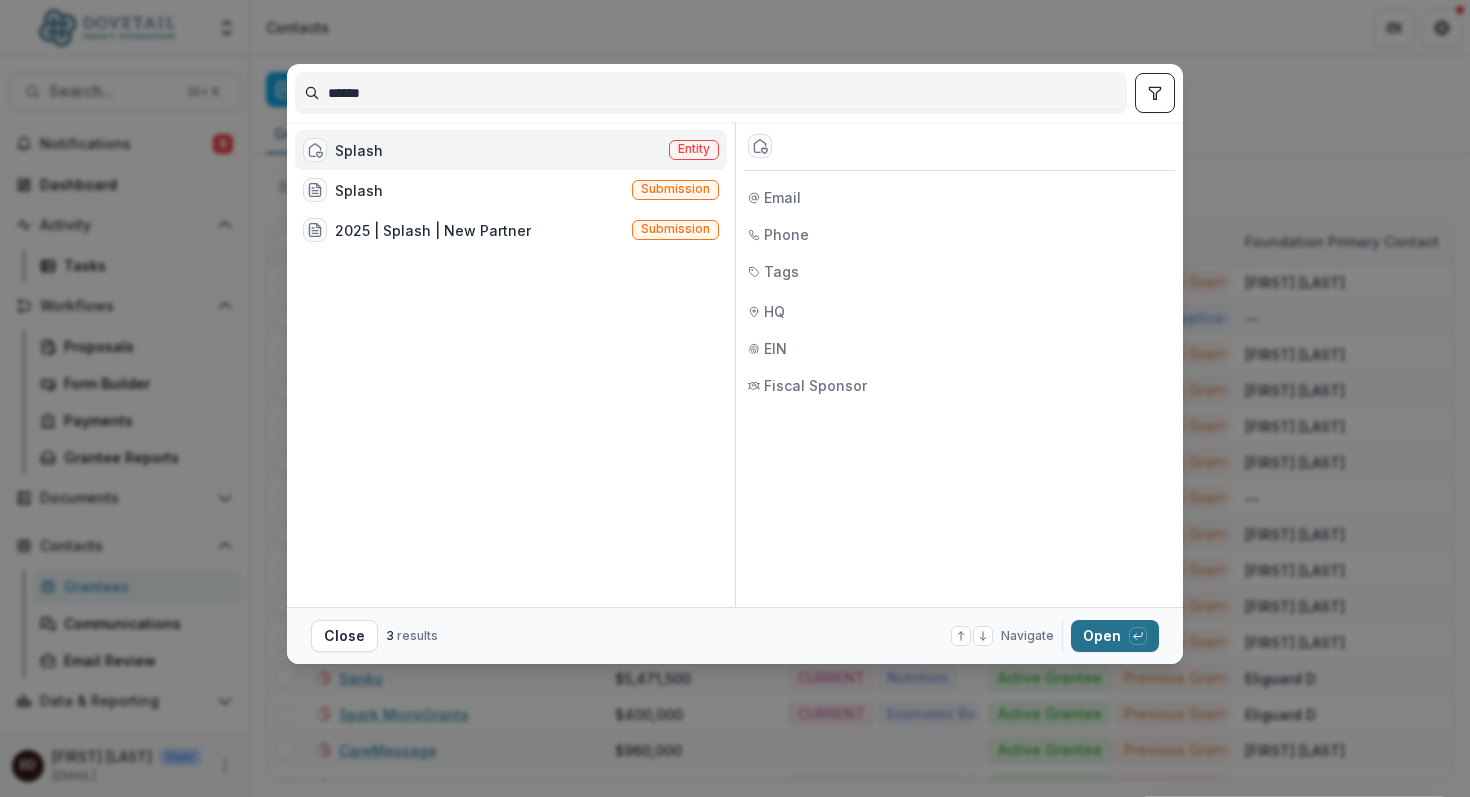 click on "Open with enter key" at bounding box center (1115, 636) 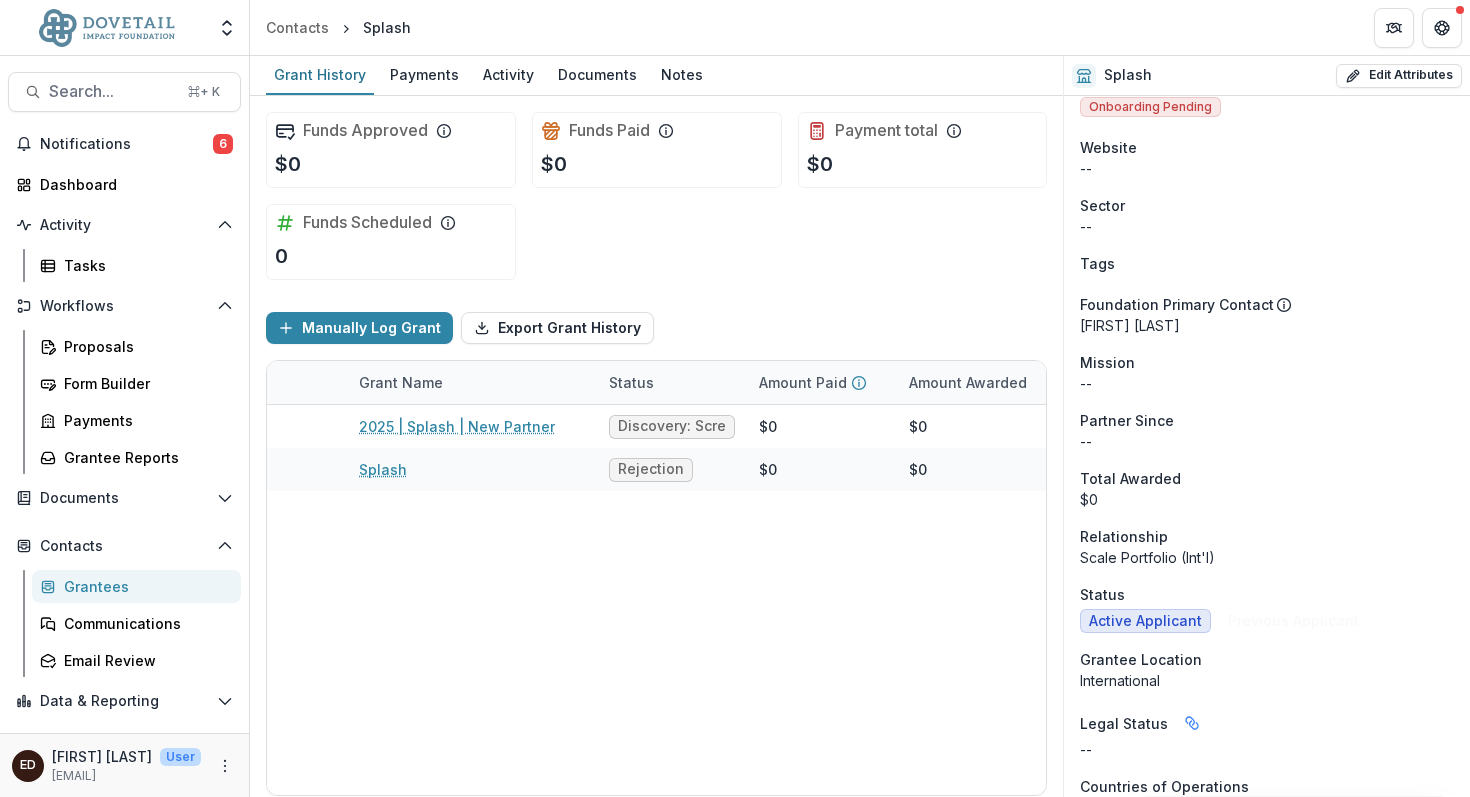 scroll, scrollTop: 0, scrollLeft: 0, axis: both 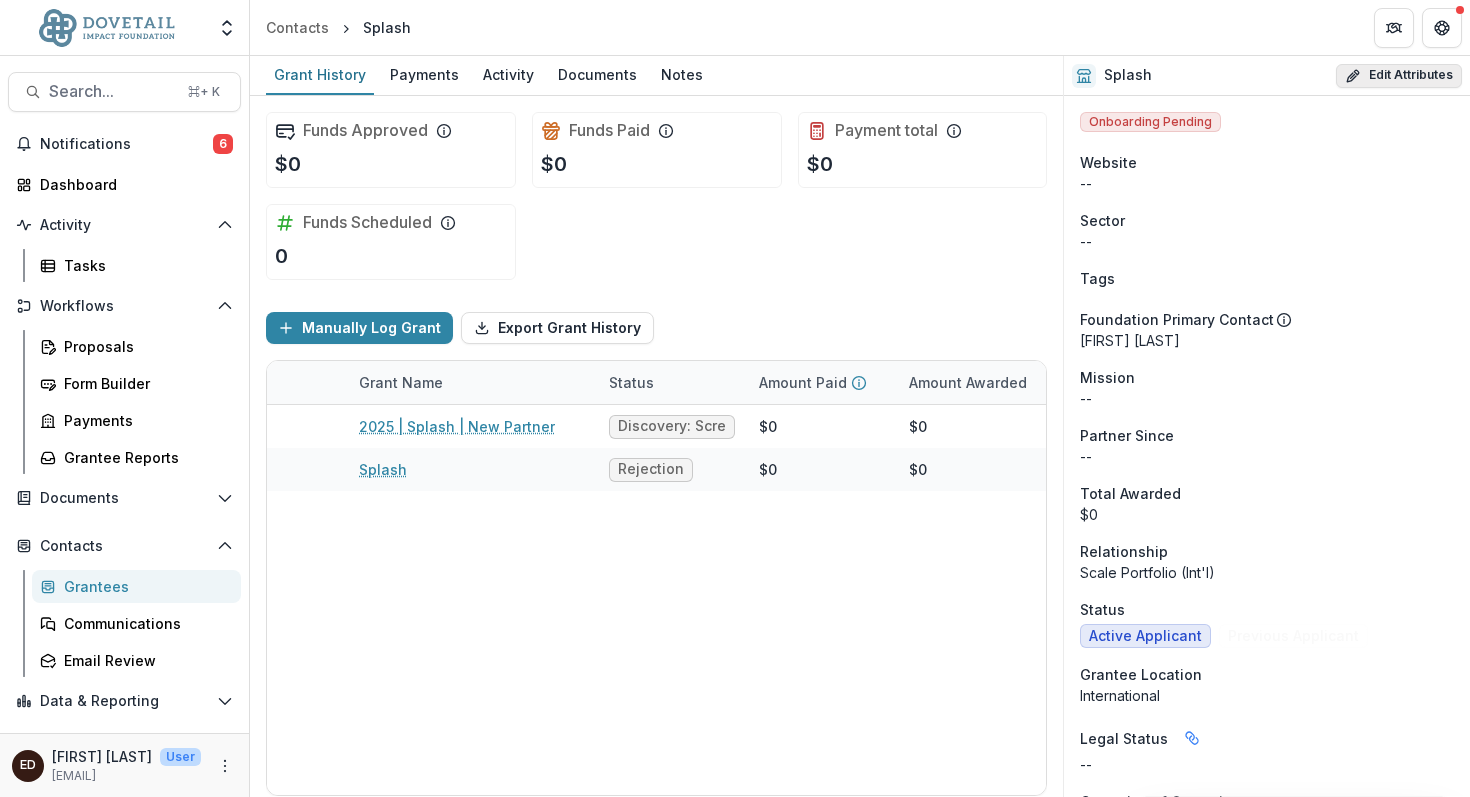 click on "Edit Attributes" at bounding box center [1399, 76] 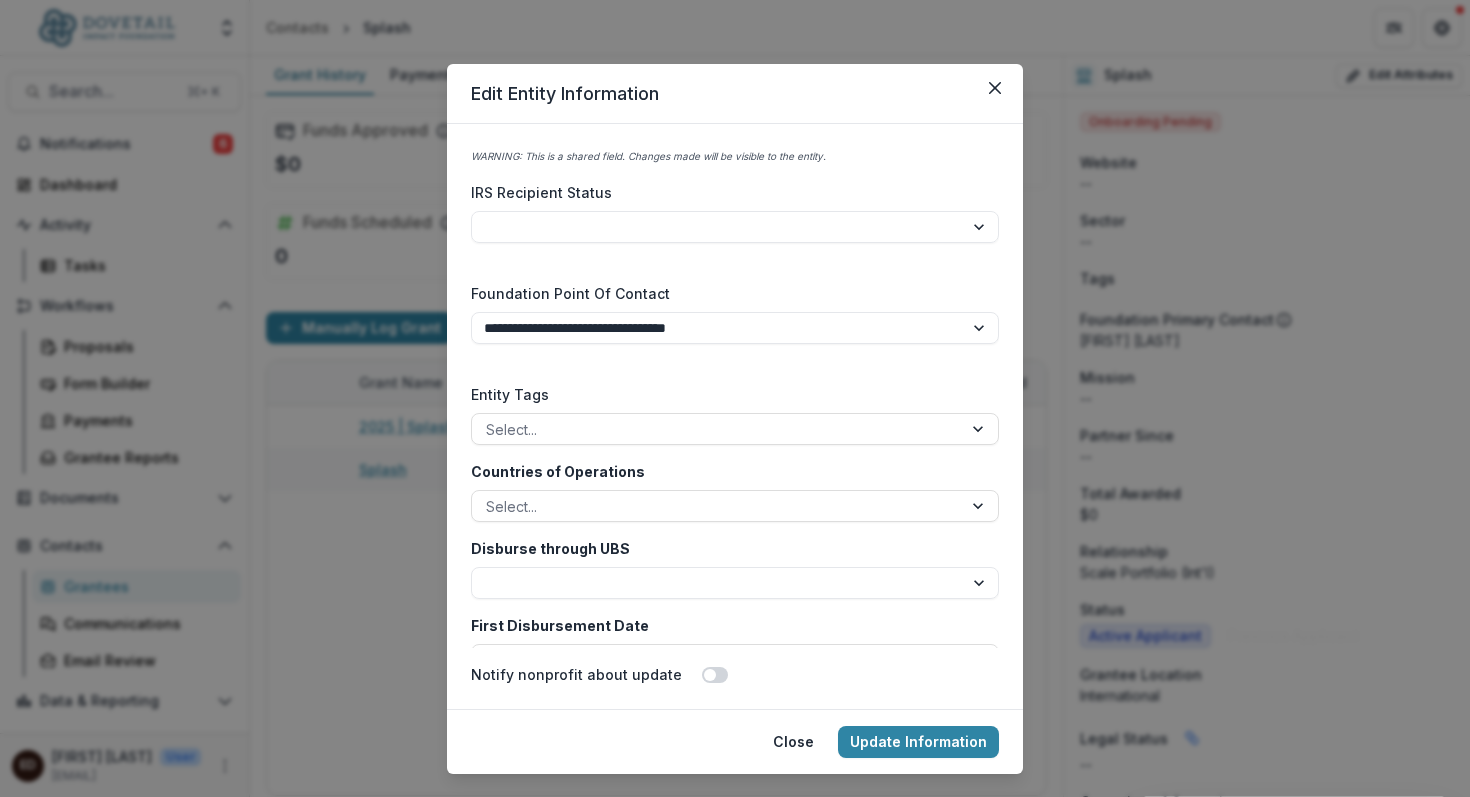 scroll, scrollTop: 3020, scrollLeft: 0, axis: vertical 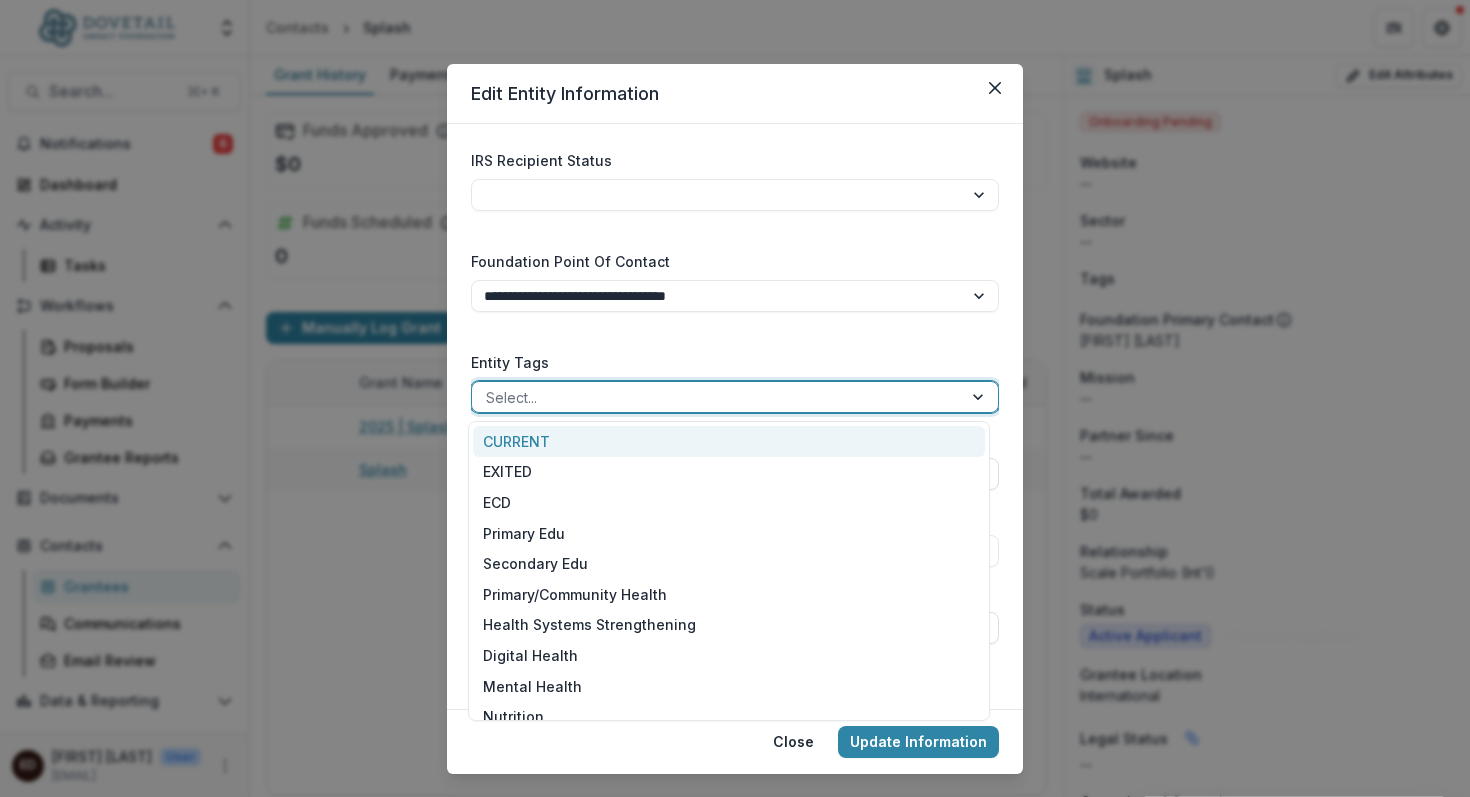click at bounding box center (980, 397) 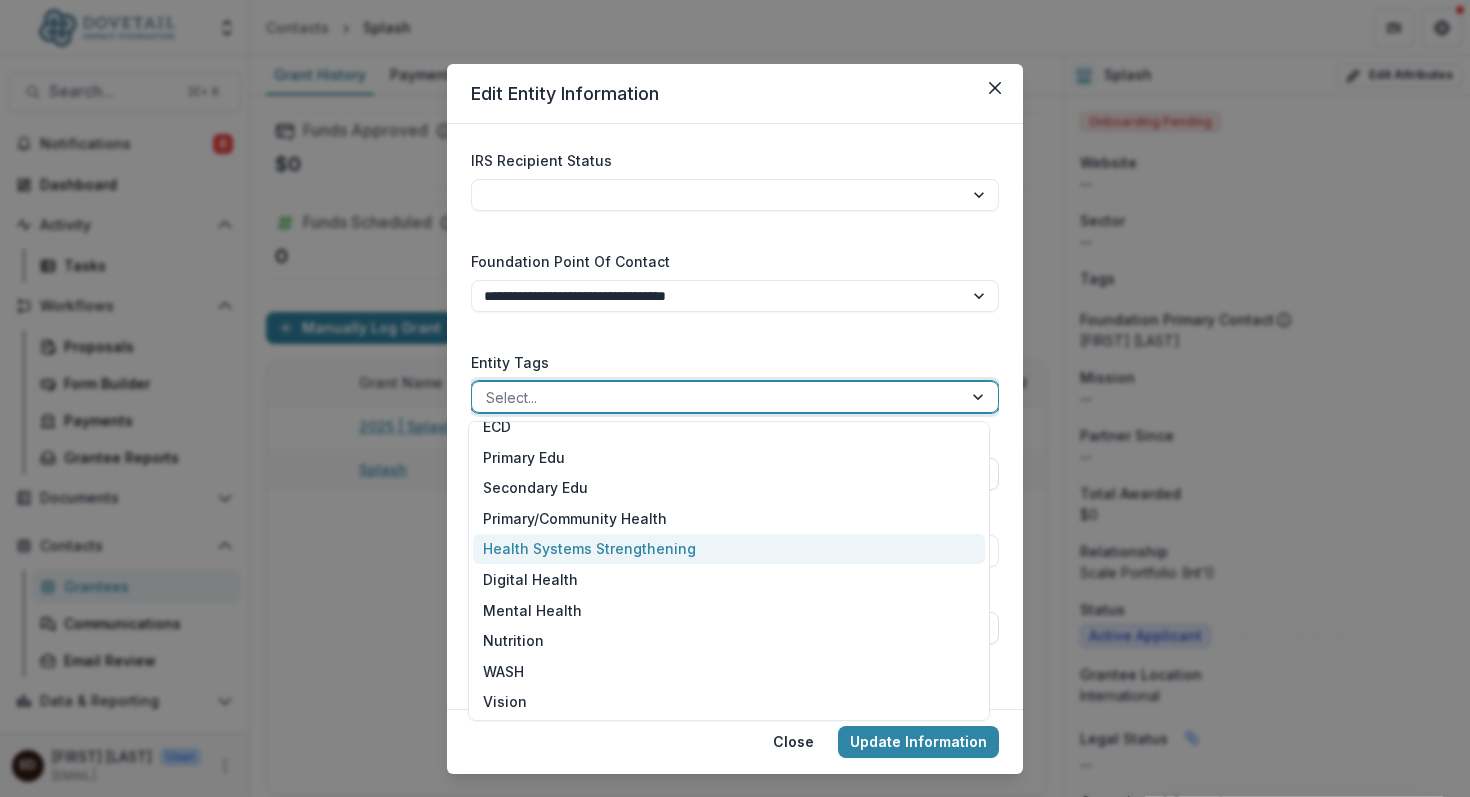 scroll, scrollTop: 78, scrollLeft: 0, axis: vertical 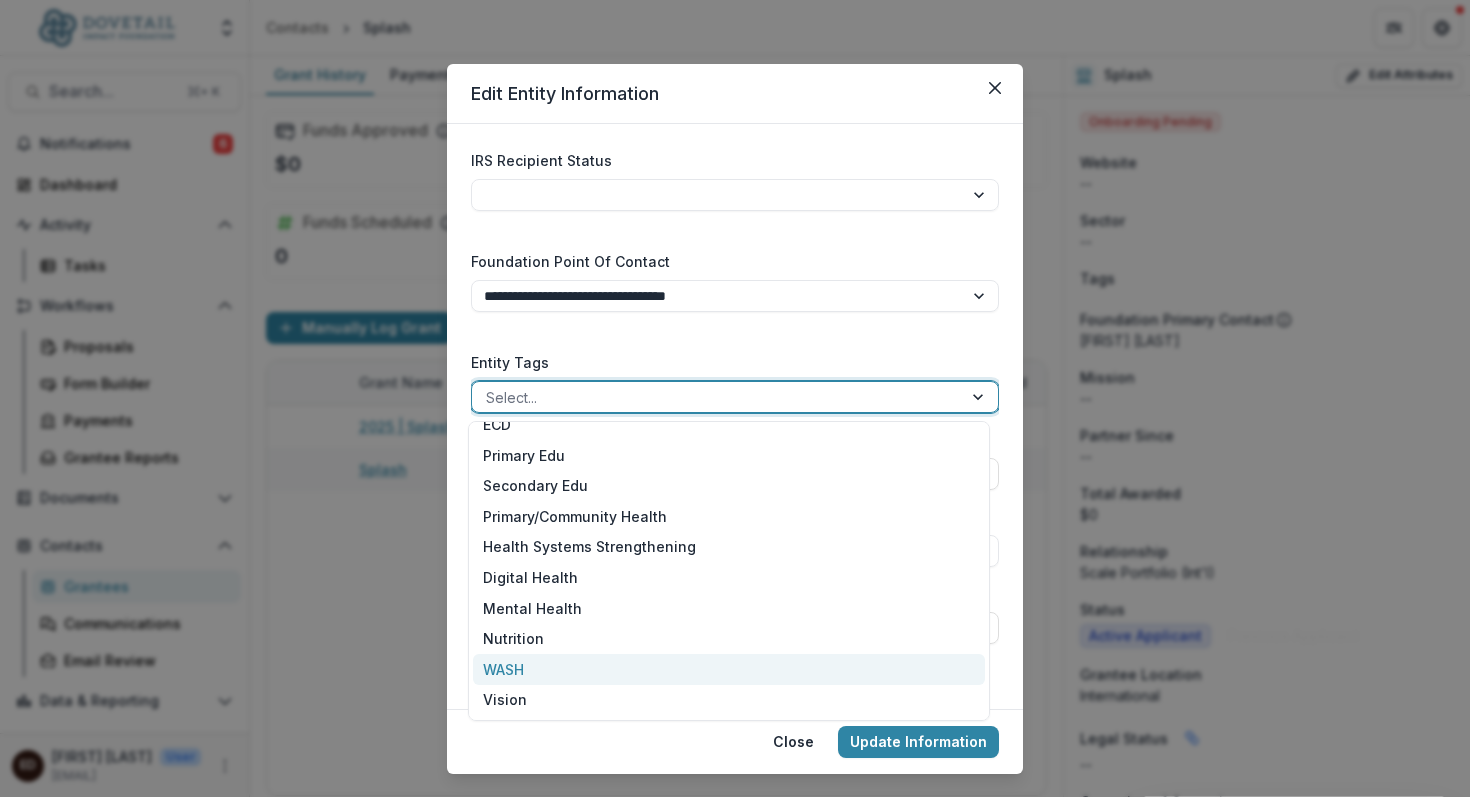 click on "WASH" at bounding box center (729, 669) 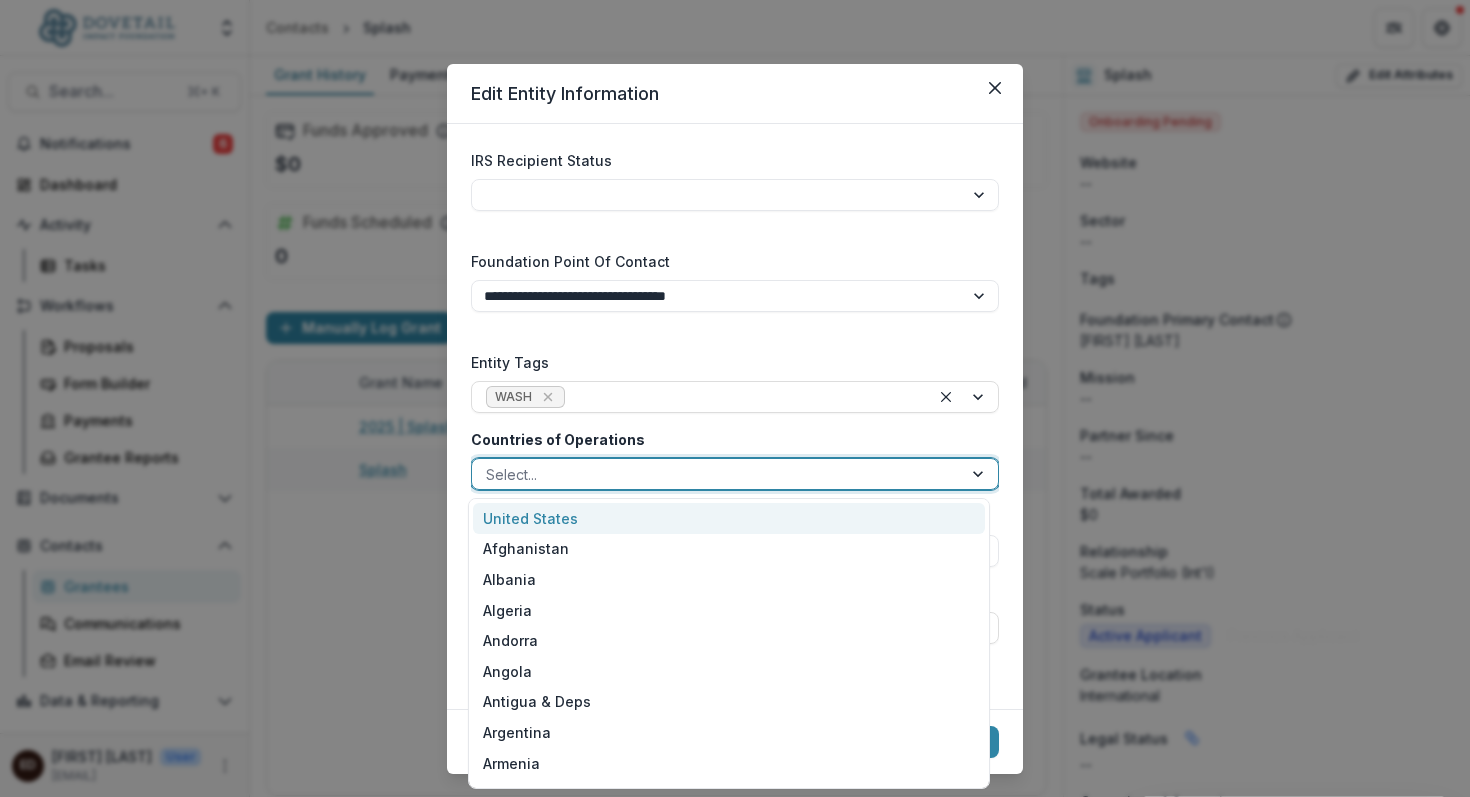 click at bounding box center [980, 474] 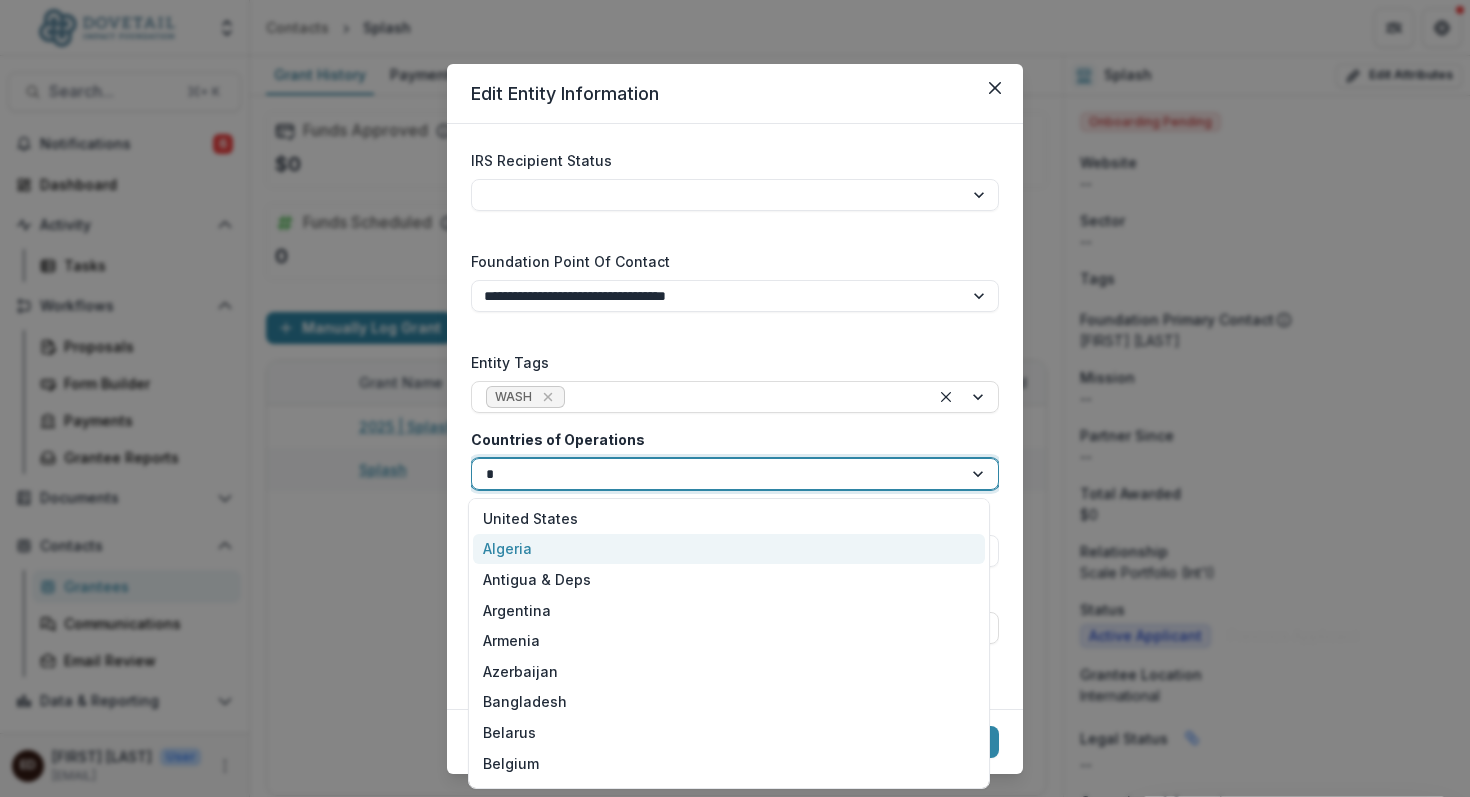 type on "**" 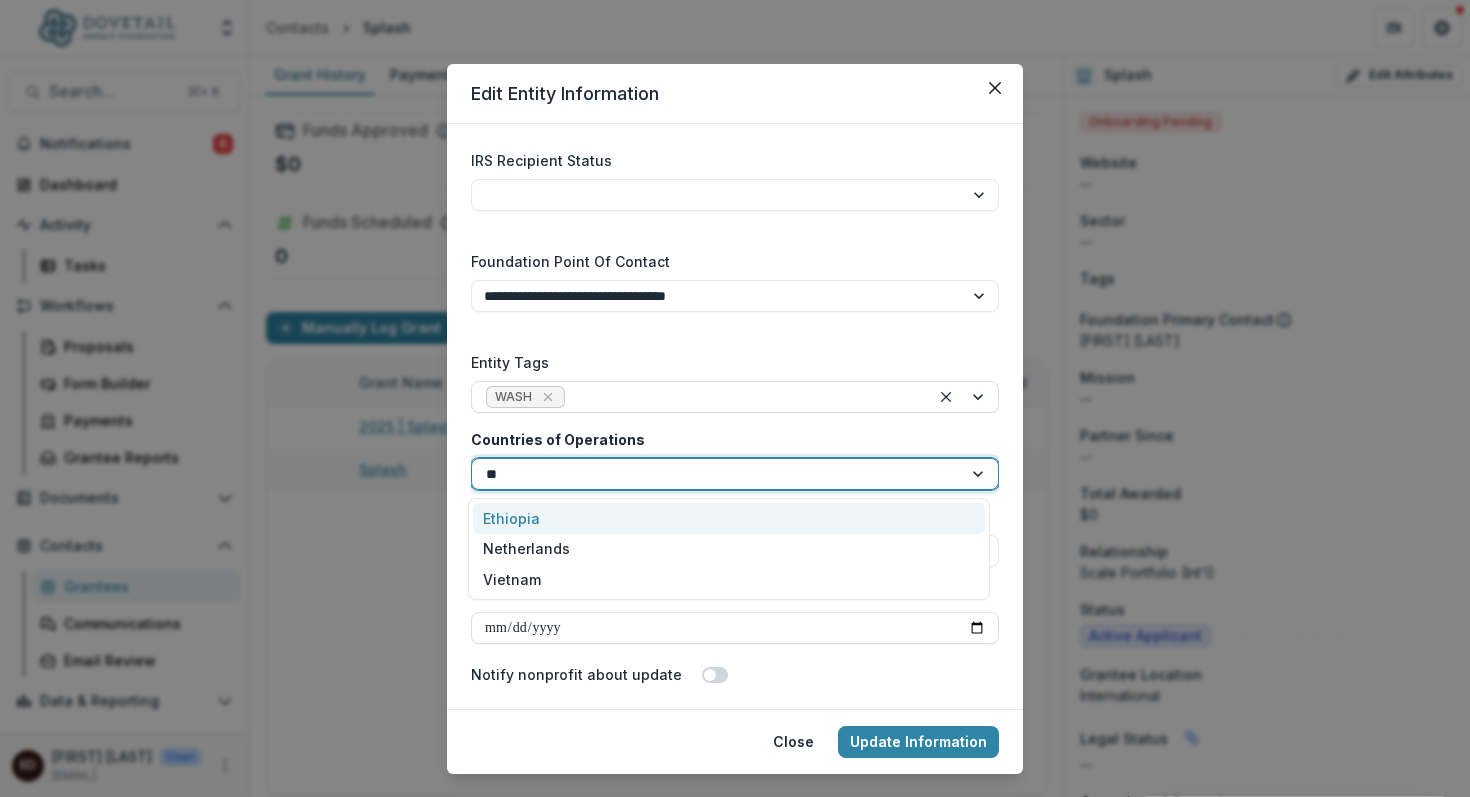 click on "Ethiopia" at bounding box center [729, 518] 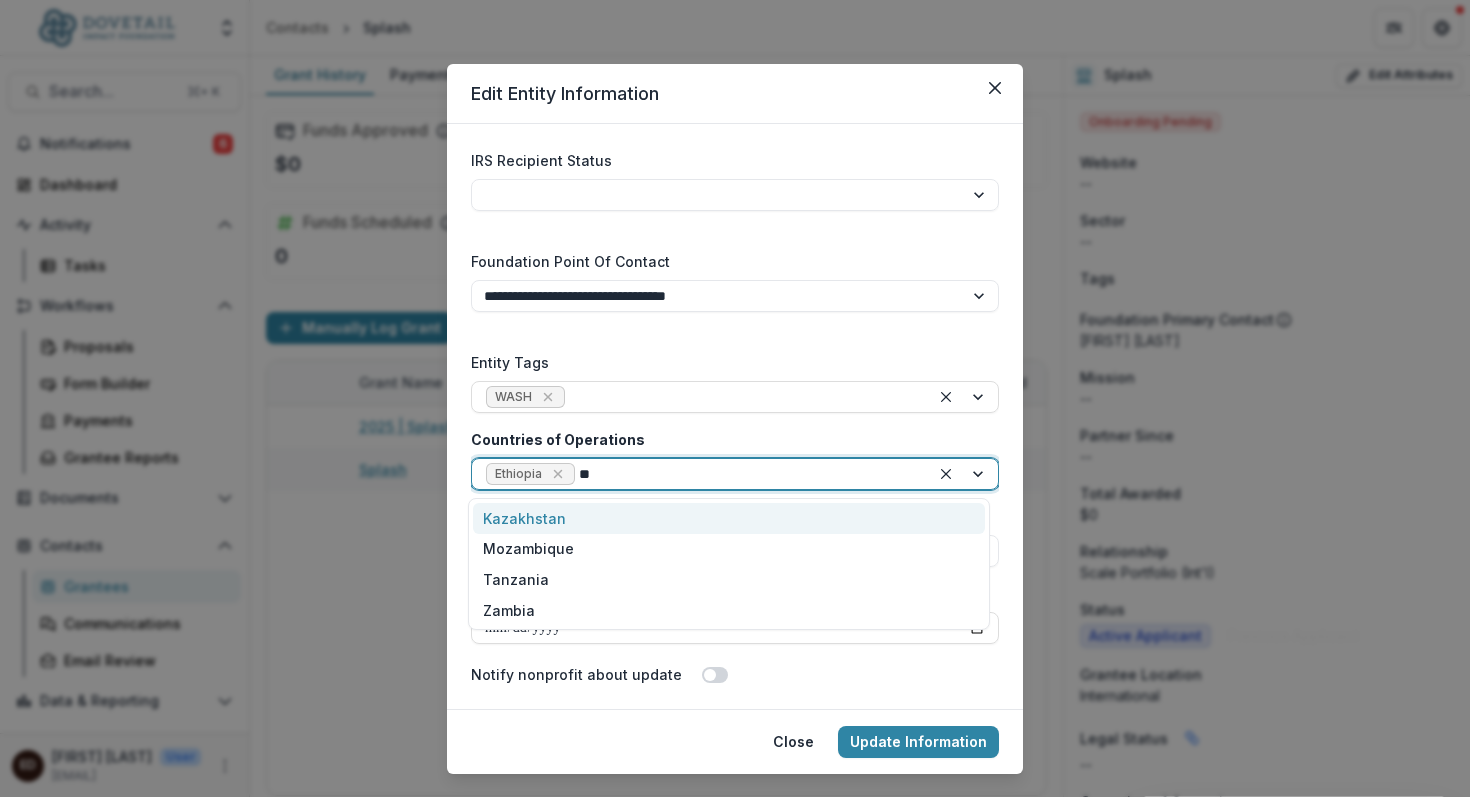 type on "***" 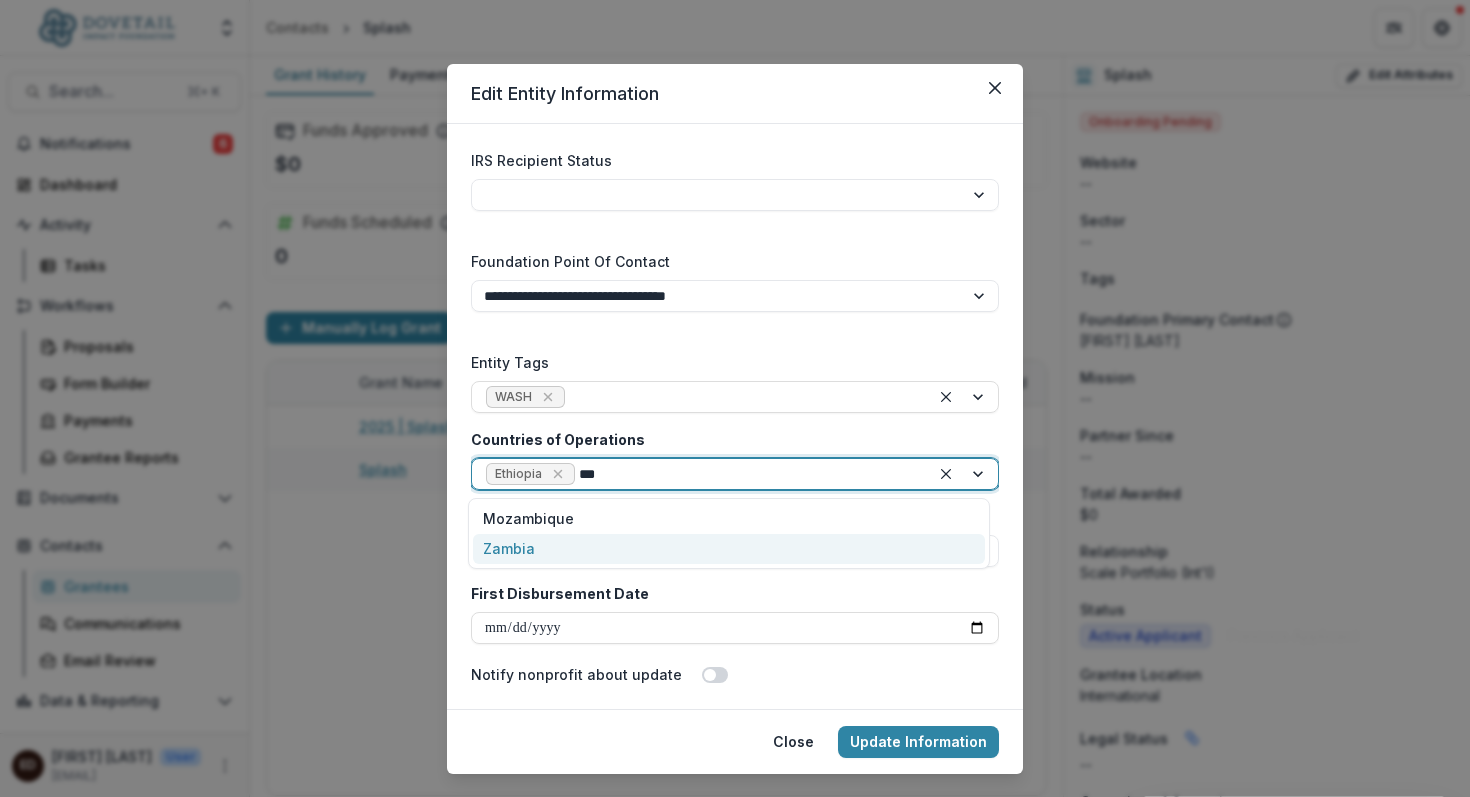 click on "Zambia" at bounding box center (729, 549) 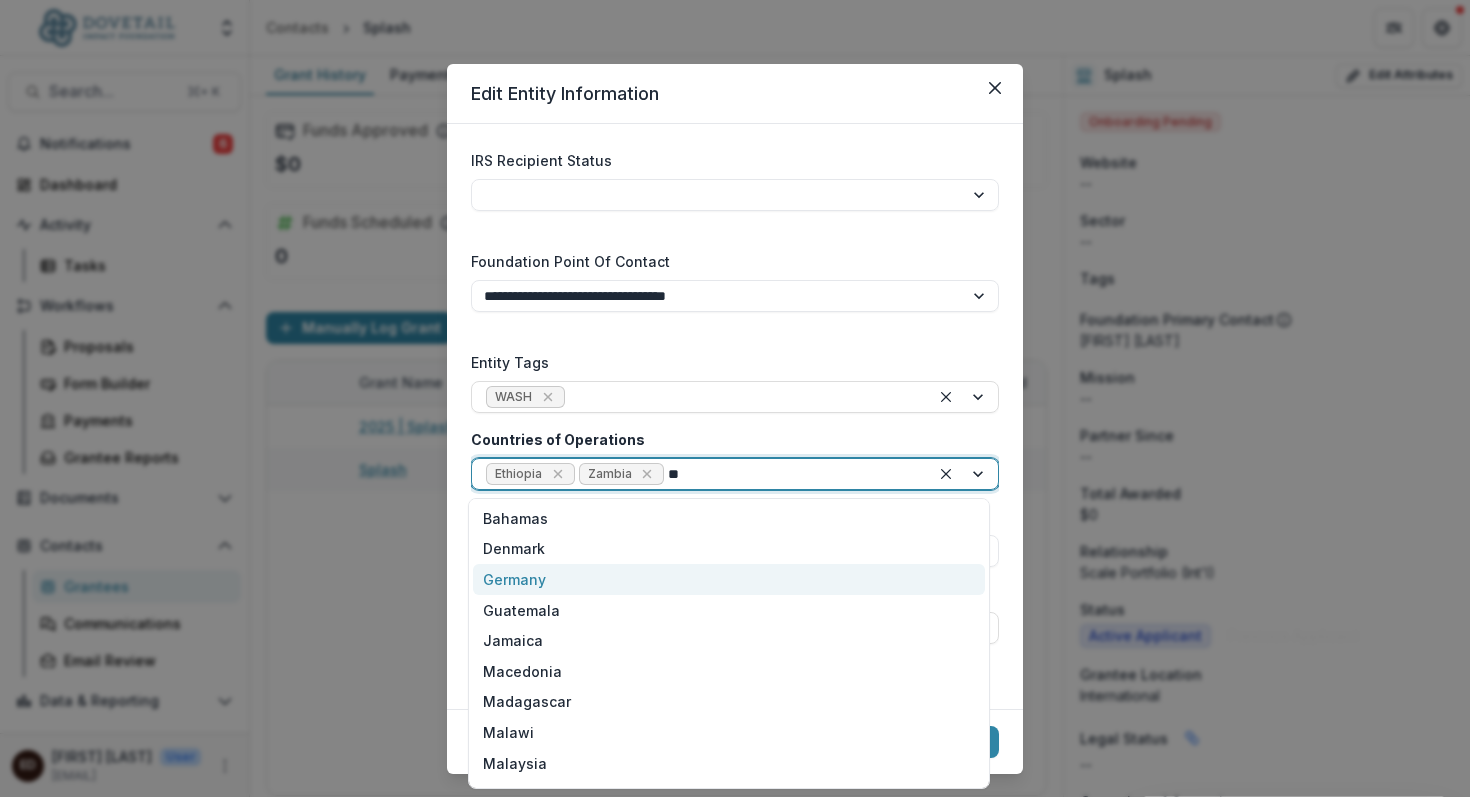 type on "***" 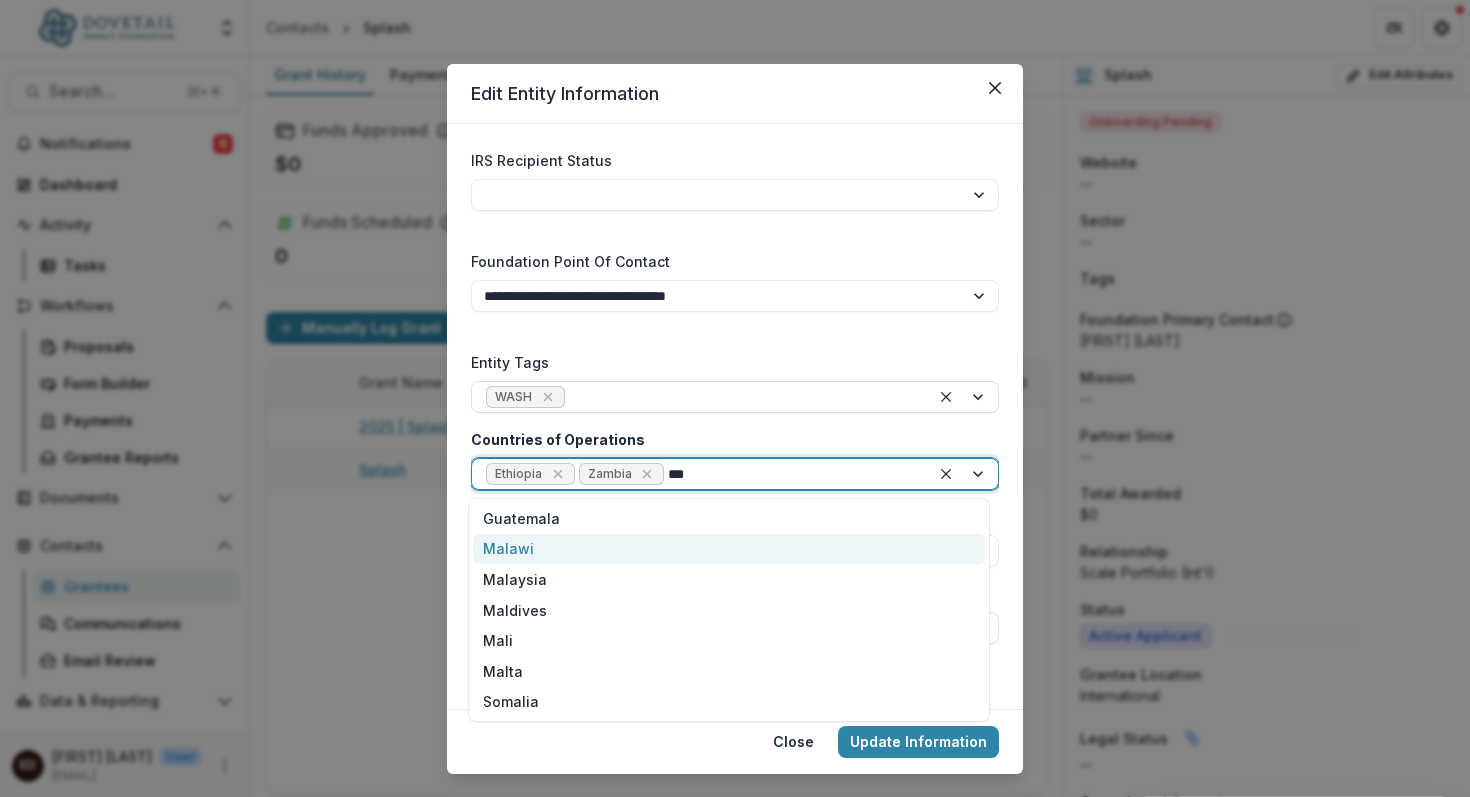 click on "Malawi" at bounding box center (729, 549) 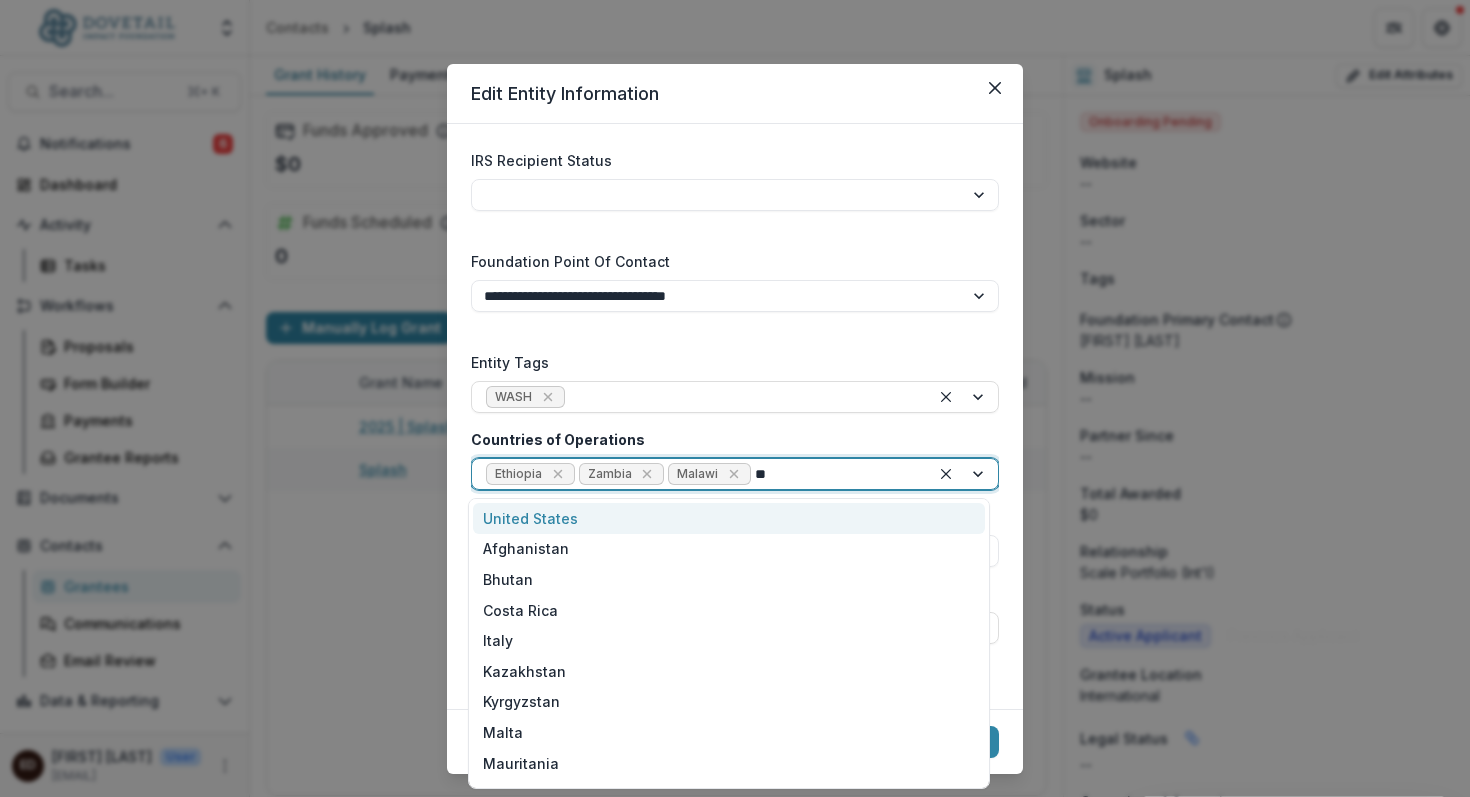 type on "***" 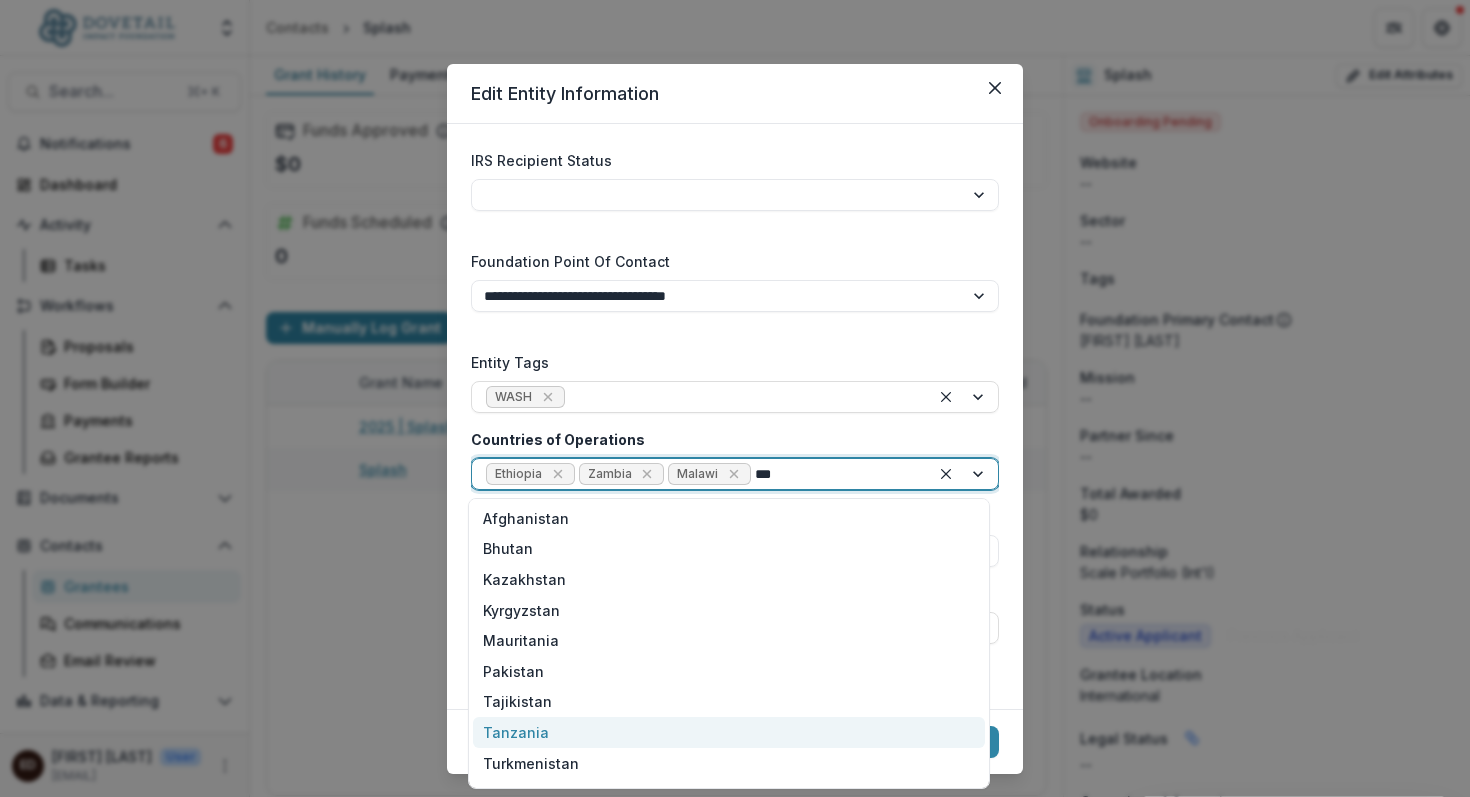 click on "Tanzania" at bounding box center [729, 732] 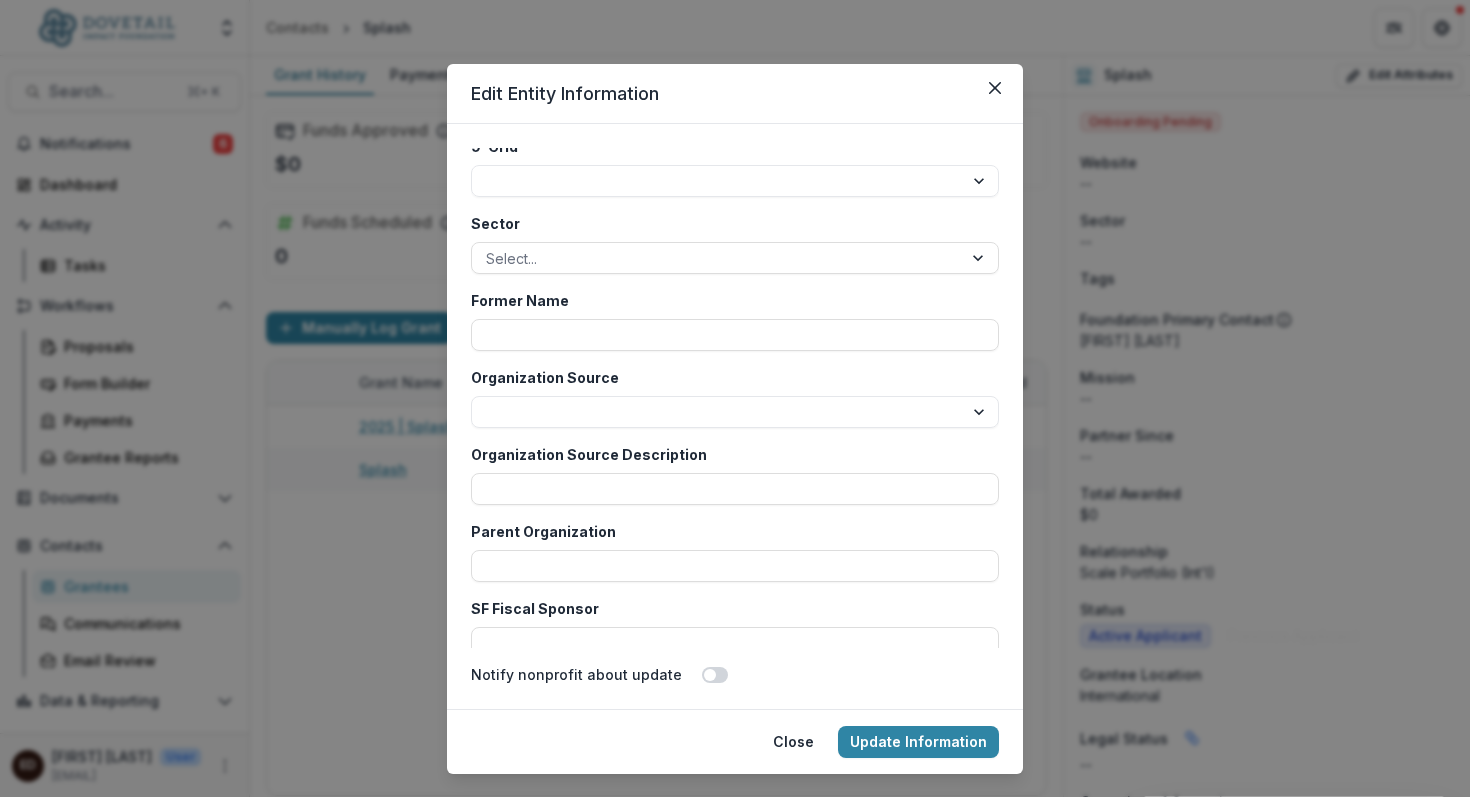 scroll, scrollTop: 4087, scrollLeft: 0, axis: vertical 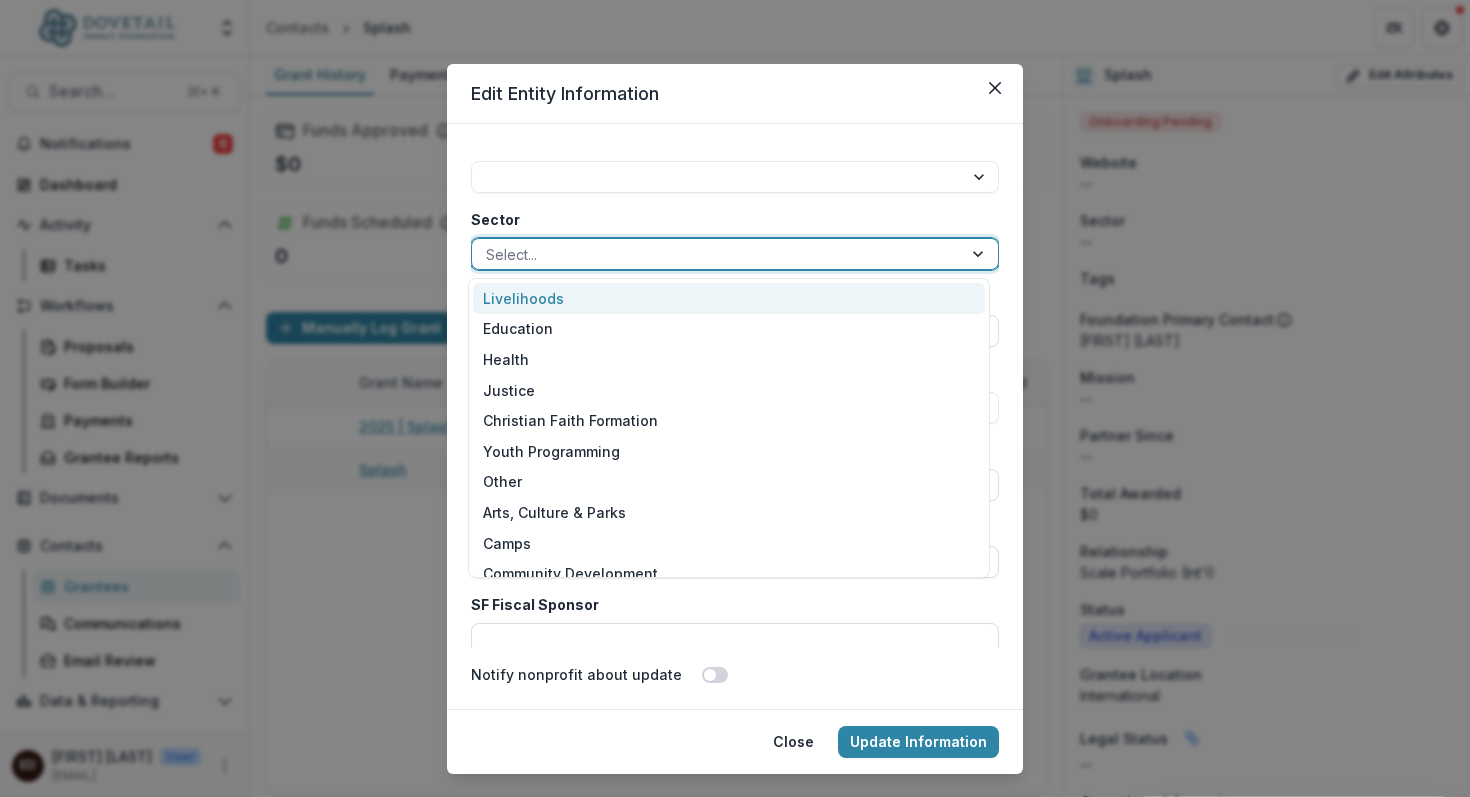 click at bounding box center [980, 254] 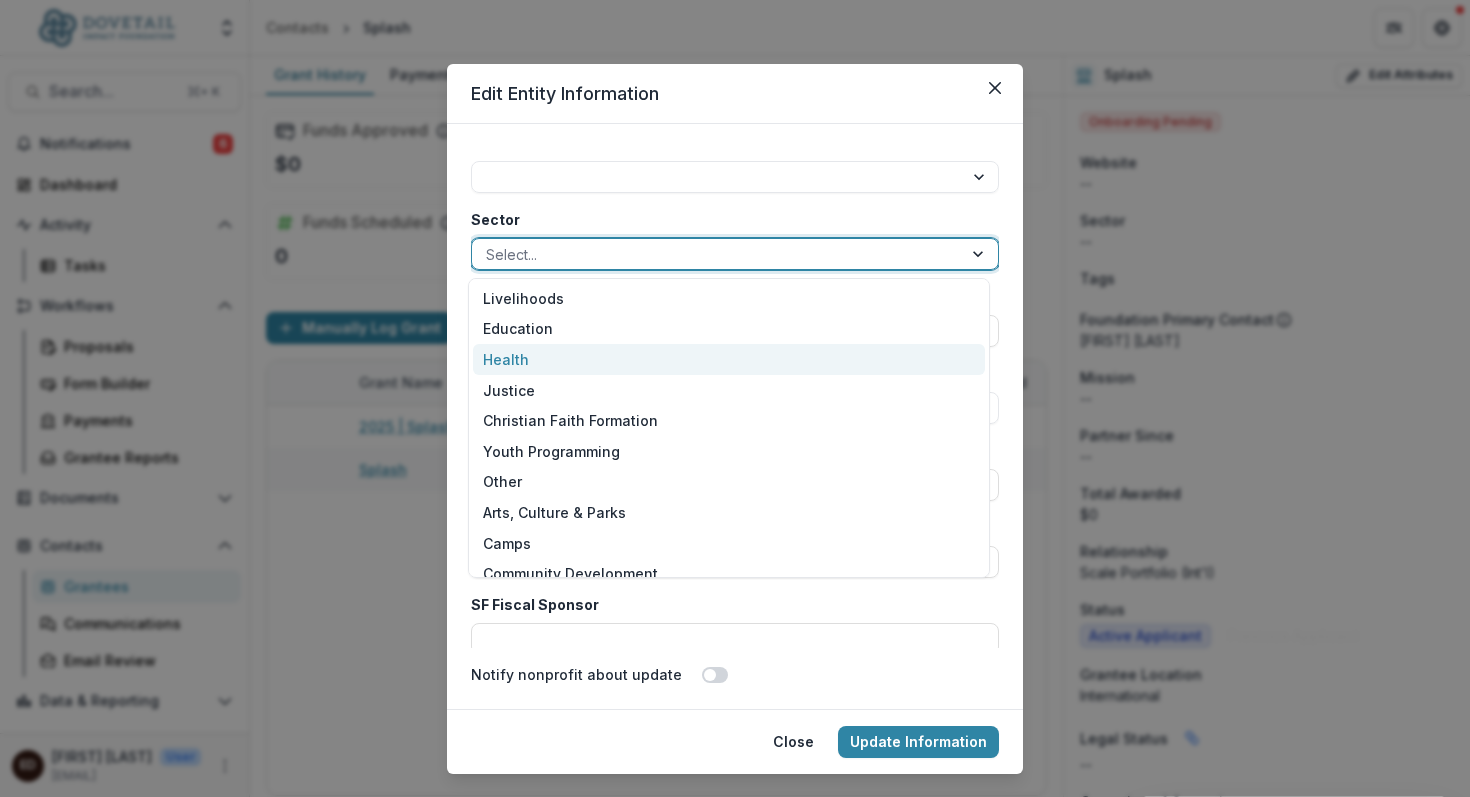 click on "Health" at bounding box center (729, 359) 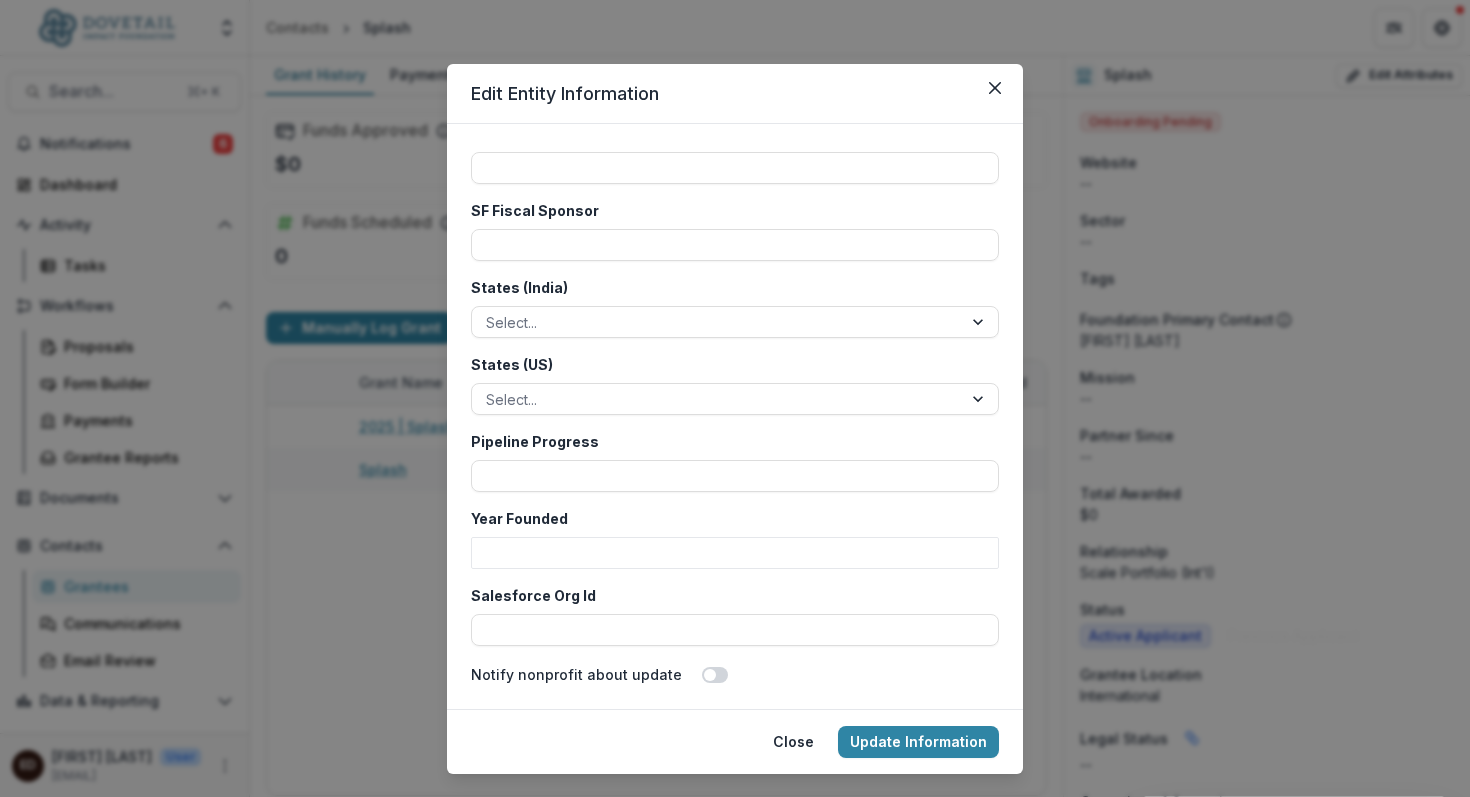 scroll, scrollTop: 4556, scrollLeft: 0, axis: vertical 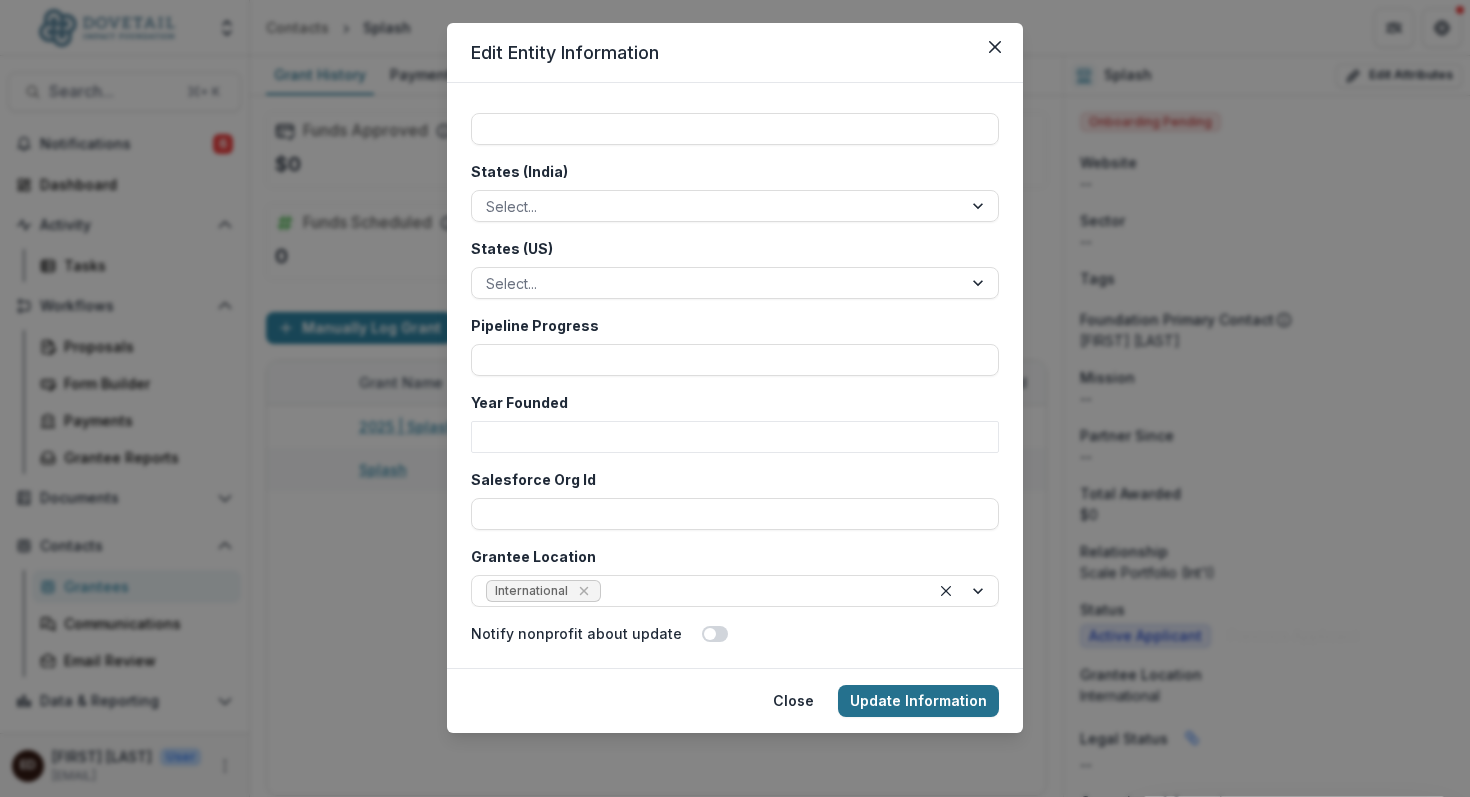 click on "Update Information" at bounding box center [918, 701] 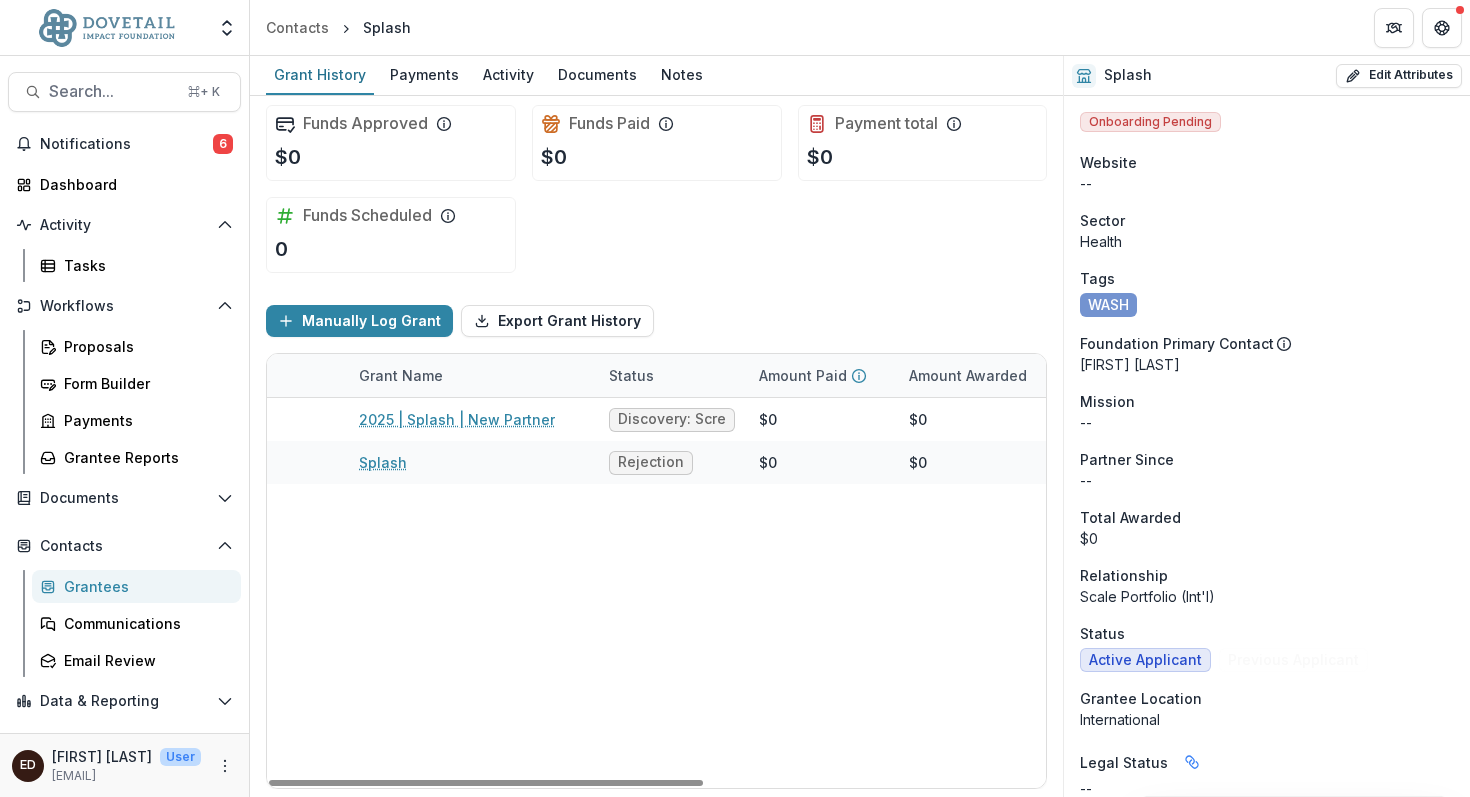 scroll, scrollTop: 0, scrollLeft: 0, axis: both 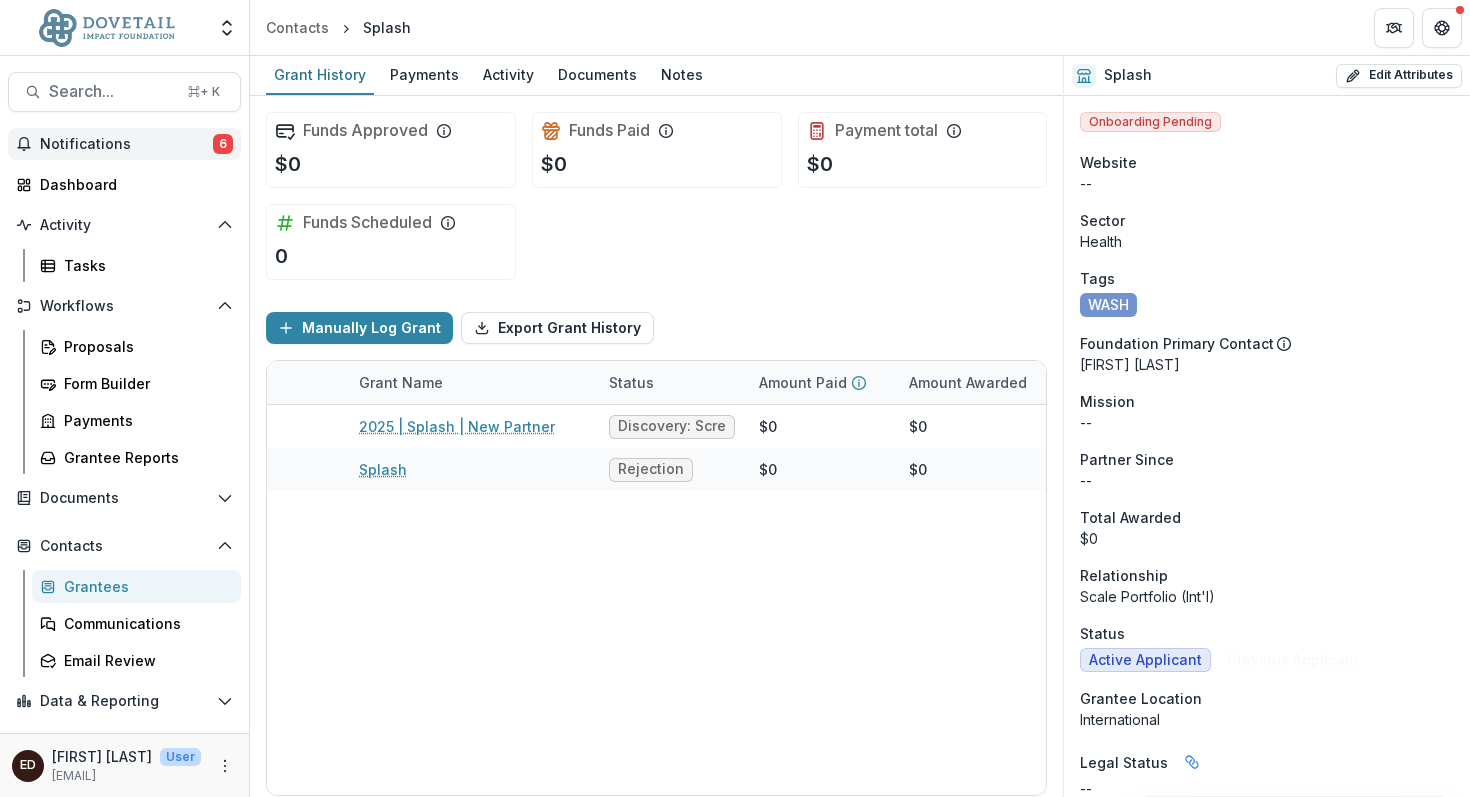 click on "Notifications" at bounding box center (126, 144) 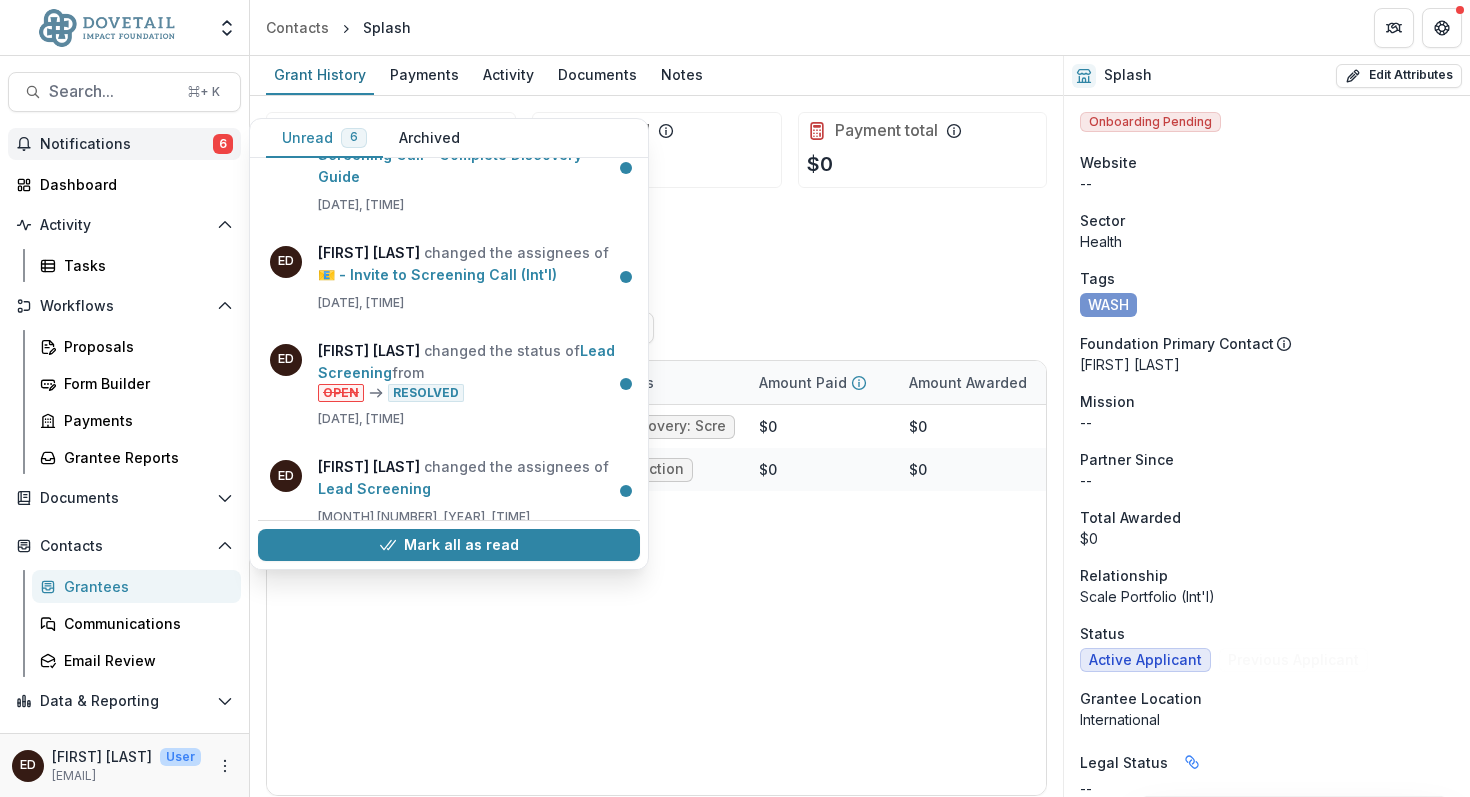 scroll, scrollTop: 0, scrollLeft: 0, axis: both 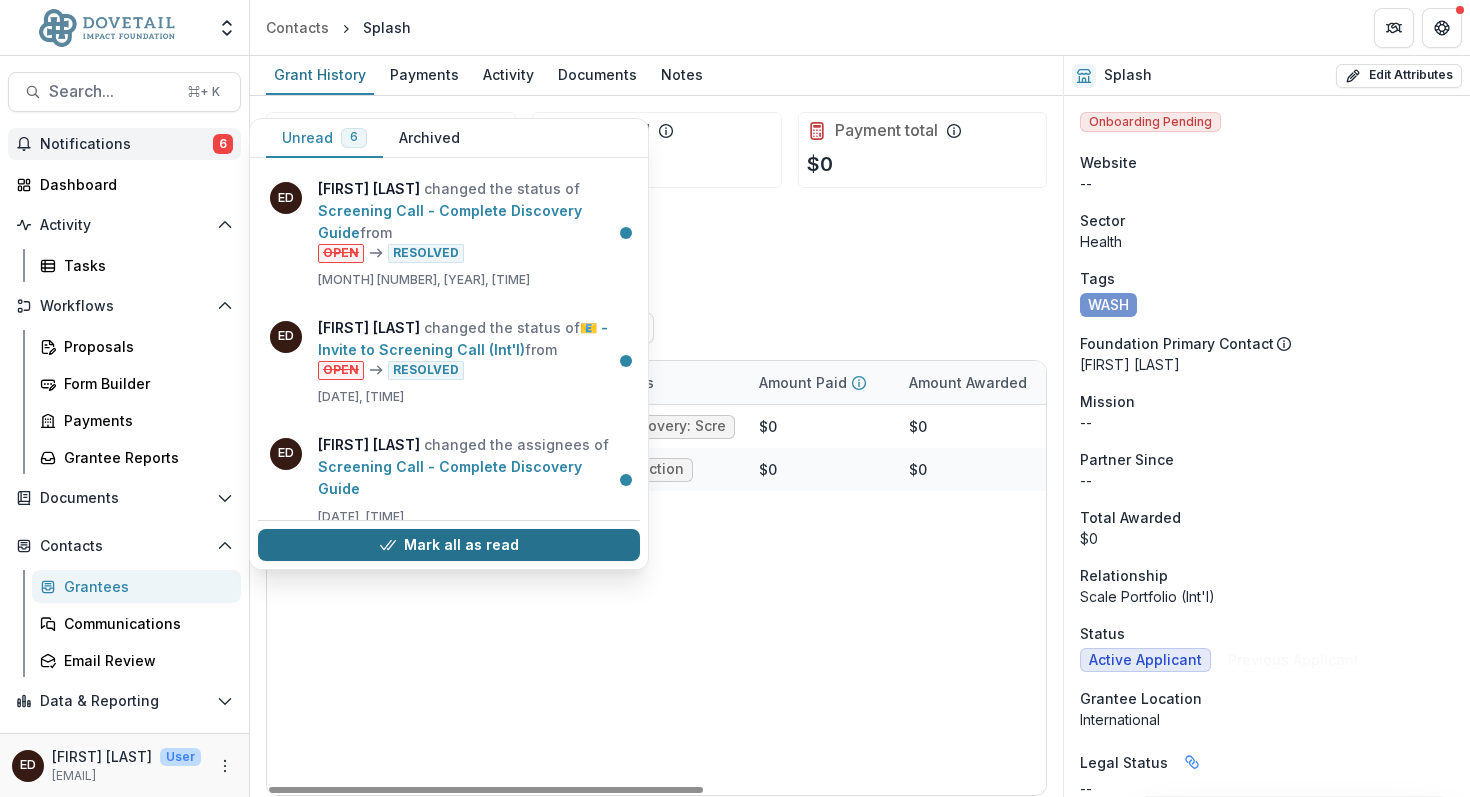 click on "Mark all as read" at bounding box center [449, 545] 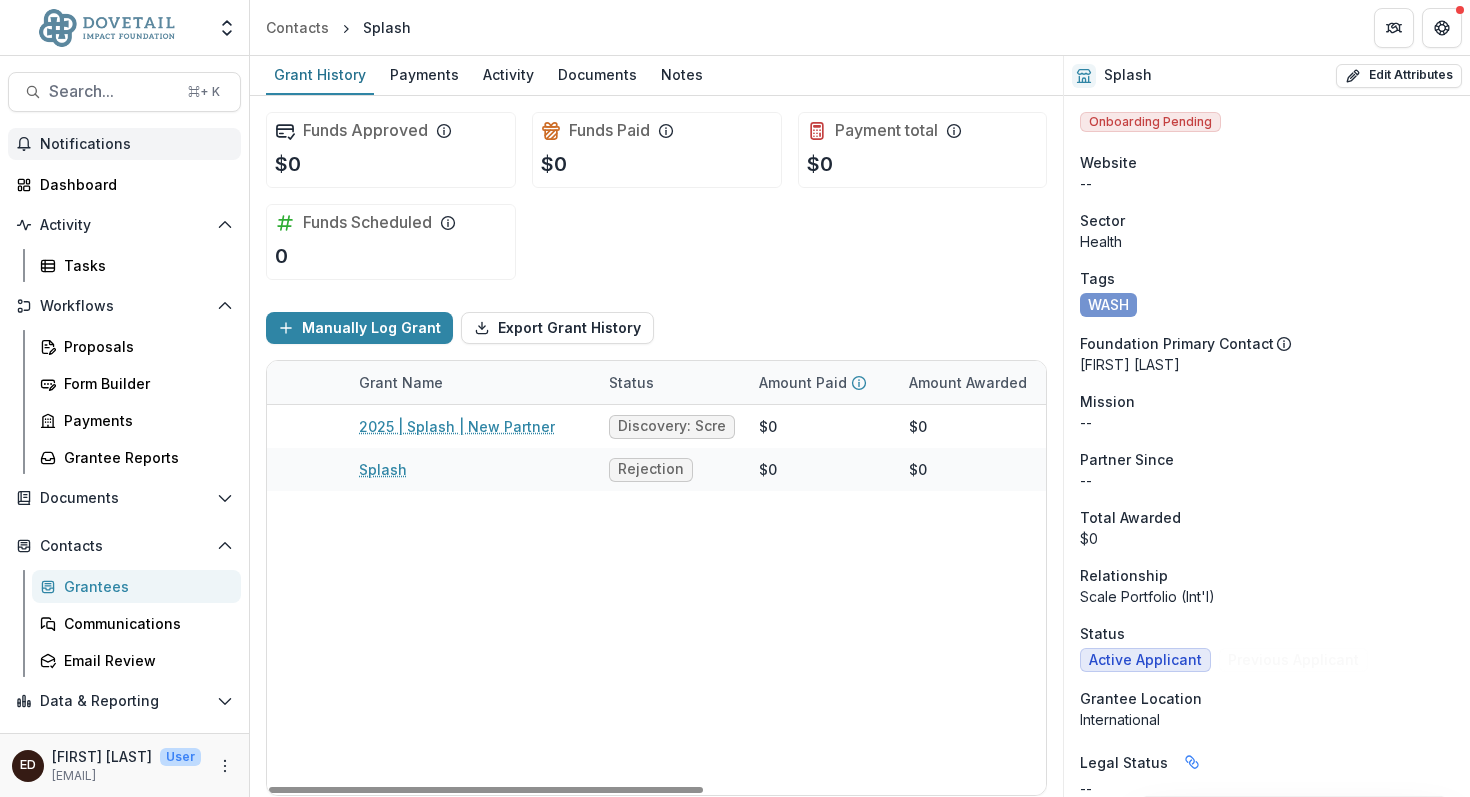 click on "Funds Approved $0 Funds Paid $0 Payment total $0 Funds Scheduled 0" at bounding box center [656, 196] 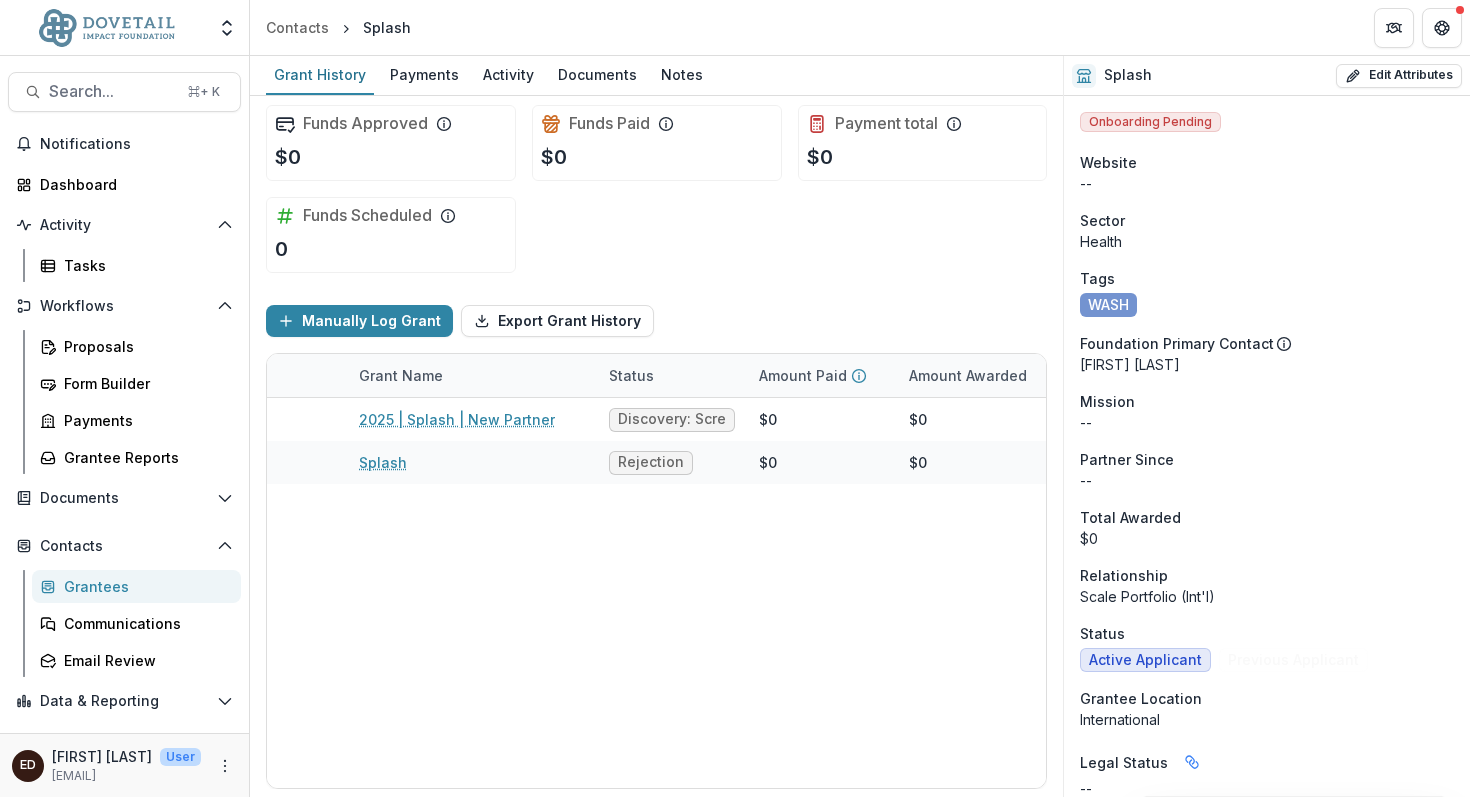 scroll, scrollTop: 0, scrollLeft: 0, axis: both 